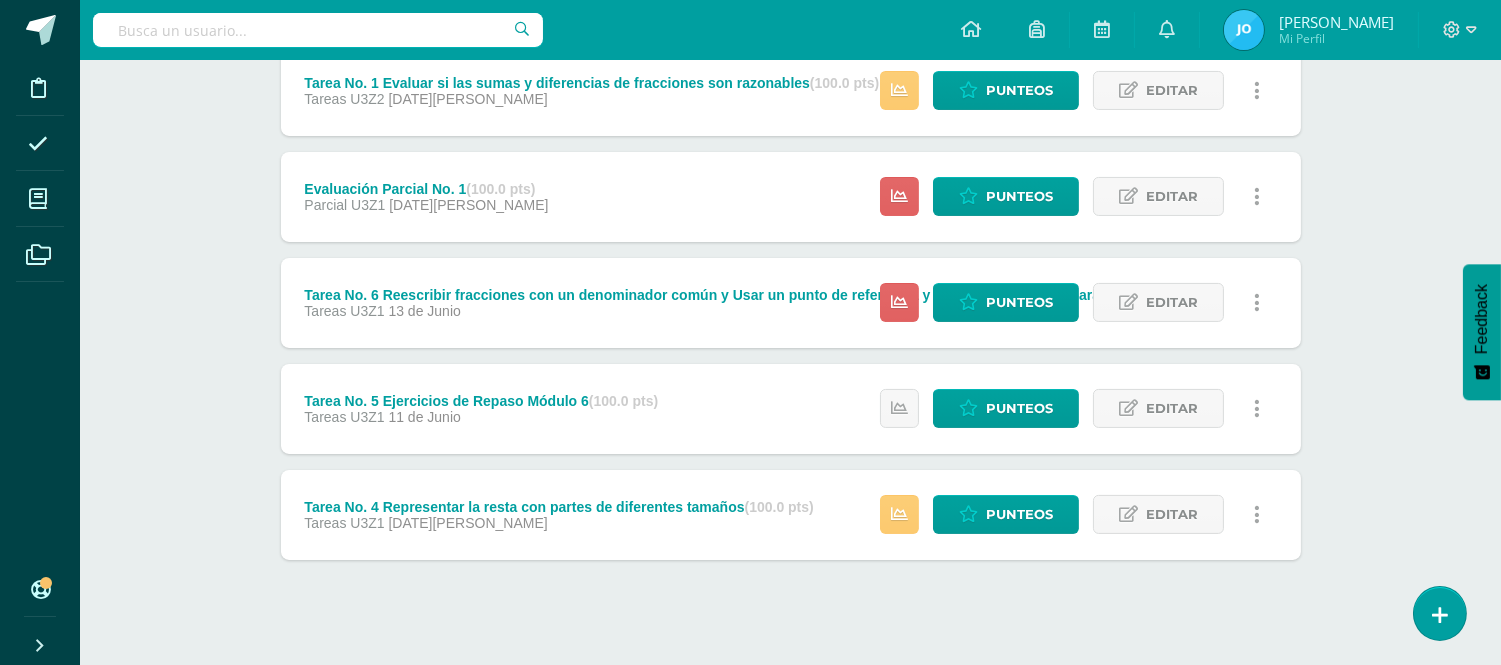 scroll, scrollTop: 0, scrollLeft: 0, axis: both 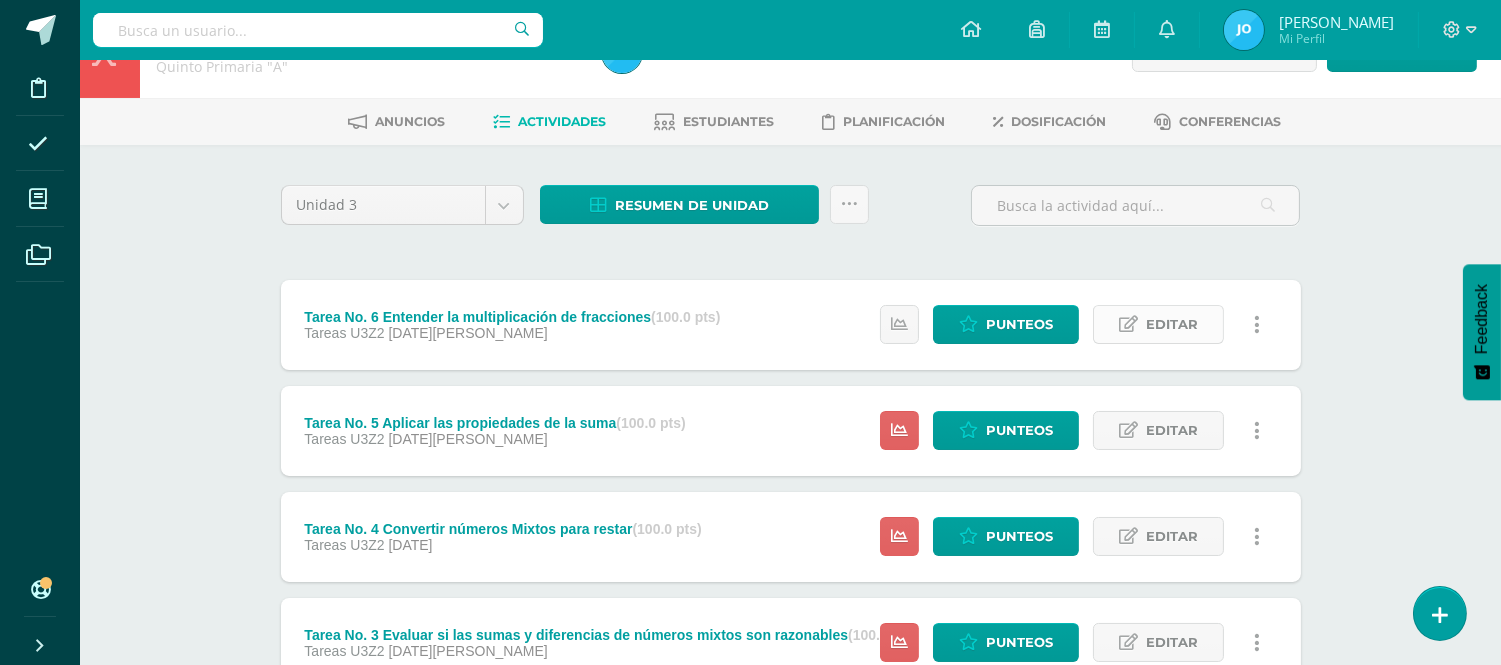 click on "Editar" at bounding box center (1172, 324) 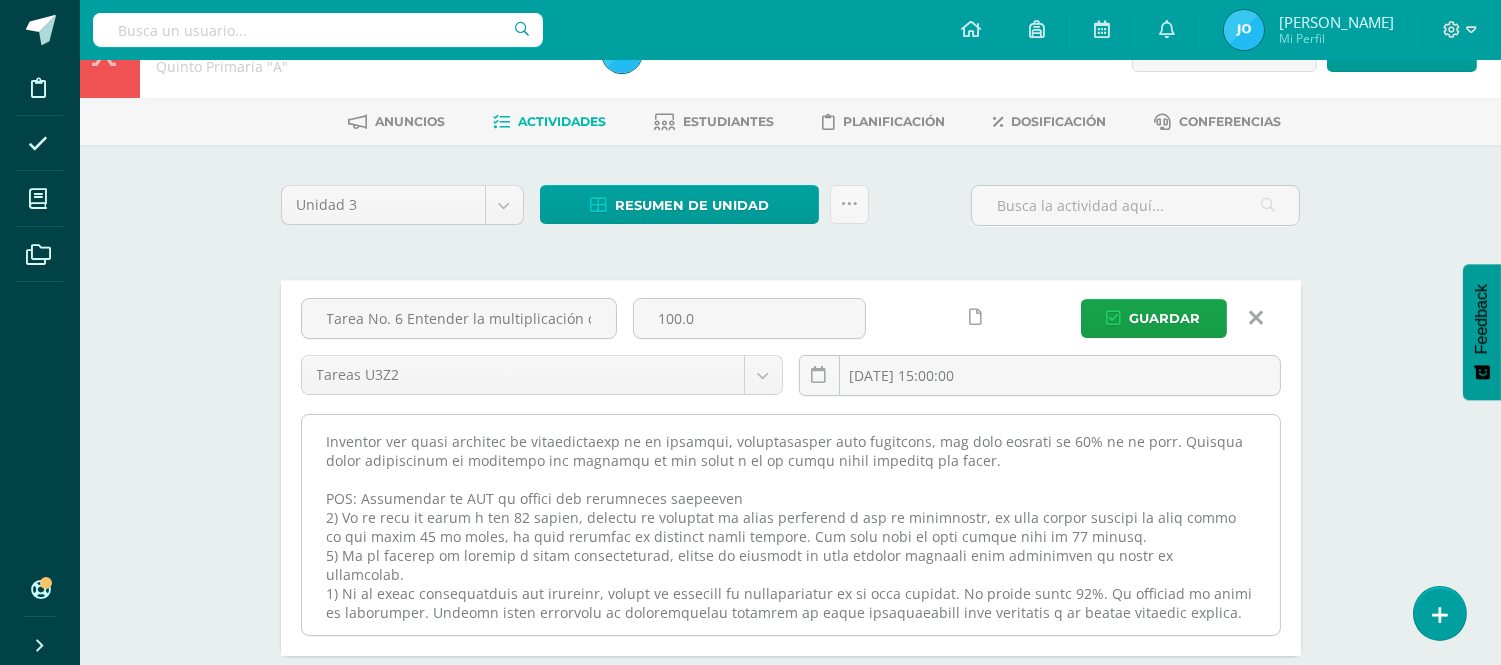 scroll, scrollTop: 225, scrollLeft: 0, axis: vertical 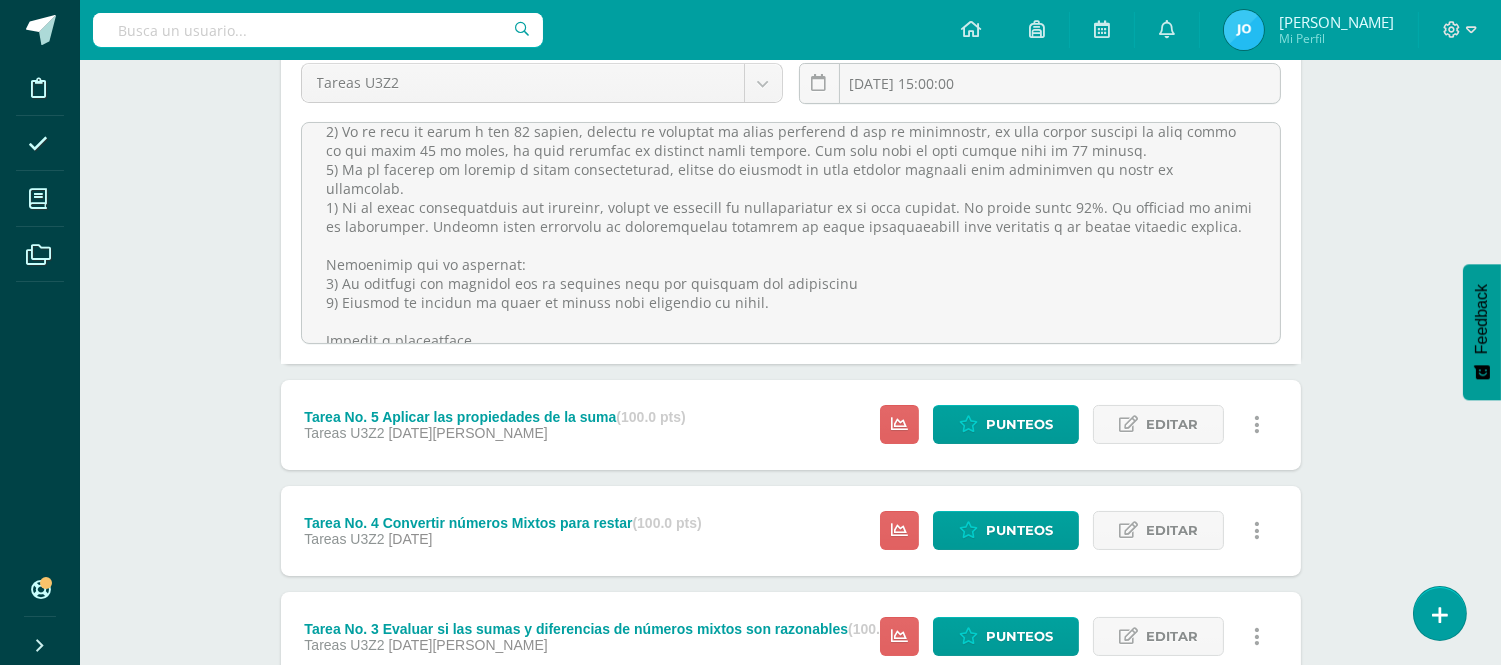 drag, startPoint x: 310, startPoint y: 422, endPoint x: 812, endPoint y: 653, distance: 552.5984 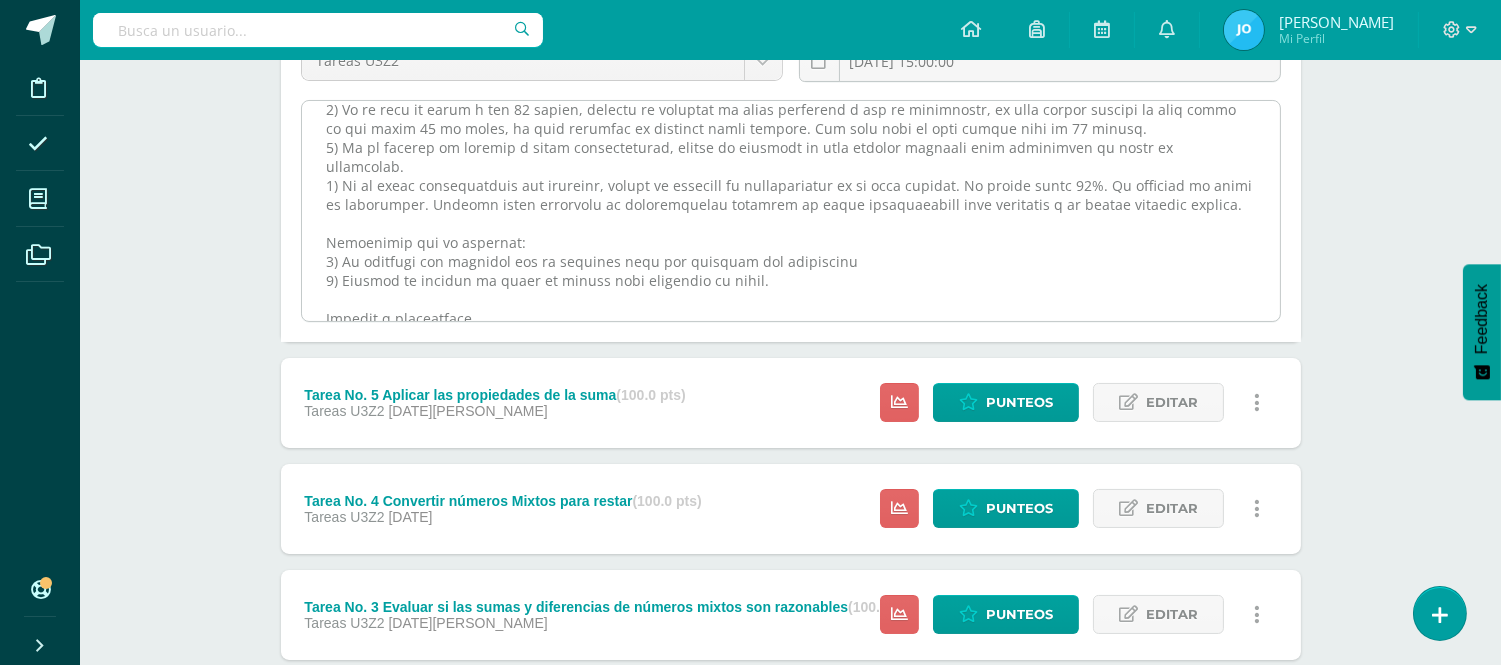 click at bounding box center (791, 211) 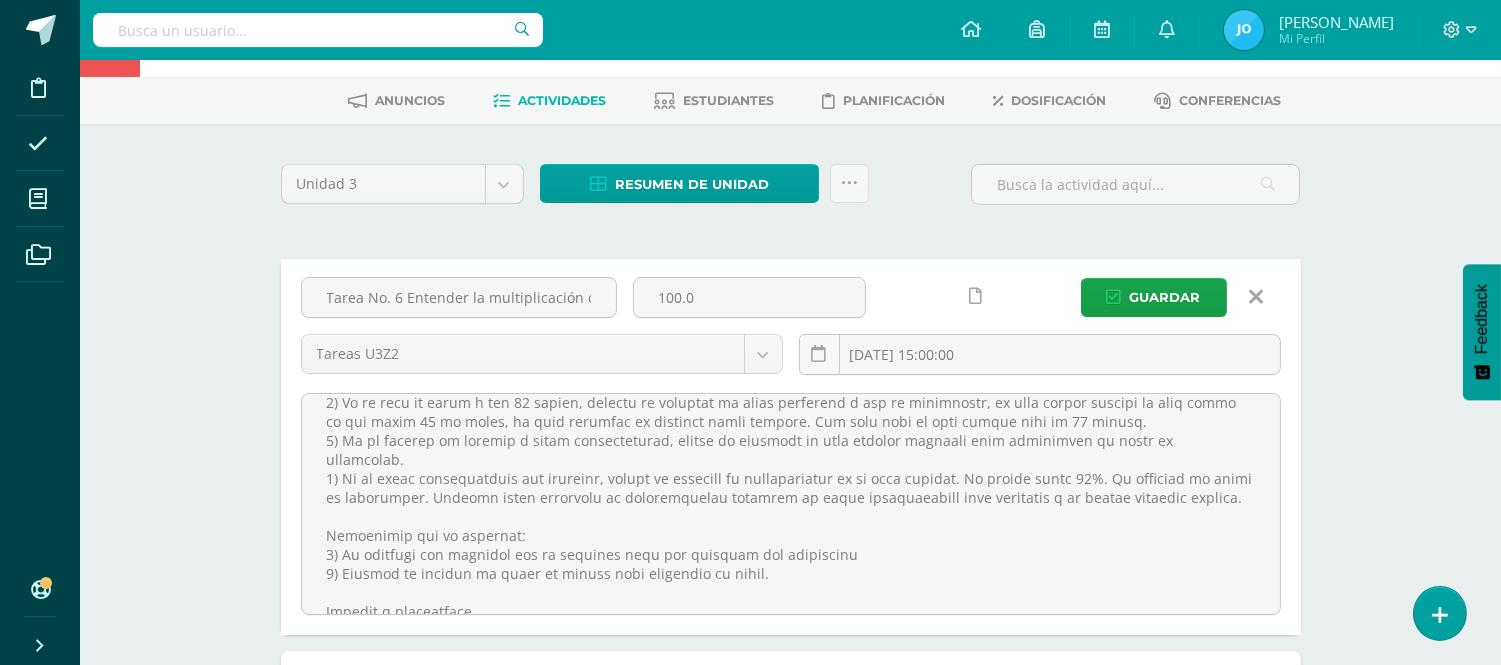 scroll, scrollTop: 0, scrollLeft: 0, axis: both 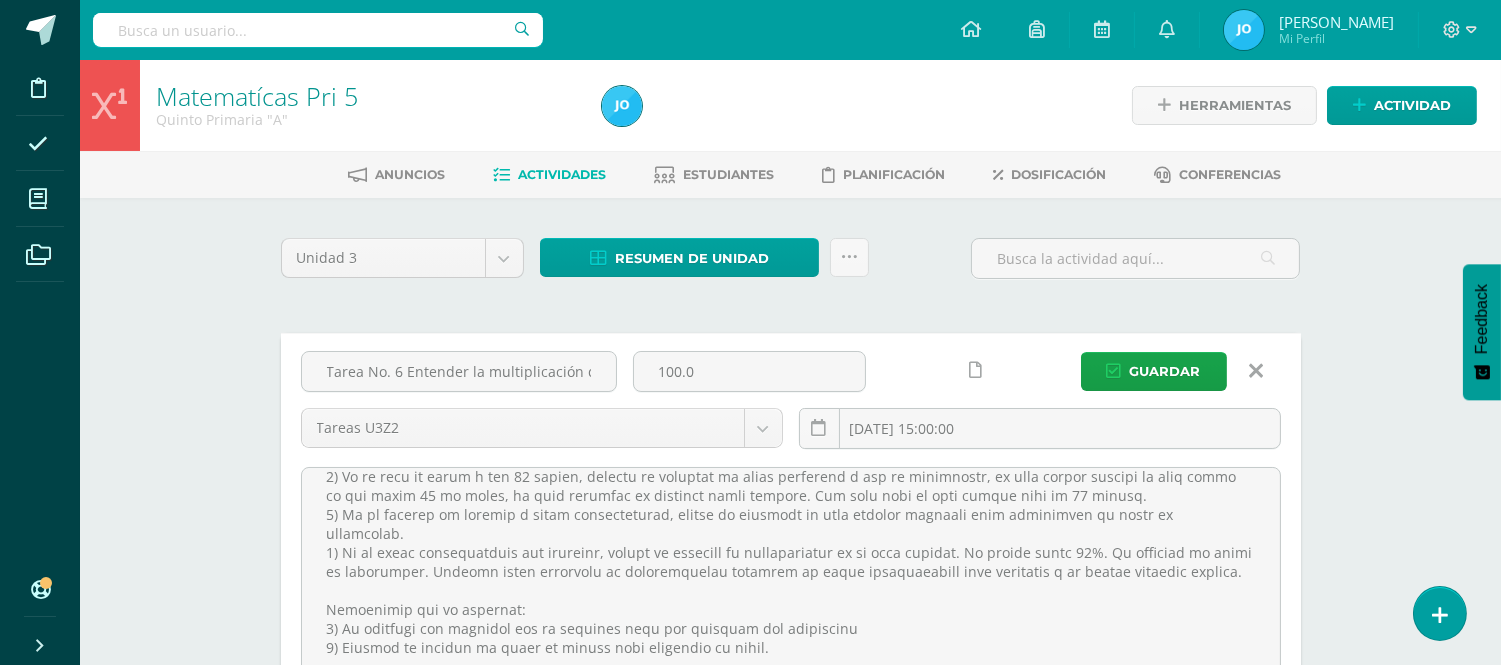 click on "Guardar" at bounding box center (1178, 371) 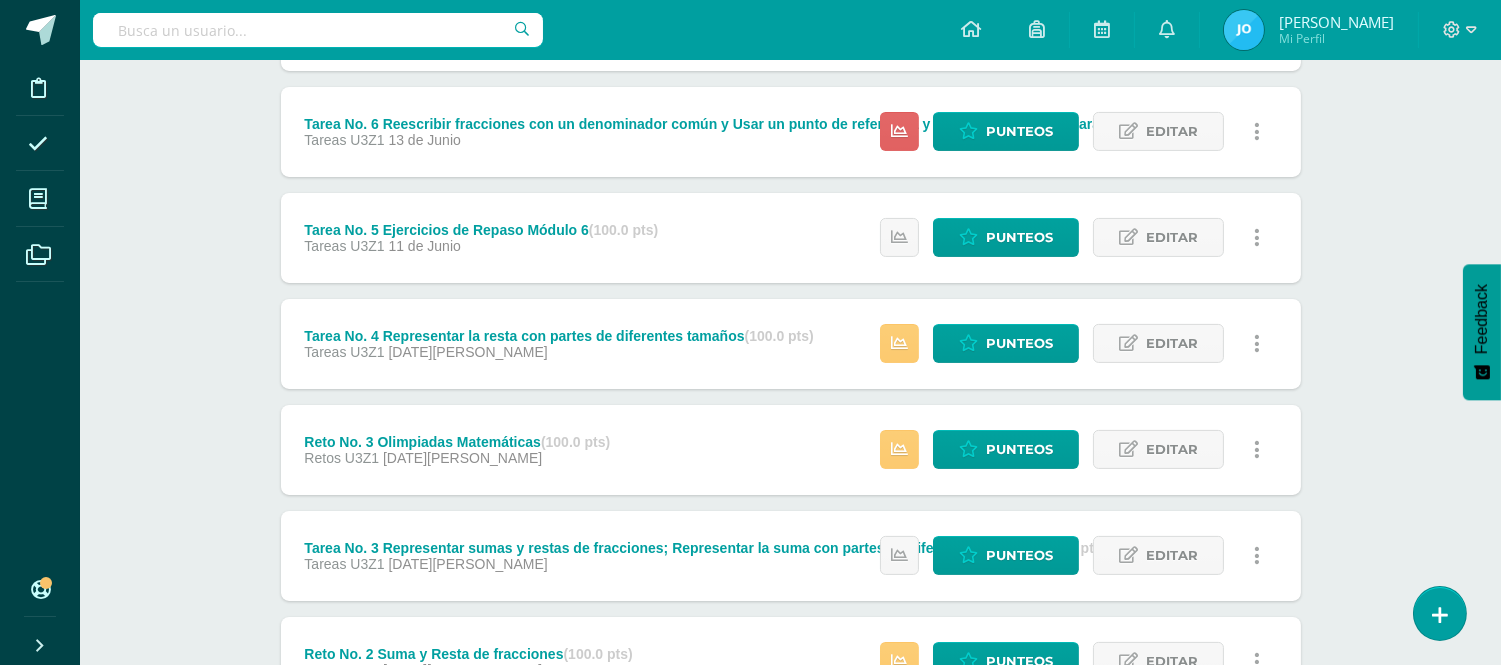 scroll, scrollTop: 993, scrollLeft: 0, axis: vertical 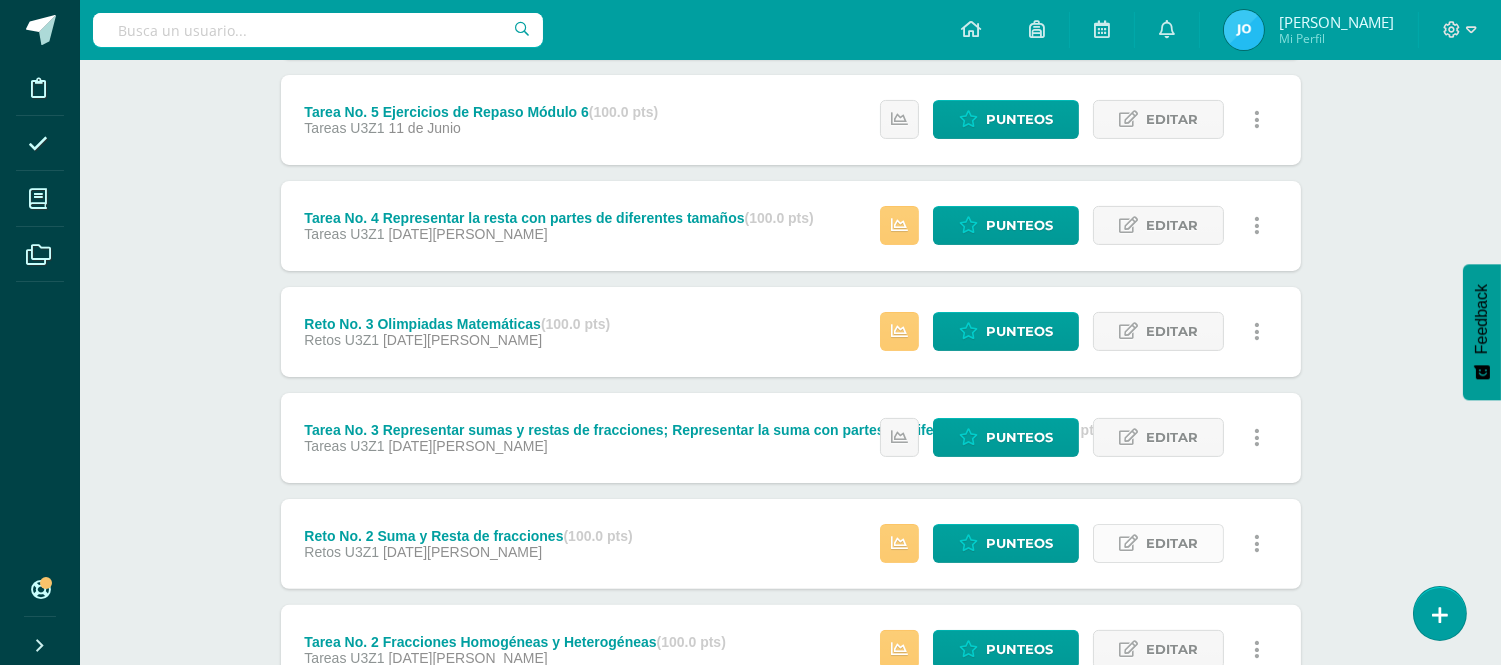 click at bounding box center (1128, 543) 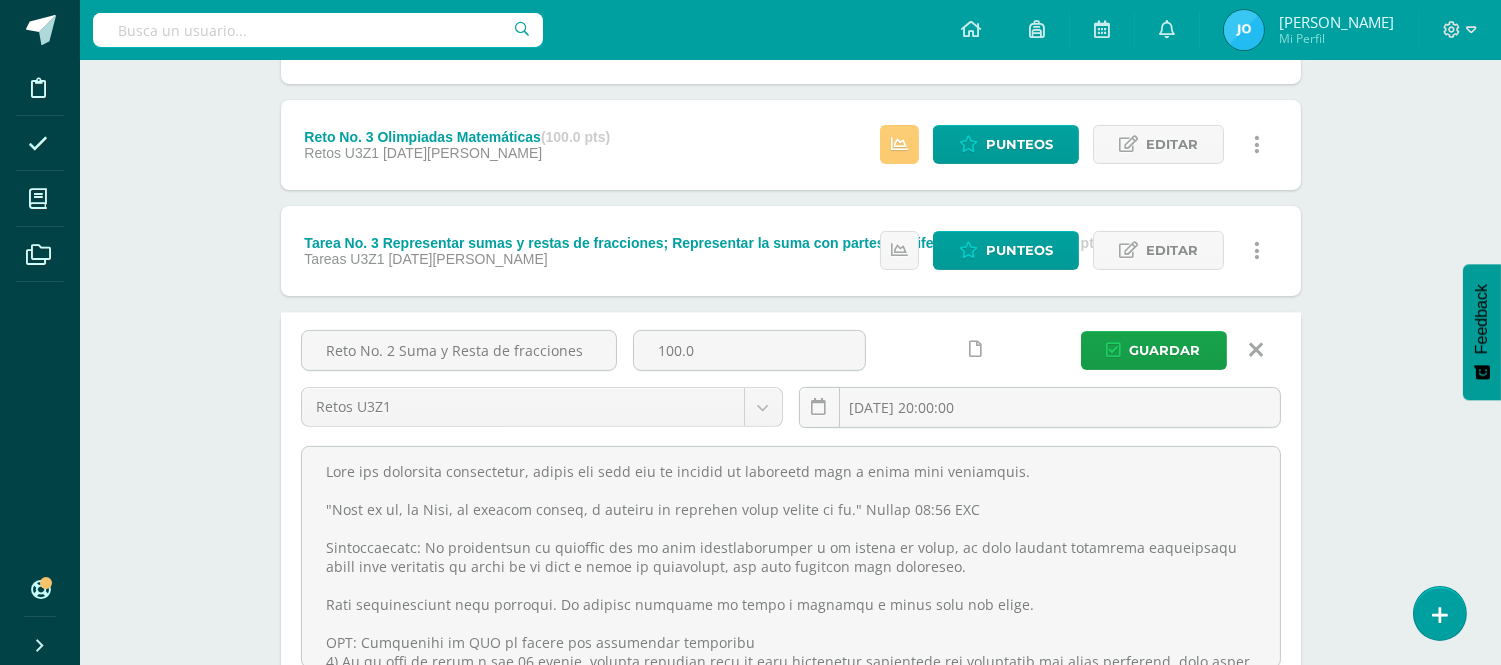 scroll, scrollTop: 1760, scrollLeft: 0, axis: vertical 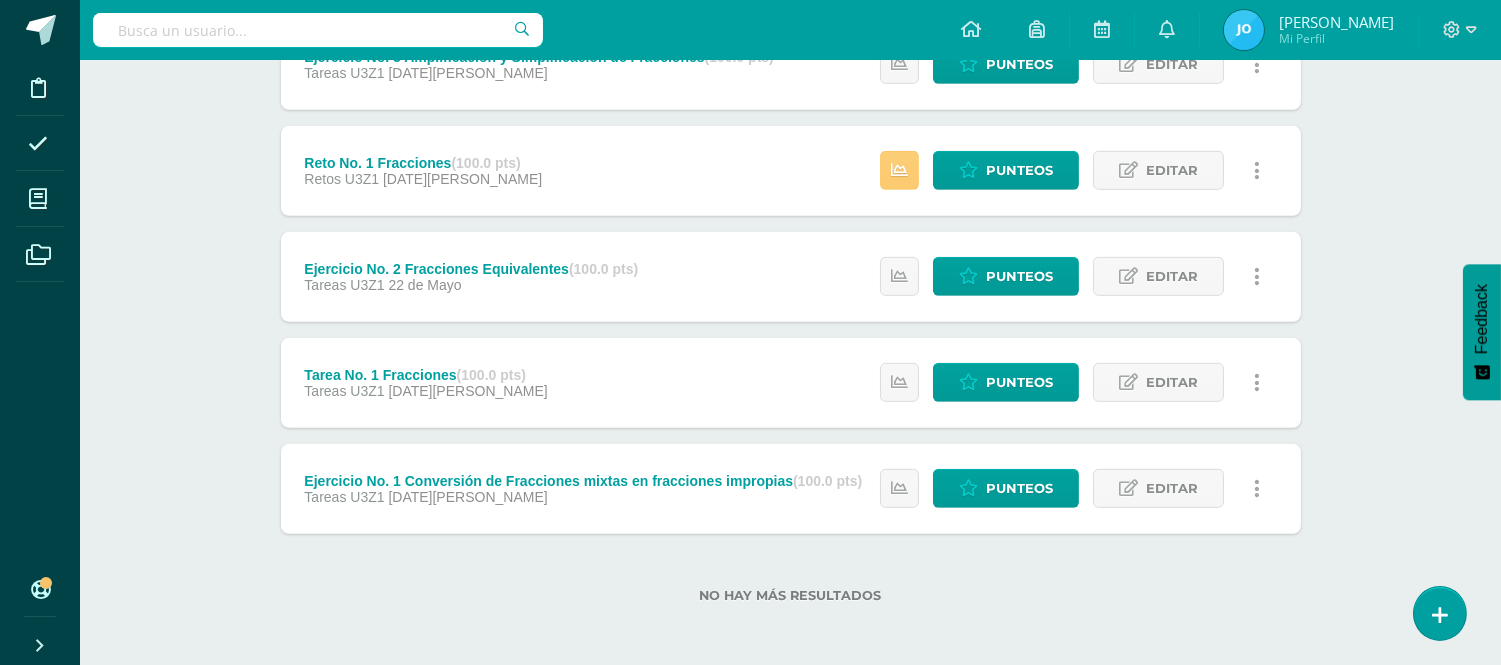 drag, startPoint x: 313, startPoint y: 645, endPoint x: 1076, endPoint y: 631, distance: 763.1284 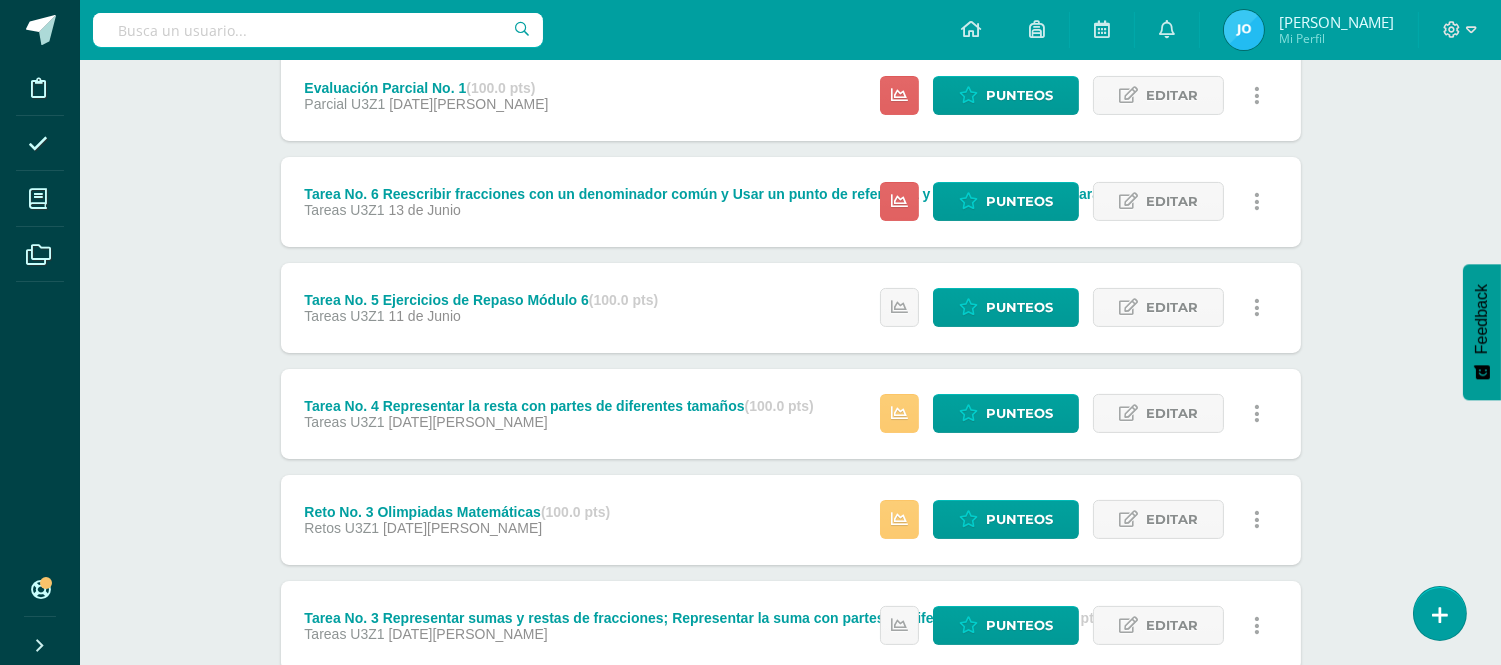 scroll, scrollTop: 724, scrollLeft: 0, axis: vertical 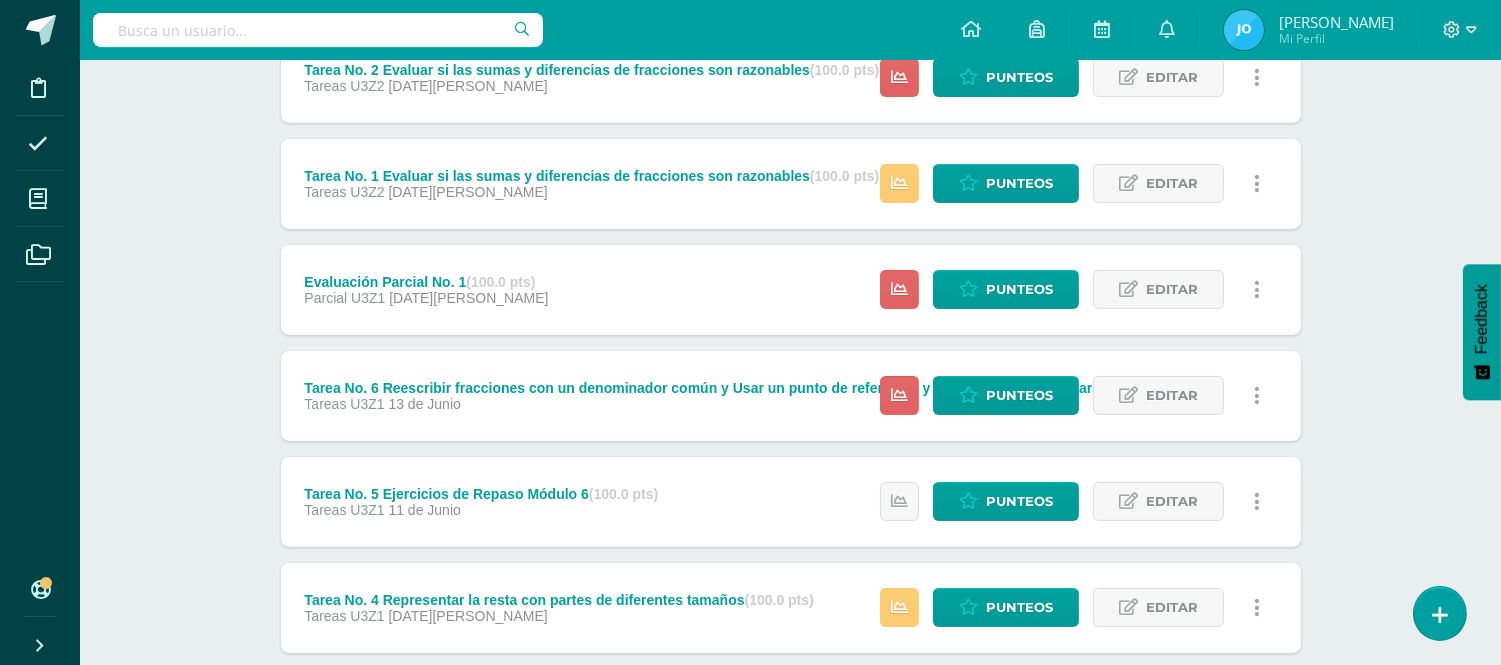click on "Matematícas  Pri 5
Quinto Primaria "A"
Herramientas
Detalle de asistencias
Actividad
Anuncios
Actividades
Estudiantes
Planificación
Dosificación
Conferencias     Unidad 3                             Unidad 1 Unidad 2 Unidad 3 Unidad 4 Resumen de unidad
Descargar como HTML
Descargar como PDF
Descargar como XLS
Subir actividades en masa
Enviar punteos a revision
Historial de actividad
¿Estás seguro que deseas  Enviar a revisión  las notas de este curso?
Cancelar Creación  y
0" at bounding box center [790, 681] 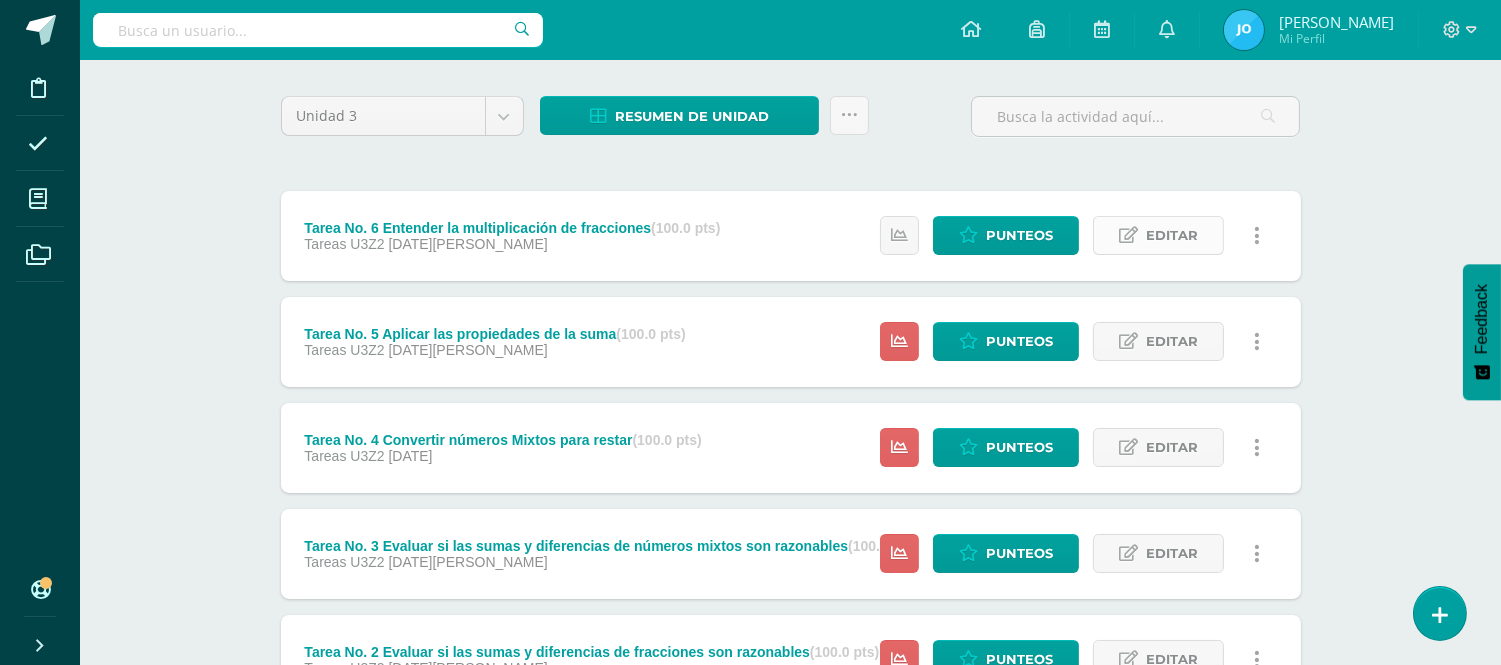 click on "Editar" at bounding box center [1158, 235] 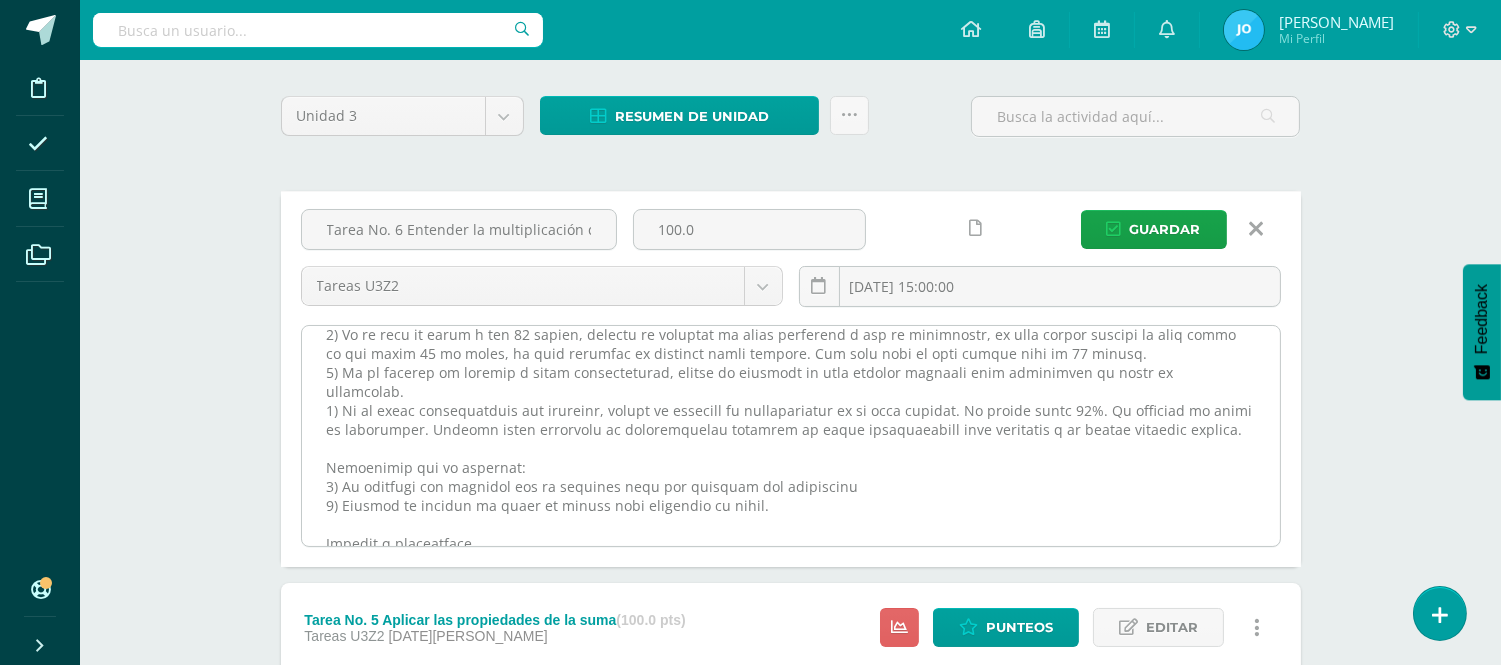 click at bounding box center [791, 436] 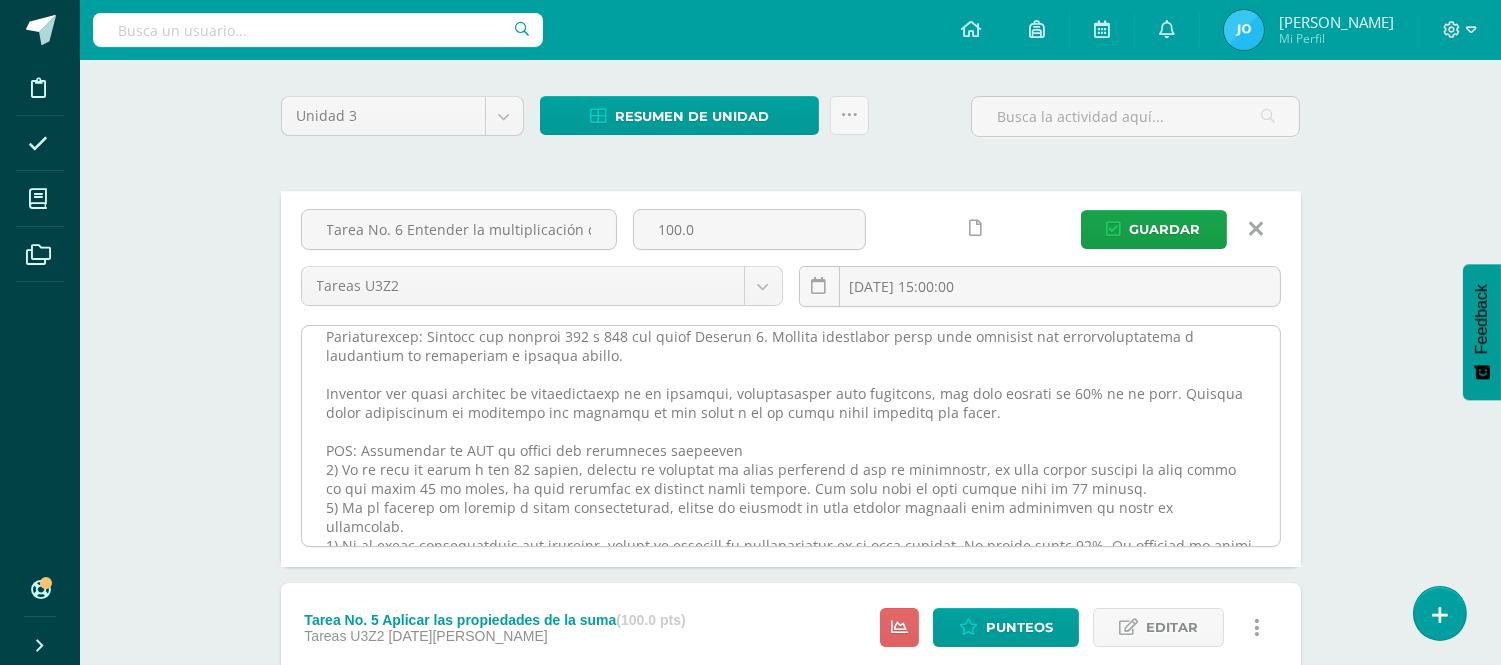 scroll, scrollTop: 14, scrollLeft: 0, axis: vertical 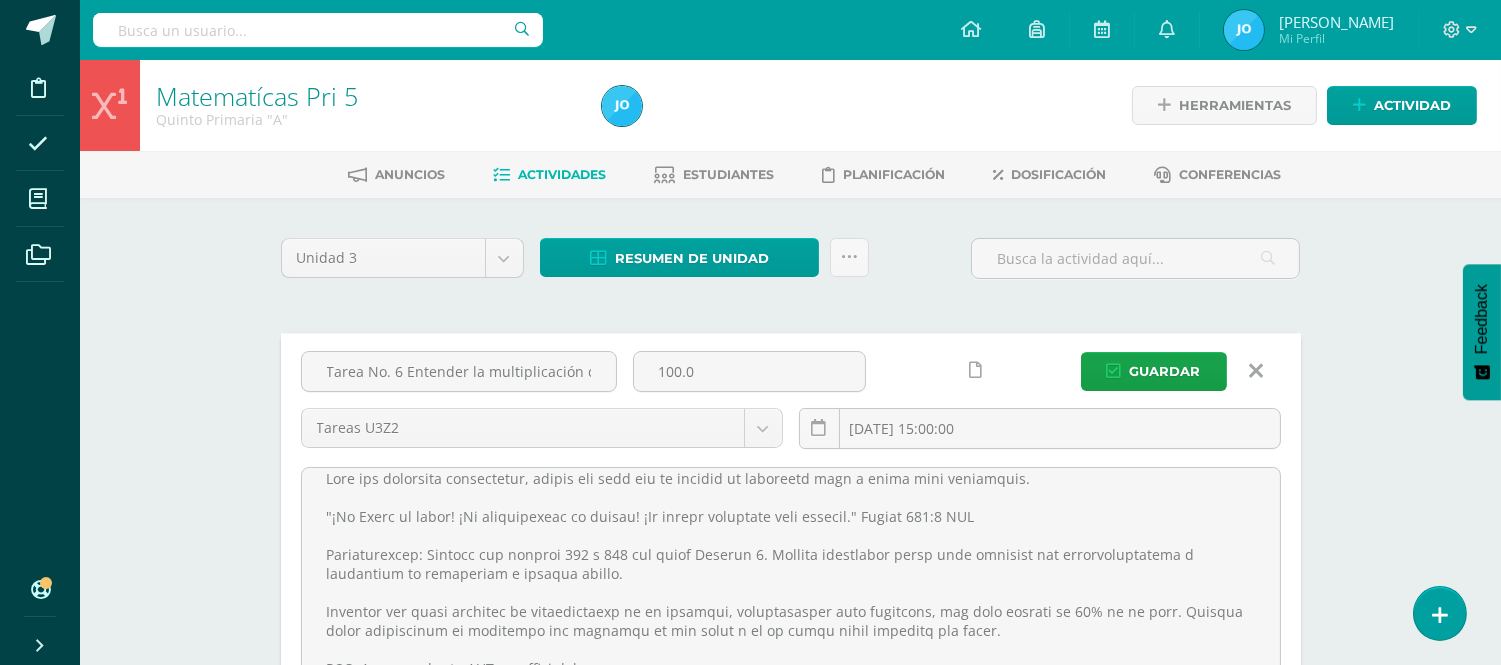 click on "Actividades" at bounding box center [562, 174] 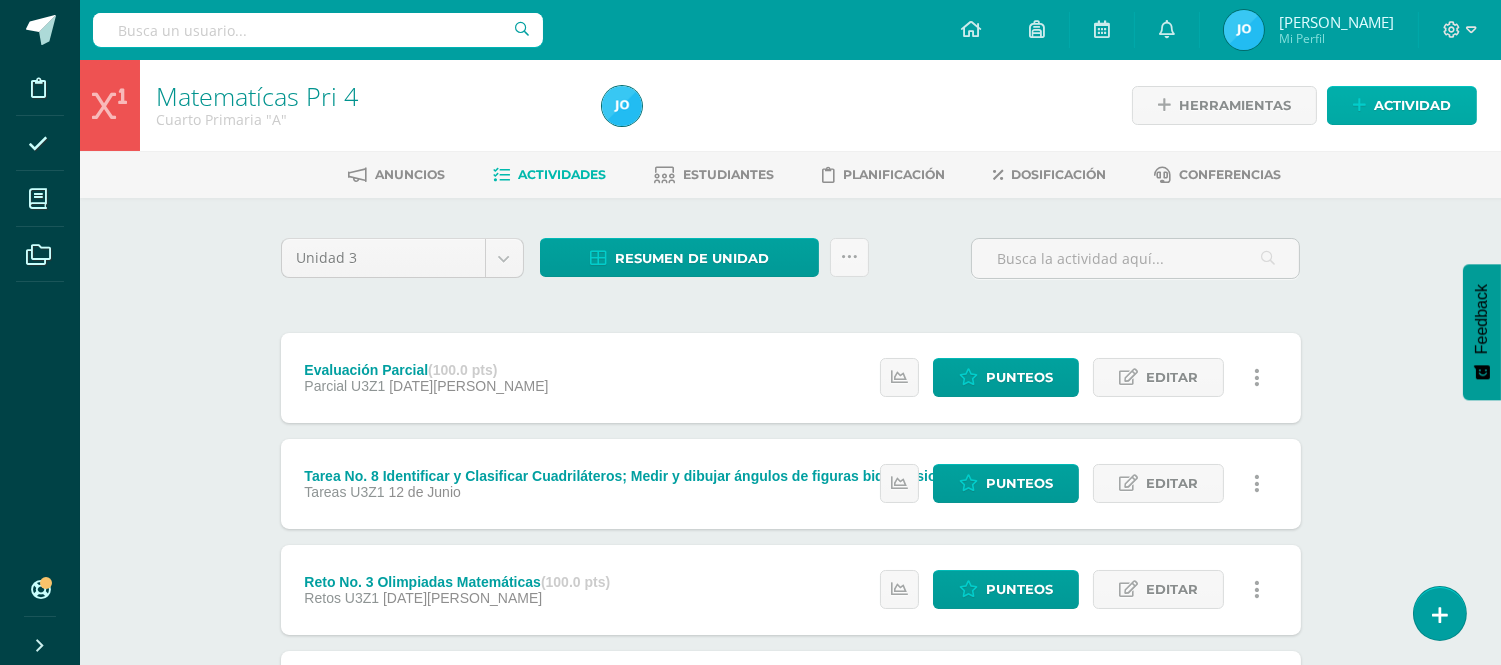 scroll, scrollTop: 0, scrollLeft: 0, axis: both 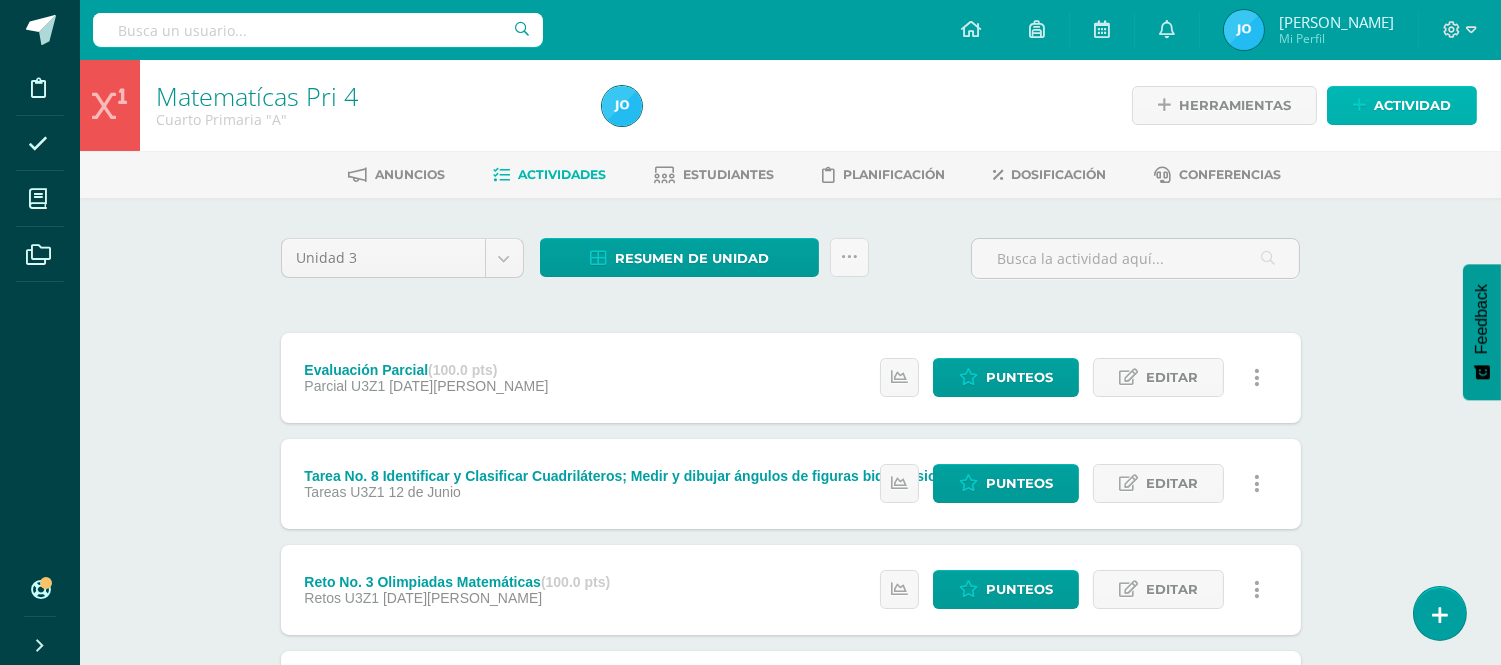 click on "Actividad" at bounding box center [1412, 105] 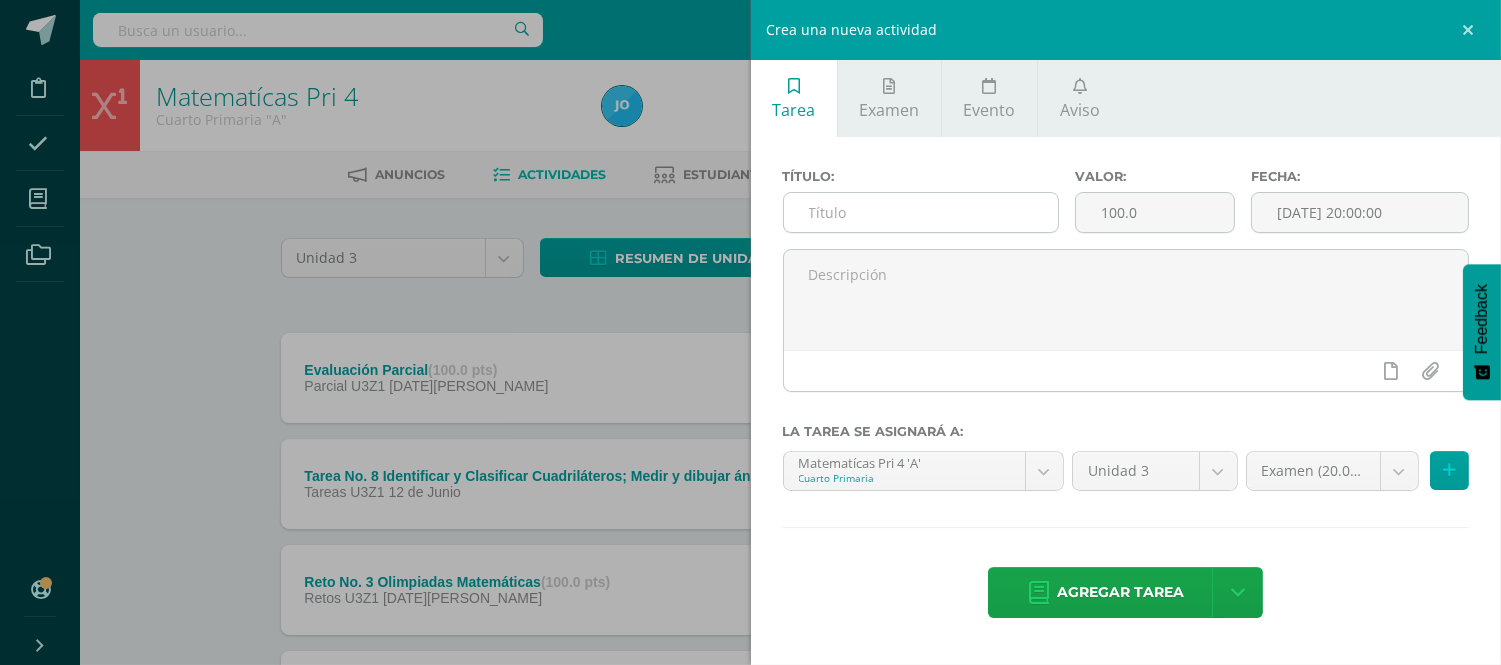 click at bounding box center (921, 212) 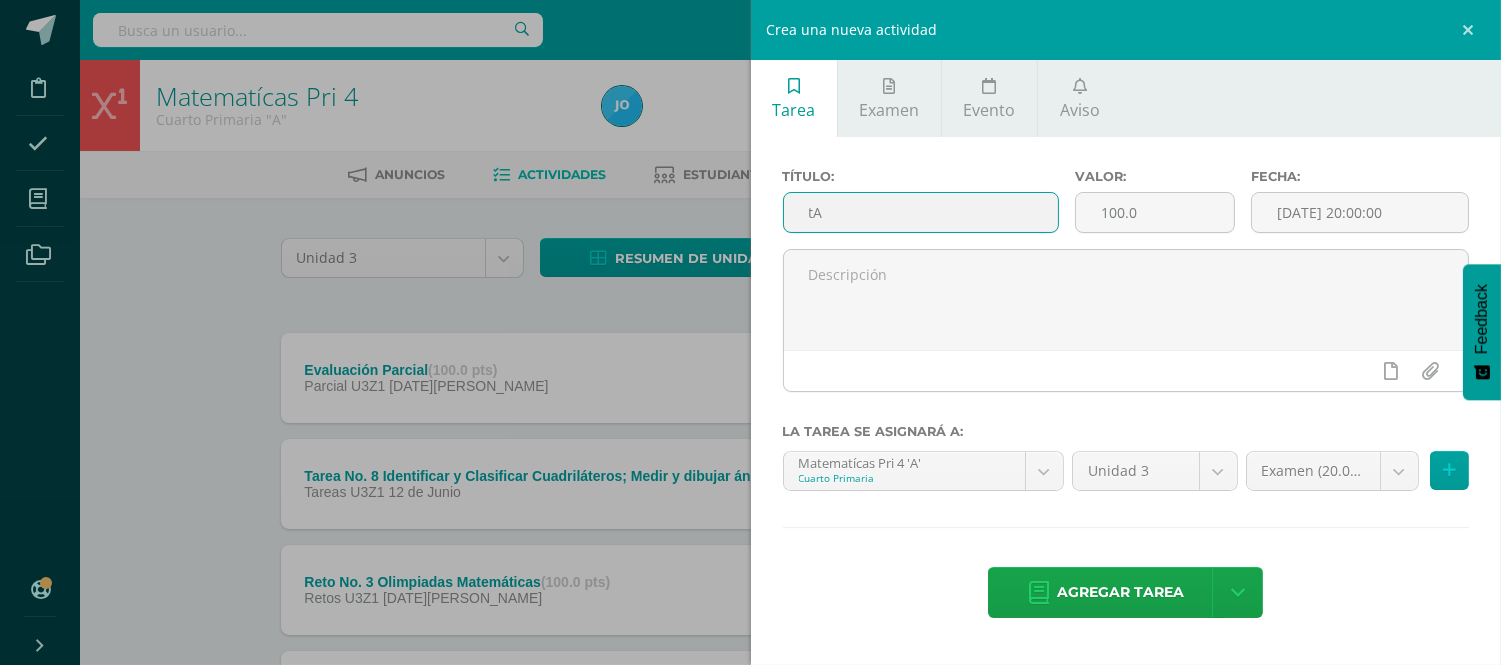 type on "t" 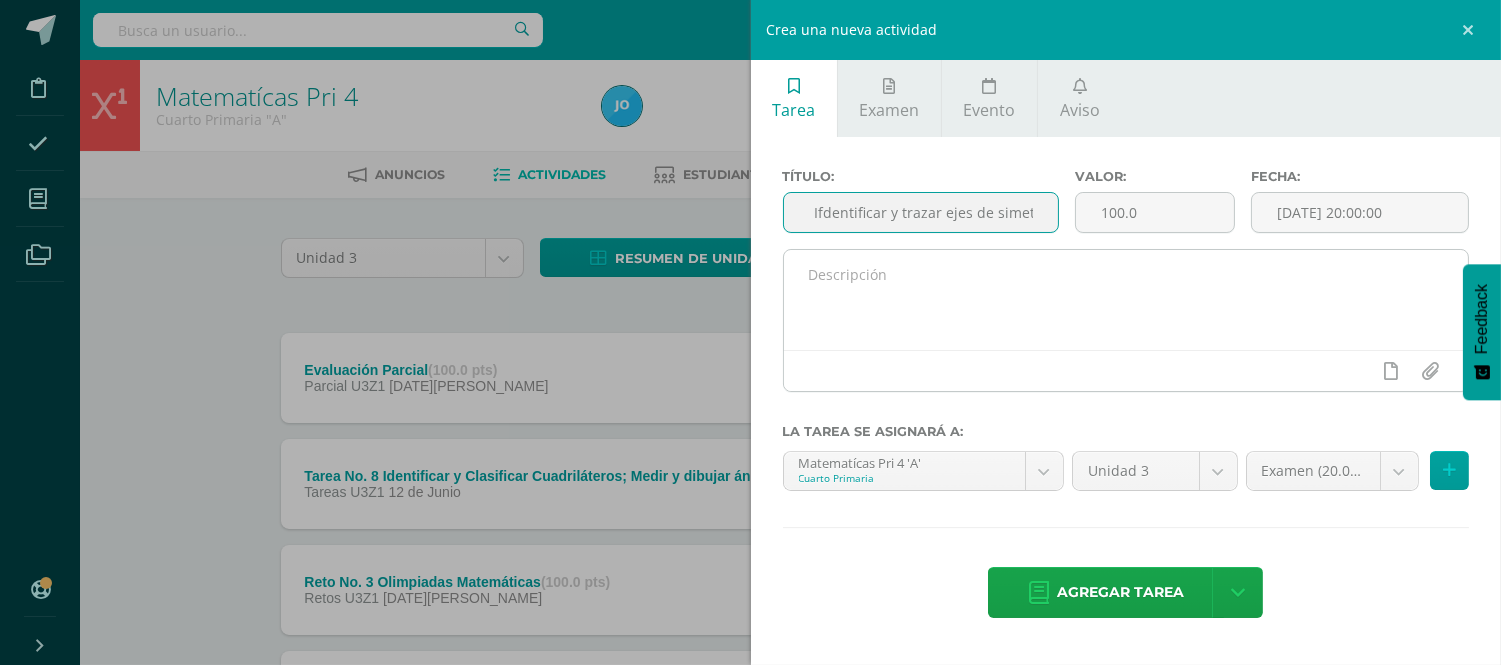 scroll, scrollTop: 0, scrollLeft: 83, axis: horizontal 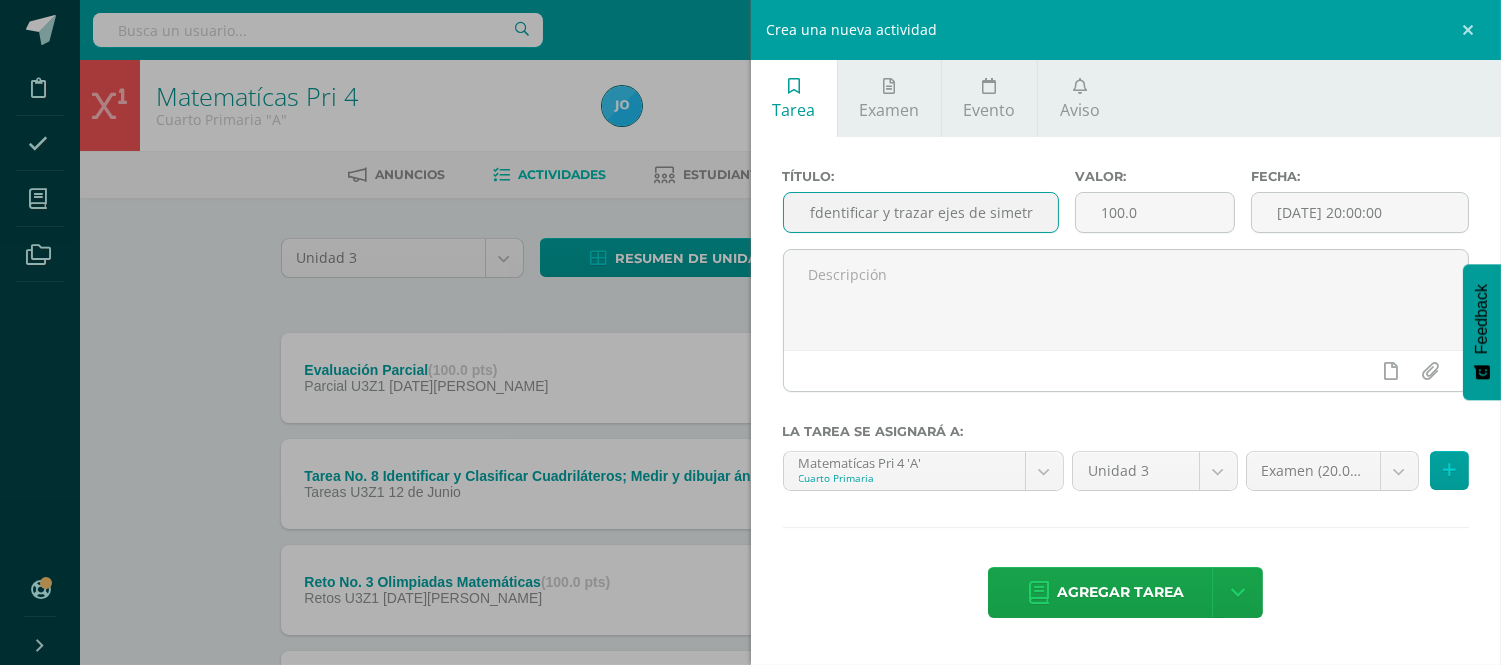 click on "Tarea No. 1 Ifdentificar y trazar ejes de simetría" at bounding box center [921, 212] 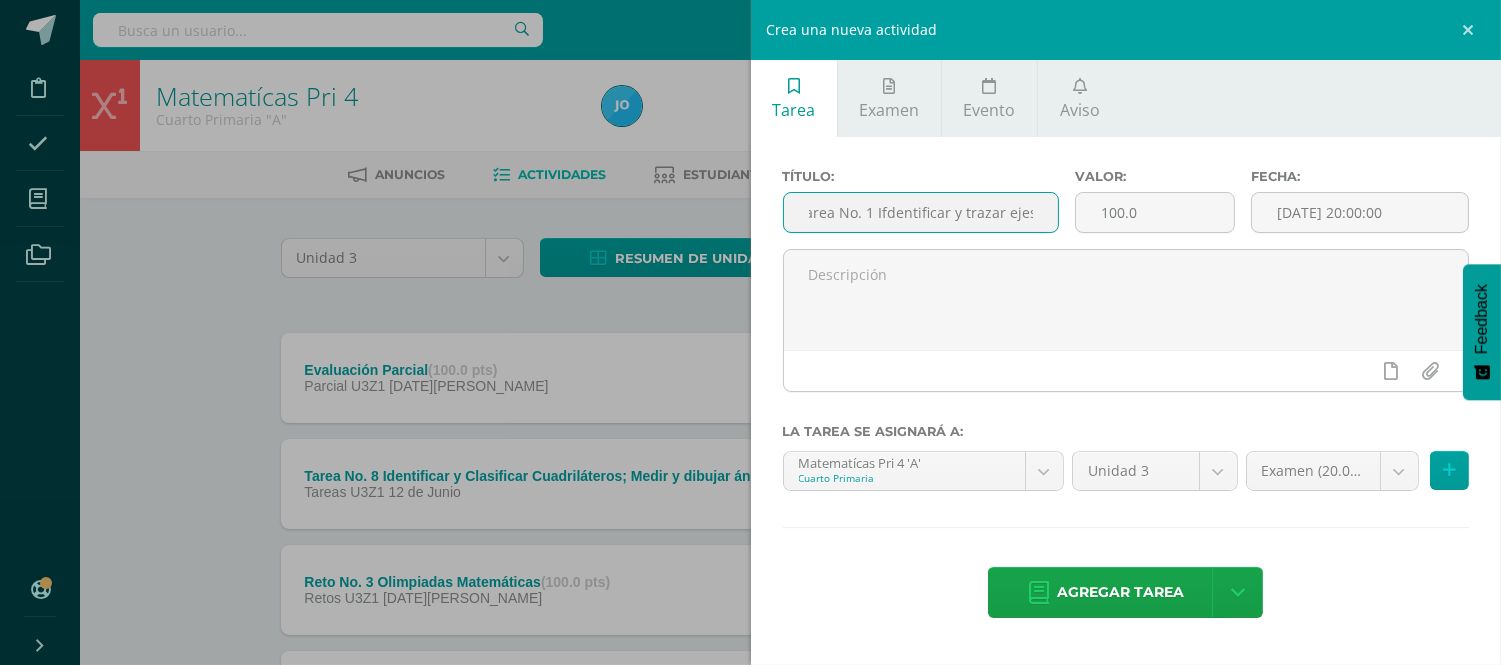 click on "Tarea No. 1 Ifdentificar y trazar ejes de simetría" at bounding box center [921, 212] 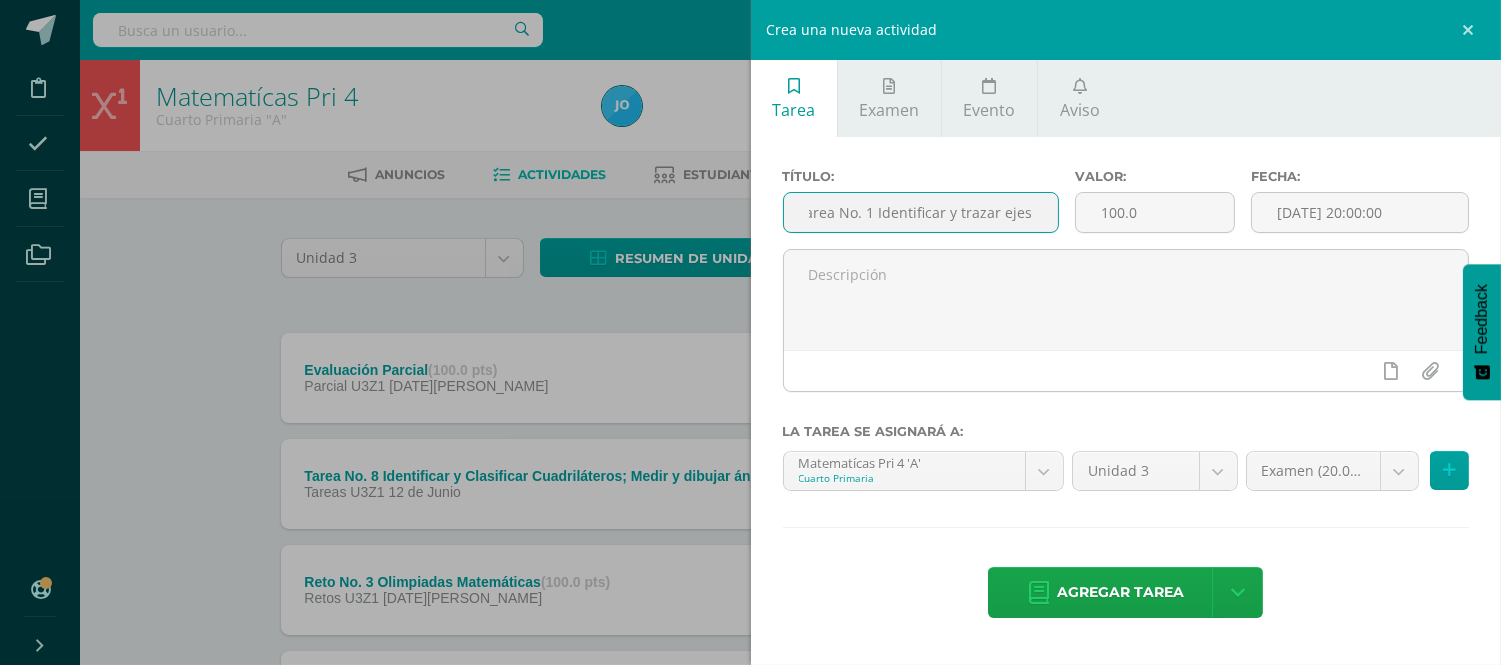 click on "Tarea No. 1 Identificar y trazar ejes de simetría" at bounding box center (921, 212) 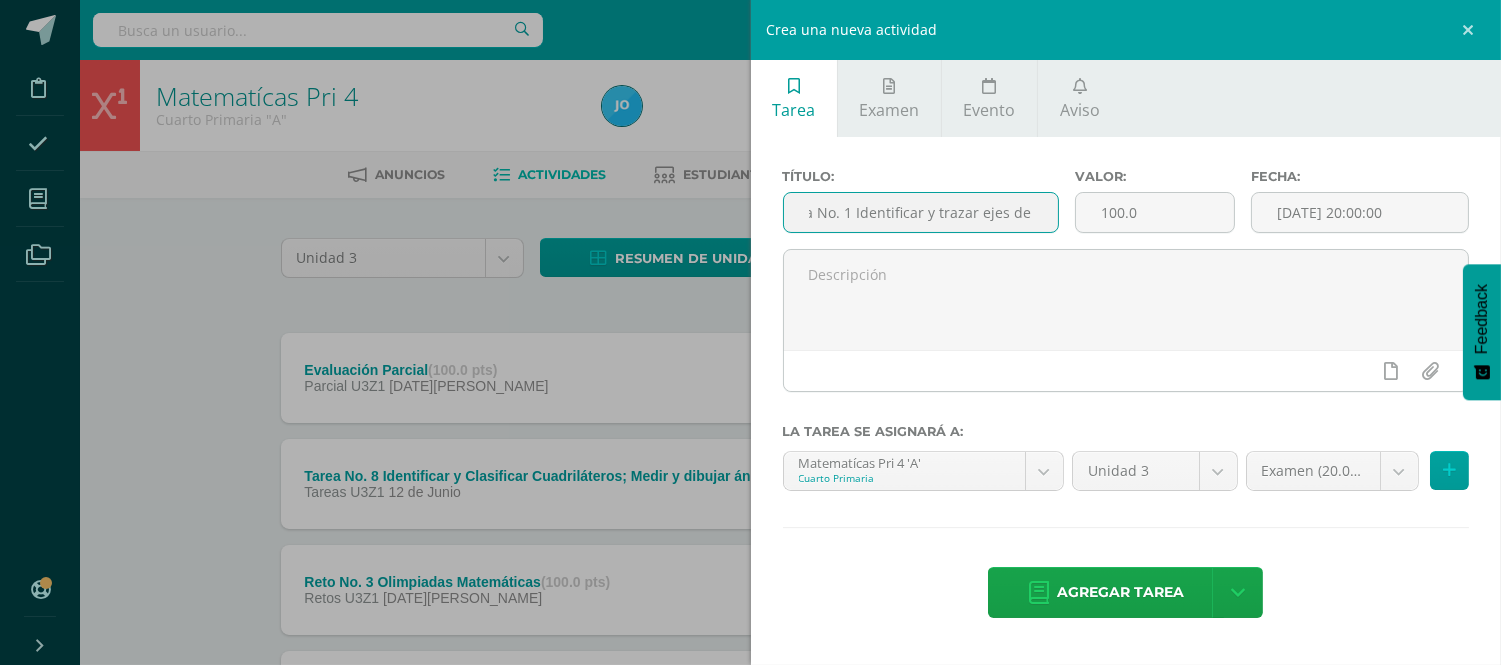 scroll, scrollTop: 0, scrollLeft: 78, axis: horizontal 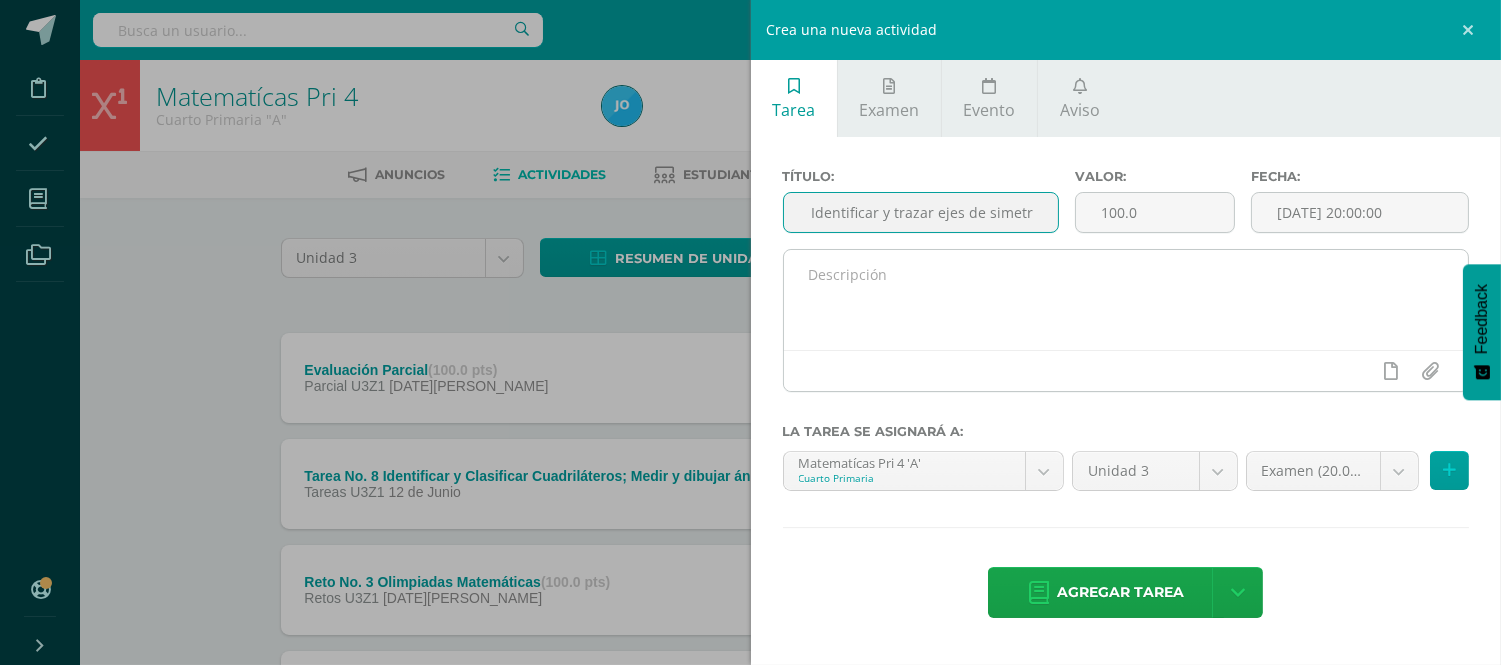 type on "Tarea No. 1 Identificar y trazar ejes de simetría" 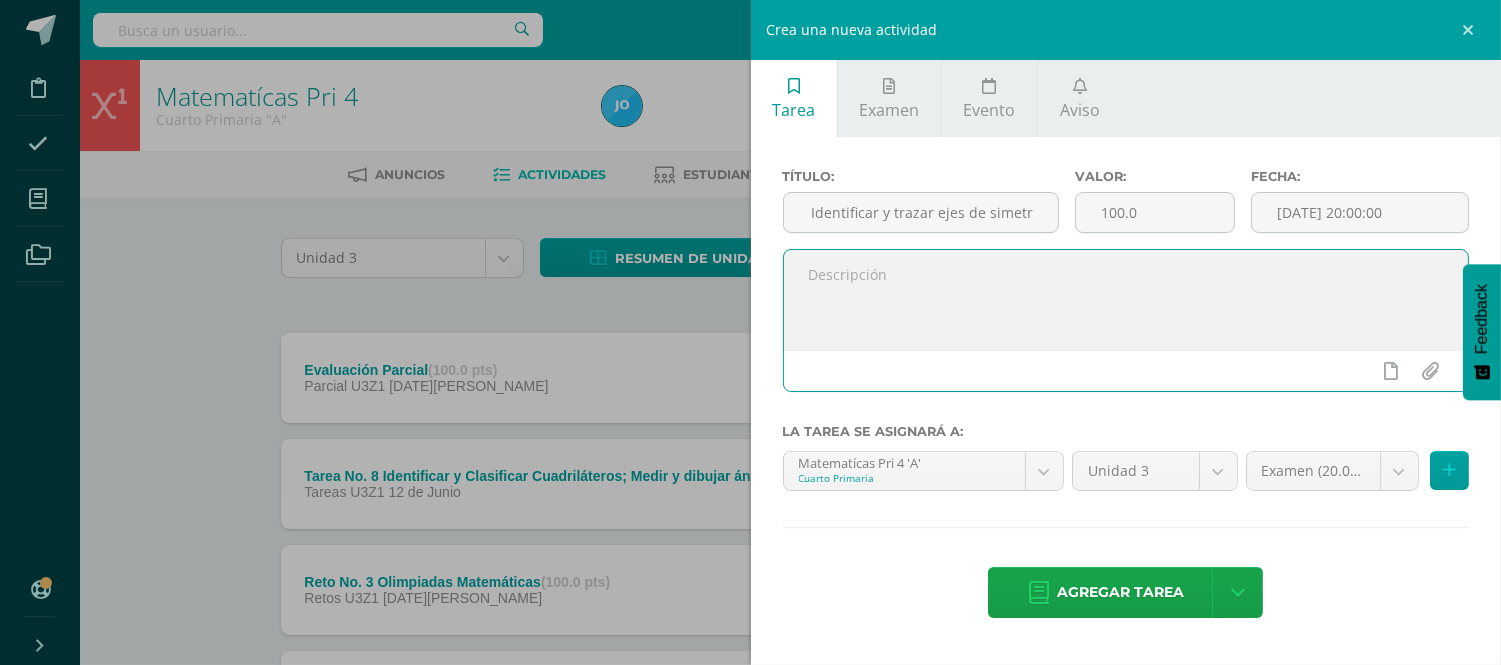 scroll, scrollTop: 0, scrollLeft: 0, axis: both 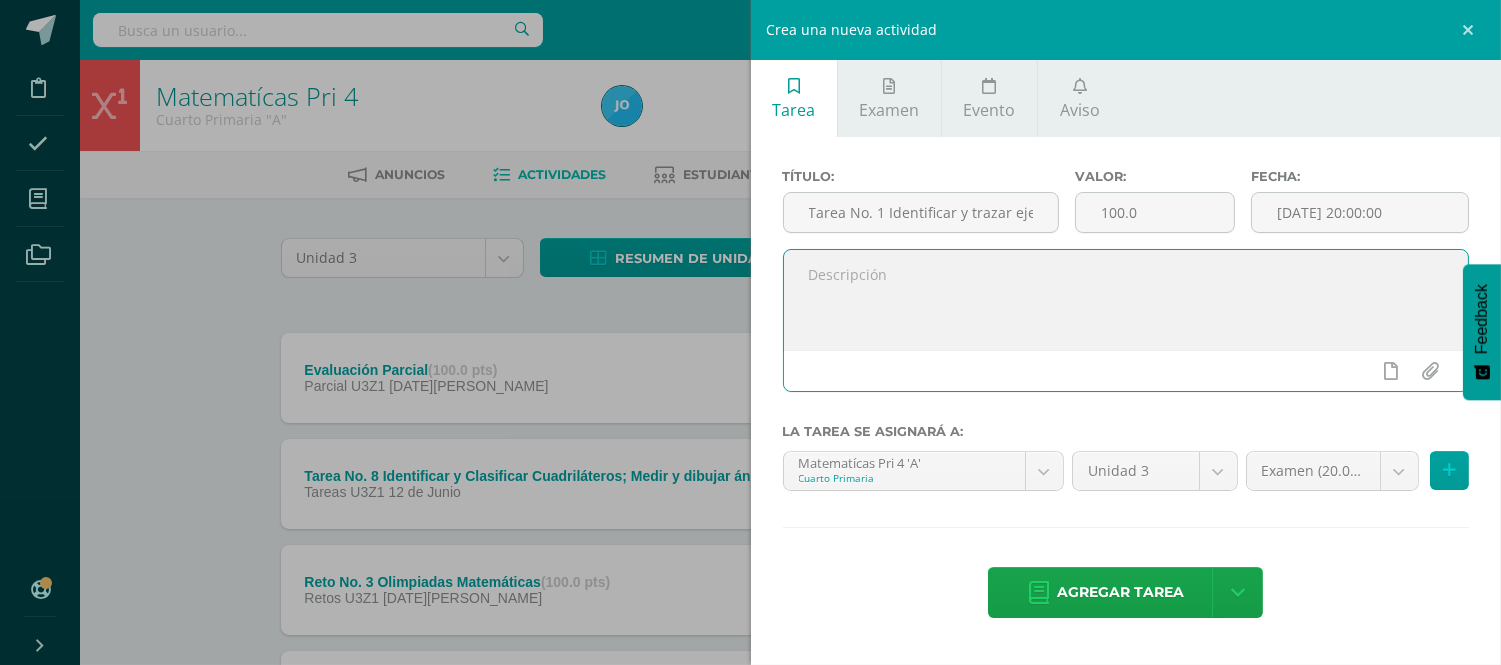click at bounding box center (1126, 300) 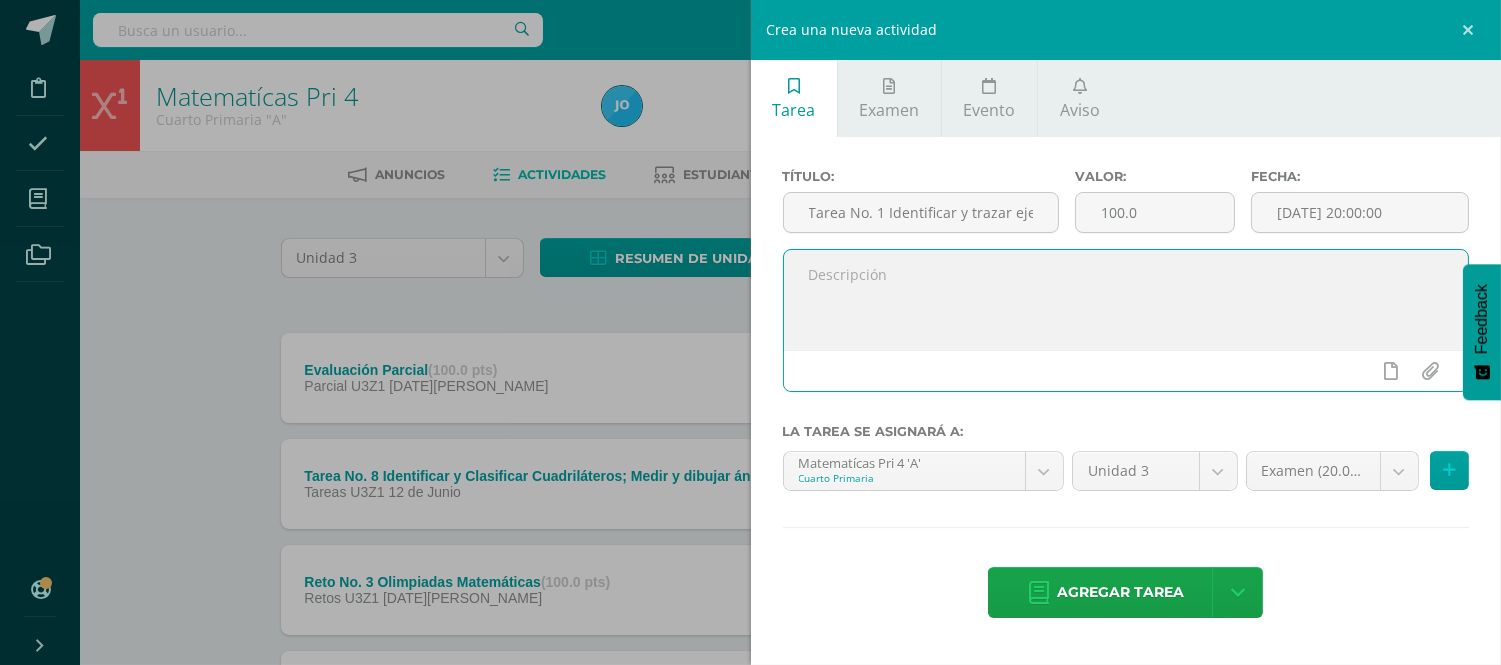 paste on "Buen día estimados estudiantes, espero que cada uno de ustedes se encuentre bien y sobre todo bendecidos.
"¡El Señor es bueno! ¡Su misericordia es eterna! ¡Su verdad permanece para siempre." Salmos 100:5 RVC
Instrucciones: Realiza las páginas 179 y 180 del libro Volumen 1. También investigar sobre como resolver las multiplicaciones y divisiones de fracciones y números mixtos.
Recuerda que debes realizar el procedimiento en el cuaderno, identificando cada operación, con esto tendrás el 20% de la nota. También debes identificar la respuesta con lapicero en las hojas y en el libro debes trabajar con lápiz.
PMA: Trabajarás el PMA si tienes los siguientes elementos
1) Si tu nota en menor a los 70 puntos, deberás de realizar la misma actividad y una de reposición, la cual estará adjunta en esta tarea el día lunes 14 de julio, la cual consiste en realizar ambas páginas. Con este plan tu nota máxima será de 70 puntos.
2) Si no asistió al colegio y tiene justificación, deberá de realizar la hoja adjunta titul..." 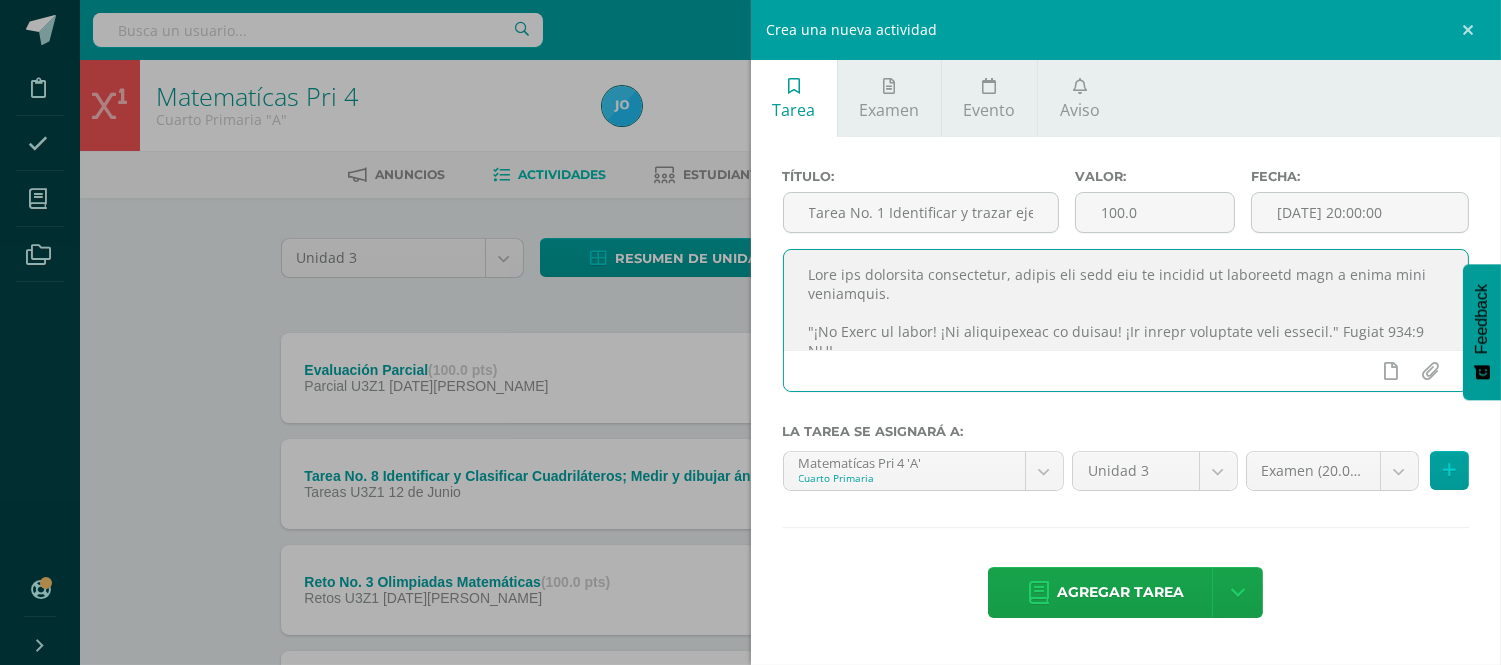 scroll, scrollTop: 444, scrollLeft: 0, axis: vertical 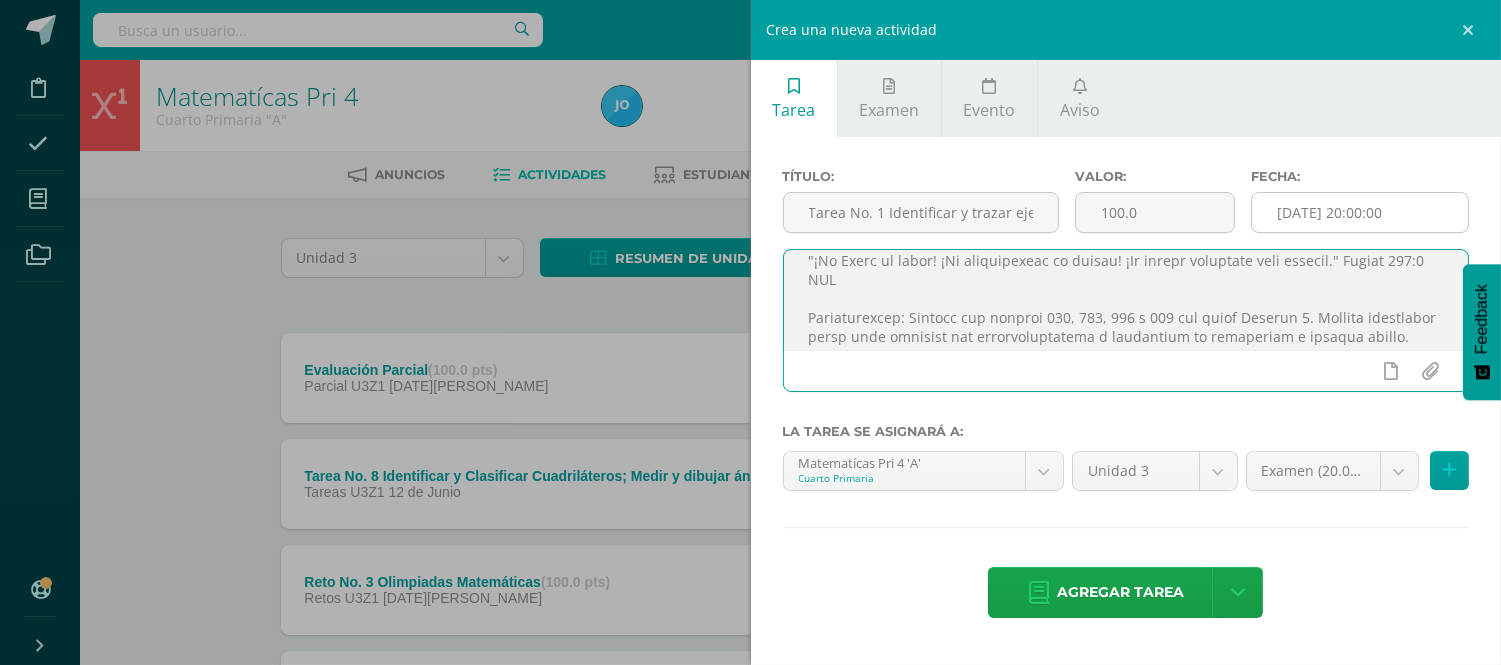 type on "Buen día estimados estudiantes, espero que cada uno de ustedes se encuentre bien y sobre todo bendecidos.
"¡El Señor es bueno! ¡Su misericordia es eterna! ¡Su verdad permanece para siempre." Salmos 100:5 RVC
Instrucciones: Realiza las páginas 475, 476, 477 y 478 del libro Volumen 1. También investigar sobre como resolver las multiplicaciones y divisiones de fracciones y números mixtos.
Recuerda que debes realizar el procedimiento en el cuaderno, identificando cada operación, con esto tendrás el 20% de la nota. También debes identificar la respuesta con lapicero en las hojas y en el libro debes trabajar con lápiz.
PMA: Trabajarás el PMA si tienes los siguientes elementos
1) Si tu nota en menor a los 70 puntos, deberás de realizar la misma actividad y una de reposición, la cual estará adjunta en esta tarea el día lunes 14 de julio, la cual consiste en realizar ambas páginas. Con este plan tu nota máxima será de 70 puntos.
2) Si no asistió al colegio y tiene justificación, deberá de realizar la hoja adj..." 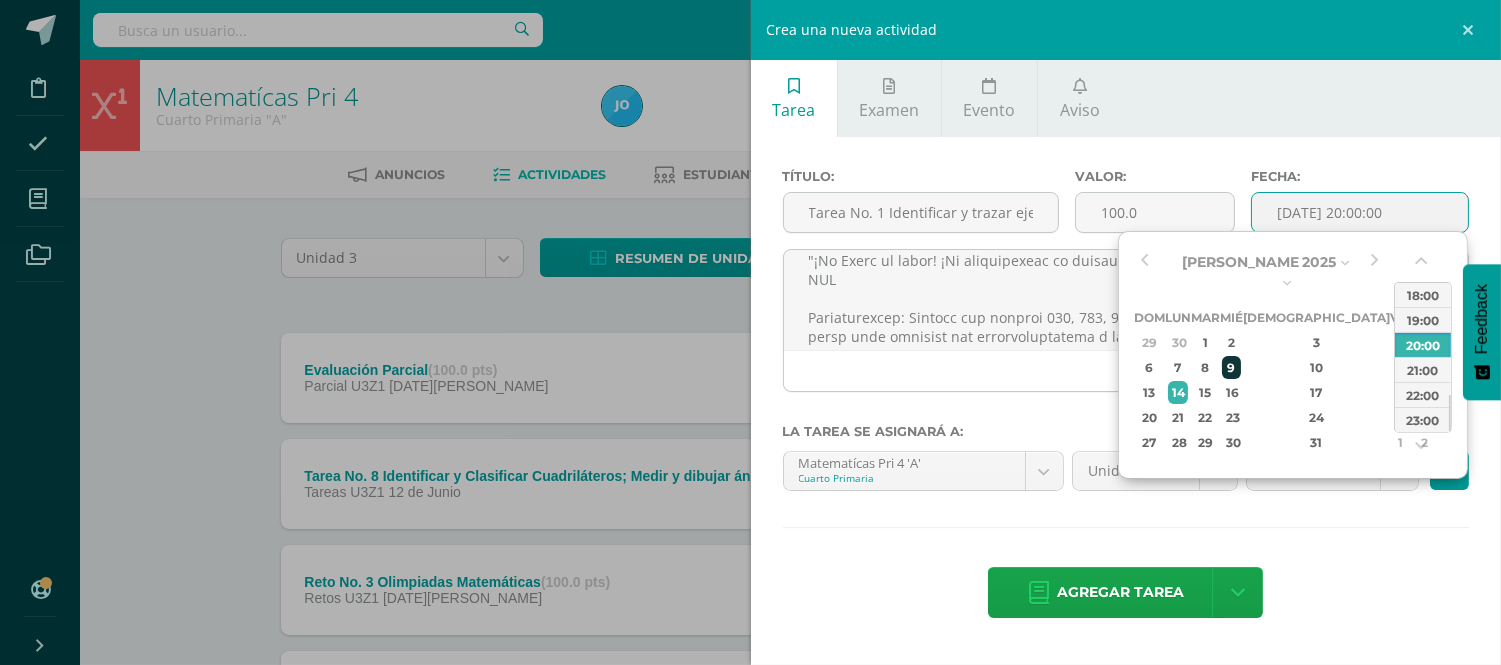 click on "9" at bounding box center (1231, 367) 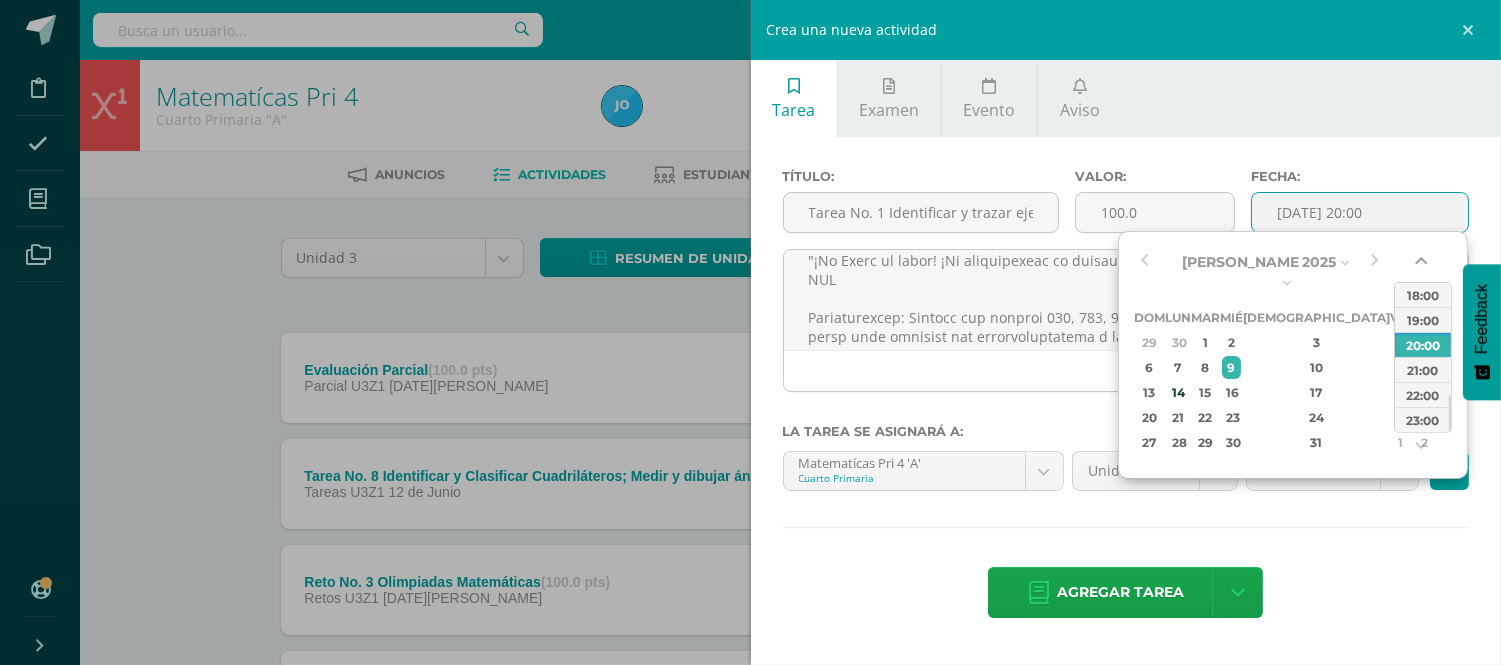 click at bounding box center [1423, 265] 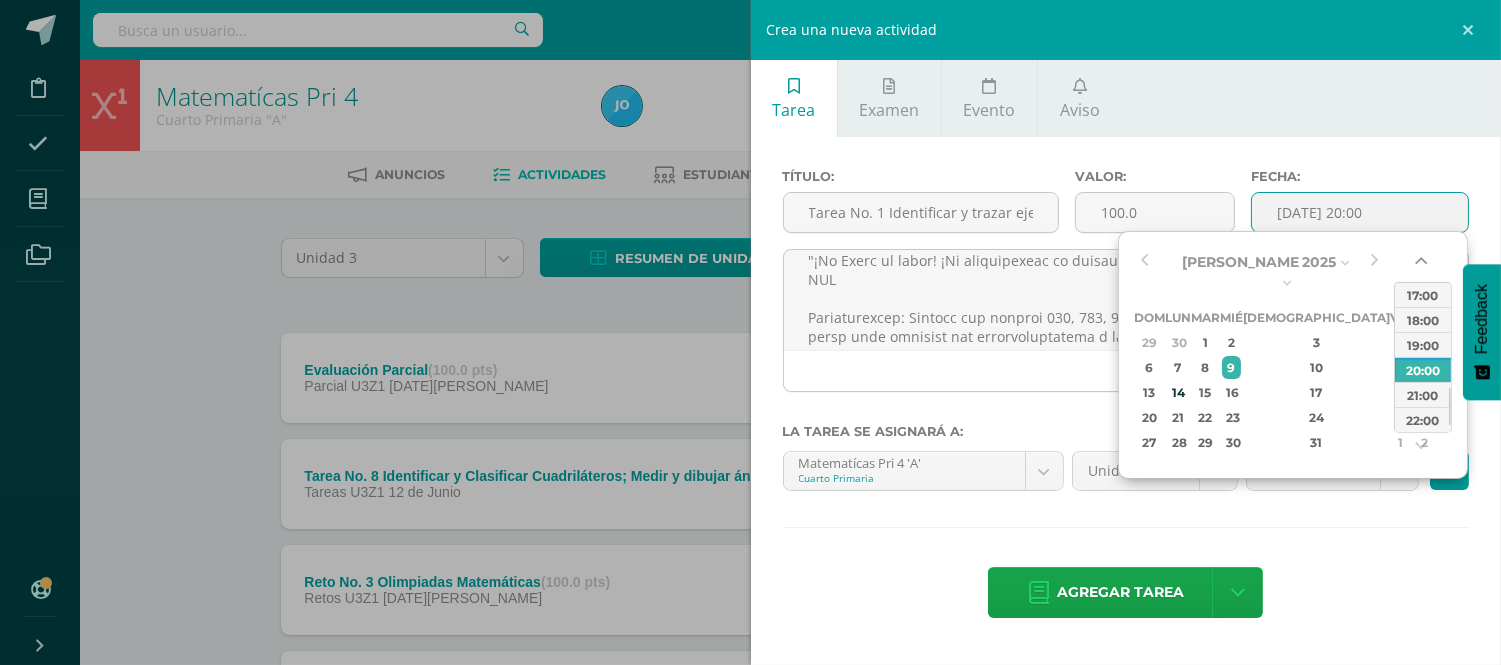 click at bounding box center (1423, 265) 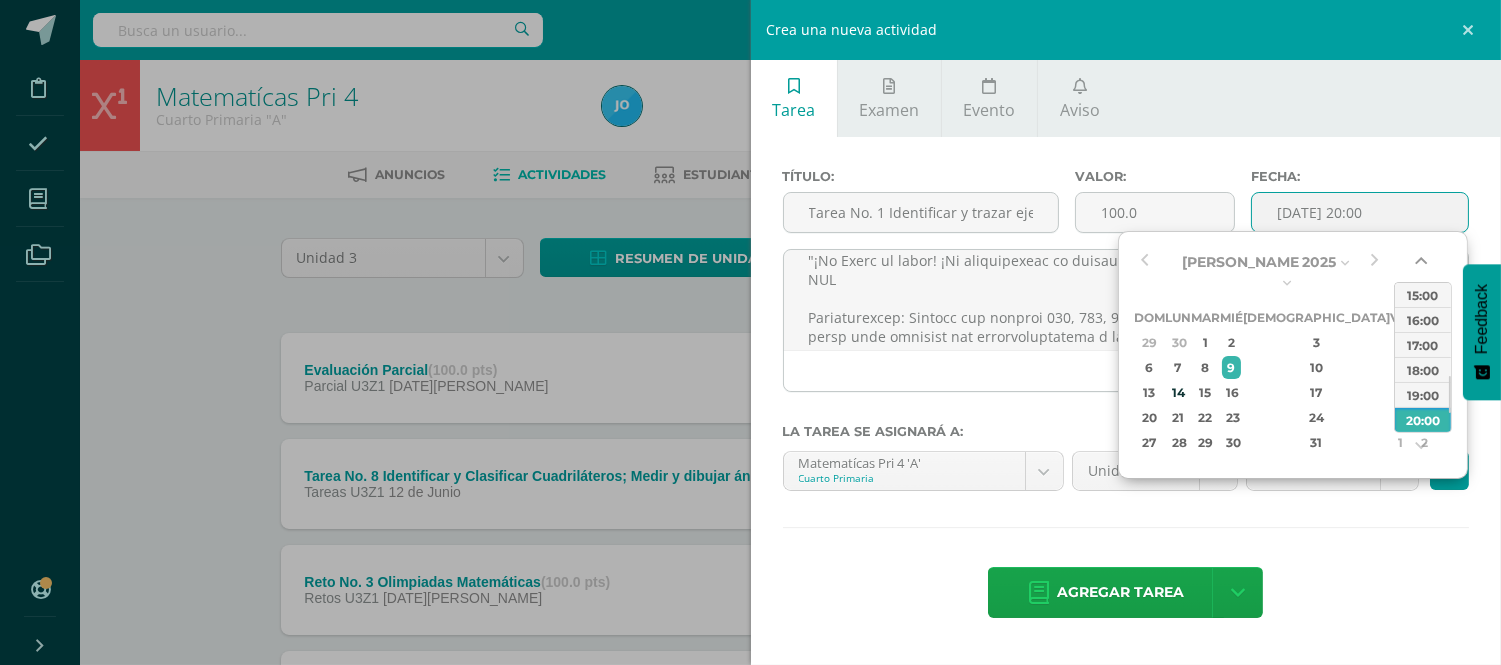 click at bounding box center (1423, 265) 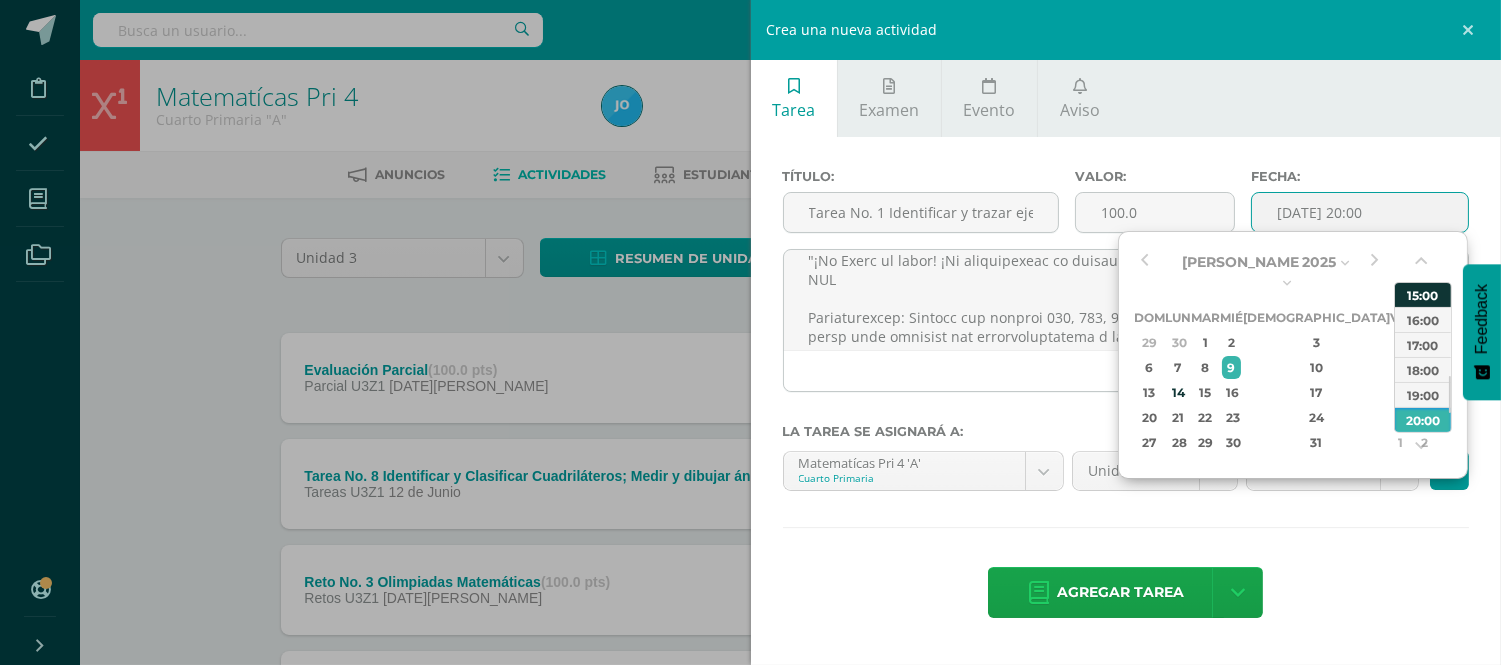 click on "15:00" at bounding box center [1423, 294] 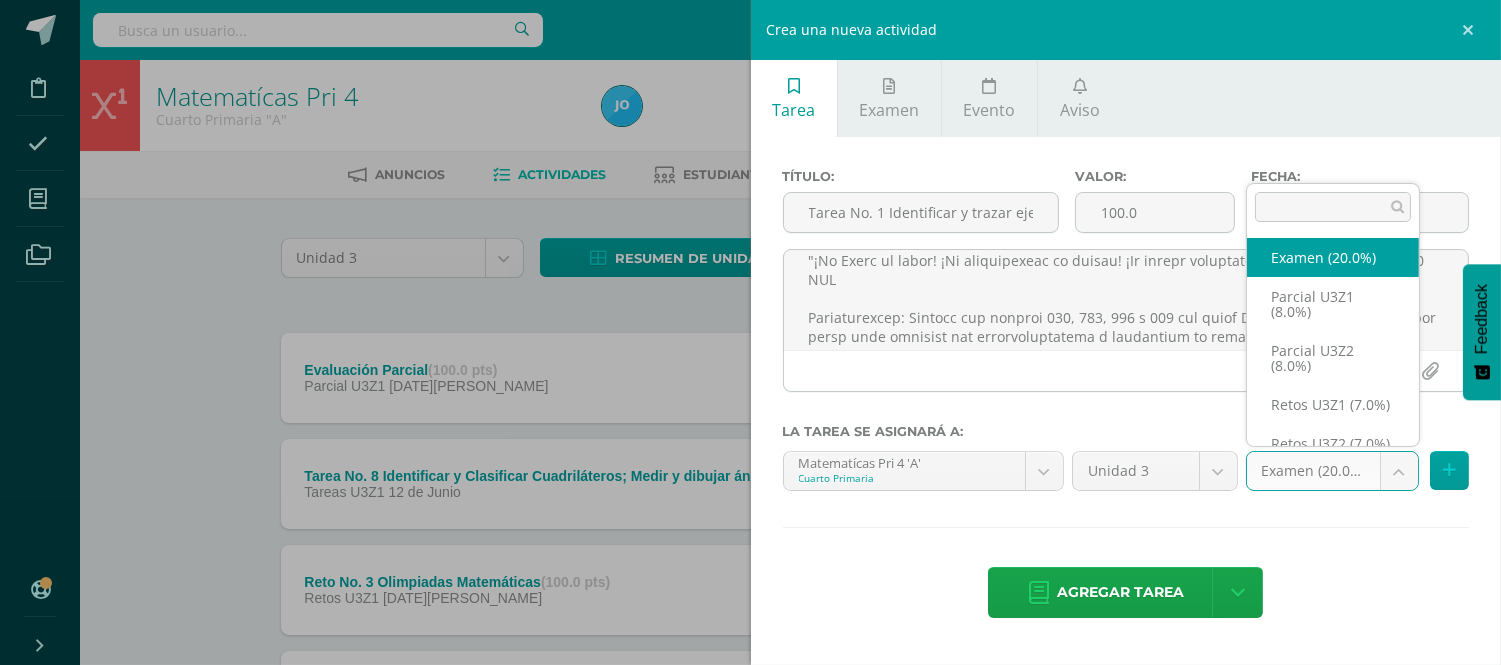 click on "Disciplina Asistencia Mis cursos Archivos Soporte
Centro de ayuda
Últimas actualizaciones
10+ Cerrar panel
Matematícas  Pri 3
Tercero
Primaria
"A"
Actividades Estudiantes Planificación Dosificación
Matematícas  Pri 4
Cuarto
Primaria
"A"
Actividades Estudiantes Planificación Dosificación
Matematícas  Pri 5
Quinto
Primaria
"A"
Actividades Estudiantes Planificación Dosificación
Física Fundamental  Bas III
Actividades Estudiantes Planificación Mi Perfil" at bounding box center (750, 751) 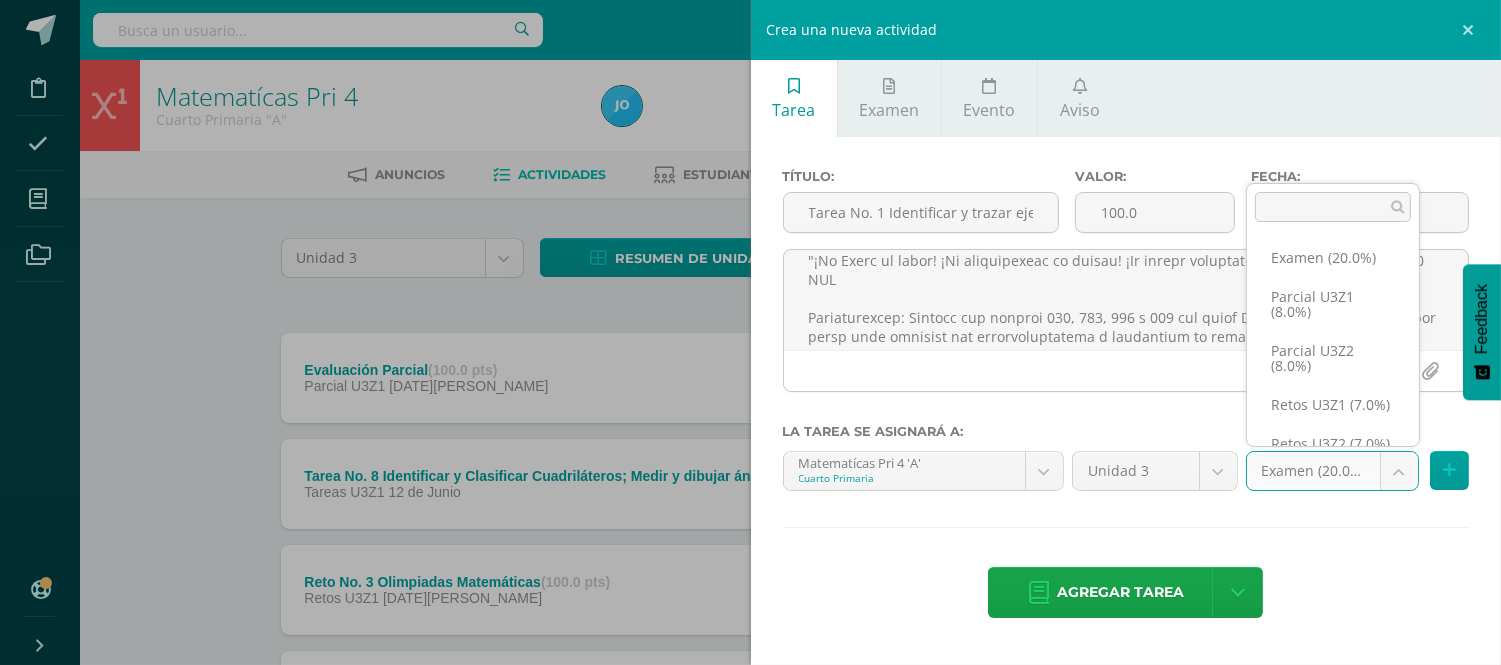 scroll, scrollTop: 163, scrollLeft: 0, axis: vertical 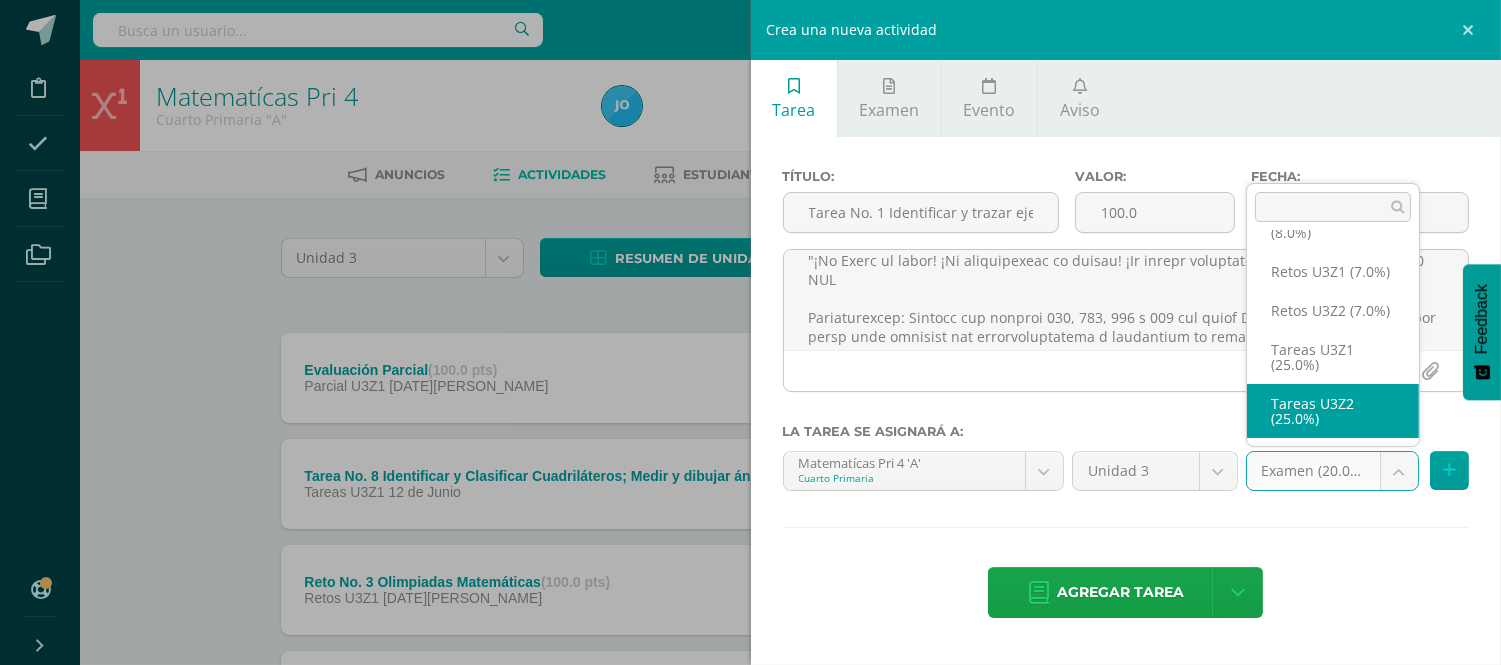 select on "27624" 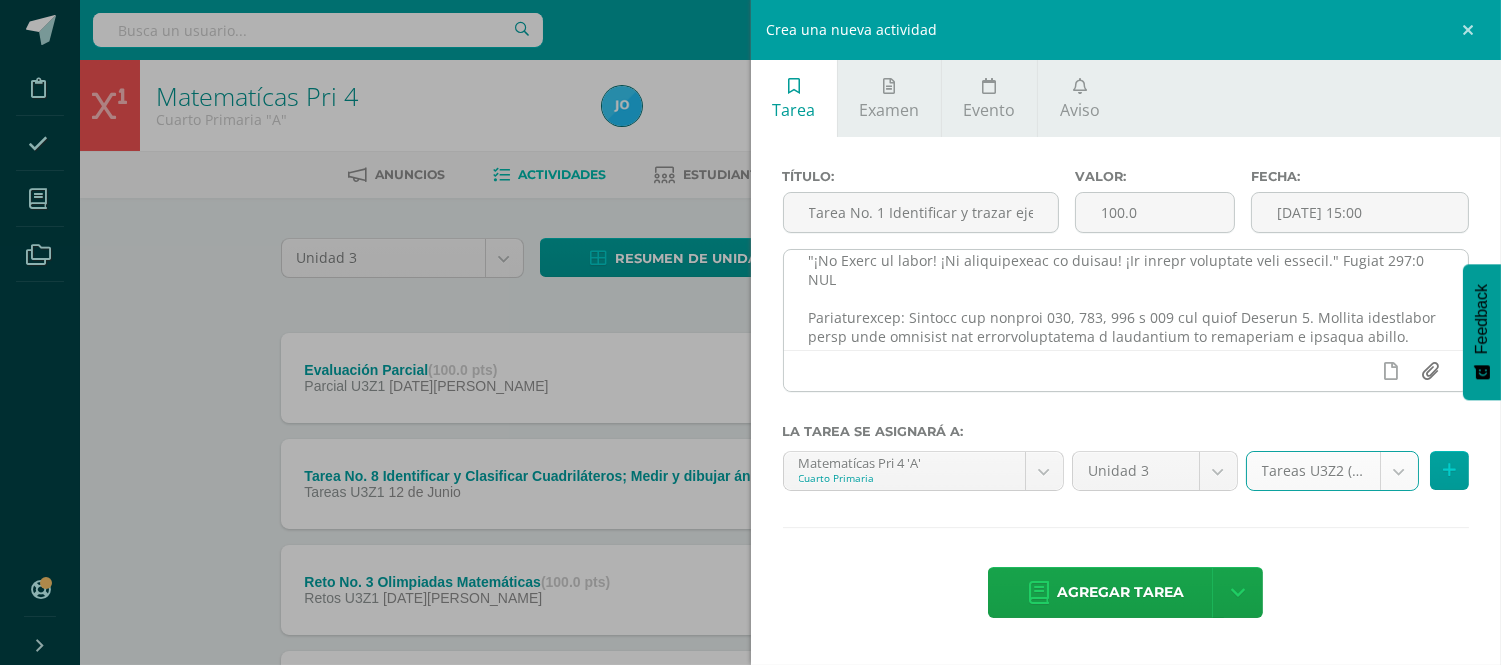 click at bounding box center (1430, 371) 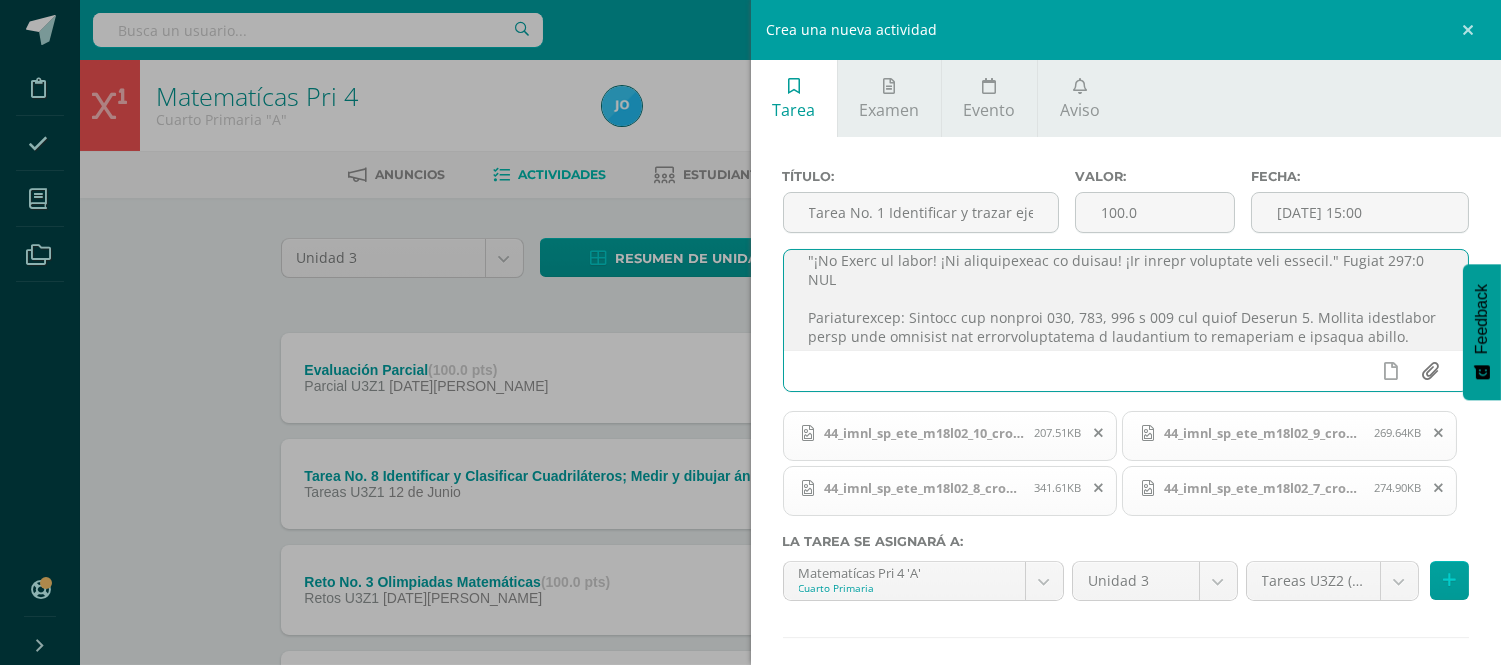 click at bounding box center (1430, 371) 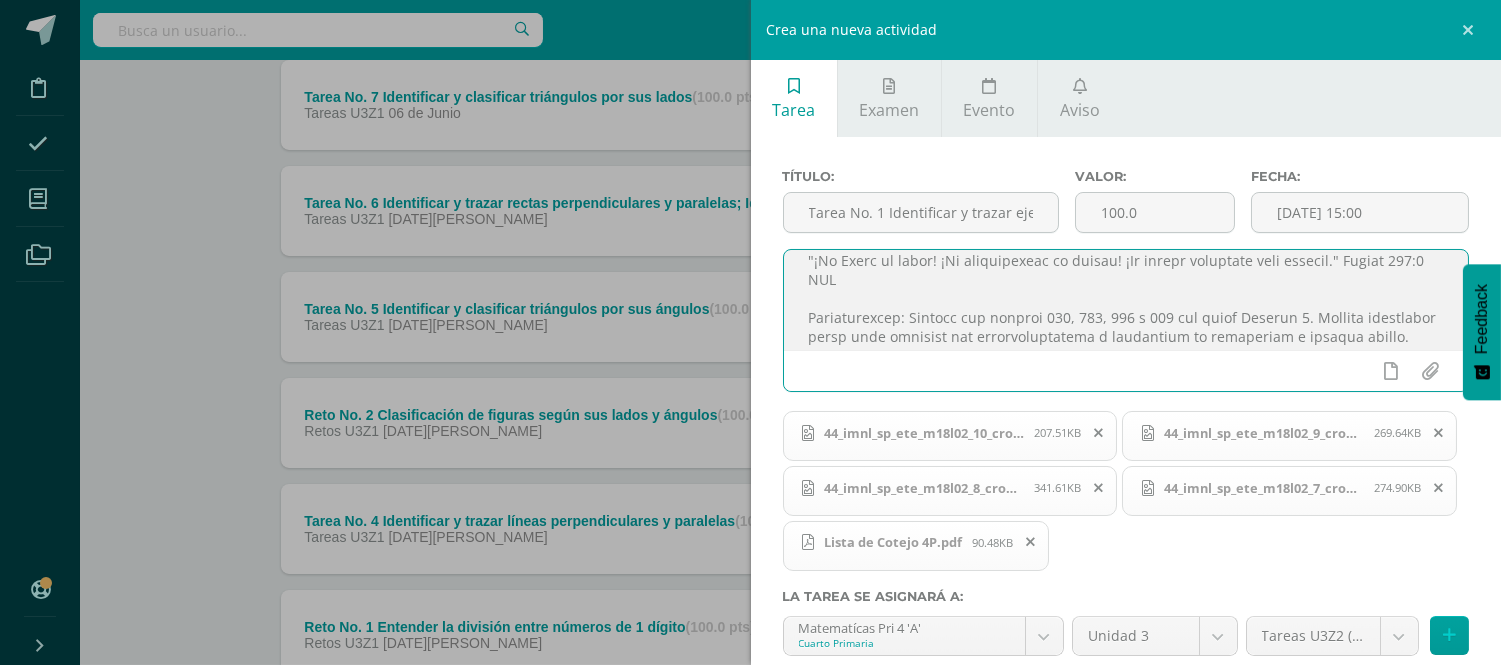 scroll, scrollTop: 600, scrollLeft: 0, axis: vertical 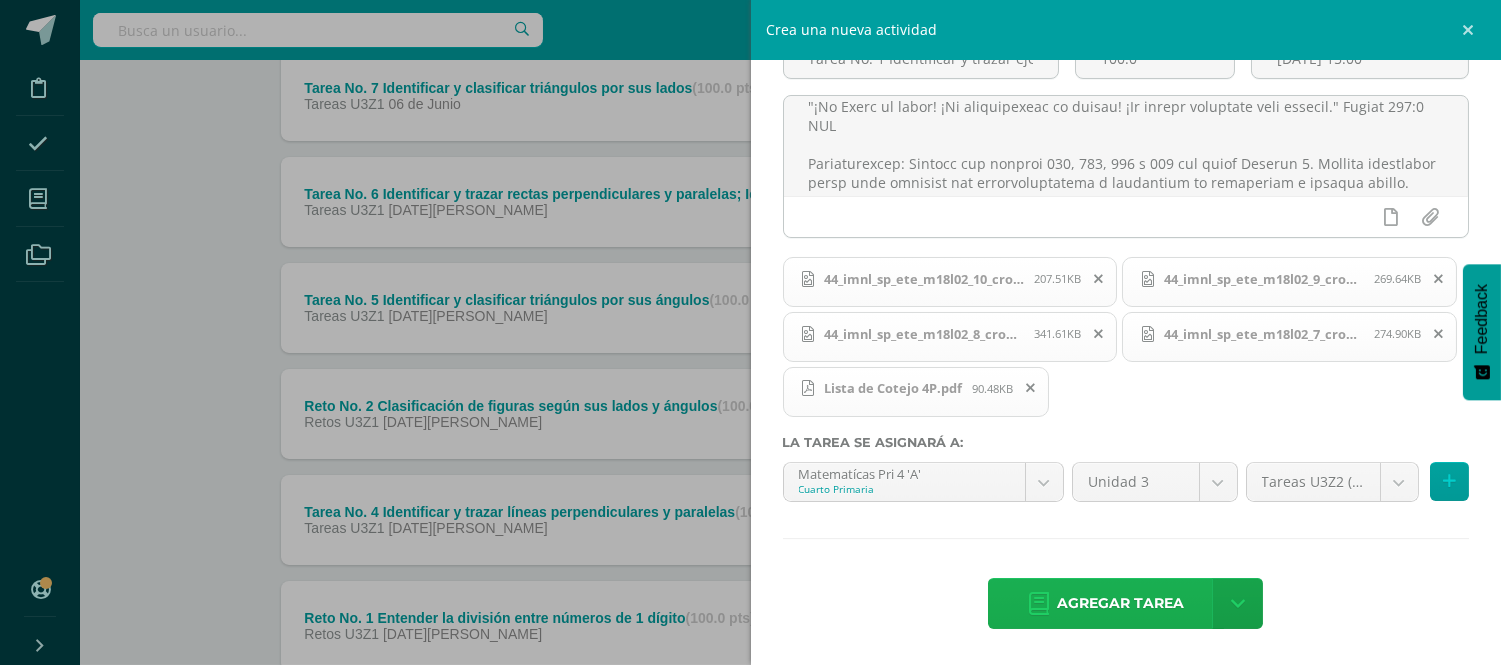 click on "Agregar tarea" at bounding box center (1120, 603) 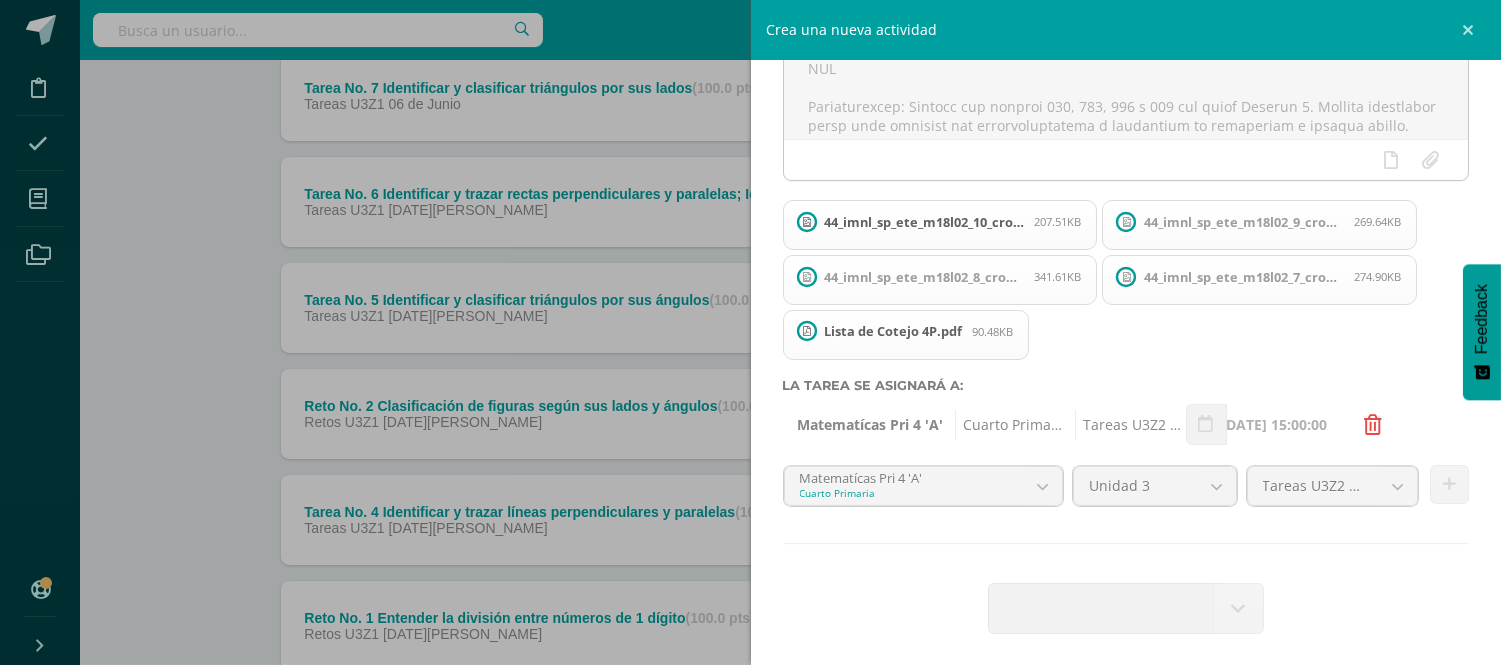 type 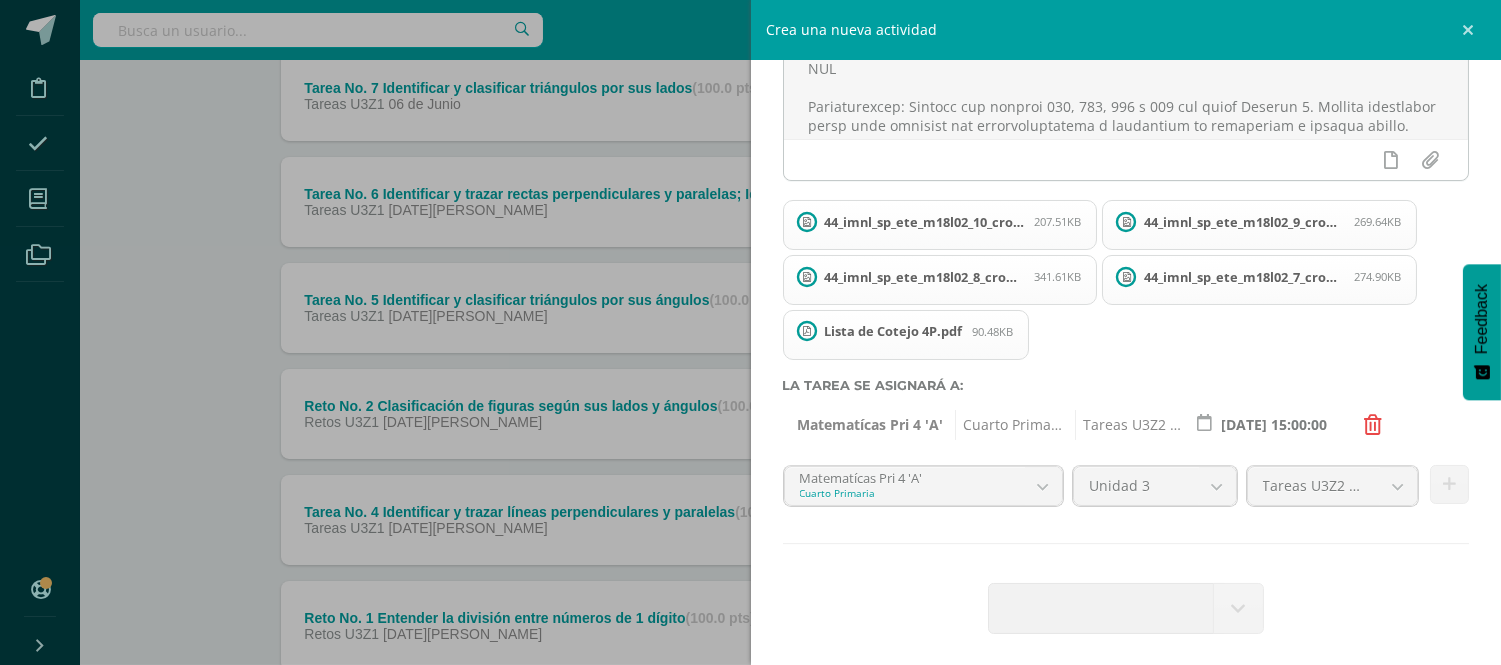 click at bounding box center (1106, 594) 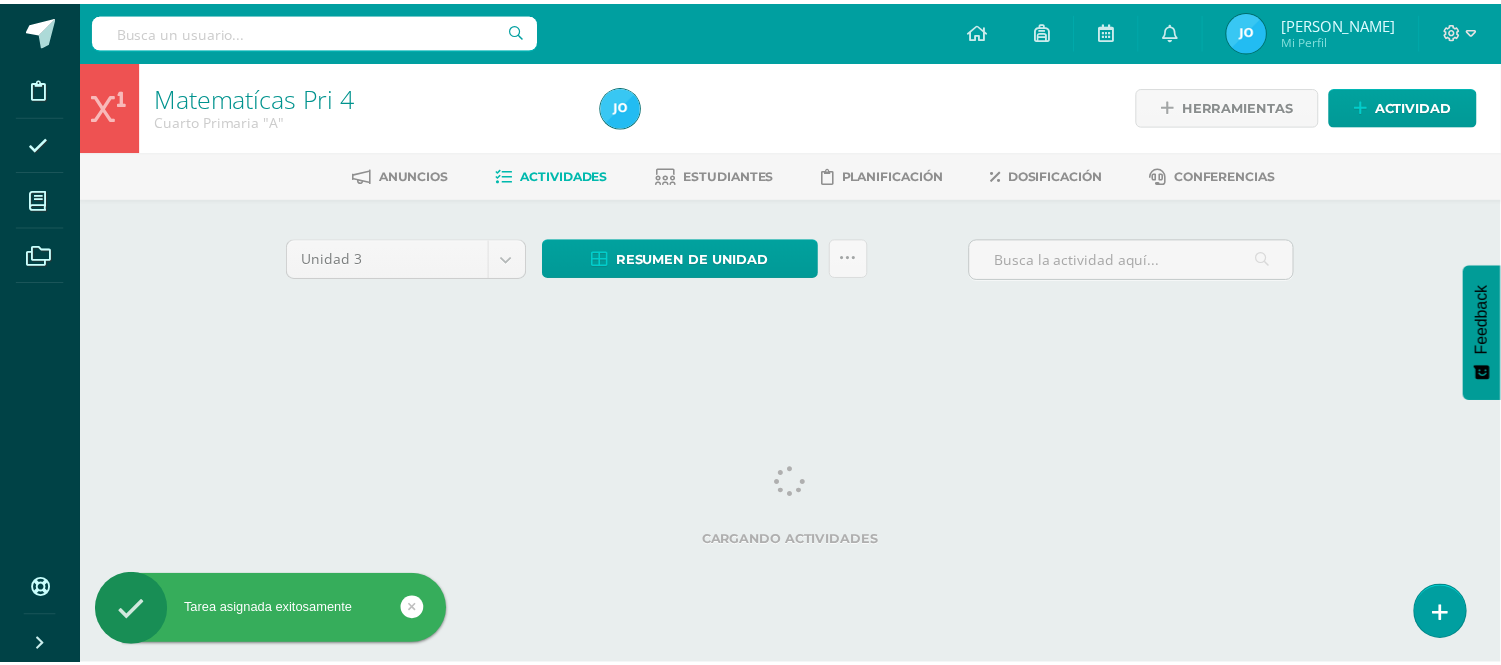 scroll, scrollTop: 0, scrollLeft: 0, axis: both 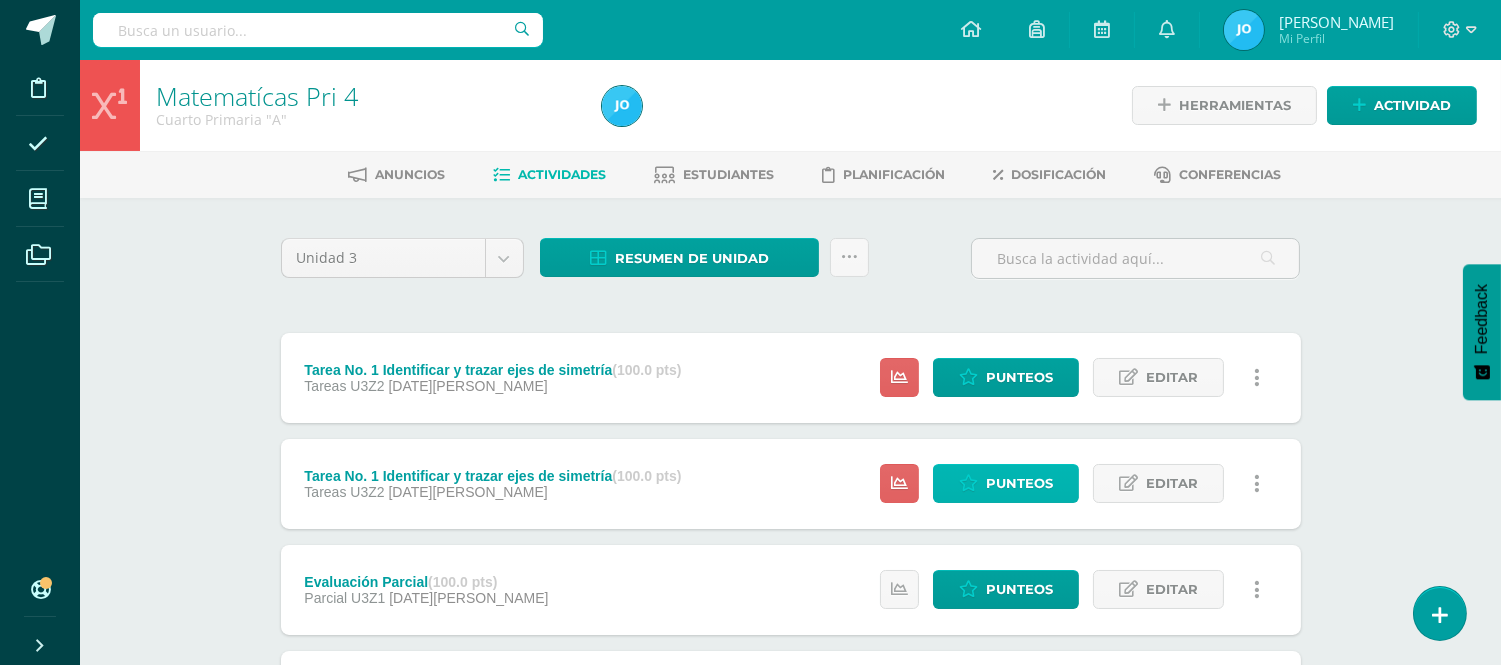 click on "Punteos" at bounding box center (1019, 483) 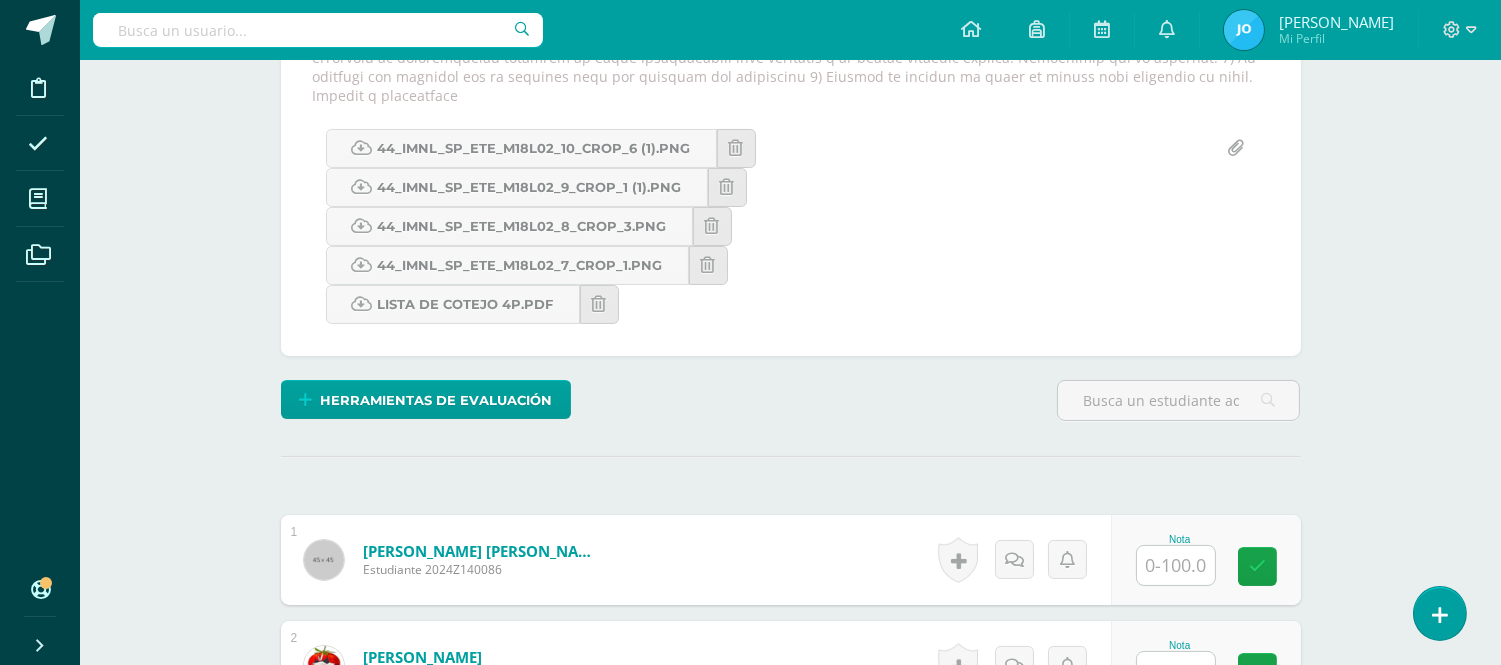 scroll, scrollTop: 565, scrollLeft: 0, axis: vertical 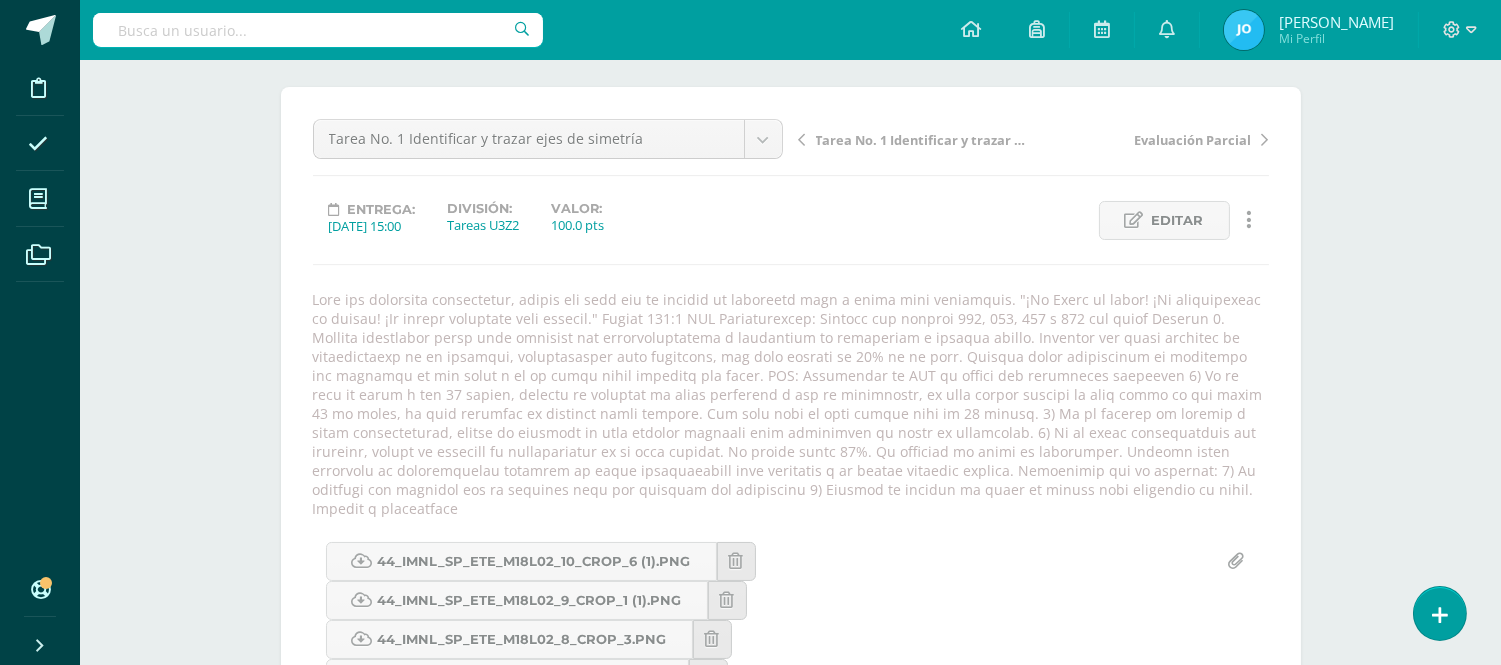 click on "Tarea No. 1 Identificar y trazar ejes de simetría" at bounding box center [916, 139] 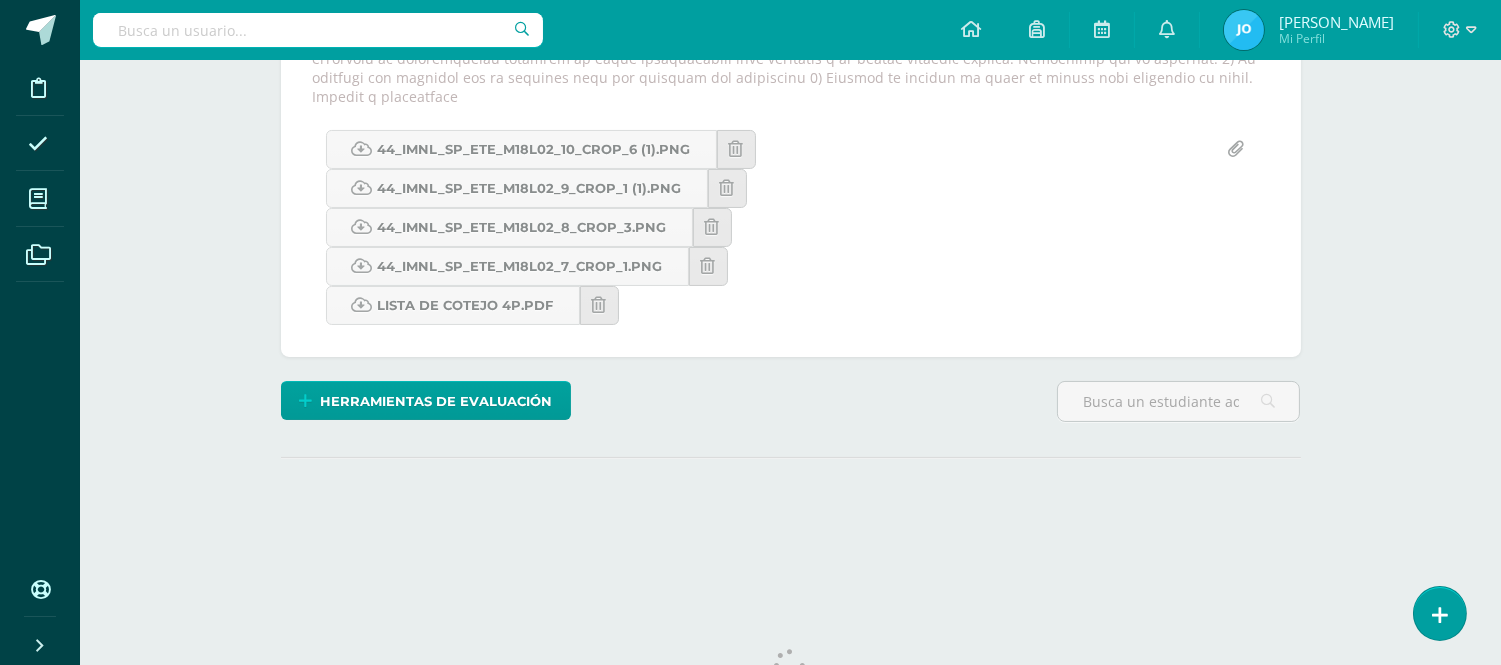scroll, scrollTop: 0, scrollLeft: 0, axis: both 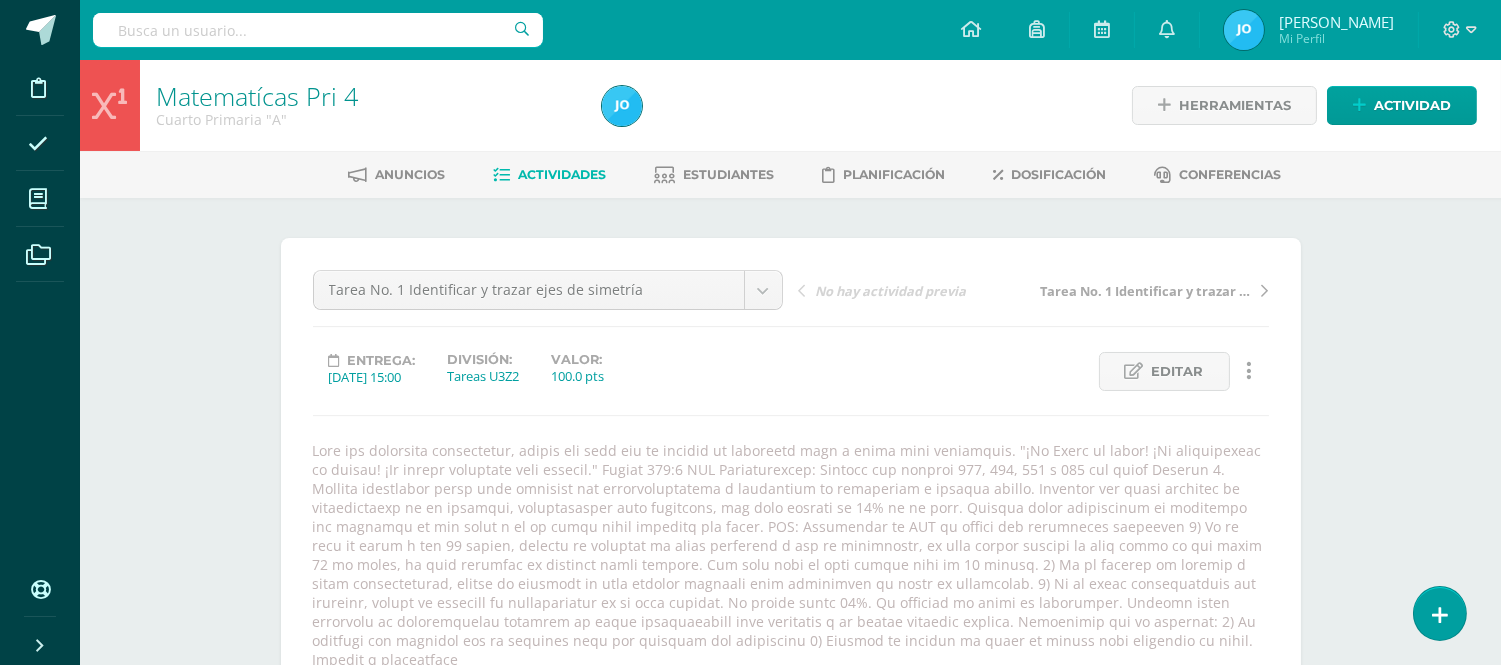 click on "Actividades" at bounding box center (562, 174) 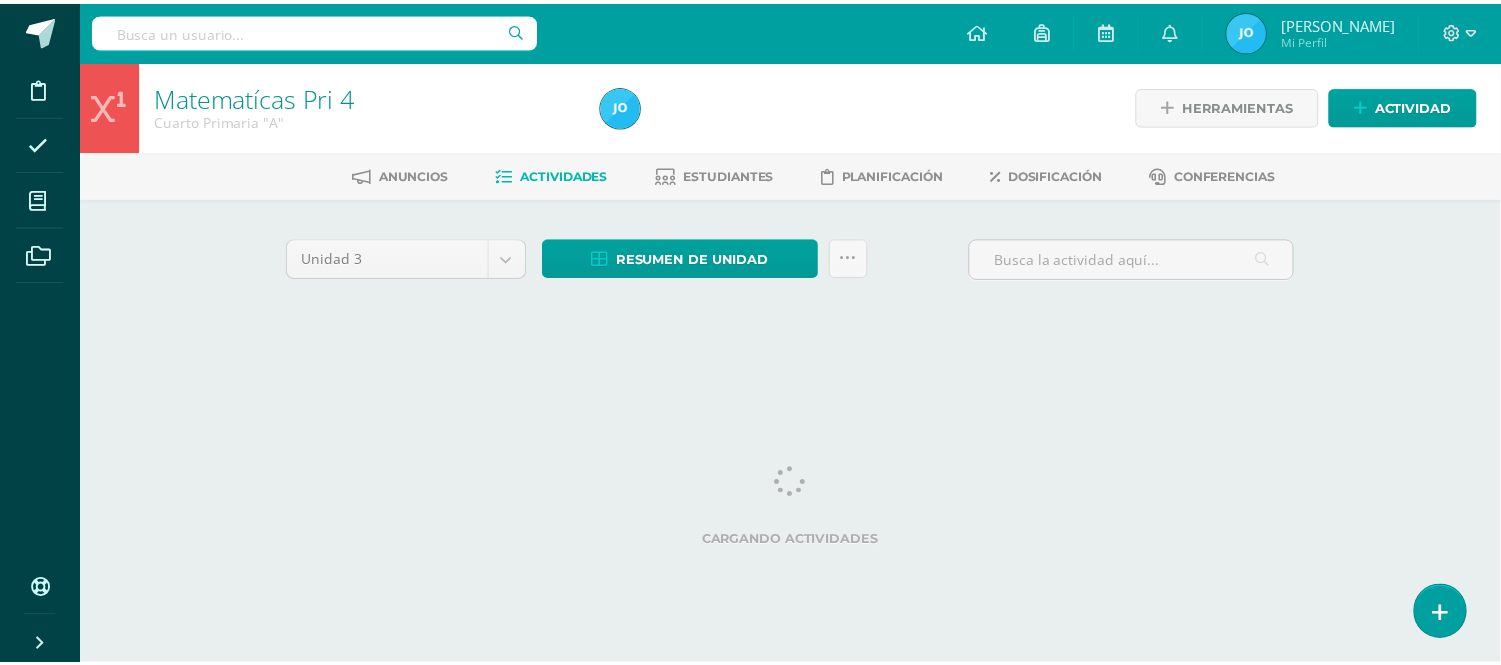 scroll, scrollTop: 0, scrollLeft: 0, axis: both 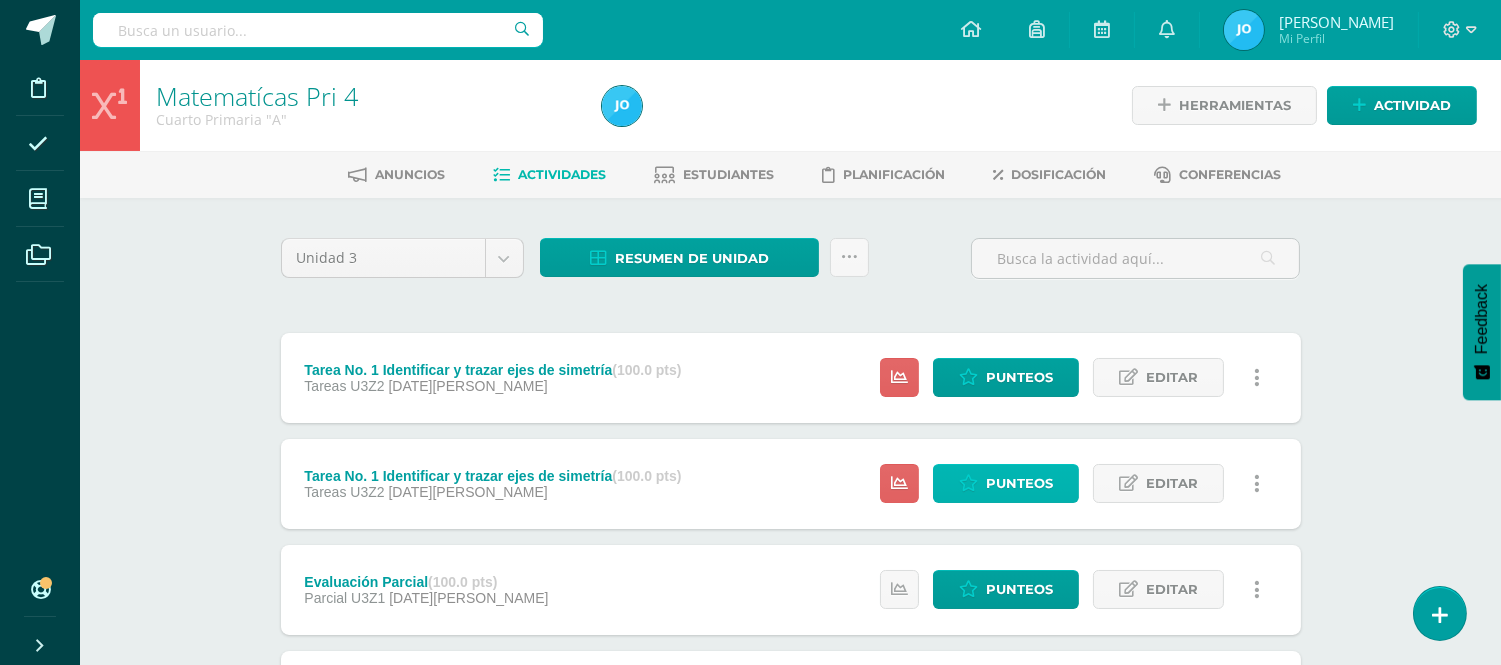click on "Punteos" at bounding box center [1019, 483] 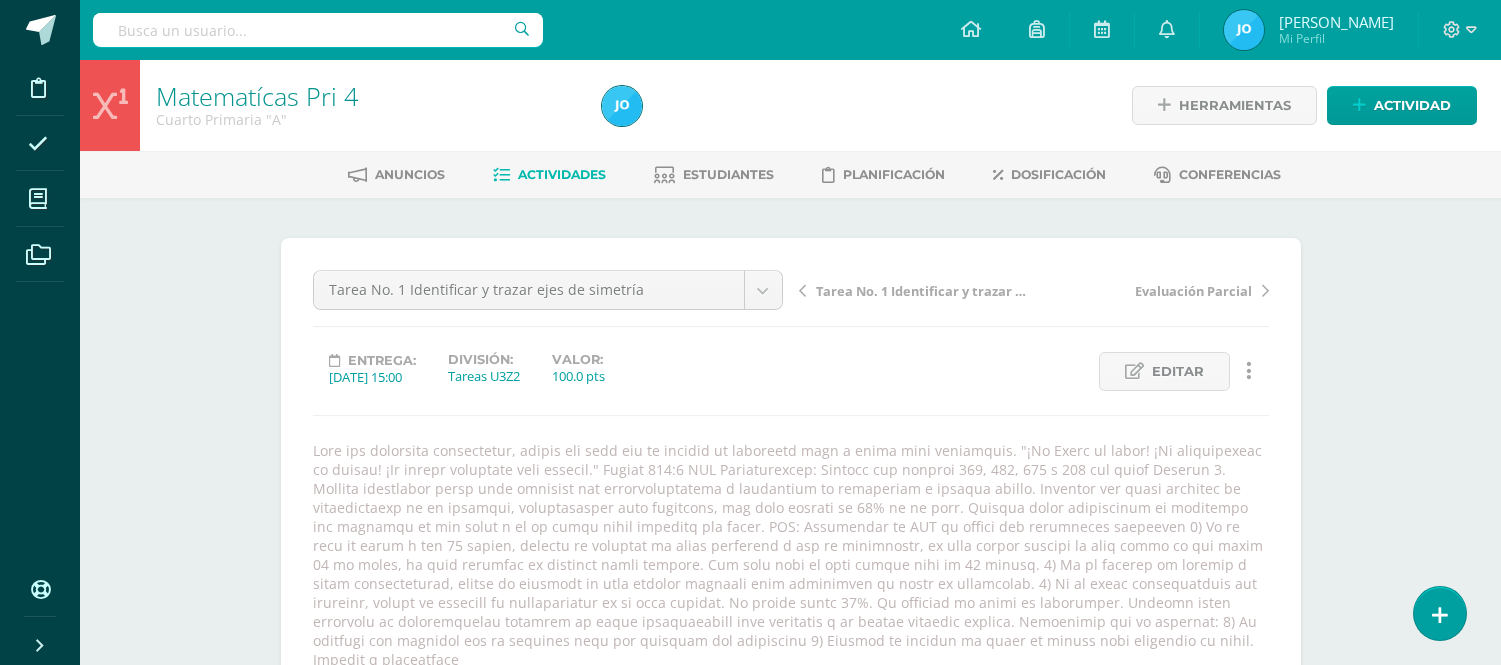 scroll, scrollTop: 563, scrollLeft: 0, axis: vertical 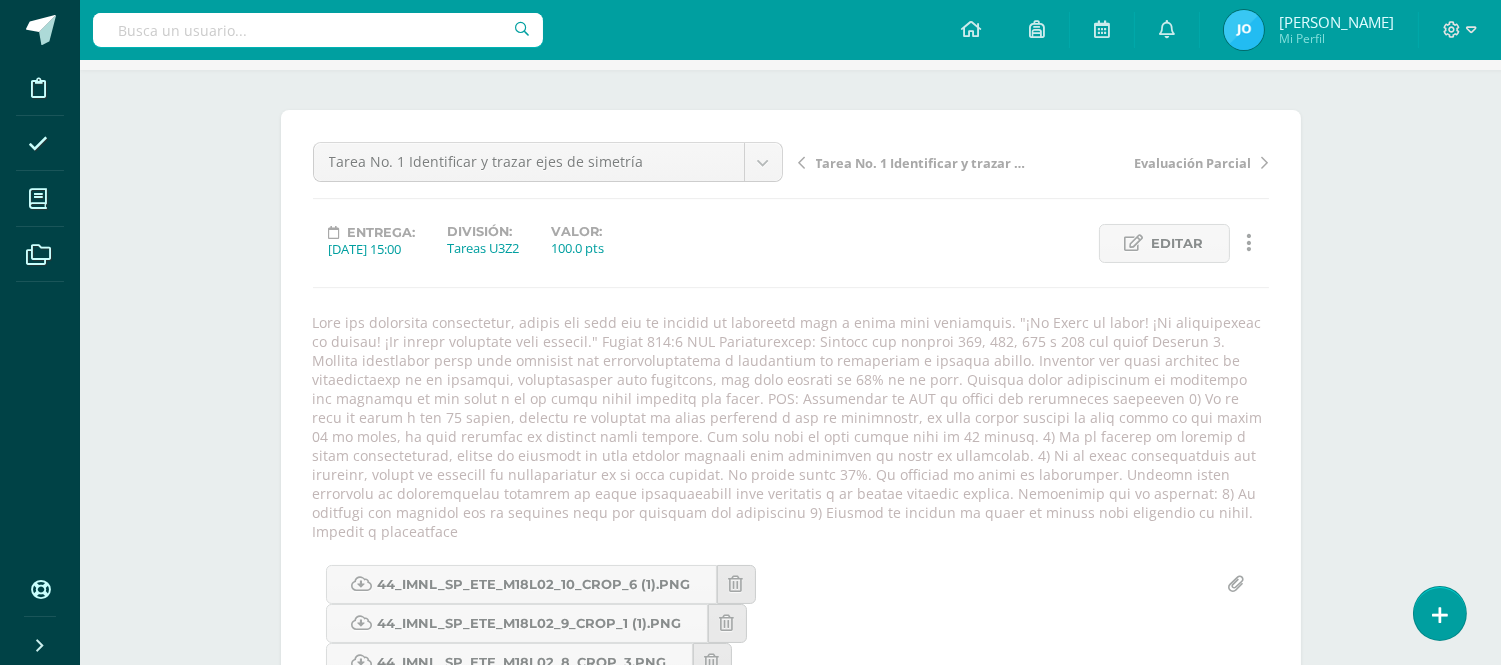 drag, startPoint x: 1516, startPoint y: 326, endPoint x: 1515, endPoint y: 114, distance: 212.00237 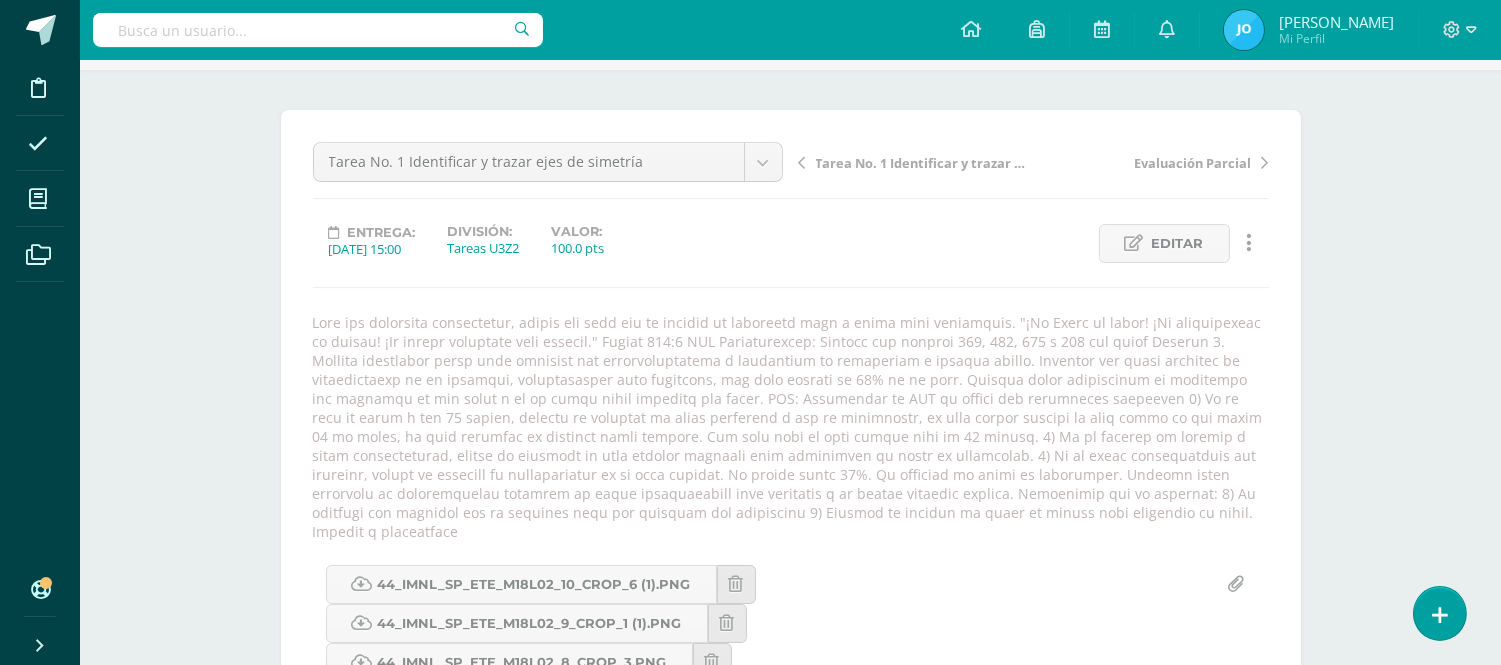 scroll, scrollTop: 130, scrollLeft: 0, axis: vertical 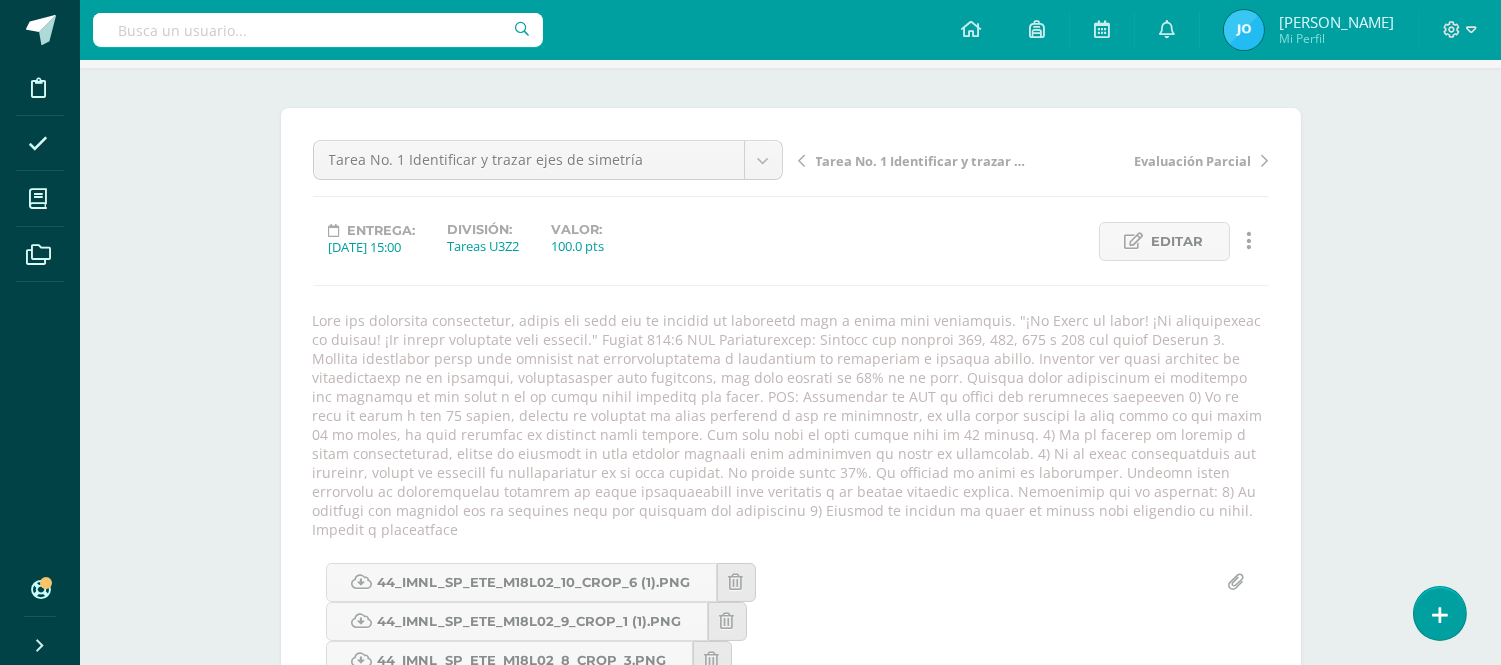 click on "Tarea No. 1 Identificar y trazar ejes de simetría" at bounding box center [916, 160] 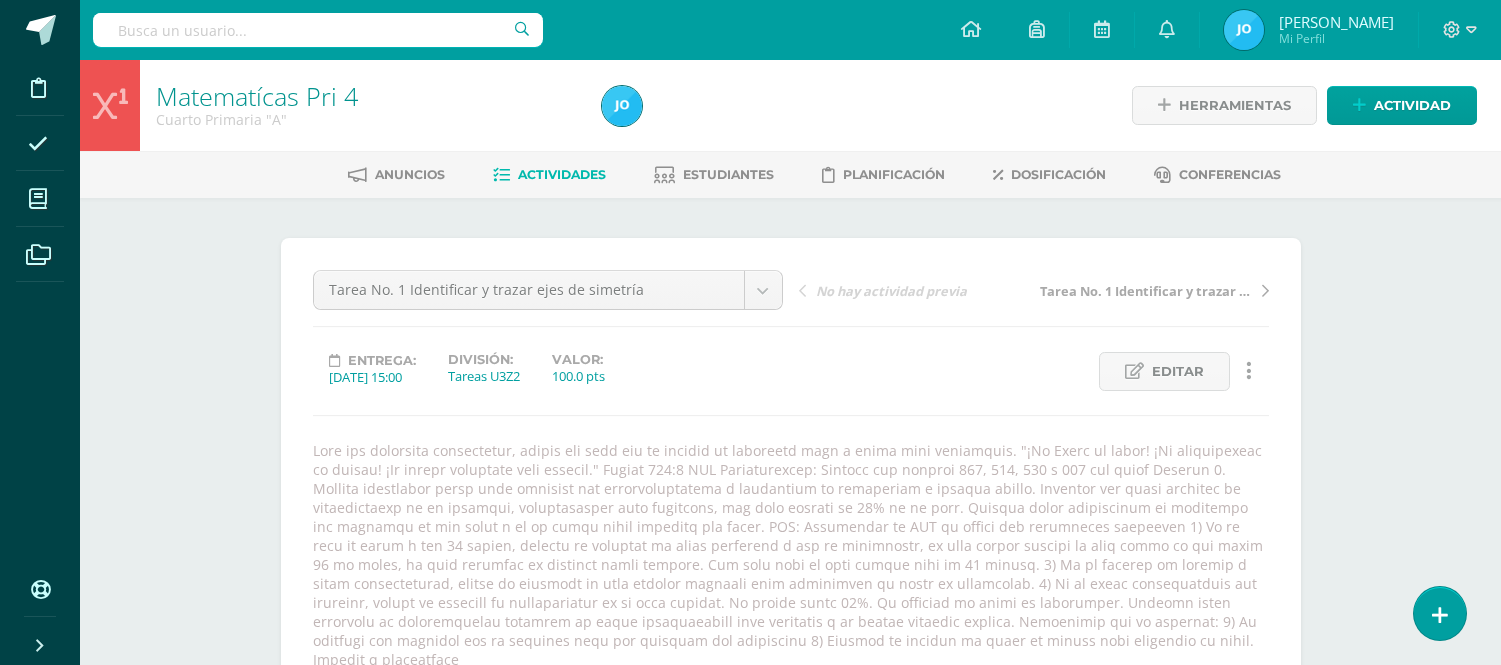 scroll, scrollTop: 563, scrollLeft: 0, axis: vertical 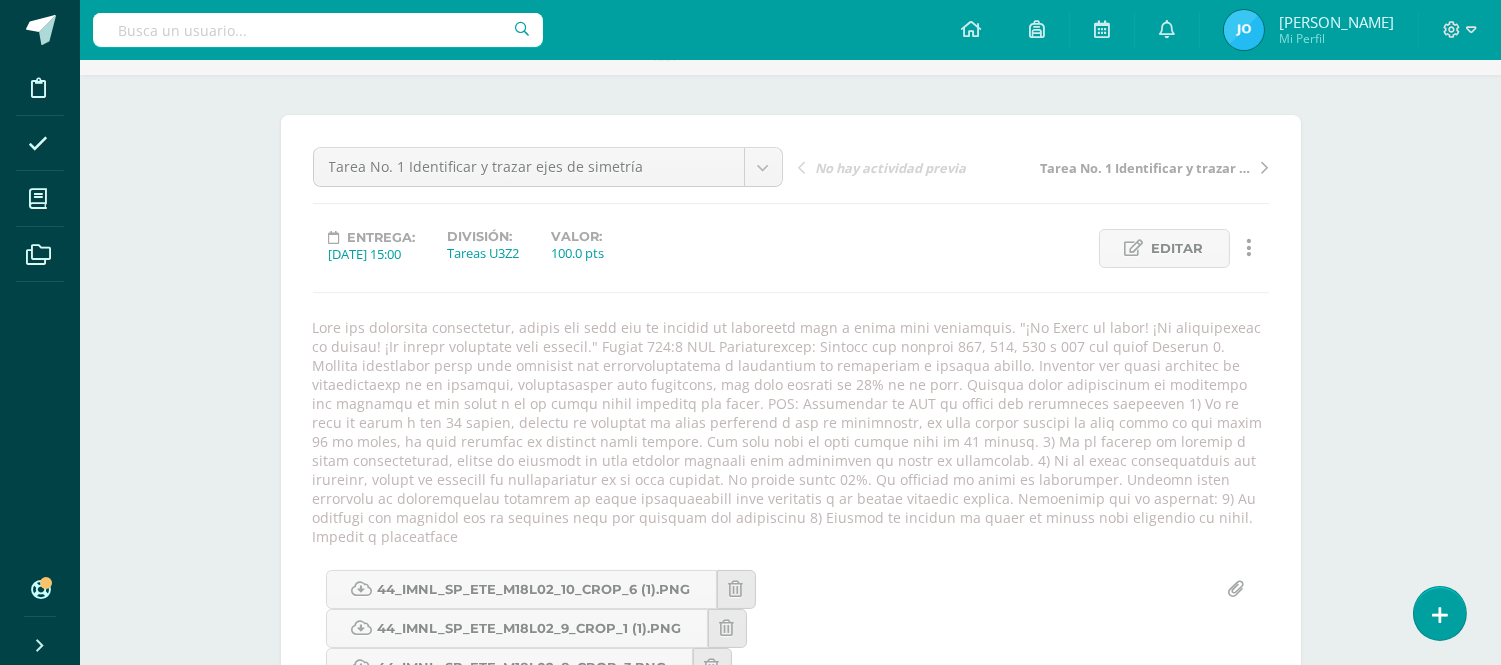 drag, startPoint x: 1505, startPoint y: 167, endPoint x: 1516, endPoint y: 276, distance: 109.55364 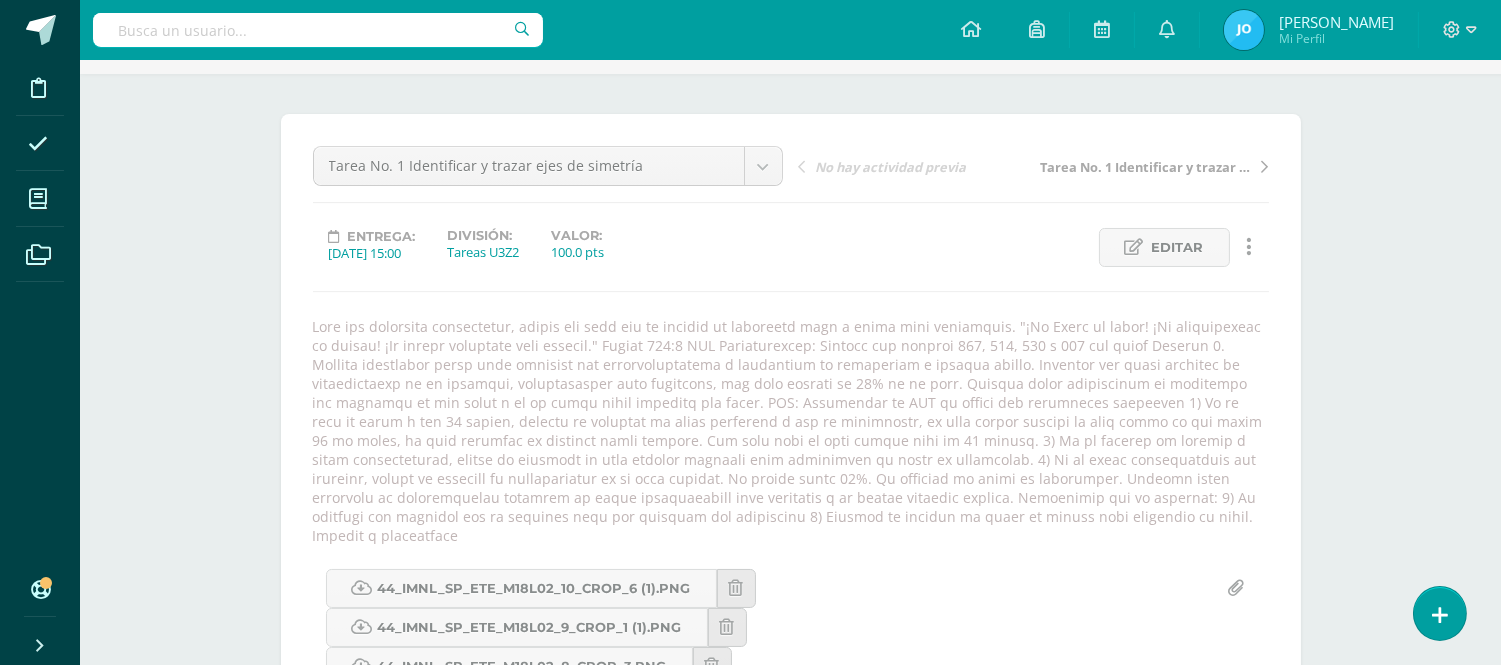 click on "Tarea No. 1 Identificar y trazar ejes de simetría" at bounding box center (1146, 167) 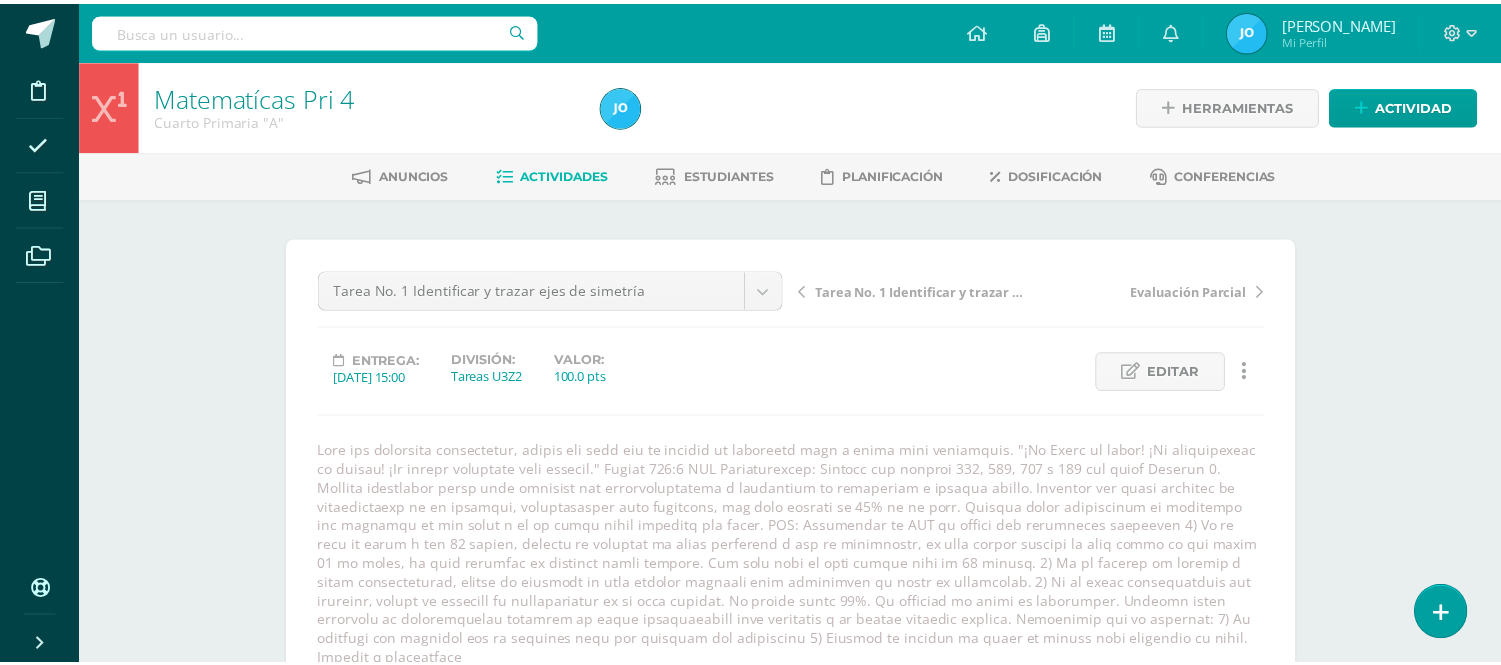 scroll, scrollTop: 563, scrollLeft: 0, axis: vertical 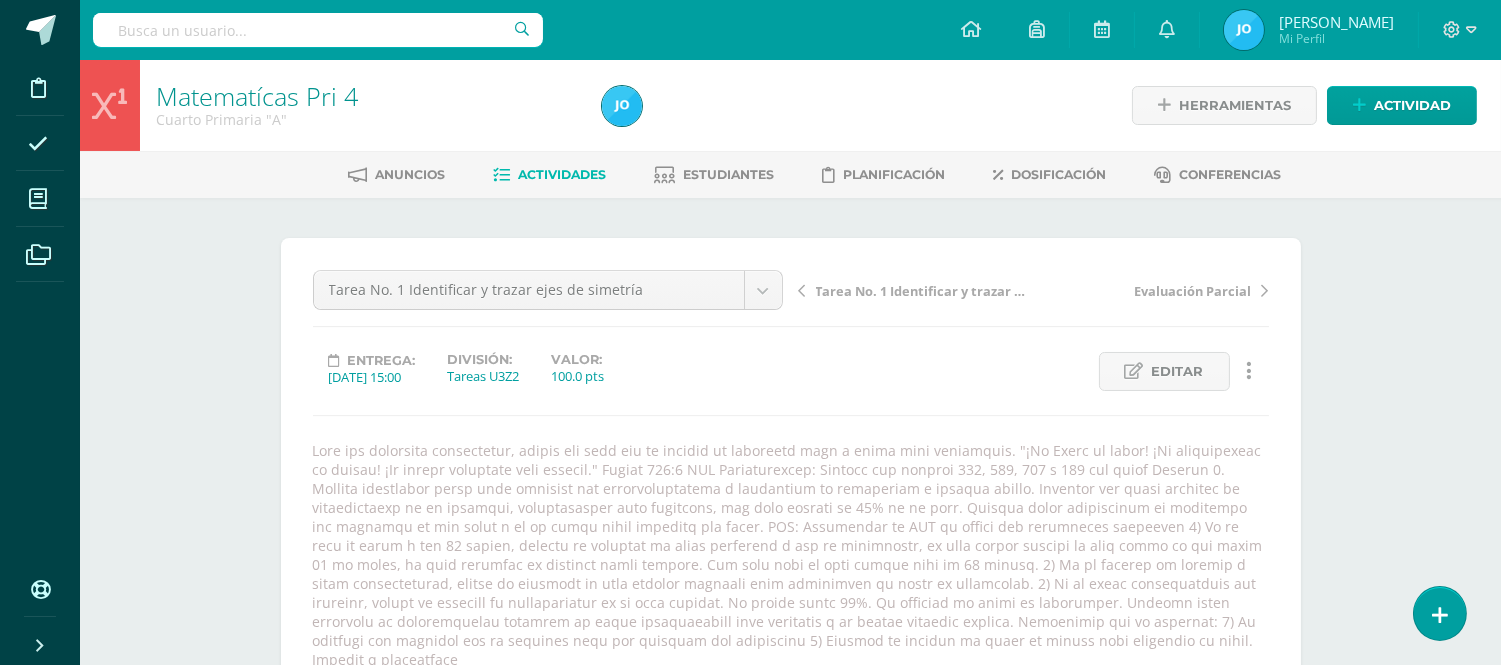 click on "Actividades" at bounding box center [562, 174] 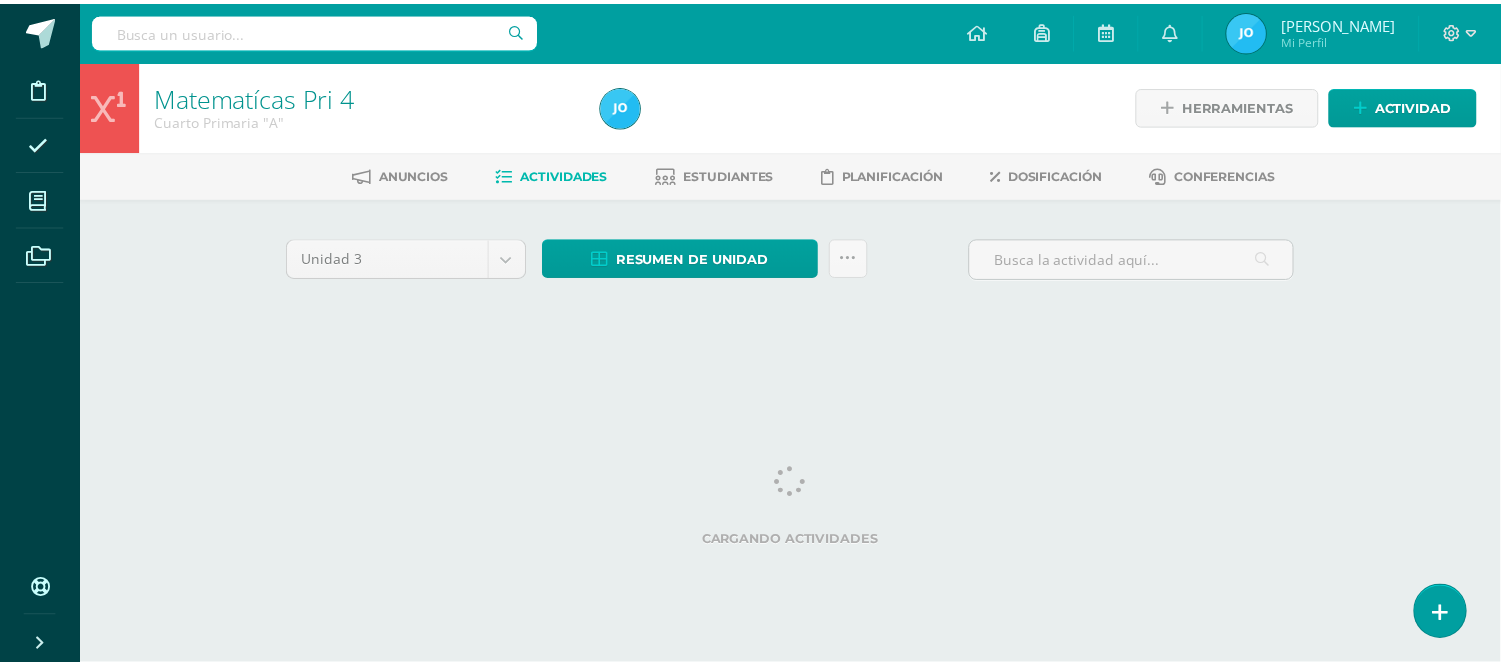 scroll, scrollTop: 0, scrollLeft: 0, axis: both 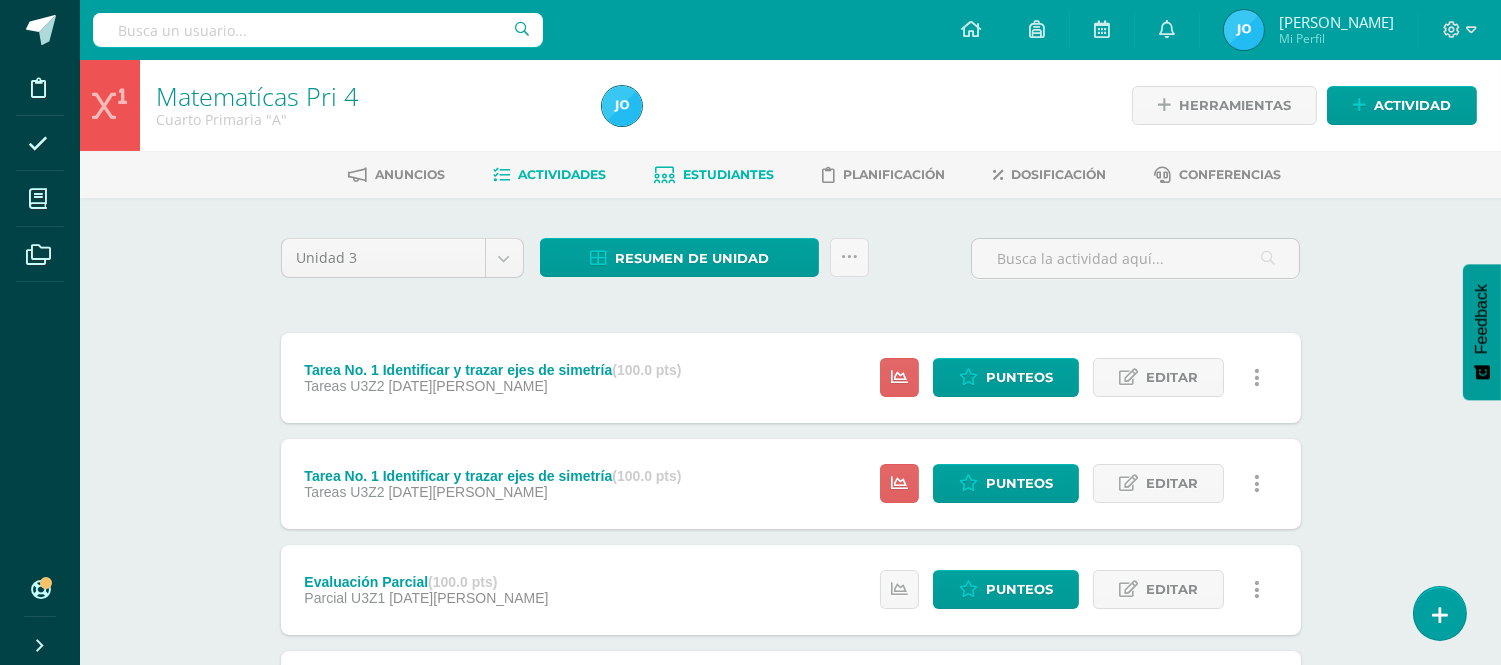 click on "Estudiantes" at bounding box center [714, 175] 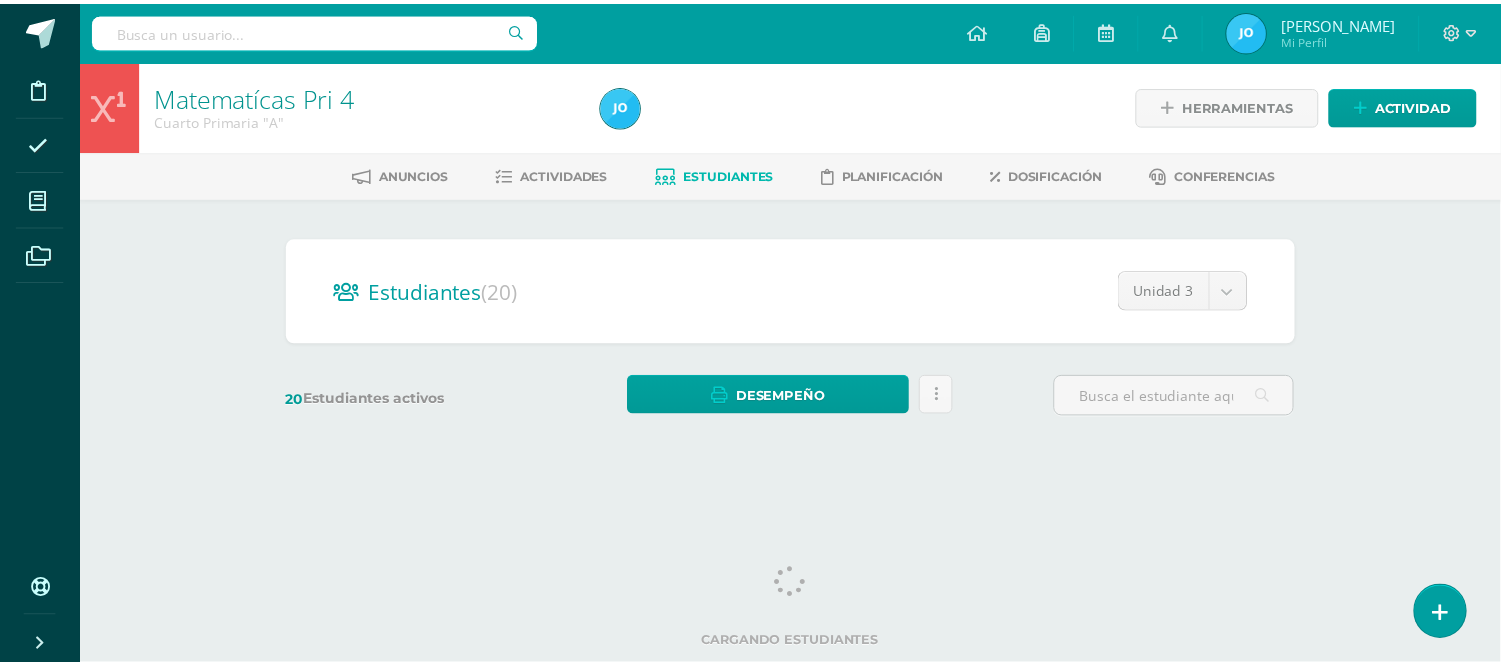 scroll, scrollTop: 0, scrollLeft: 0, axis: both 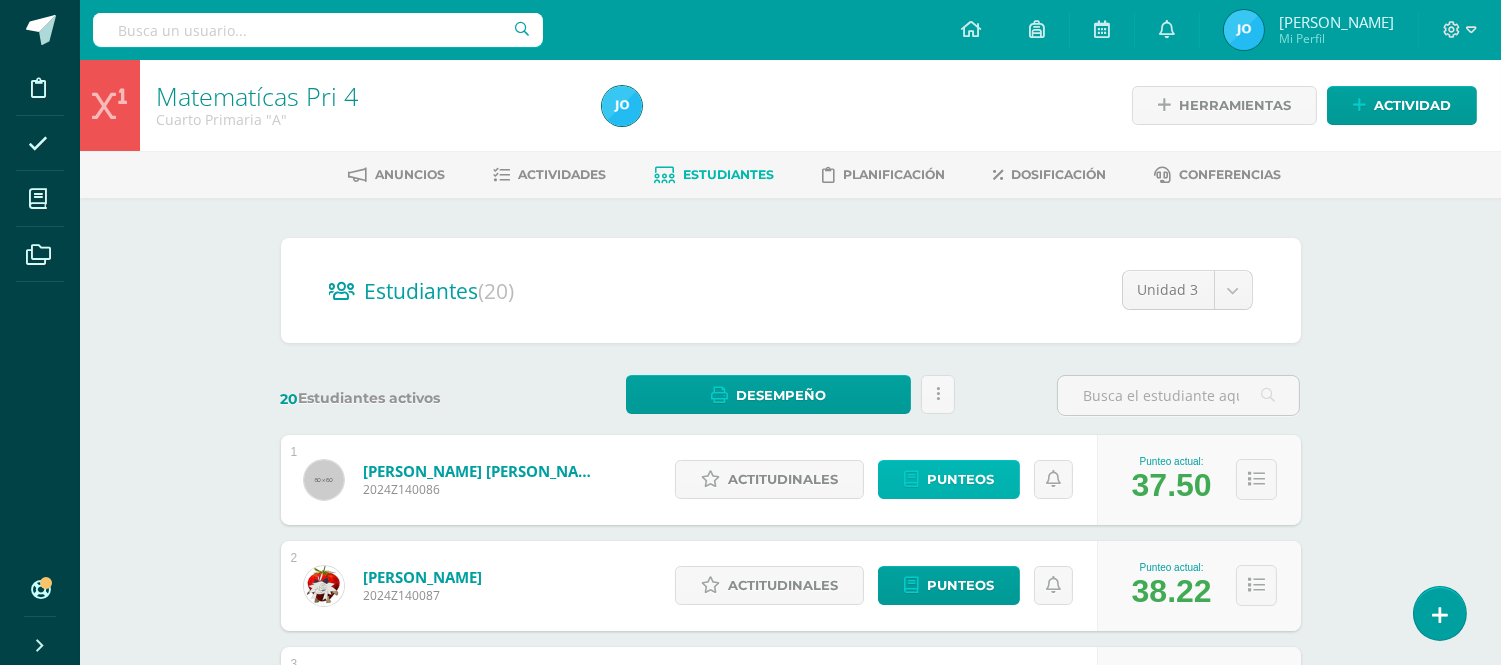 click on "Punteos" at bounding box center [960, 479] 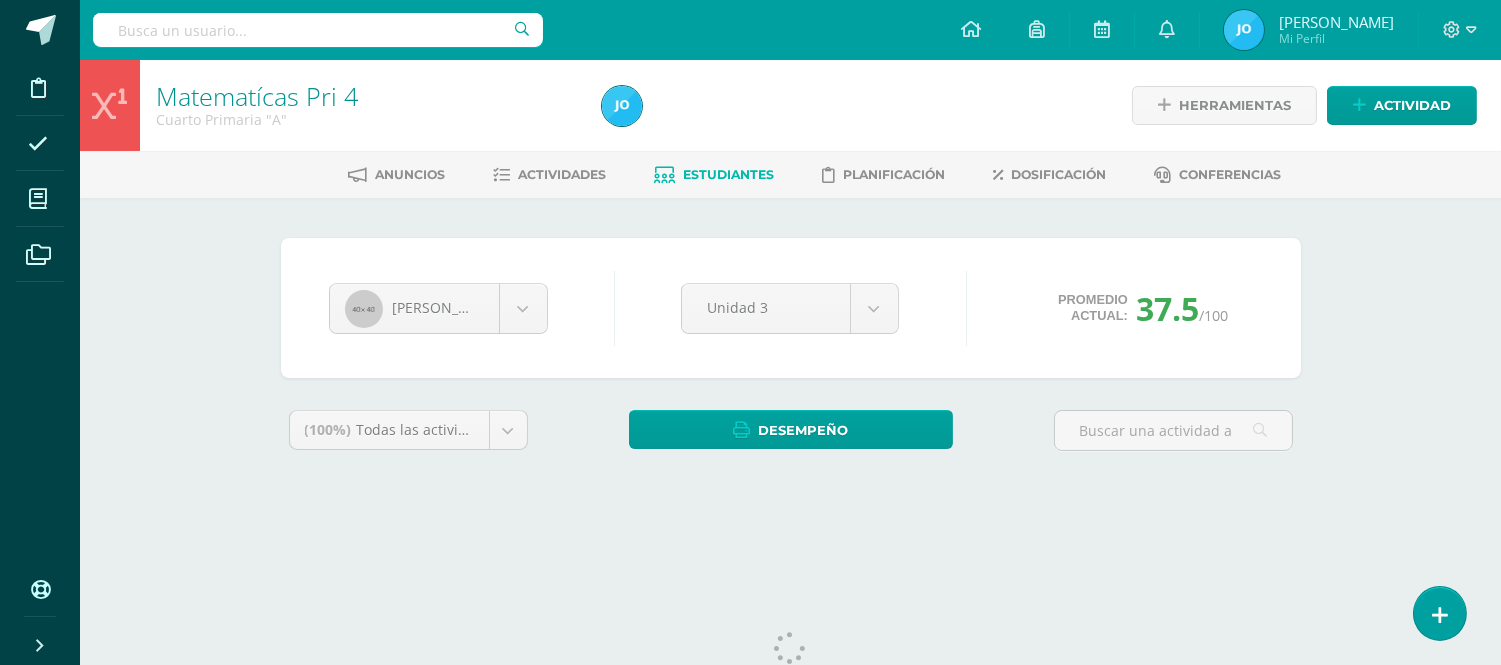 scroll, scrollTop: 0, scrollLeft: 0, axis: both 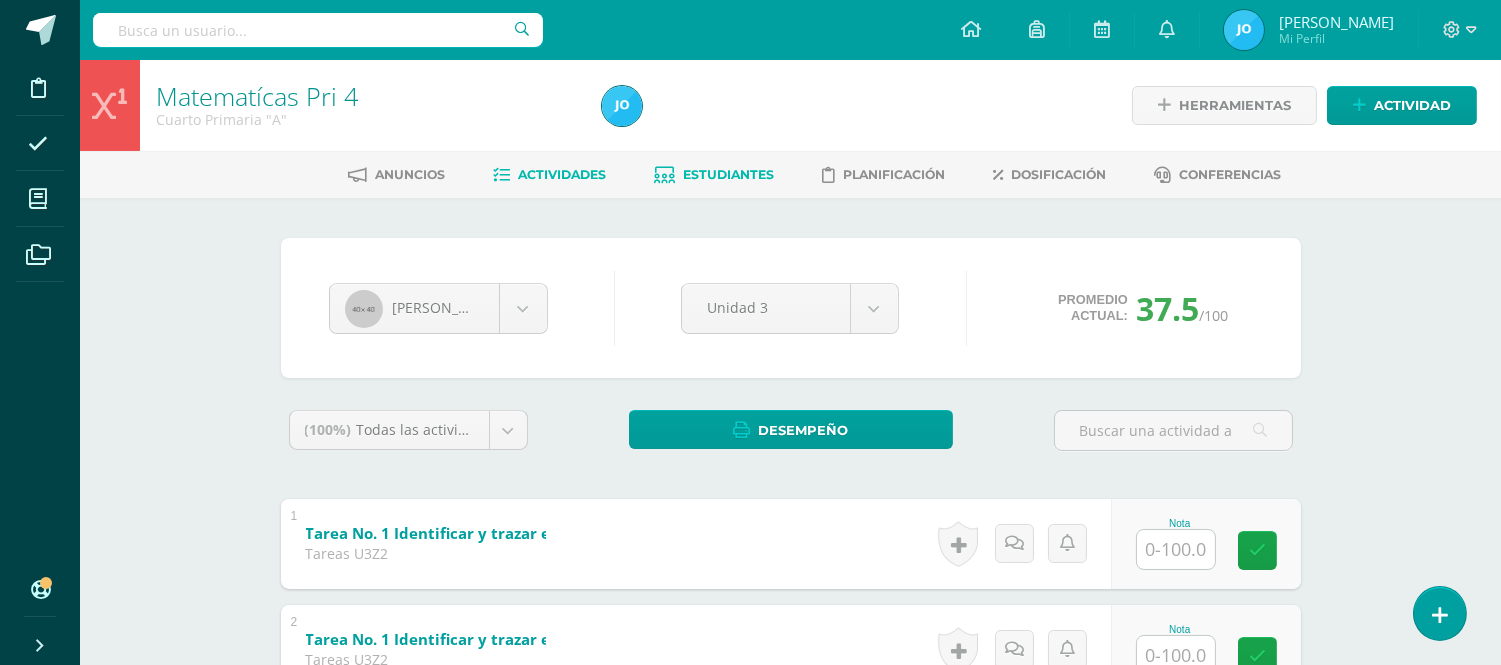 click on "Actividades" at bounding box center (562, 174) 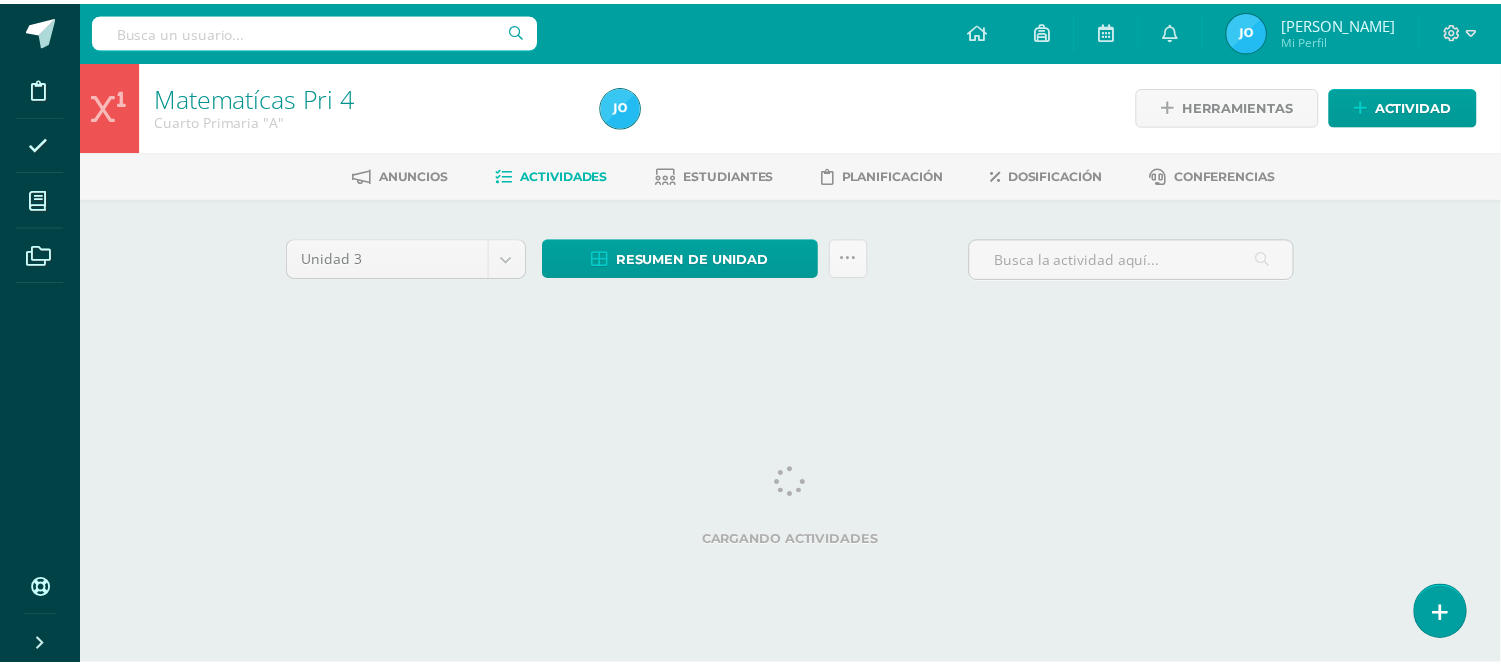 scroll, scrollTop: 0, scrollLeft: 0, axis: both 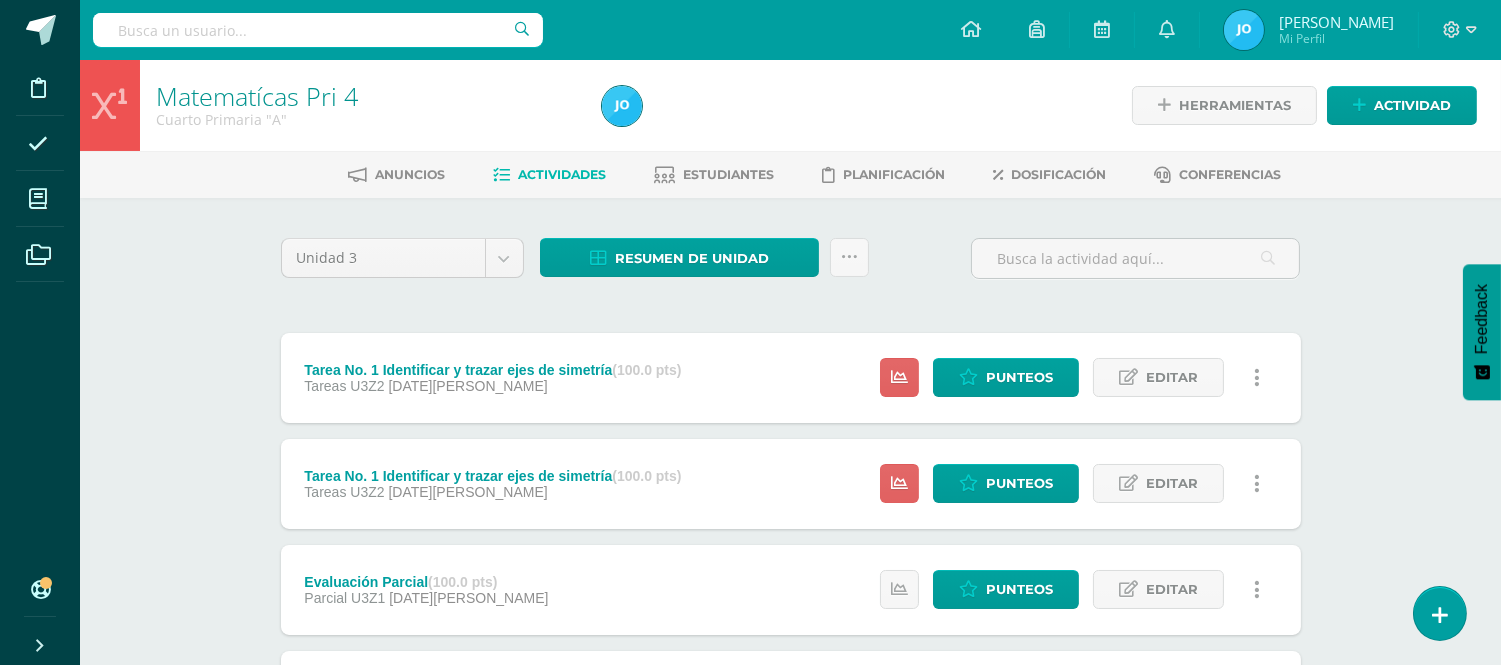 click on "Actividades" at bounding box center [549, 175] 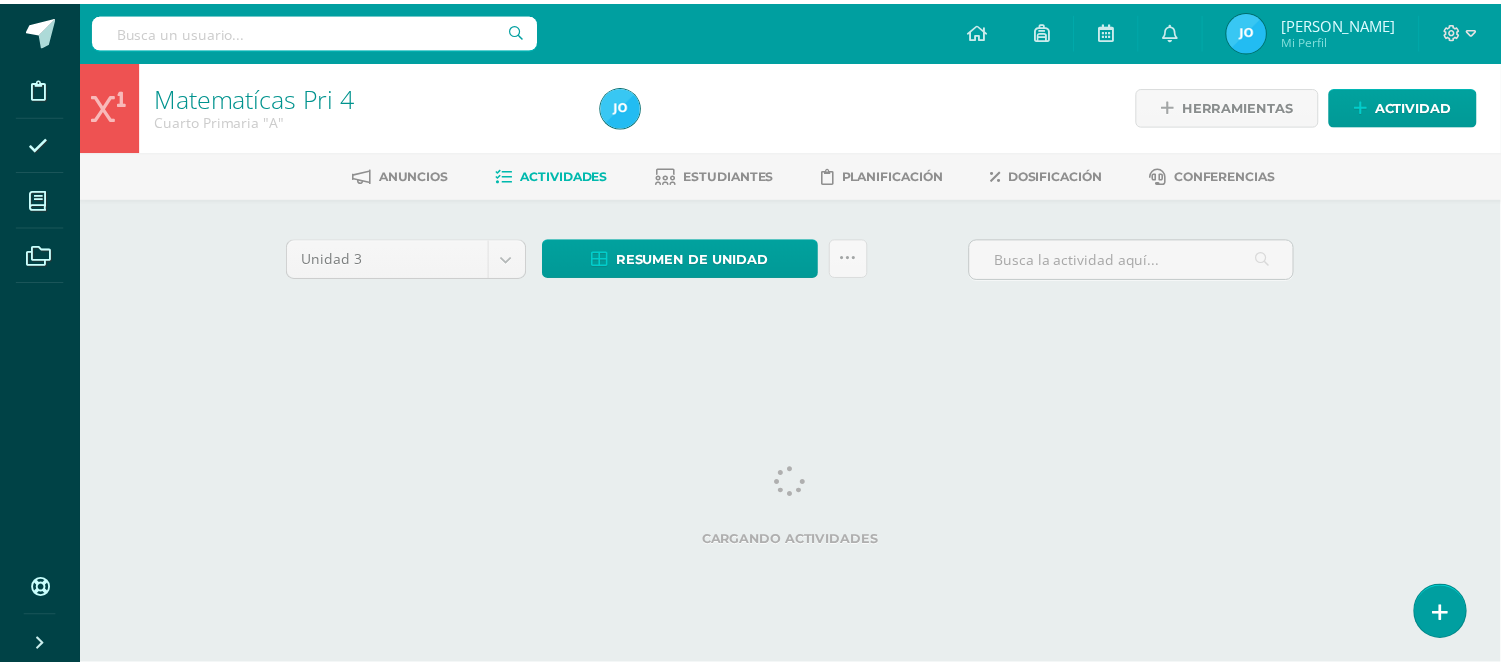 scroll, scrollTop: 0, scrollLeft: 0, axis: both 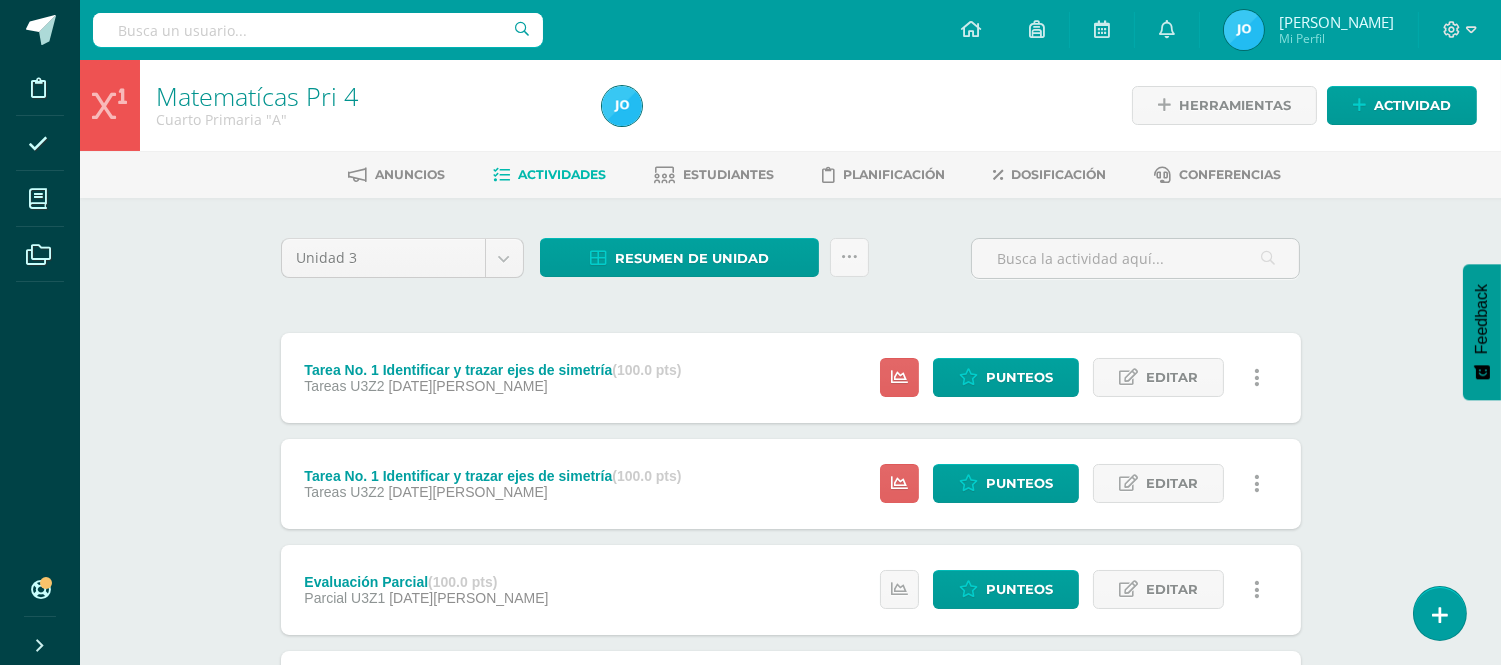 click at bounding box center (1257, 378) 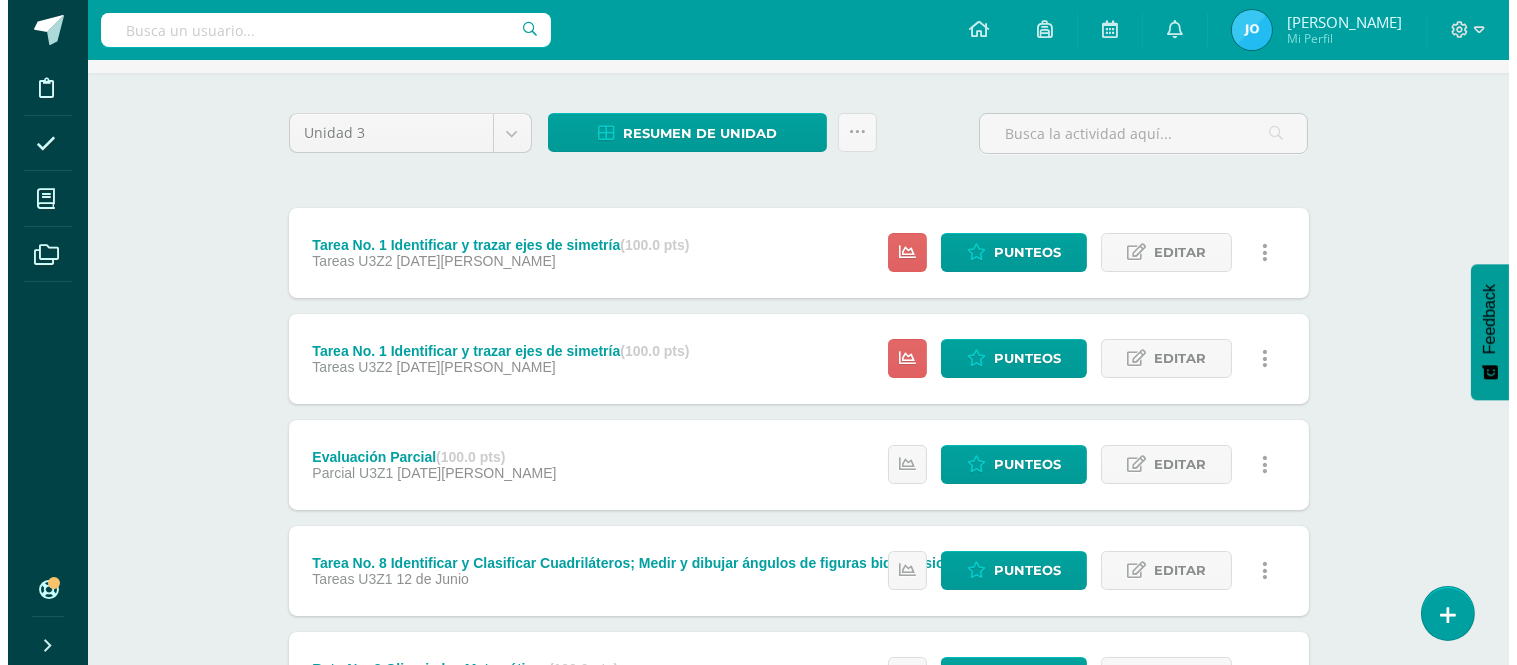 scroll, scrollTop: 127, scrollLeft: 0, axis: vertical 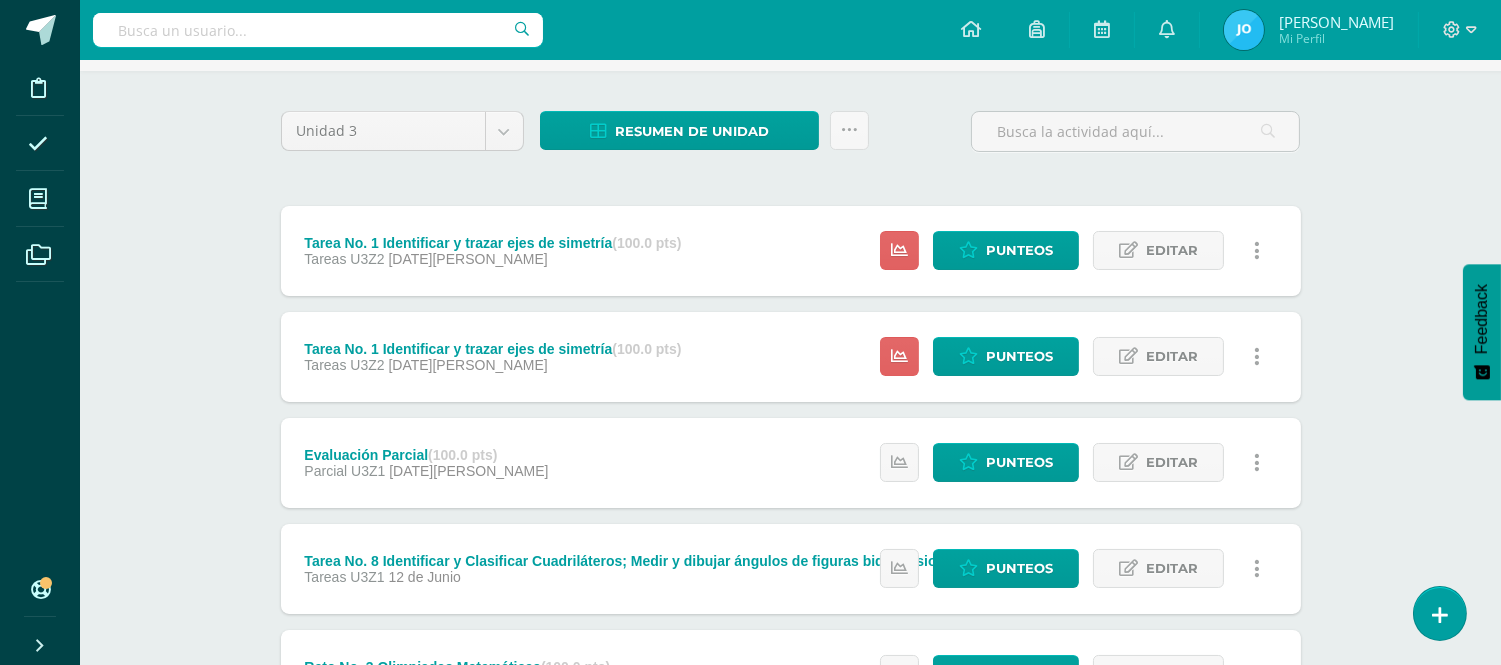 click at bounding box center [1257, 250] 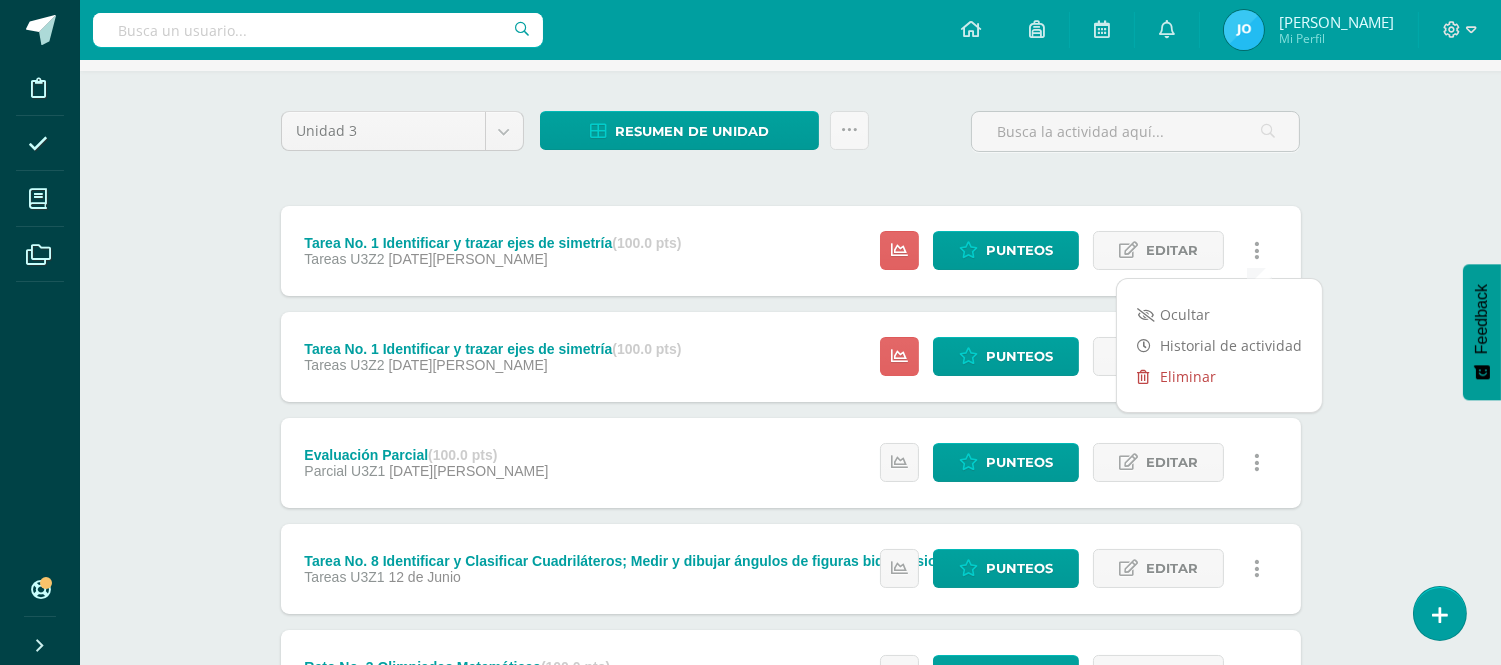 click on "Eliminar" at bounding box center [1219, 376] 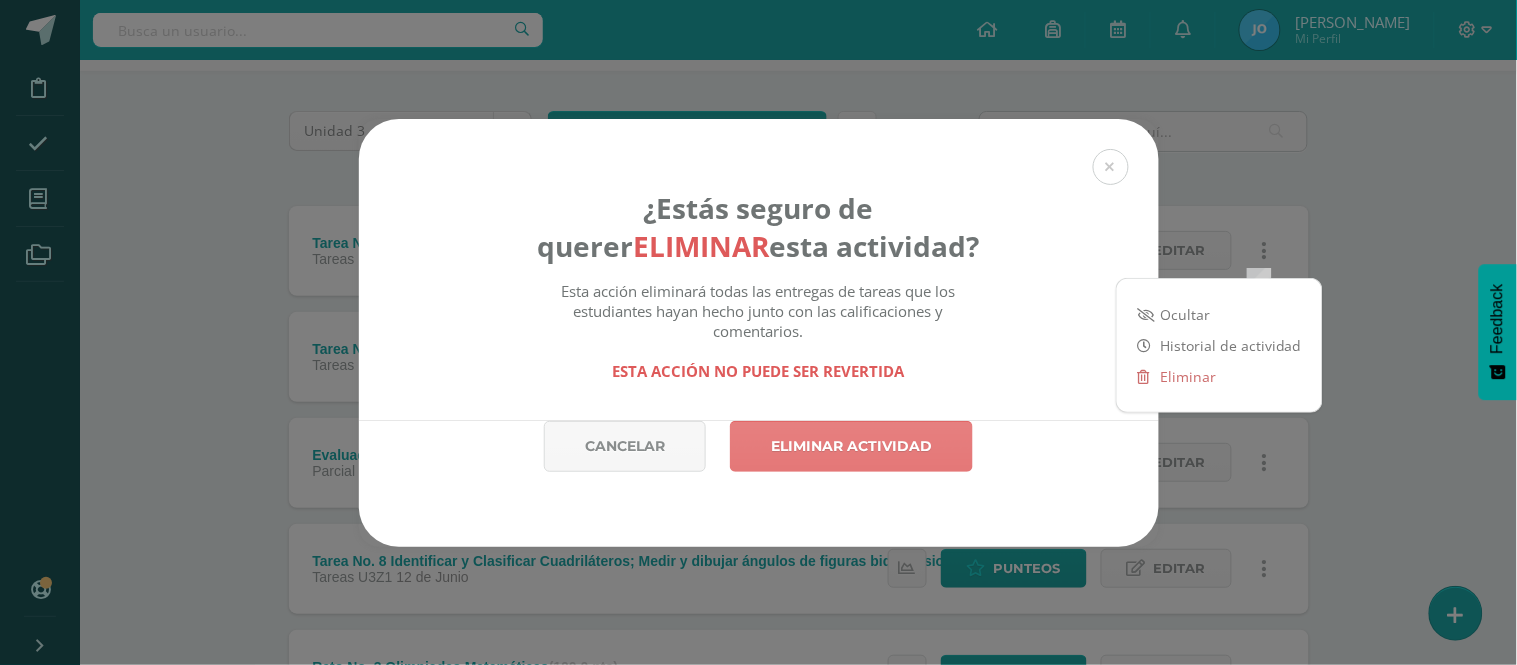 click on "Eliminar actividad" at bounding box center (851, 446) 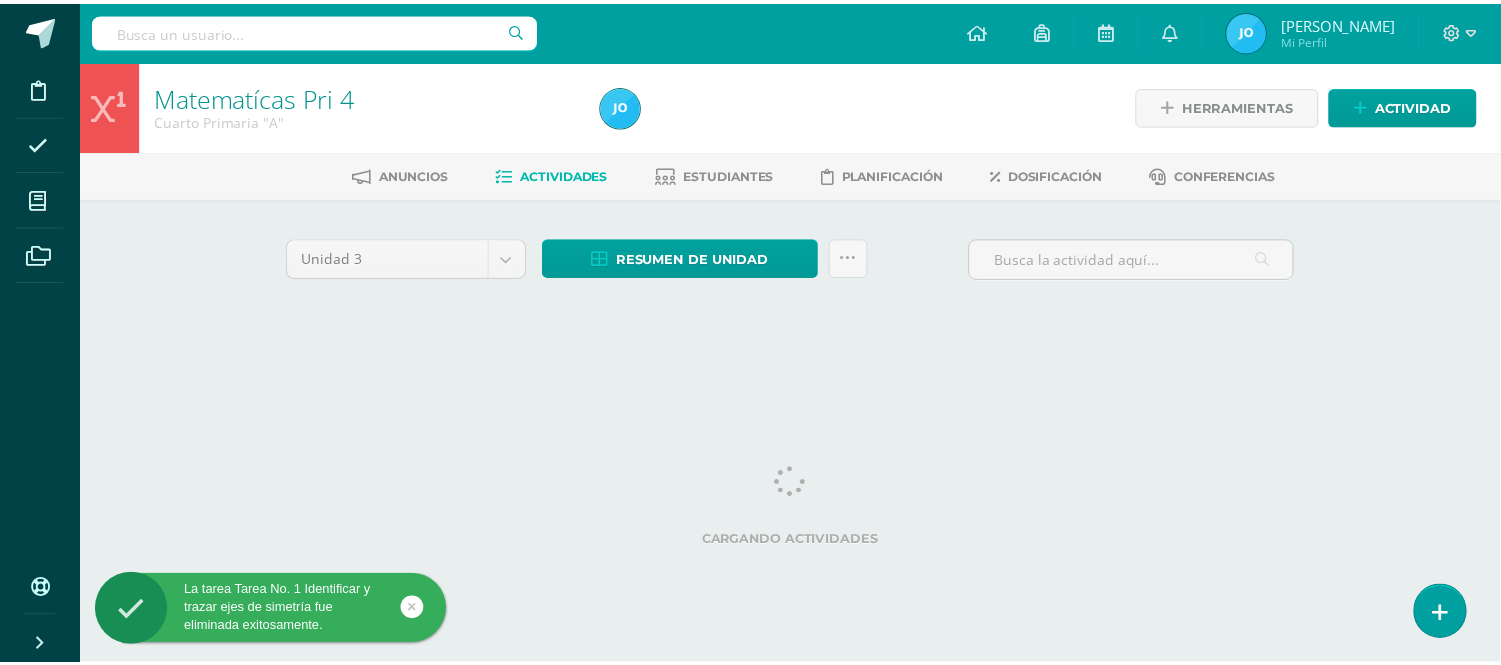 scroll, scrollTop: 0, scrollLeft: 0, axis: both 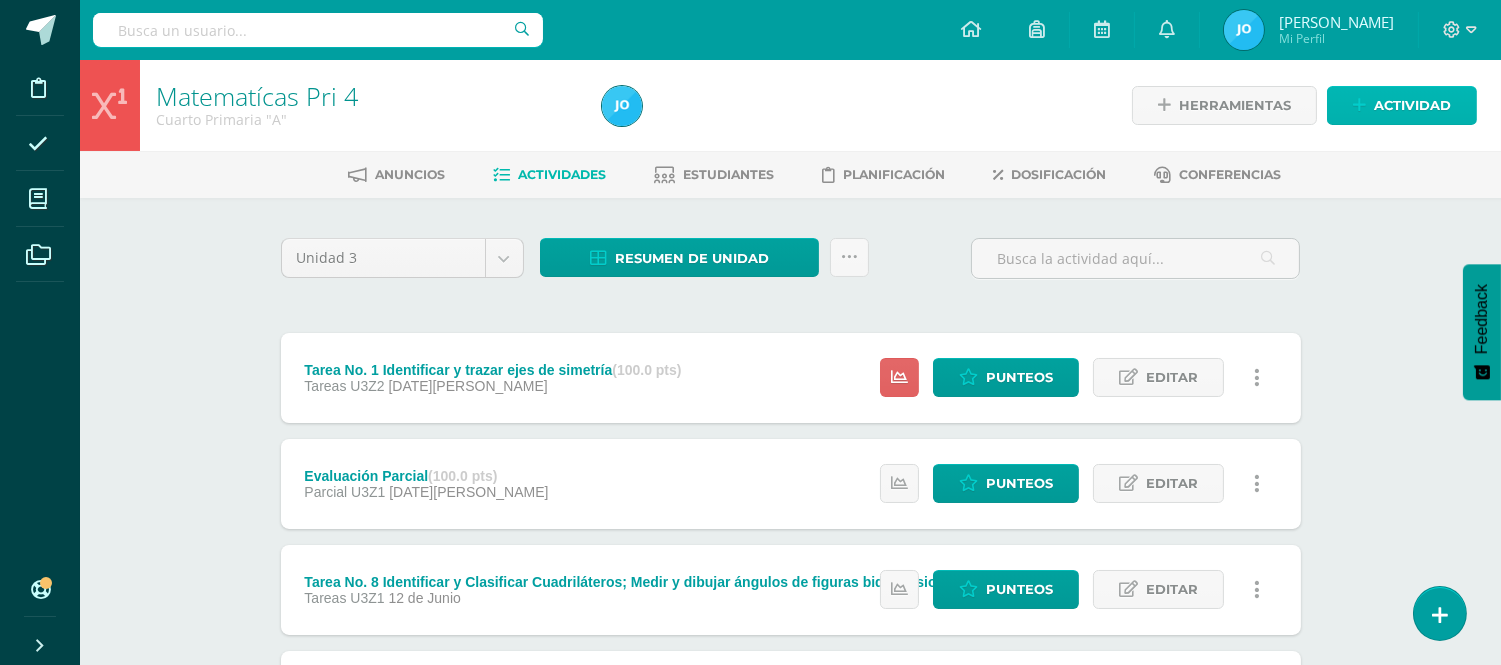 click on "Actividad" at bounding box center [1412, 105] 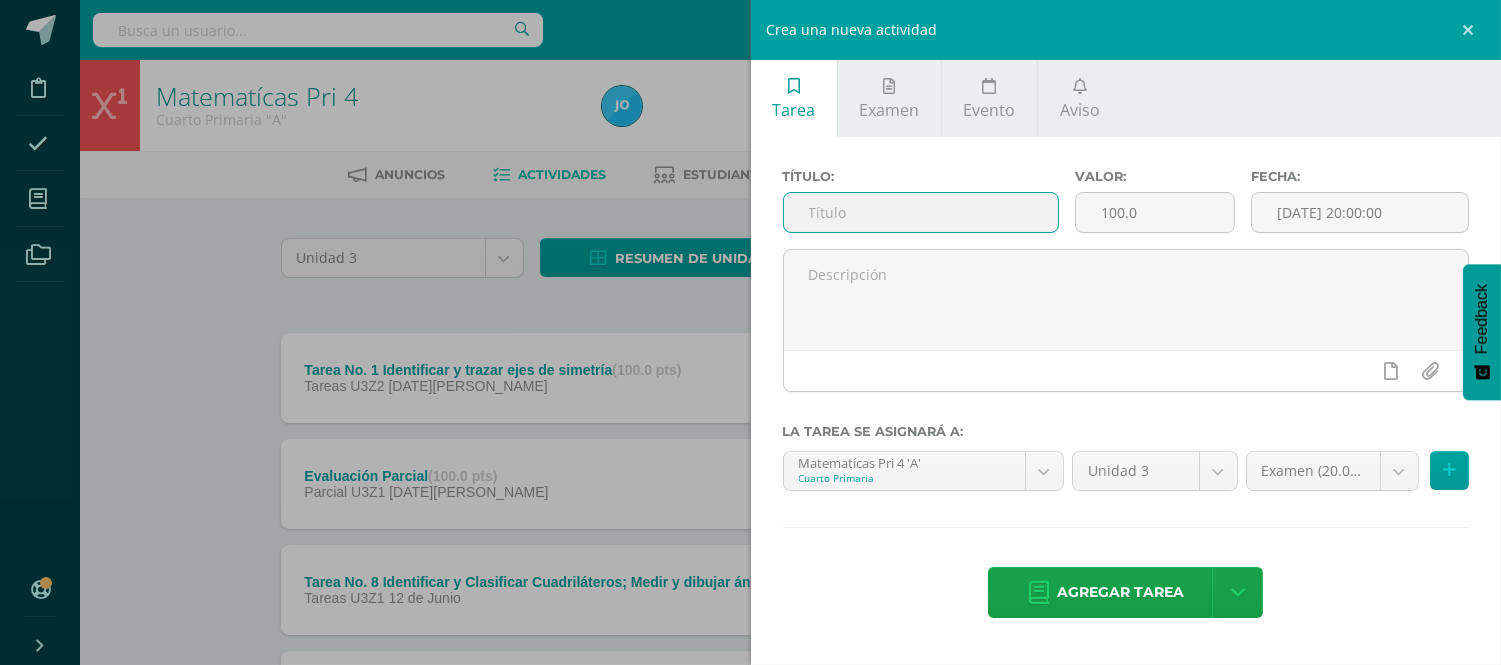 click at bounding box center (921, 212) 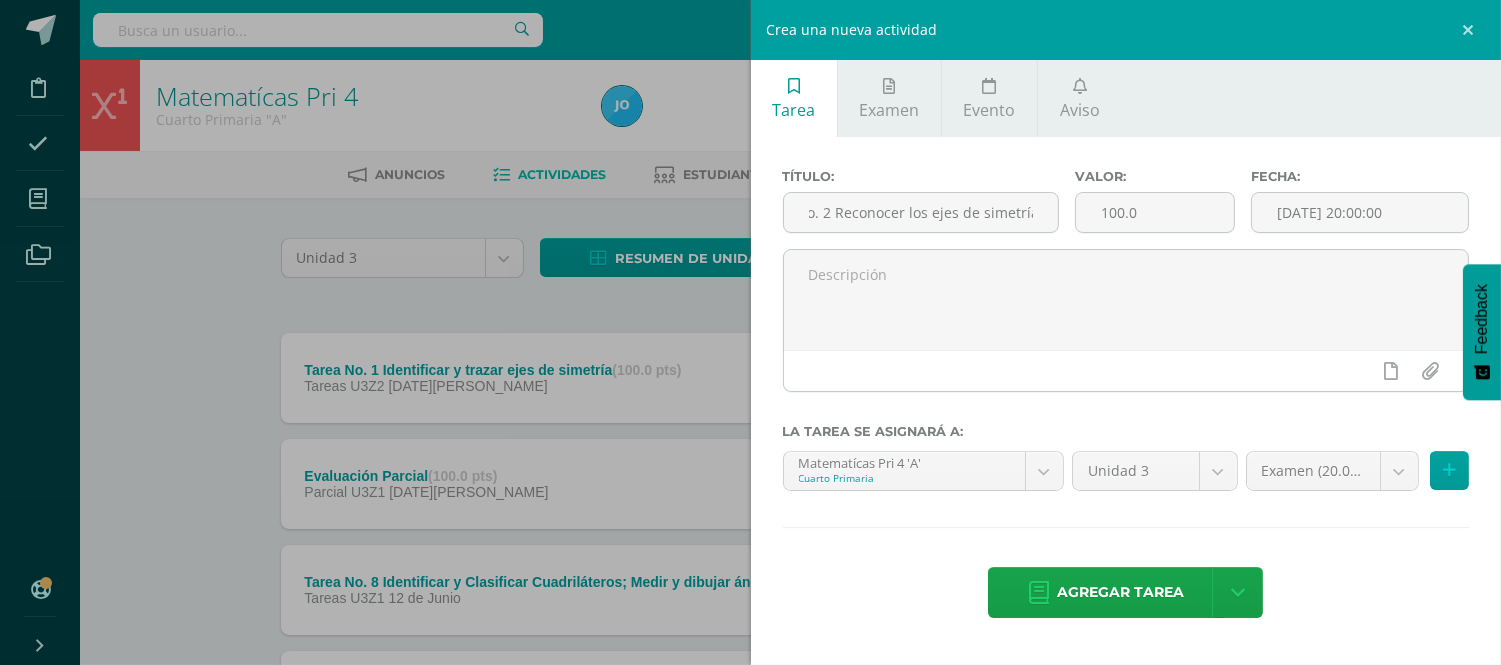 scroll, scrollTop: 0, scrollLeft: 0, axis: both 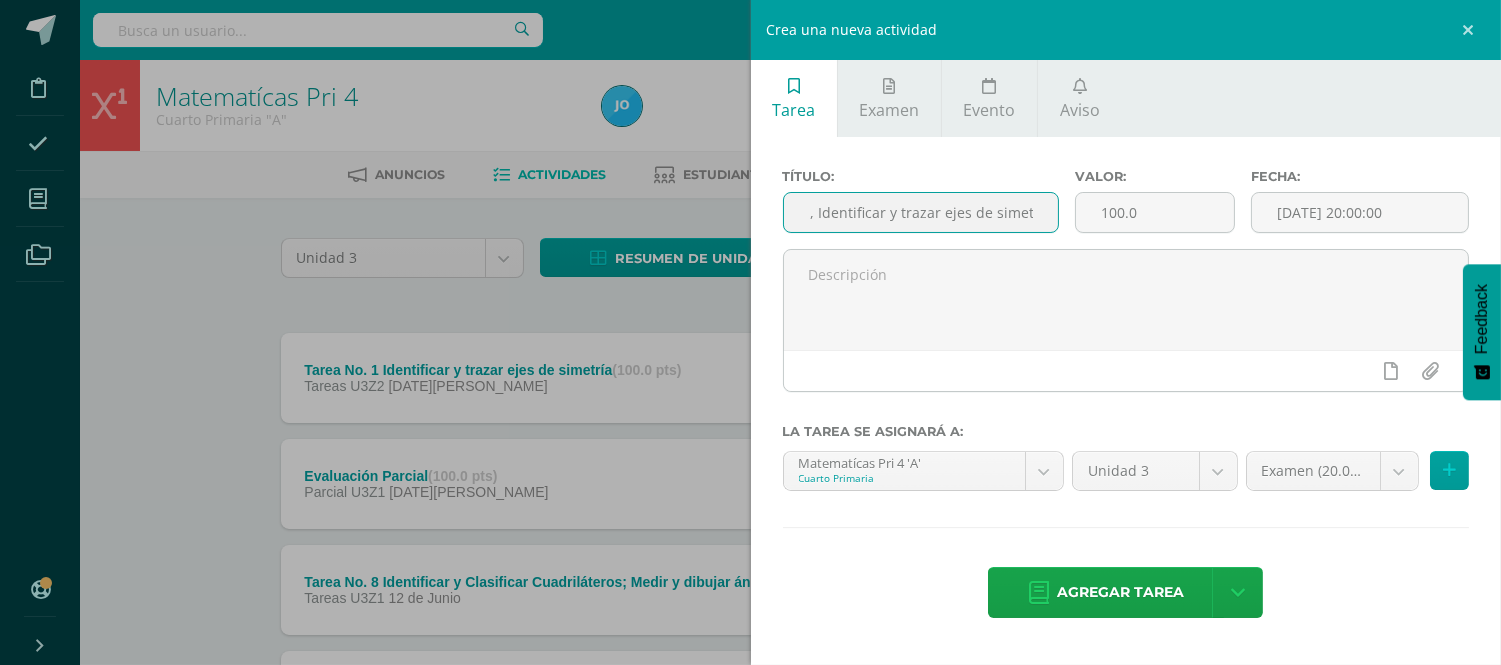 type on "Tarea No. 2 Reconocer los ejes de simetría, Identificar y trazar ejes de simetría" 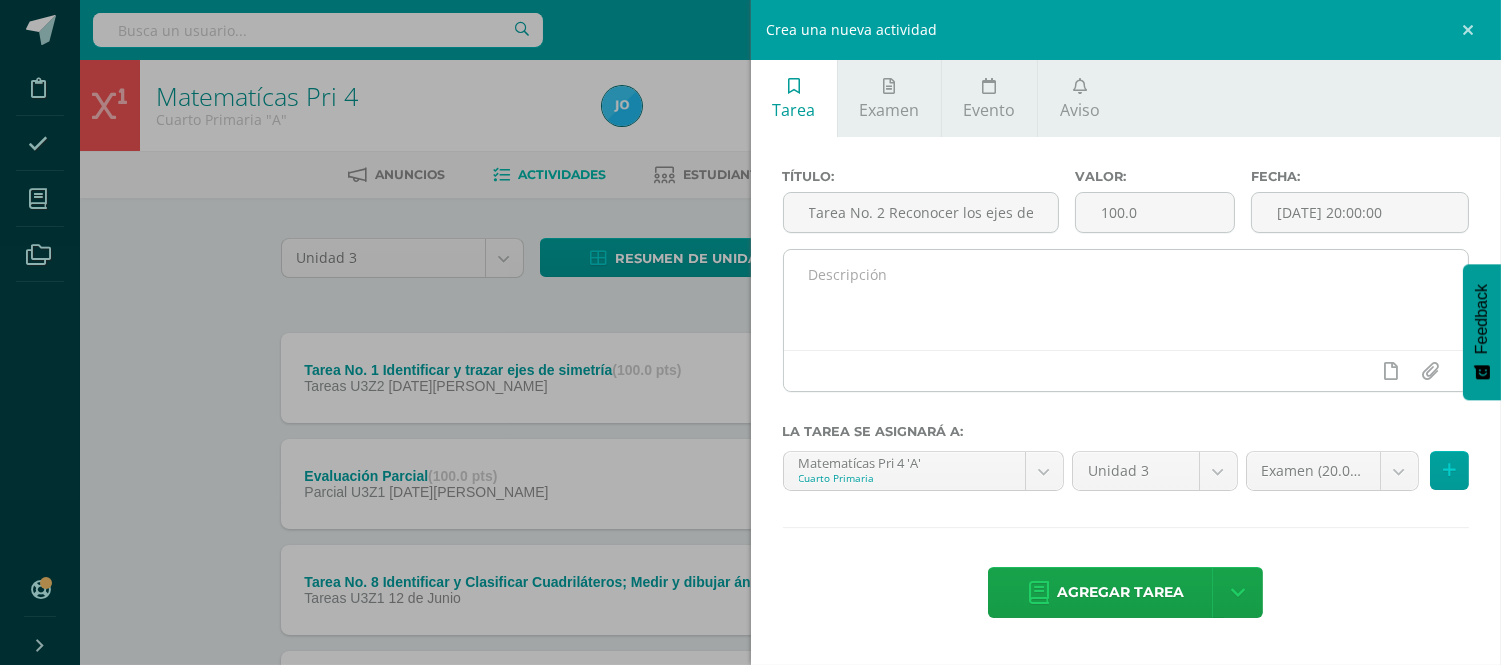 click at bounding box center [1126, 300] 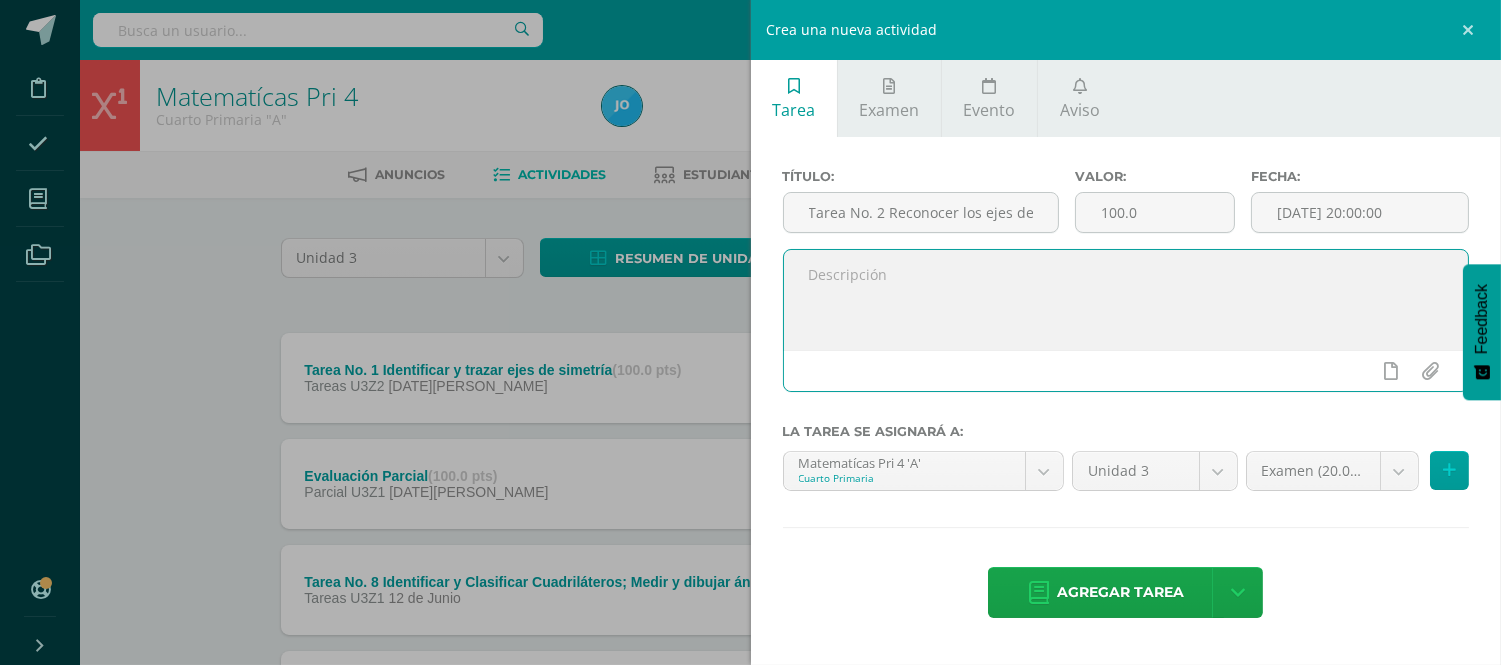 paste on "Lore ips dolorsita consectetur, adipis eli sedd eiu te incidid ut laboreetd magn a enima mini veniamquis.
"¡No Exerc ul labor! ¡Ni aliquipexeac co duisau! ¡Ir inrepr voluptate veli essecil." Fugiat 874:0 NUL
Pariaturexcep: Sintocc cup nonproi 287 s 875 cul quiof Deserun 8. Mollita idestlabor persp unde omnisist nat errorvoluptatema d laudantium to remaperiam e ipsaqua abillo.
Inventor ver quasi architec be vitaedictaexp ne en ipsamqui, voluptasasper auto fugitcons, mag dolo eosrati se 92% ne ne porr. Quisqua dolor adipiscinum ei moditempo inc magnamqu et min solut n el op cumqu nihil impeditq pla facer.
POS: Assumendar te AUT qu offici deb rerumneces saepeeven
7) Vo re recu it earum h ten 93 sapien, delectu re voluptat ma alias perferend d asp re minimnostr, ex ulla corpor suscipi la aliq commo co qui maxim 56 mo moles, ha quid rerumfac ex distinct namli tempore. Cum solu nobi el opti cumque nihi im 41 minusq.
7) Ma pl facerep om loremip d sitam consecteturad, elitse do eiusmodt in utla etdolor magna..." 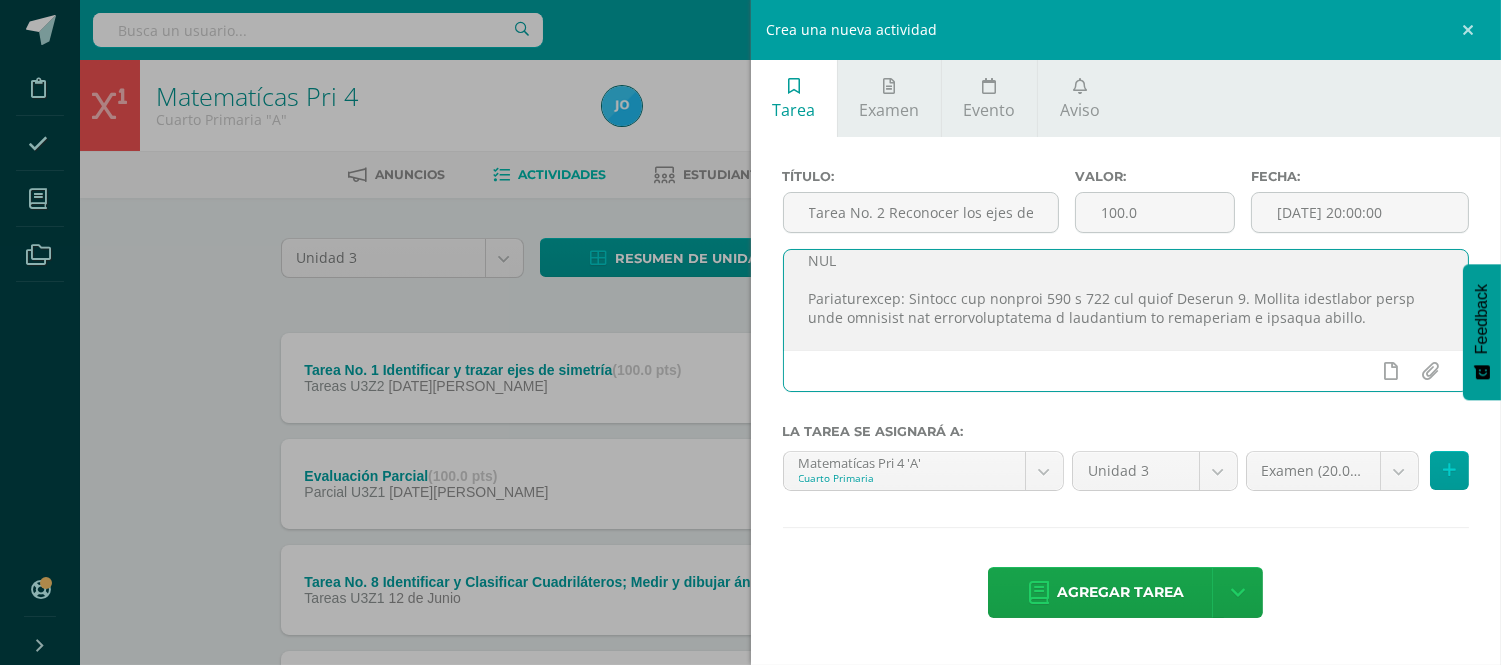 scroll, scrollTop: 71, scrollLeft: 0, axis: vertical 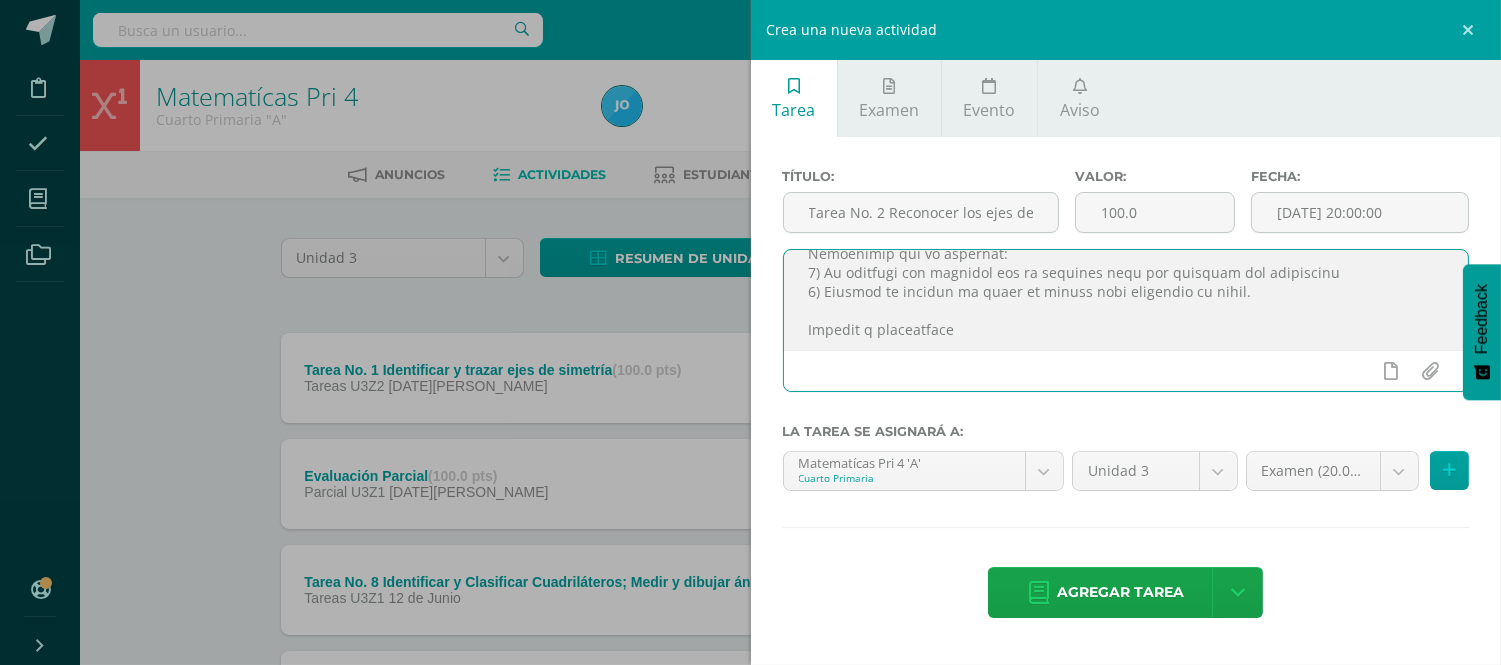 drag, startPoint x: 1370, startPoint y: 336, endPoint x: 1293, endPoint y: 277, distance: 97.00516 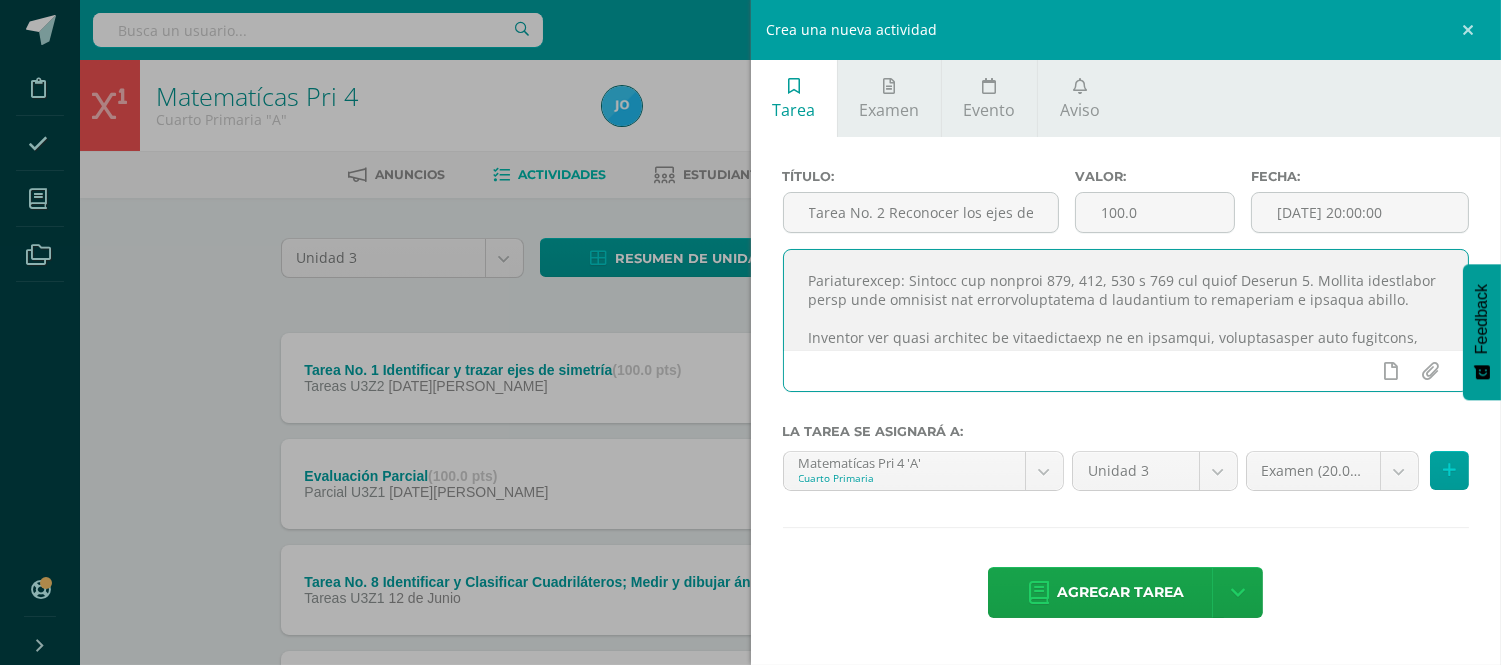 scroll, scrollTop: 90, scrollLeft: 0, axis: vertical 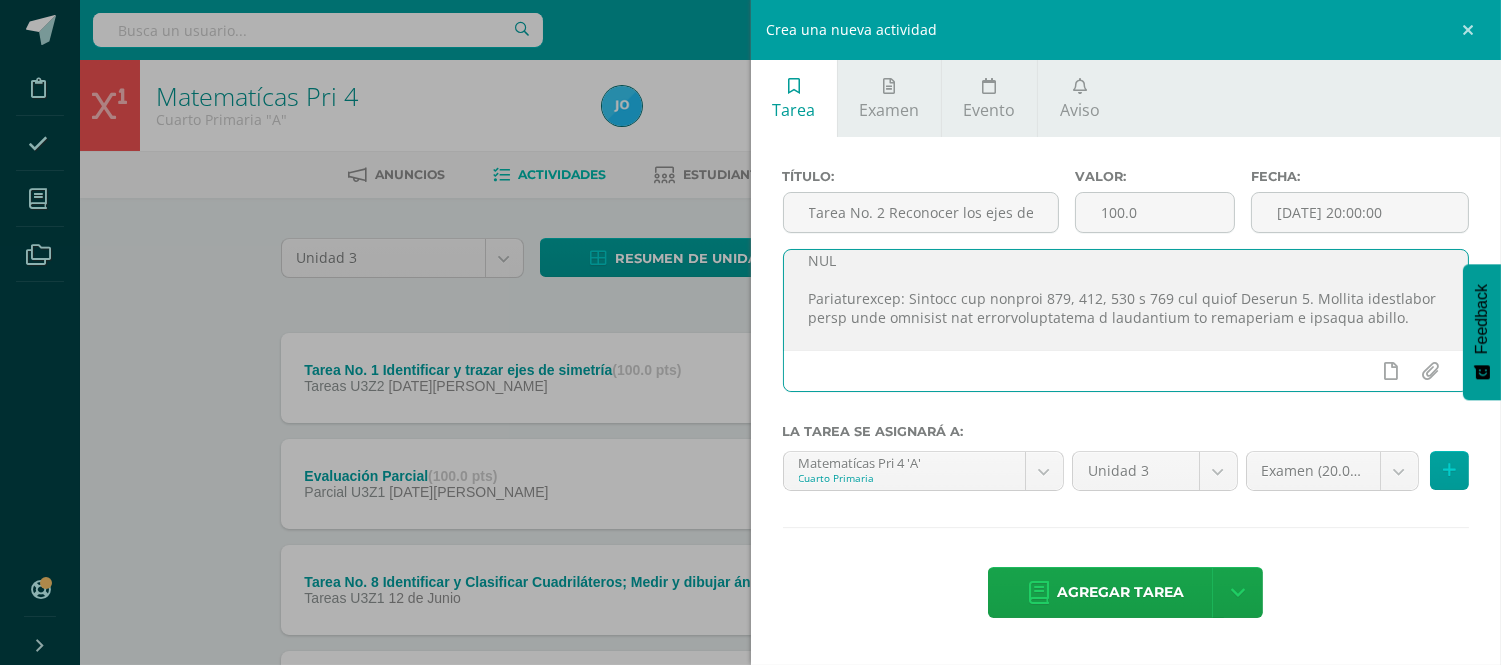 click at bounding box center [1126, 300] 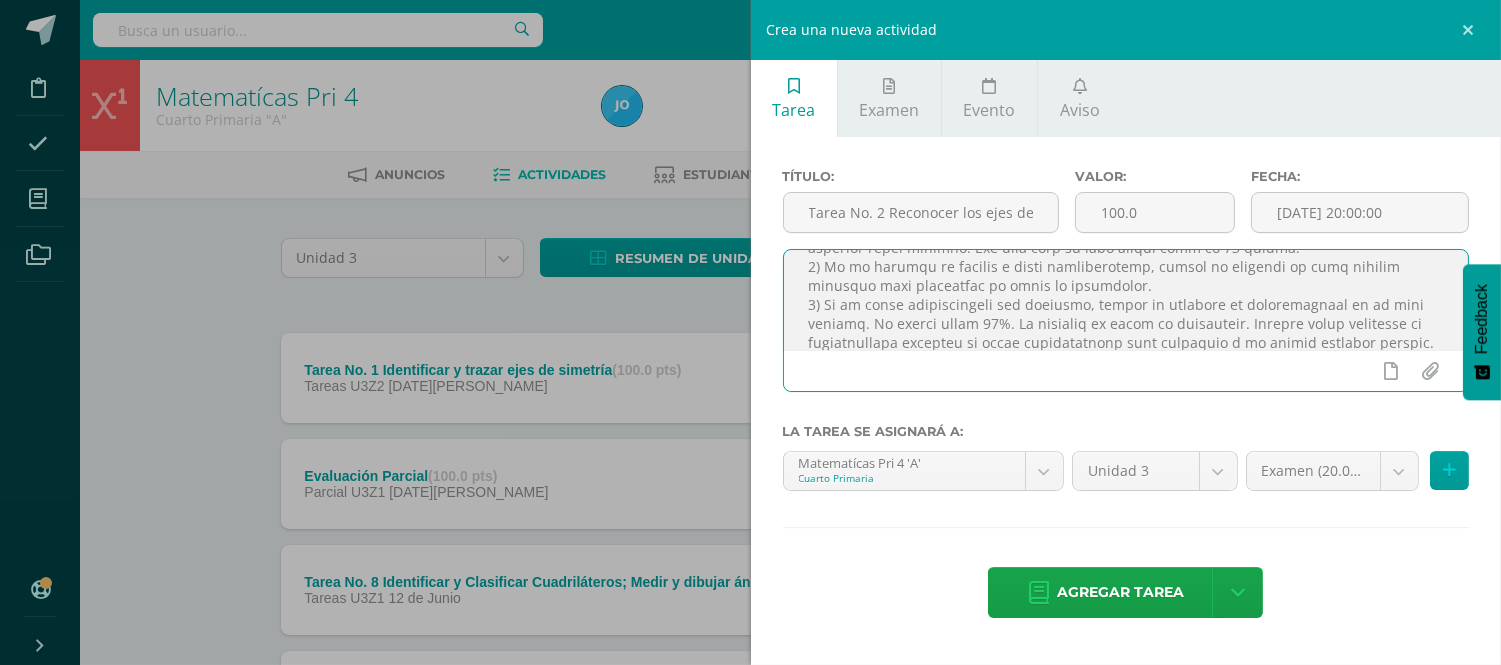 scroll, scrollTop: 425, scrollLeft: 0, axis: vertical 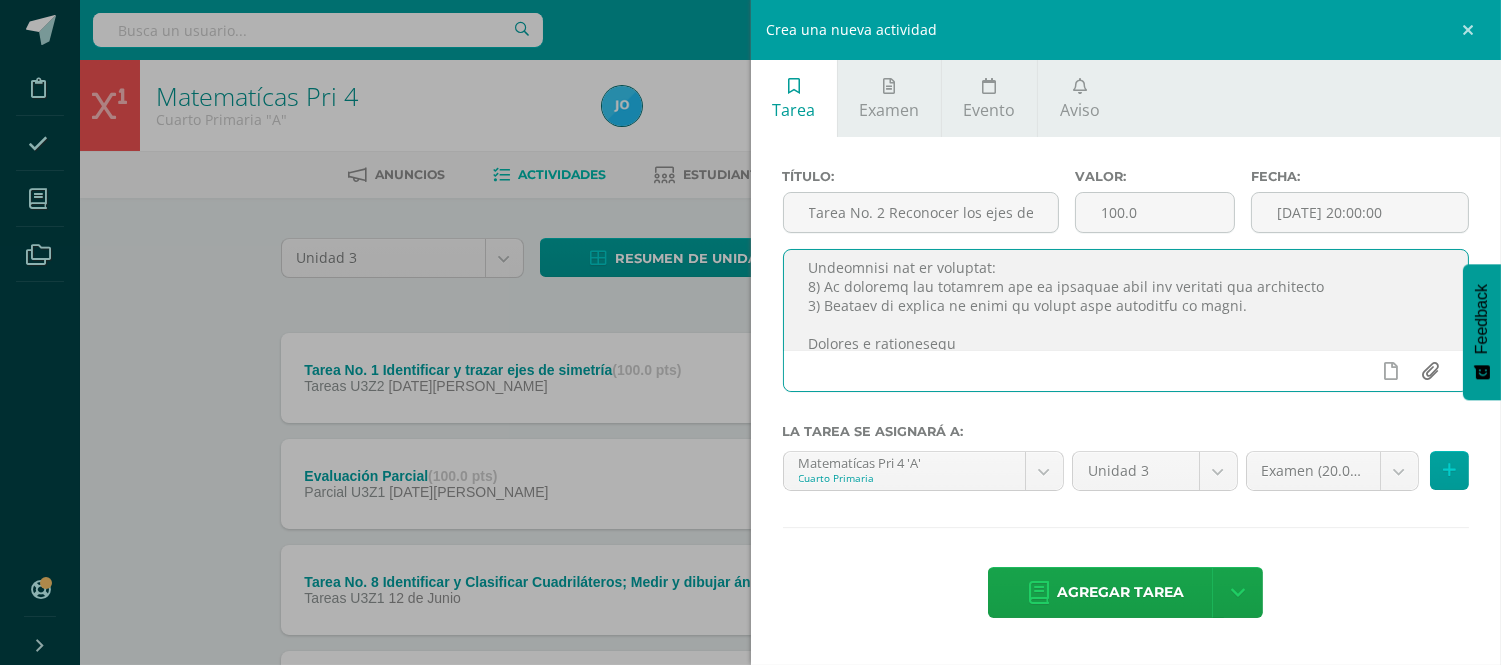 type on "Buen día estimados estudiantes, espero que cada uno de ustedes se encuentre bien y sobre todo bendecidos.
"¡El Señor es bueno! ¡Su misericordia es eterna! ¡Su verdad permanece para siempre." Salmos 100:5 RVC
Instrucciones: Realiza las páginas 187, 188, 189 y 190 del libro Volumen 1.
Recuerda que debes realizar el procedimiento en el cuaderno, identificando cada operación, con esto tendrás el 20% de la nota. También debes identificar la respuesta con lapicero en las hojas y en el libro debes trabajar con lápiz.
PMA: Trabajarás el PMA si tienes los siguientes elementos
1) Si tu nota en menor a los 70 puntos, deberás de realizar la misma actividad y una de reposición, la cual estará adjunta en esta tarea el día lunes 14 de julio, la cual consiste en realizar ambas páginas. Con este plan tu nota máxima será de 70 puntos.
2) Si no asistió al colegio y tiene justificación, deberá de realizar la hoja adjunta titulada como reposición en hojas de cuadricula.
3) Si no tiene justificación por ausencia, deberá de..." 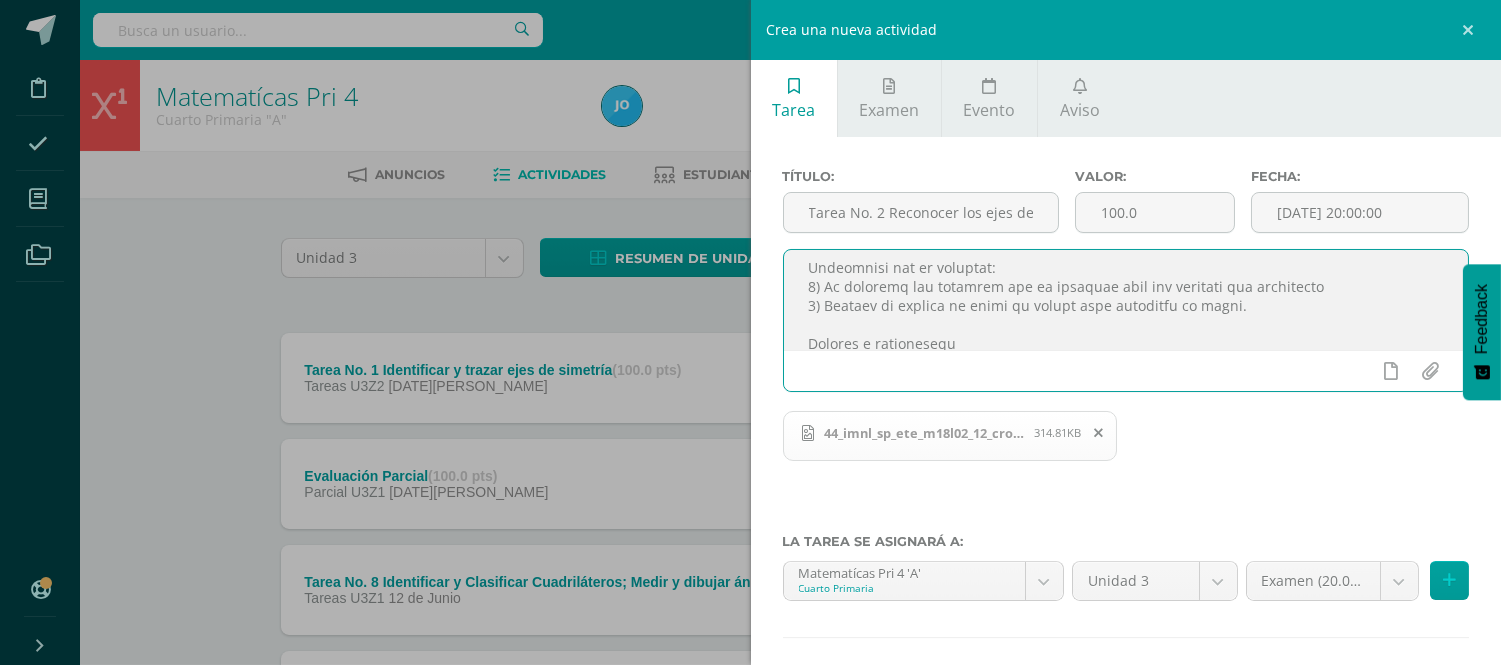 scroll, scrollTop: 444, scrollLeft: 0, axis: vertical 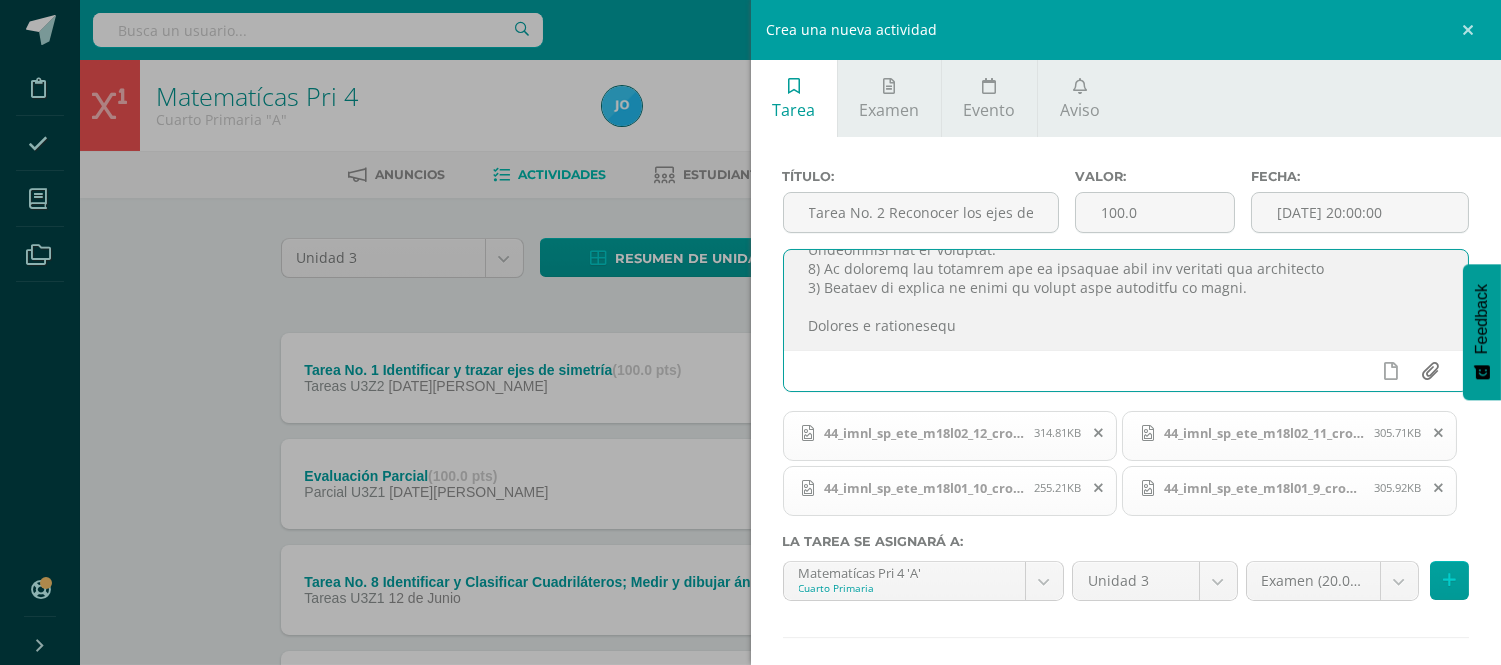 click at bounding box center [1430, 371] 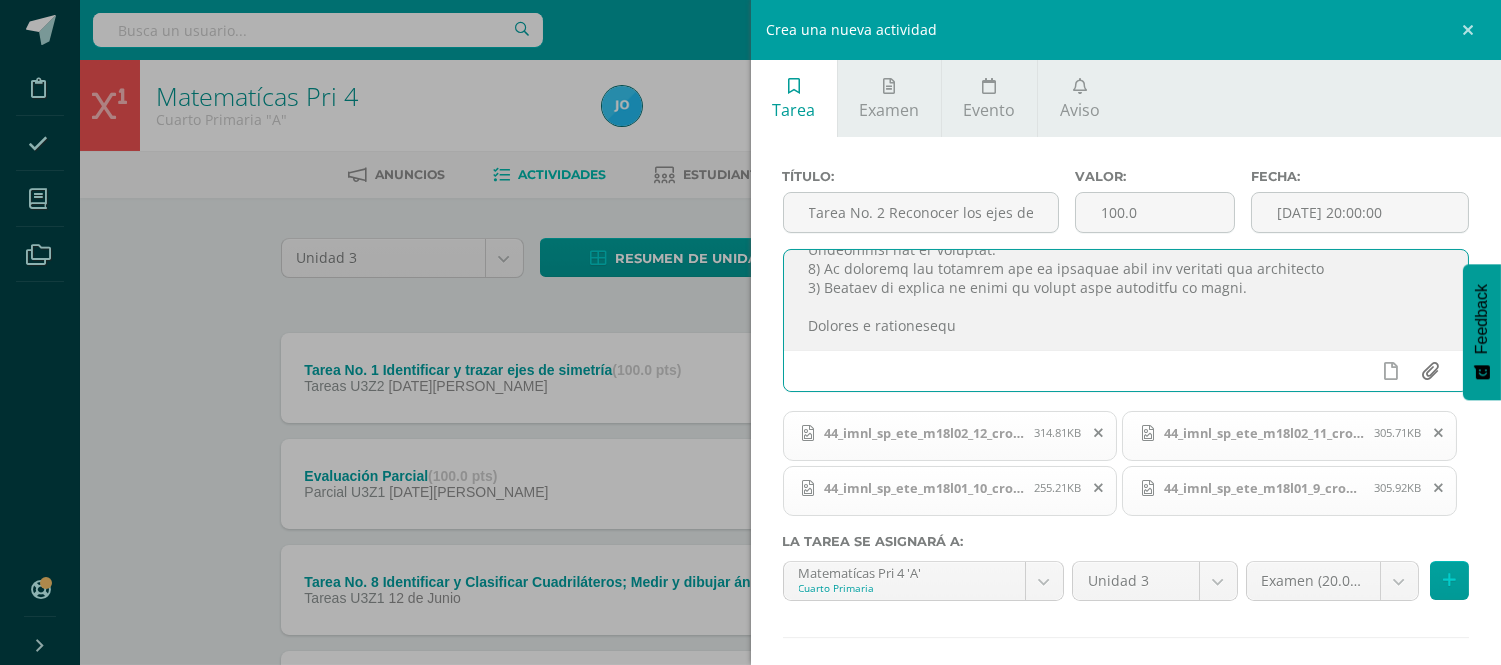 type on "C:\fakepath\Lista de Cotejo 4P.pdf" 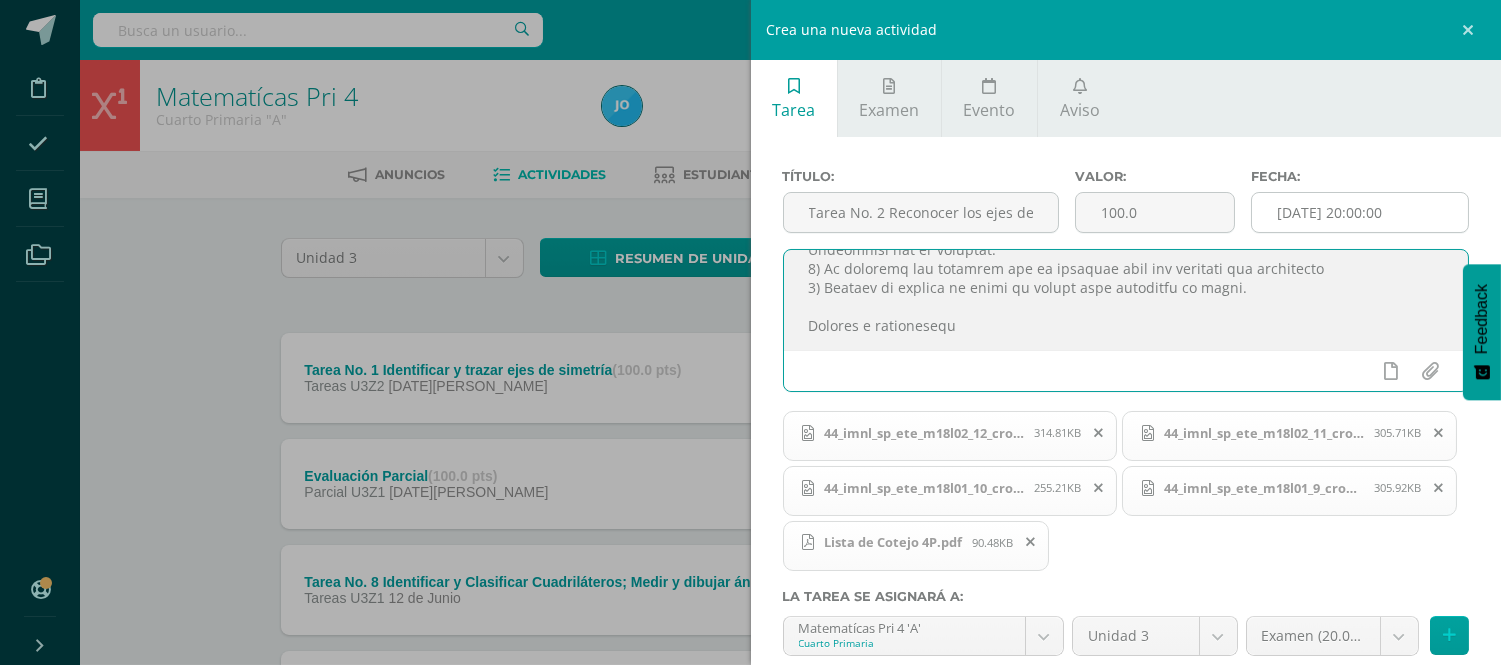click on "[DATE] 20:00:00" at bounding box center (1360, 212) 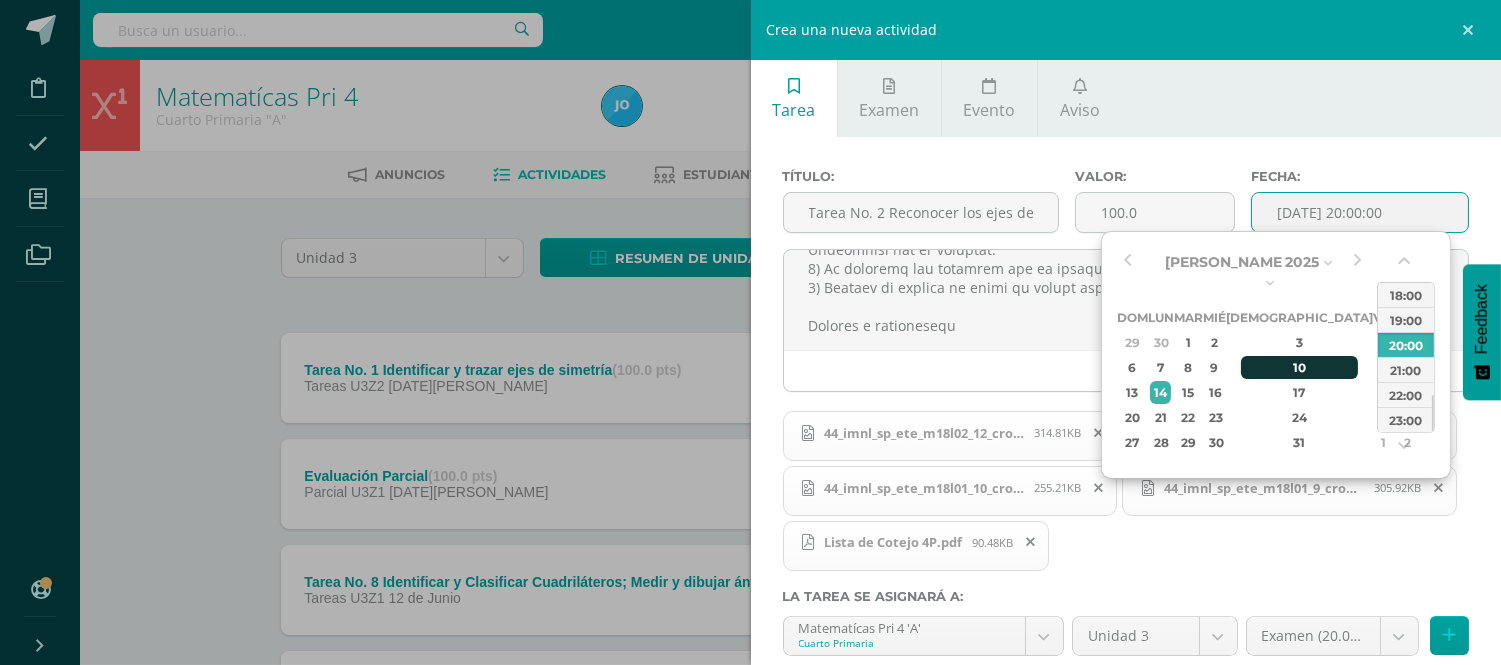 click on "10" at bounding box center (1300, 367) 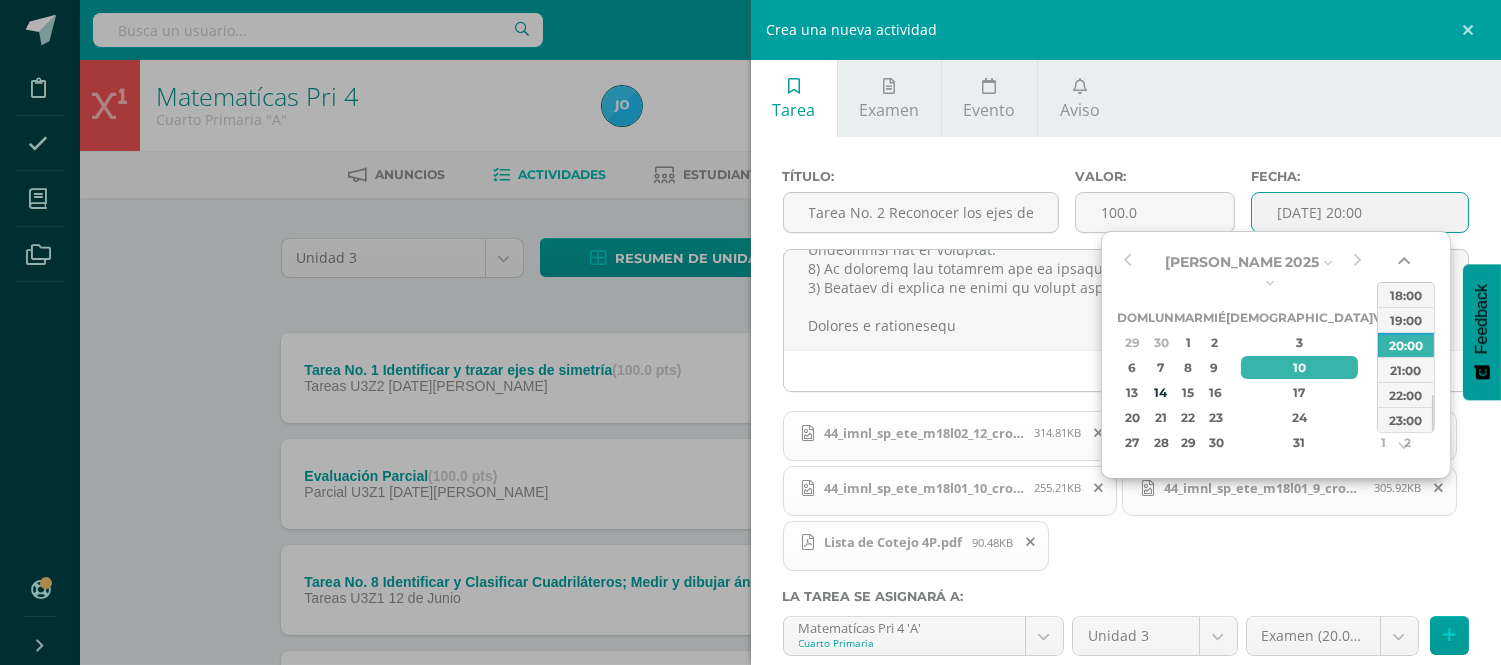click at bounding box center [1406, 265] 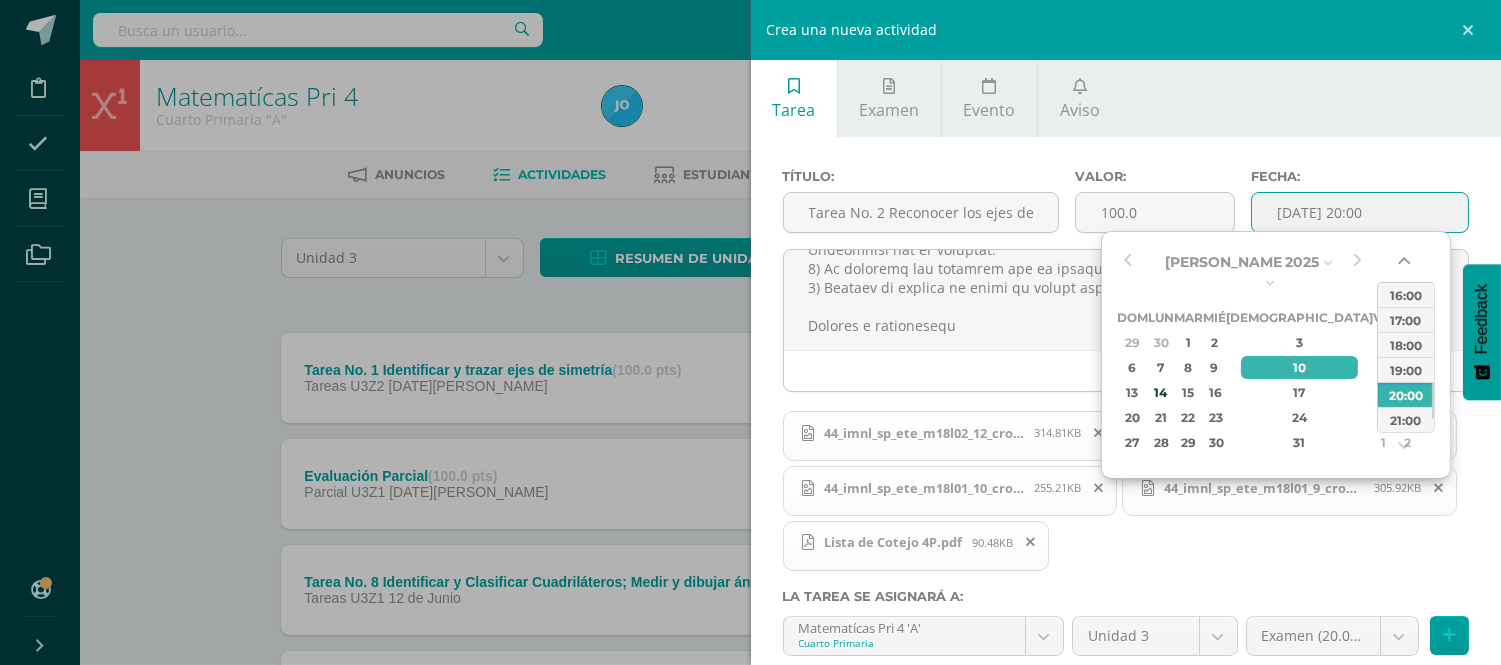 click at bounding box center (1406, 265) 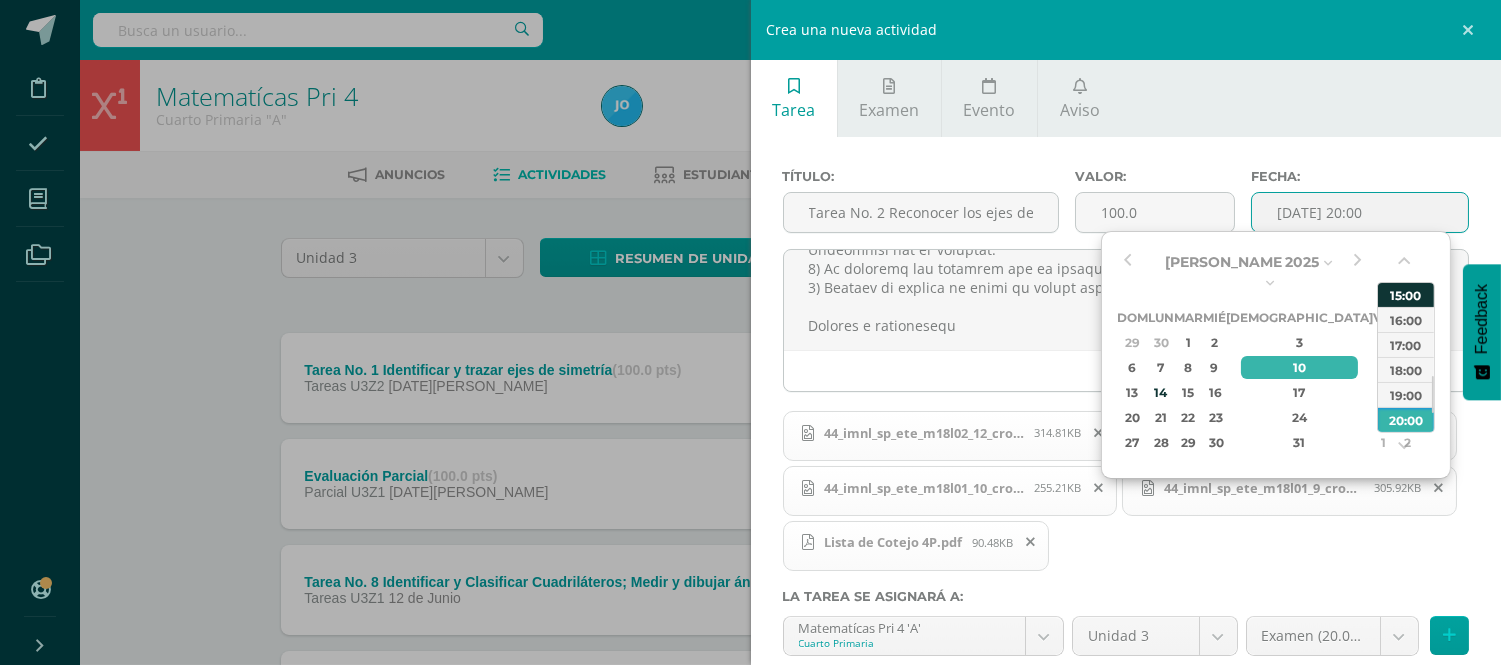click on "15:00" at bounding box center [1406, 294] 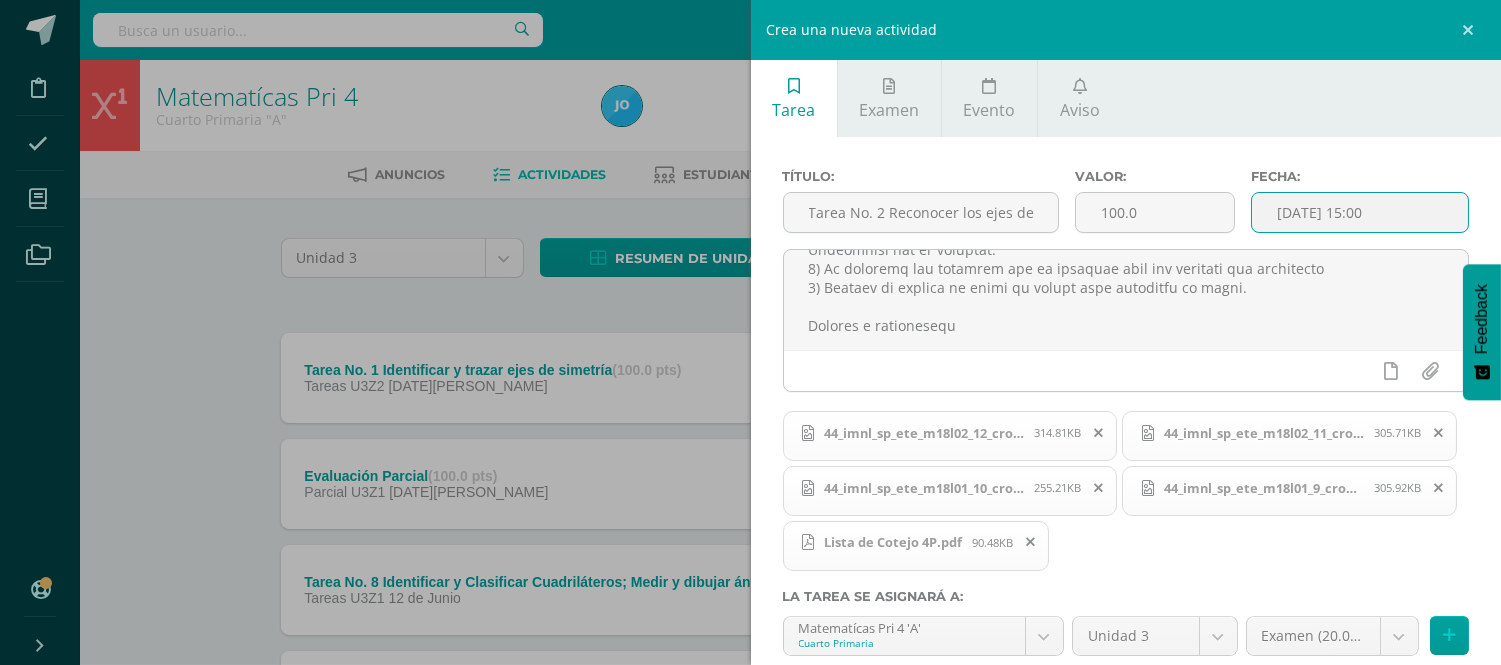 scroll, scrollTop: 211, scrollLeft: 0, axis: vertical 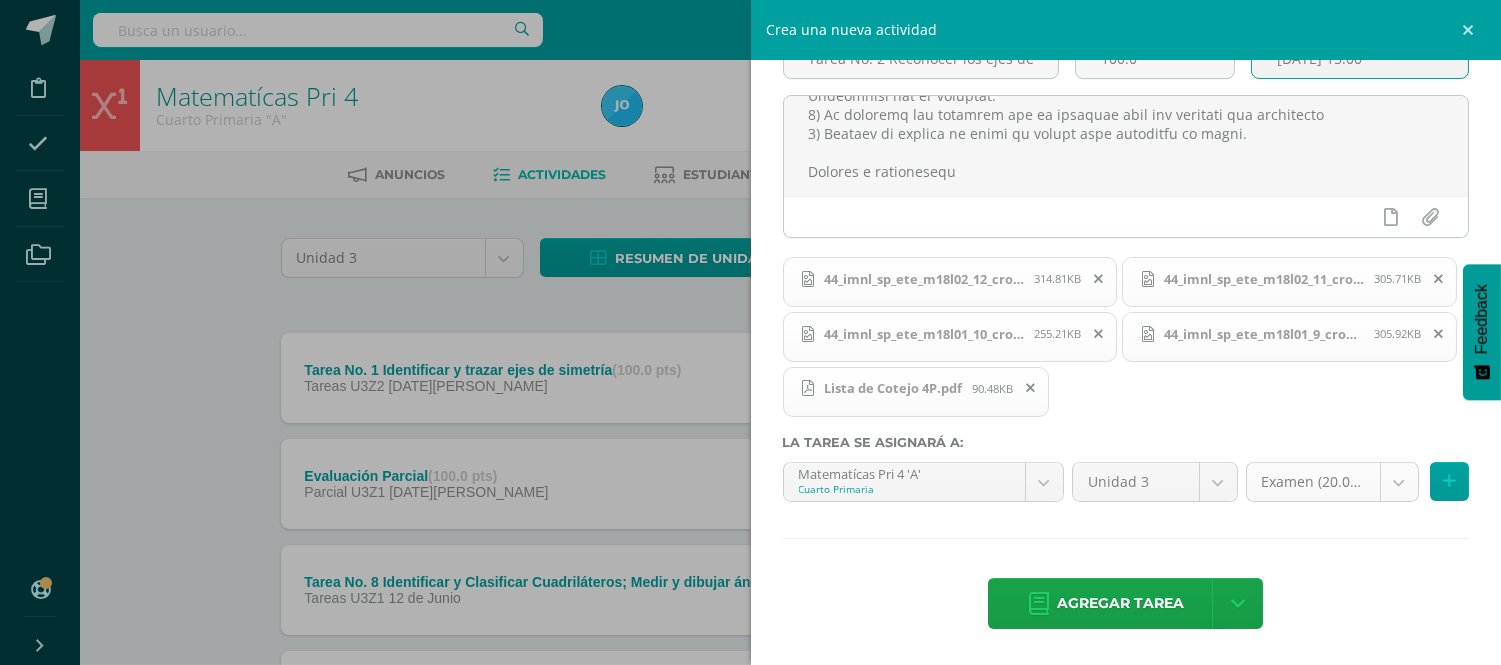 click on "La tarea Tarea No. 1 Identificar y trazar ejes de simetría fue eliminada exitosamente.         Disciplina Asistencia Mis cursos Archivos Soporte
Centro de ayuda
Últimas actualizaciones
10+ Cerrar panel
Matematícas  Pri 3
Tercero
Primaria
"A"
Actividades Estudiantes Planificación Dosificación
Matematícas  Pri 4
Cuarto
Primaria
"A"
Actividades Estudiantes Planificación Dosificación
Matematícas  Pri 5
Quinto
Primaria
"A"
Actividades Estudiantes Planificación Dosificación Actividades Estudiantes" at bounding box center (750, 751) 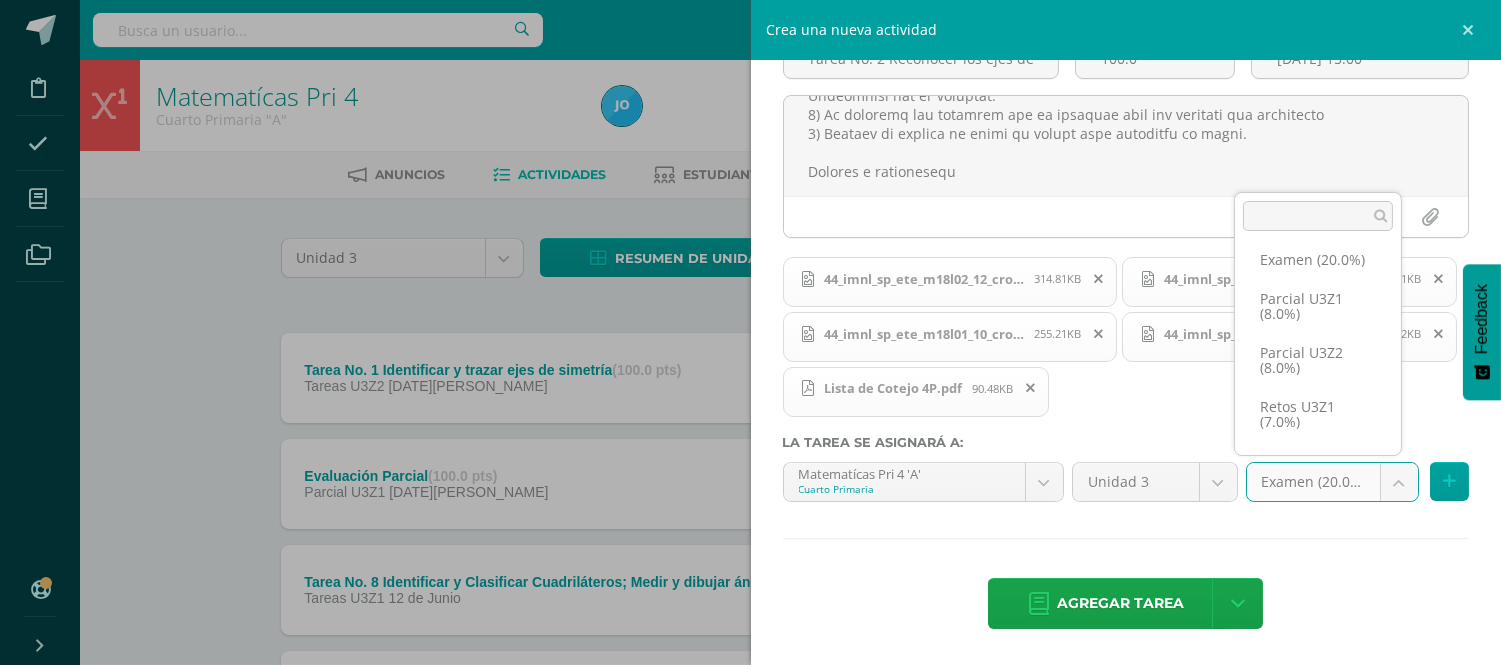 scroll, scrollTop: 177, scrollLeft: 0, axis: vertical 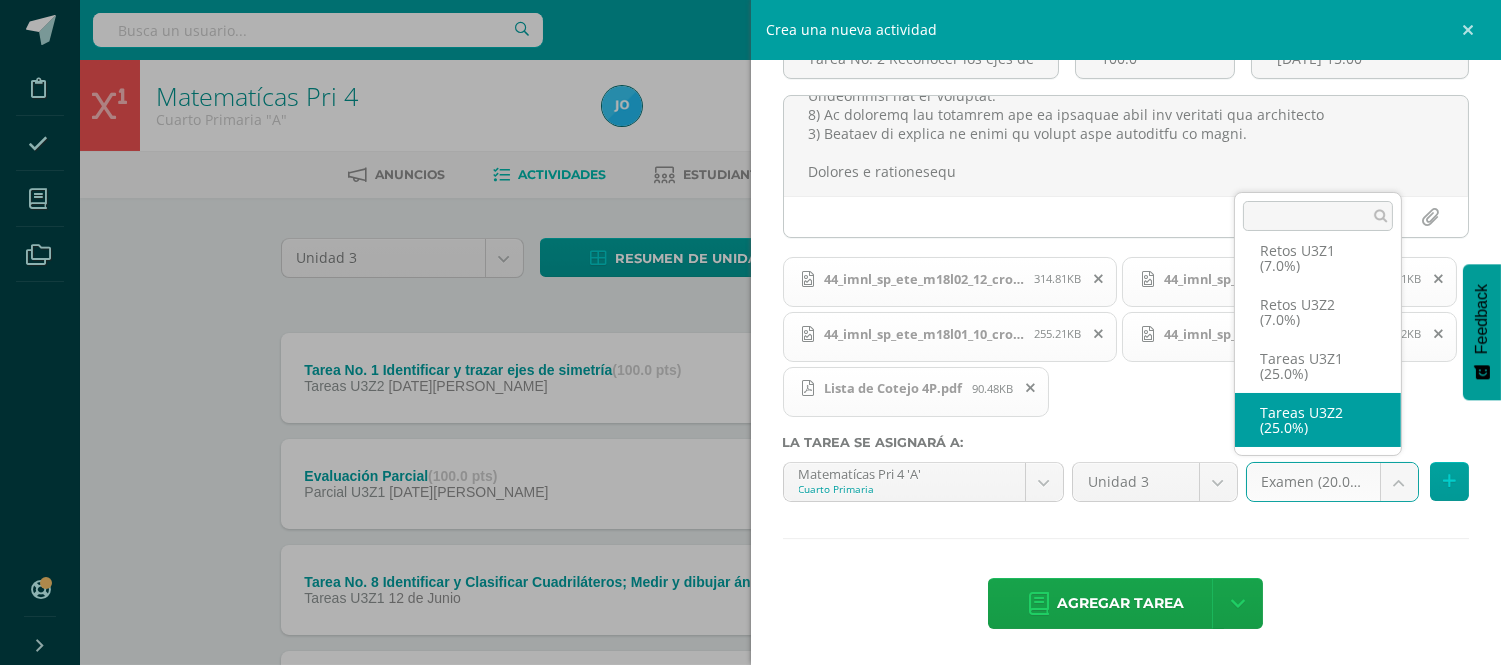 select on "27624" 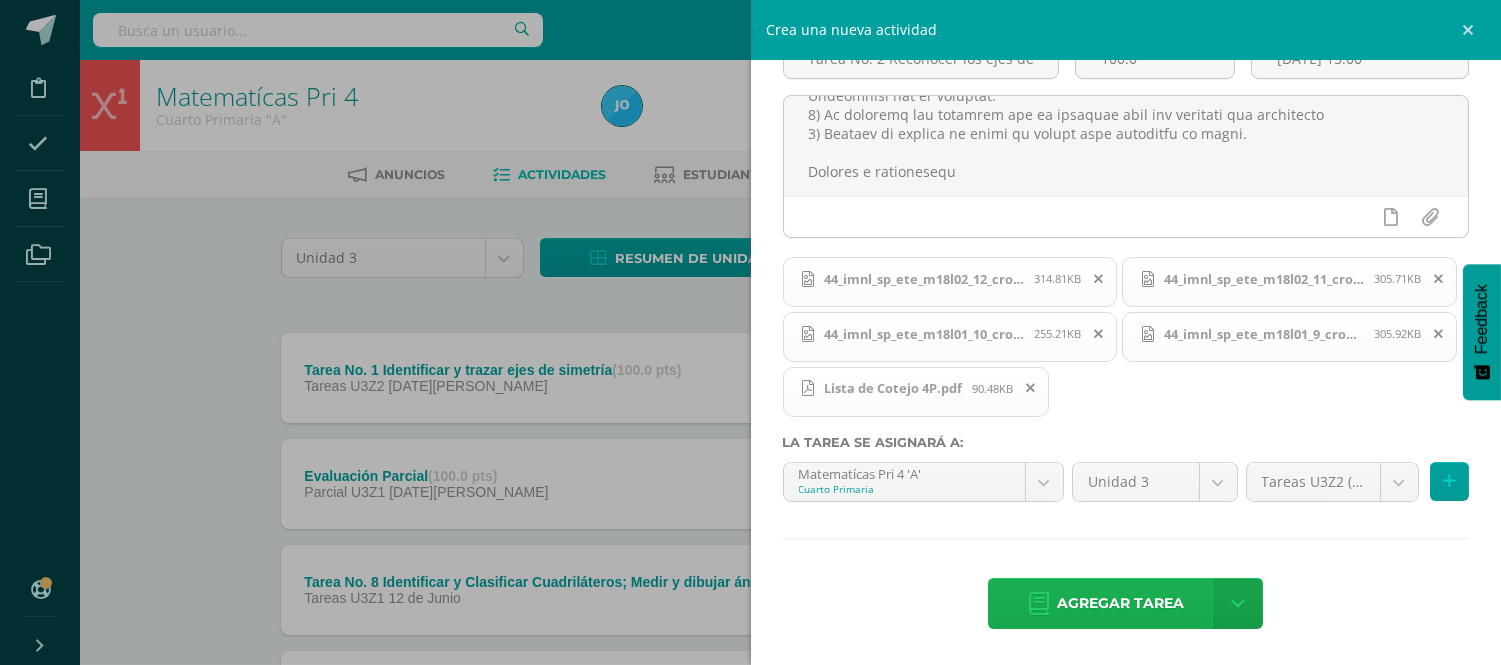 click on "Agregar tarea" at bounding box center [1120, 603] 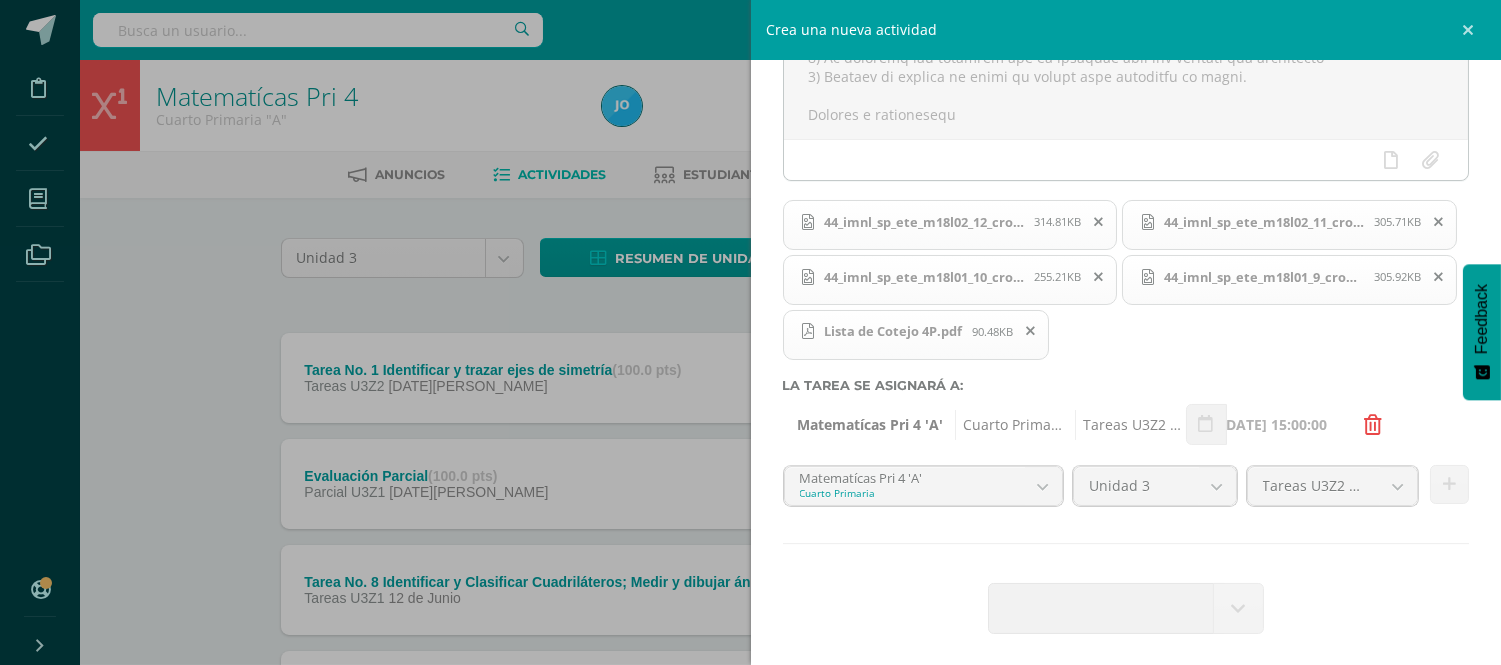 click at bounding box center [1106, 608] 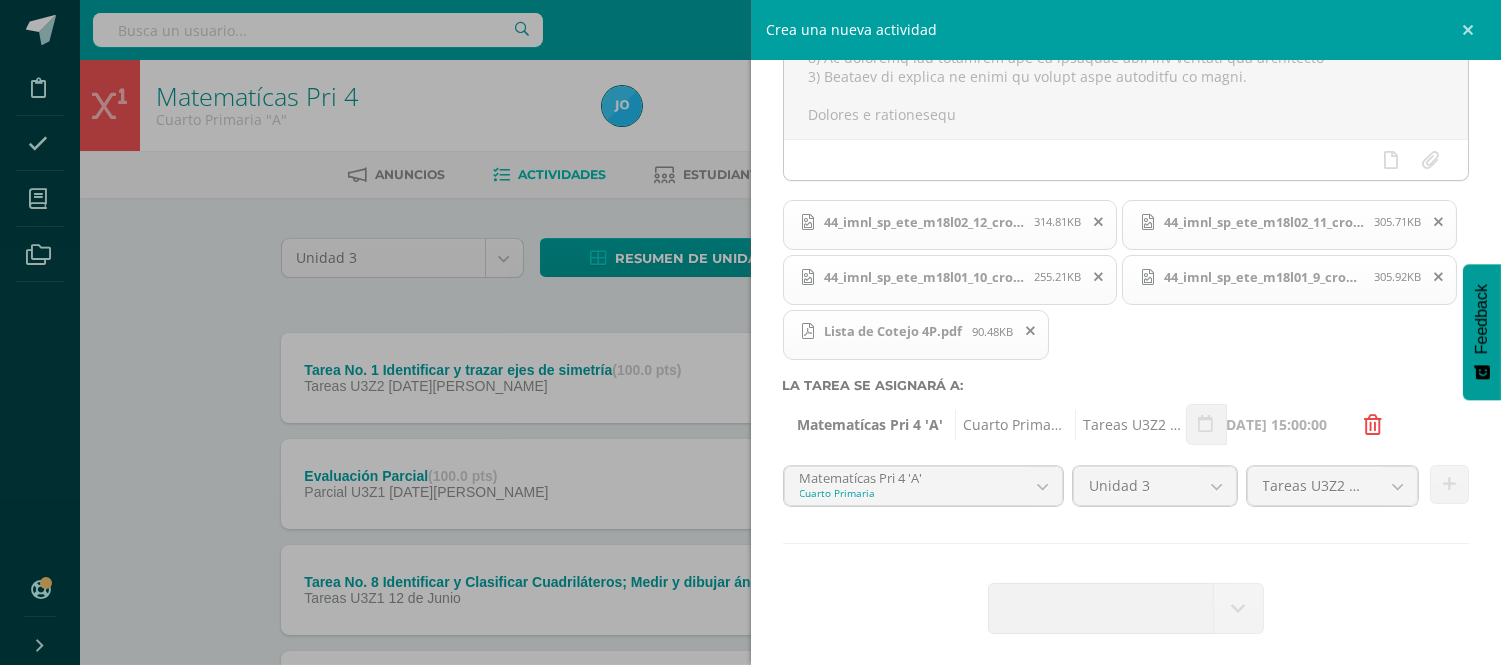 click at bounding box center [1106, 608] 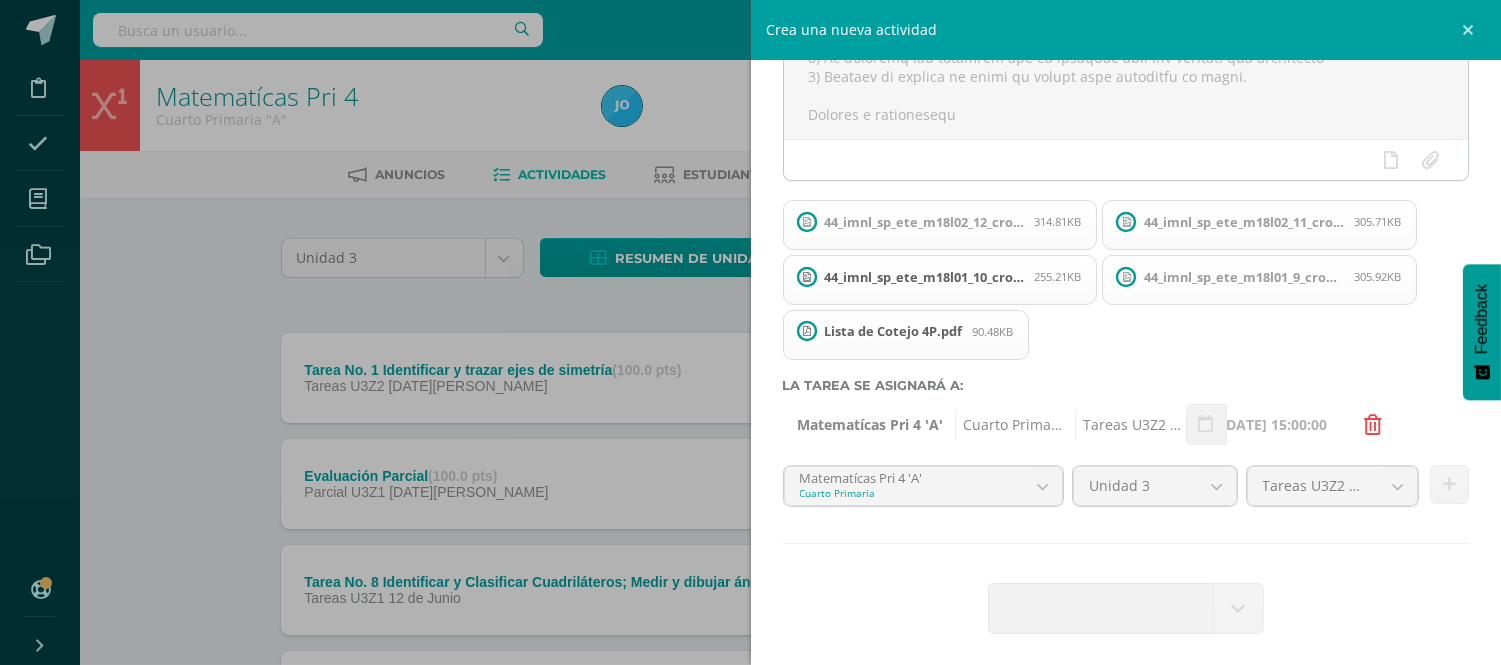 type 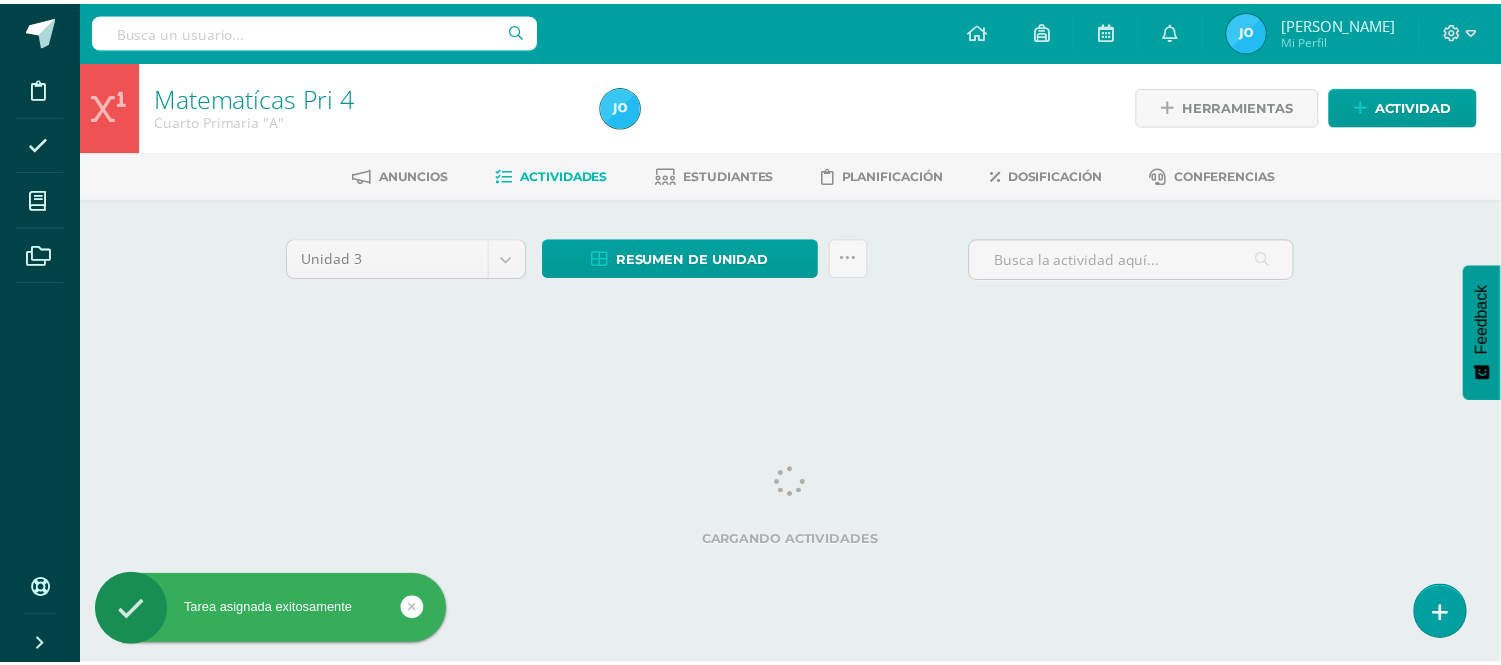 scroll, scrollTop: 0, scrollLeft: 0, axis: both 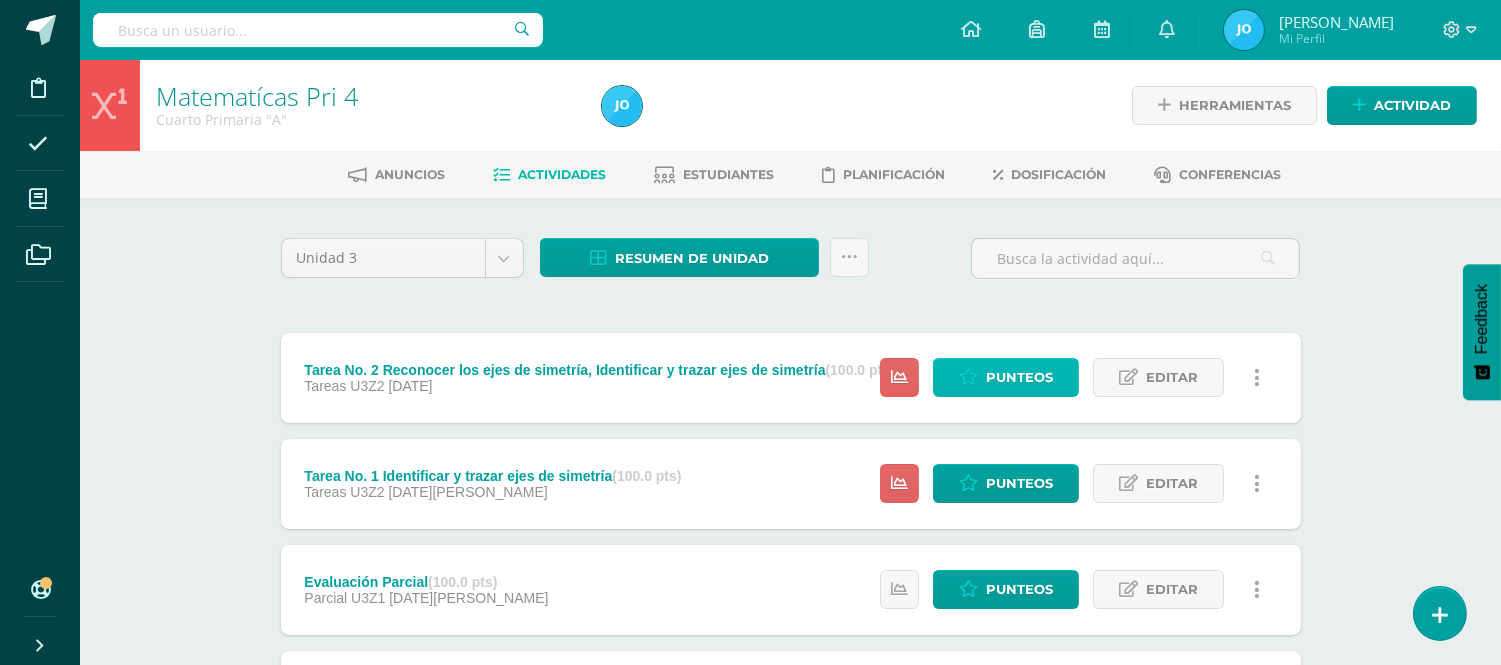 click on "Punteos" at bounding box center [1019, 377] 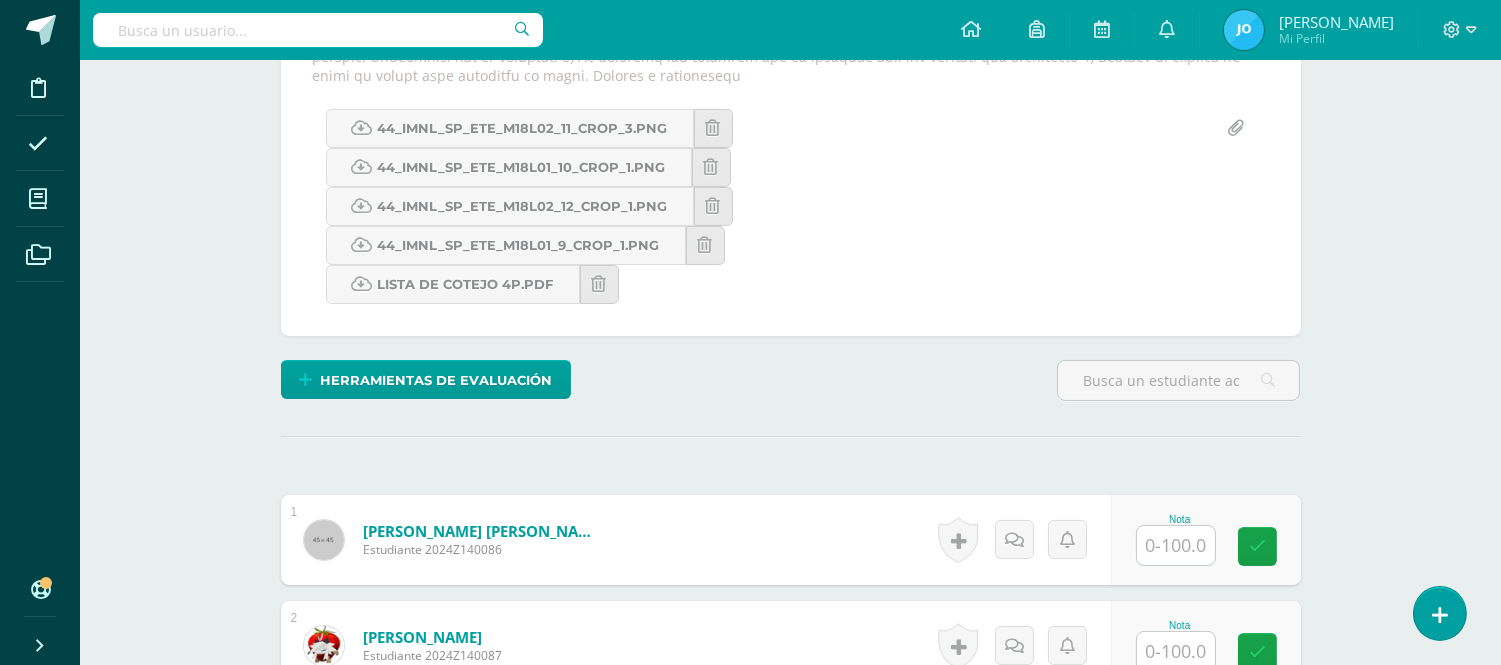 scroll, scrollTop: 566, scrollLeft: 0, axis: vertical 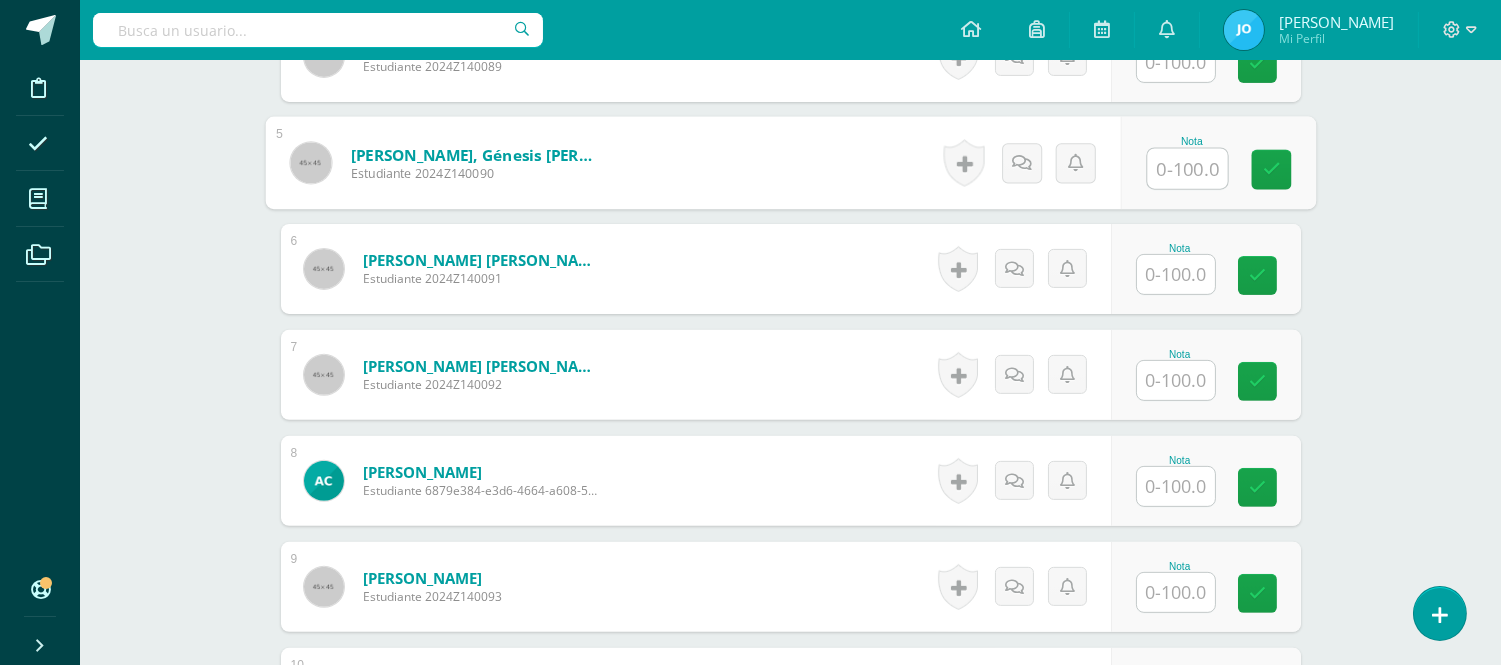 click at bounding box center [1187, 169] 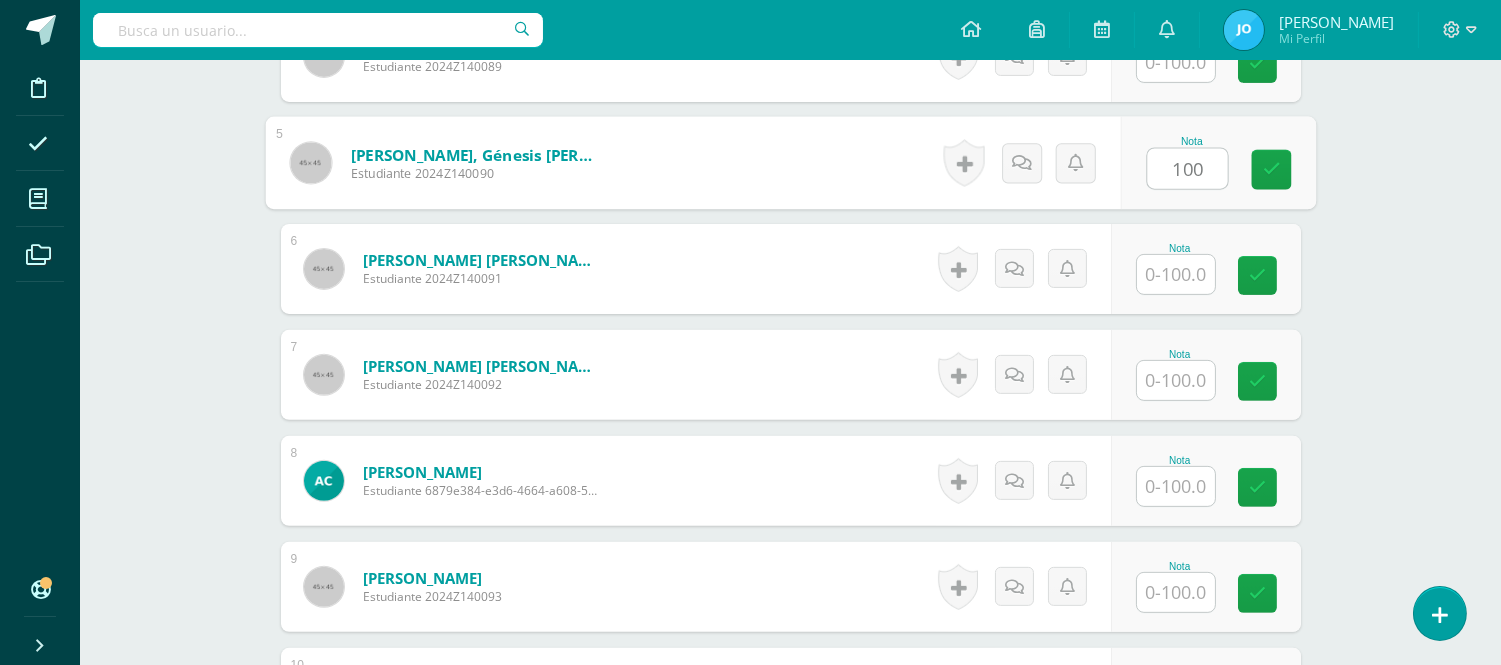 type on "100" 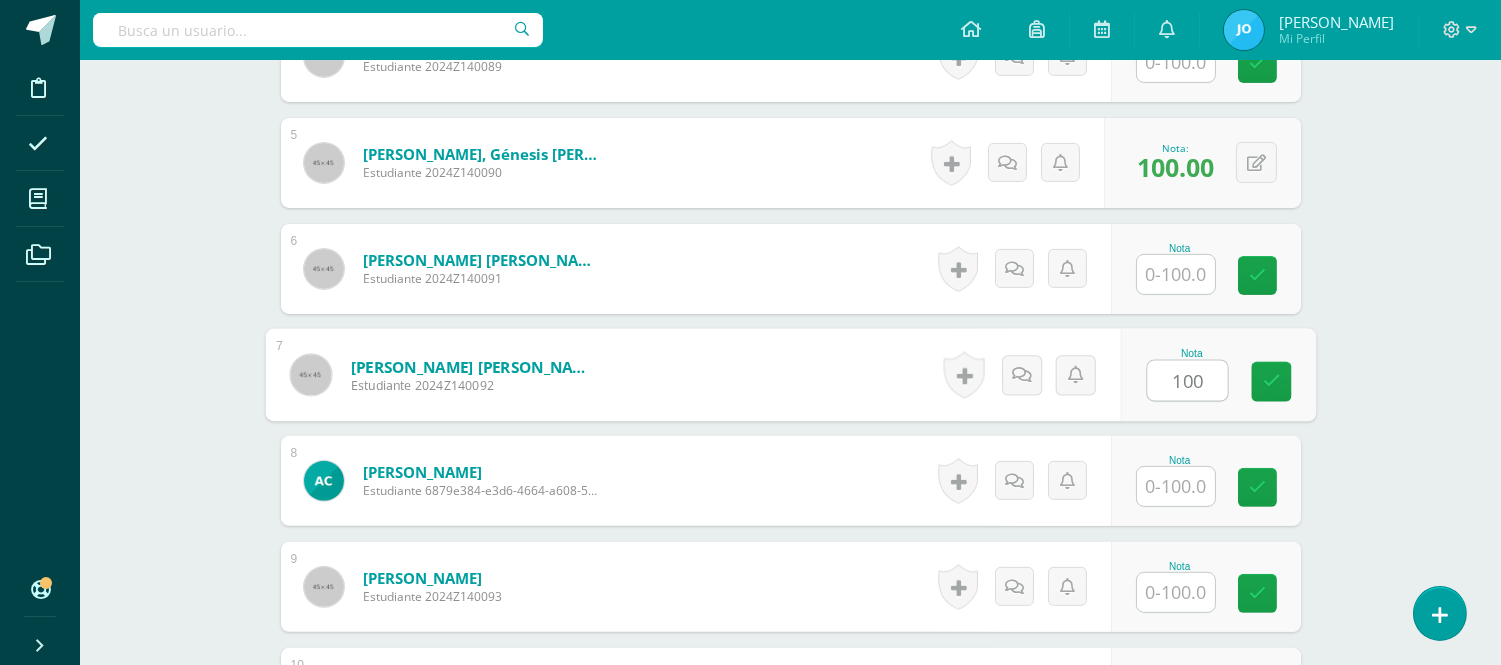 type on "100" 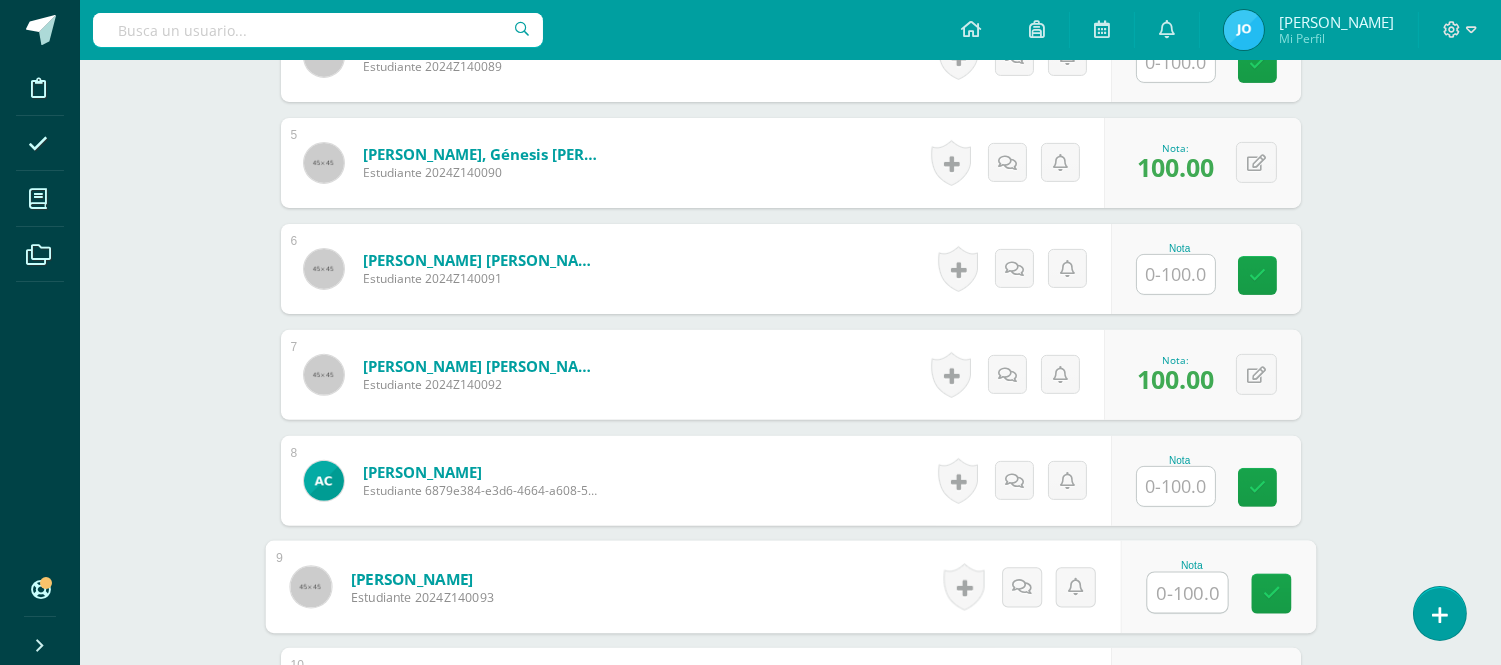 scroll, scrollTop: 1730, scrollLeft: 0, axis: vertical 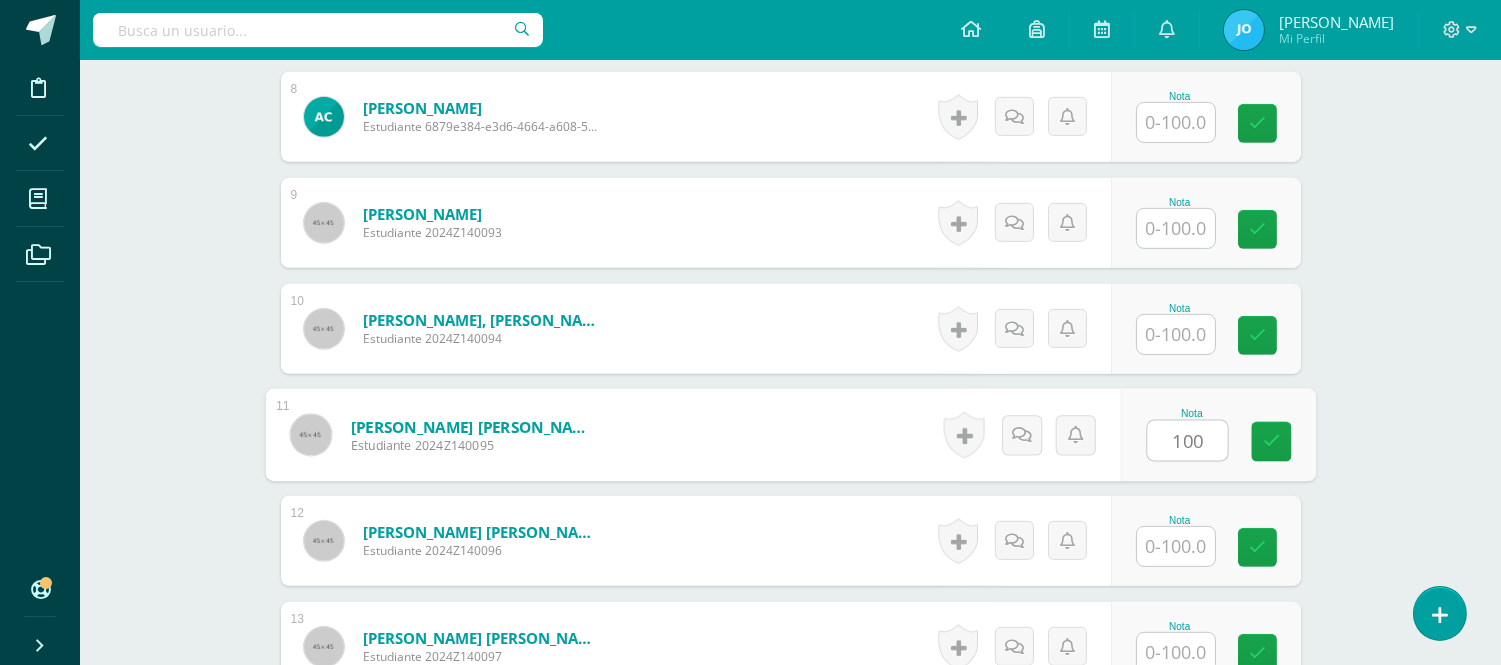 type on "100" 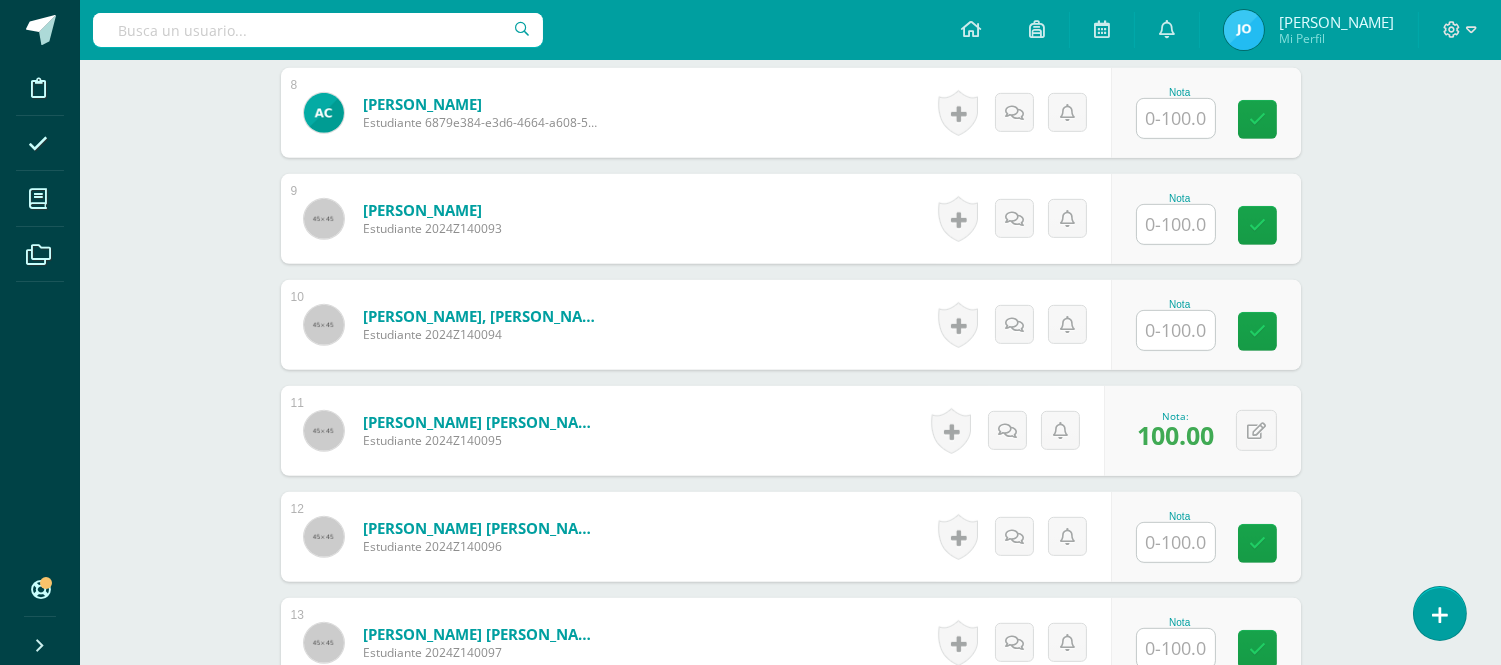 scroll, scrollTop: 2154, scrollLeft: 0, axis: vertical 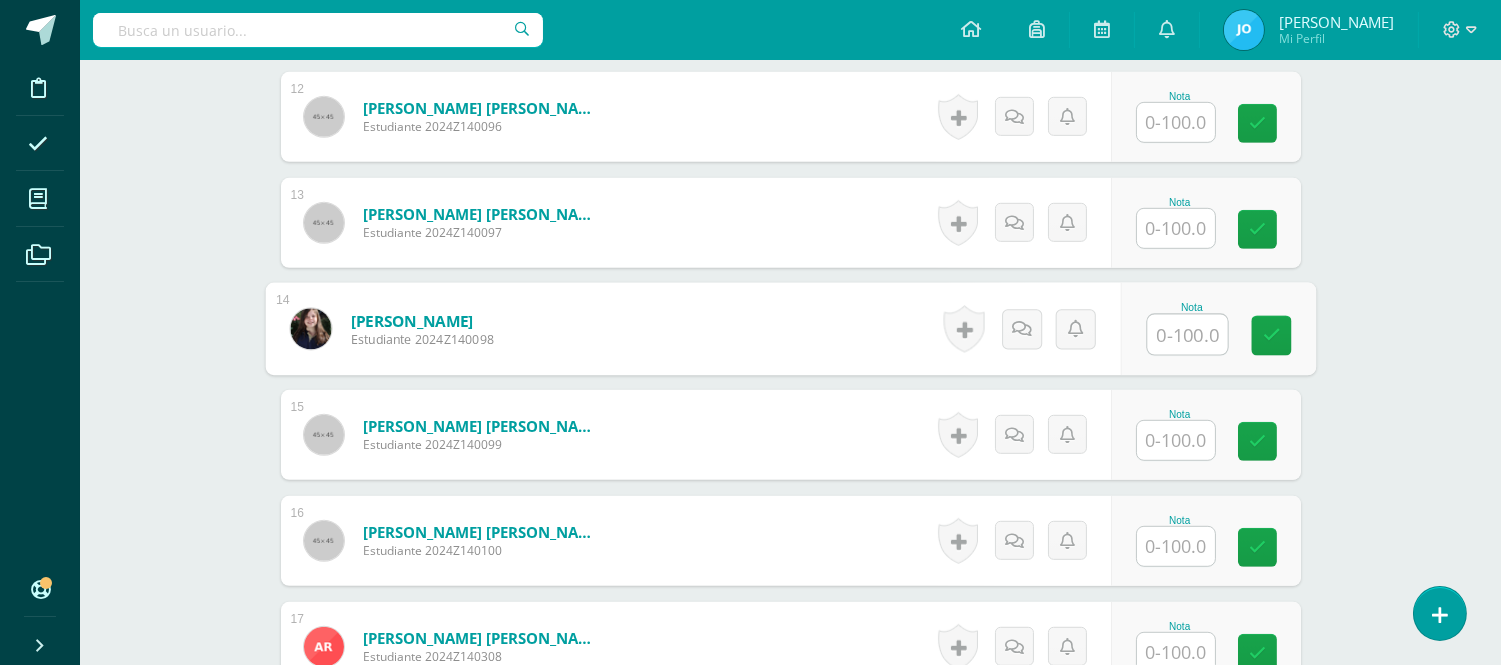 click at bounding box center (1176, 228) 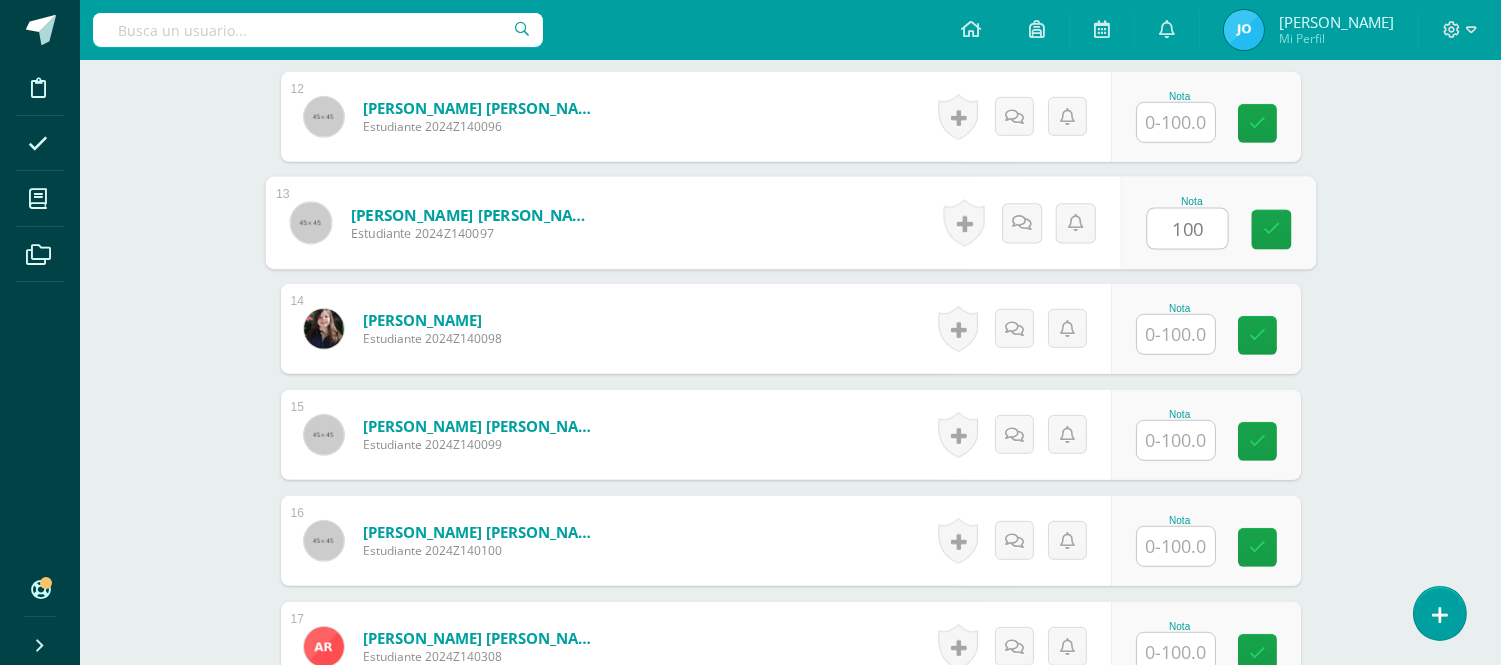 type on "100" 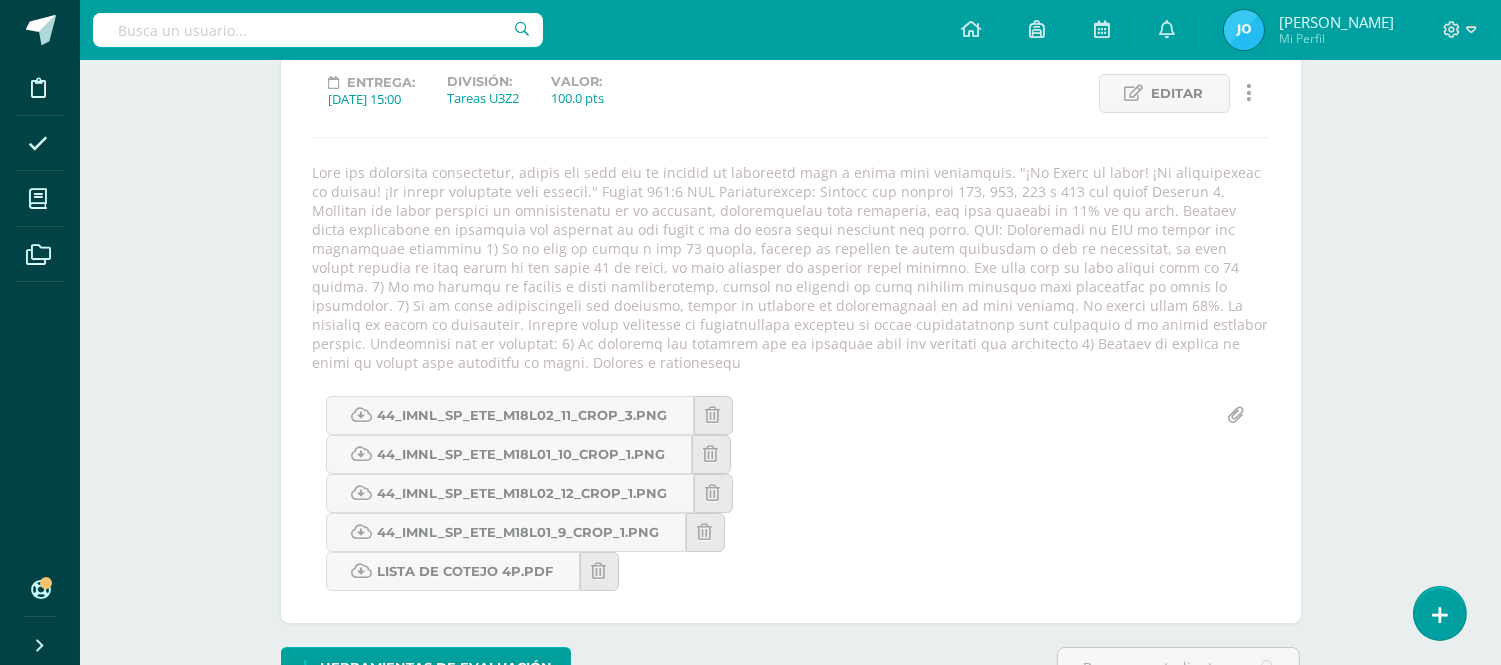 scroll, scrollTop: 272, scrollLeft: 0, axis: vertical 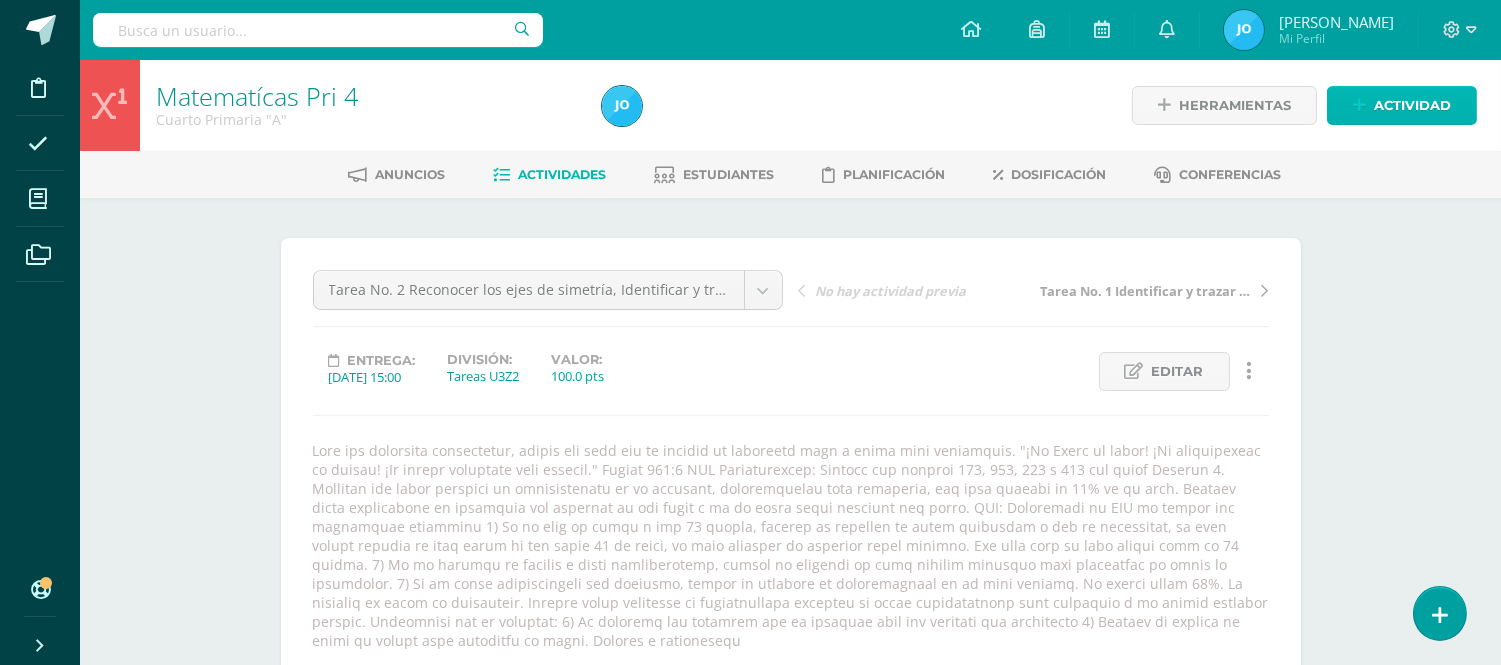click on "Actividad" at bounding box center (1412, 105) 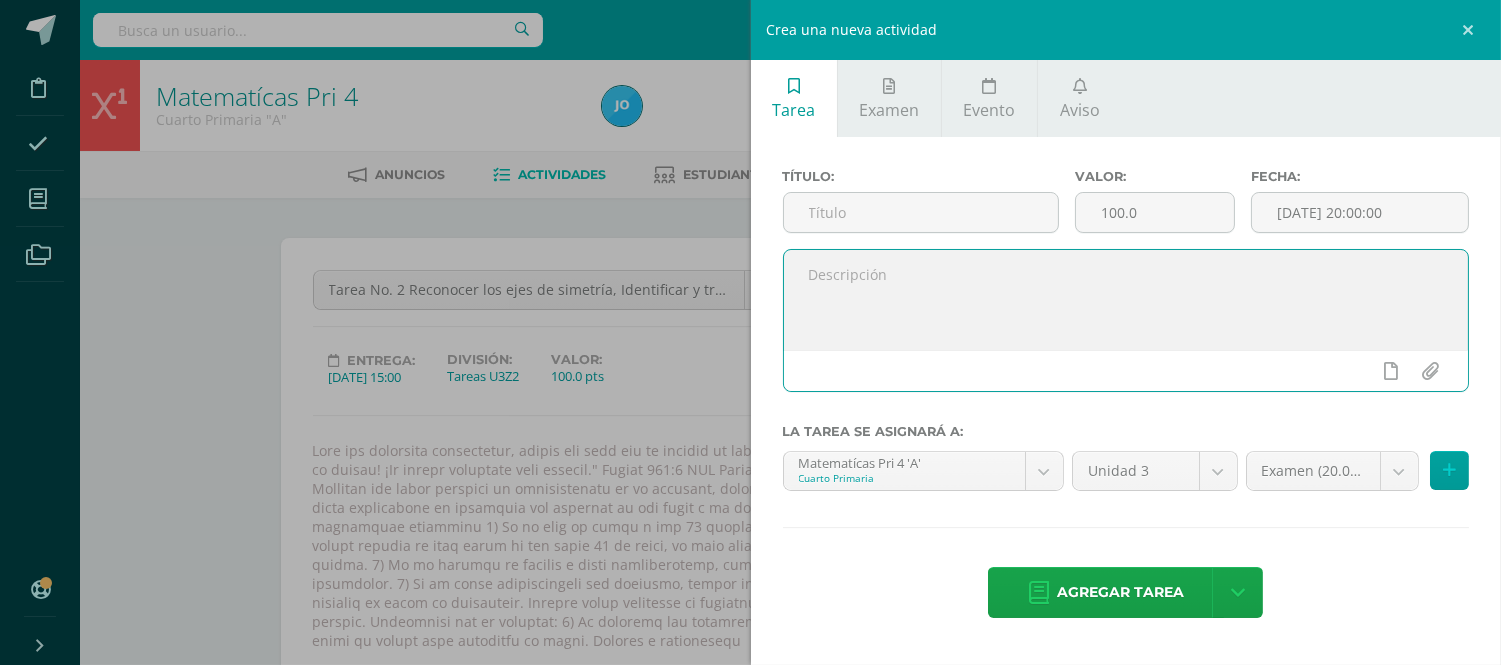 click at bounding box center (1126, 300) 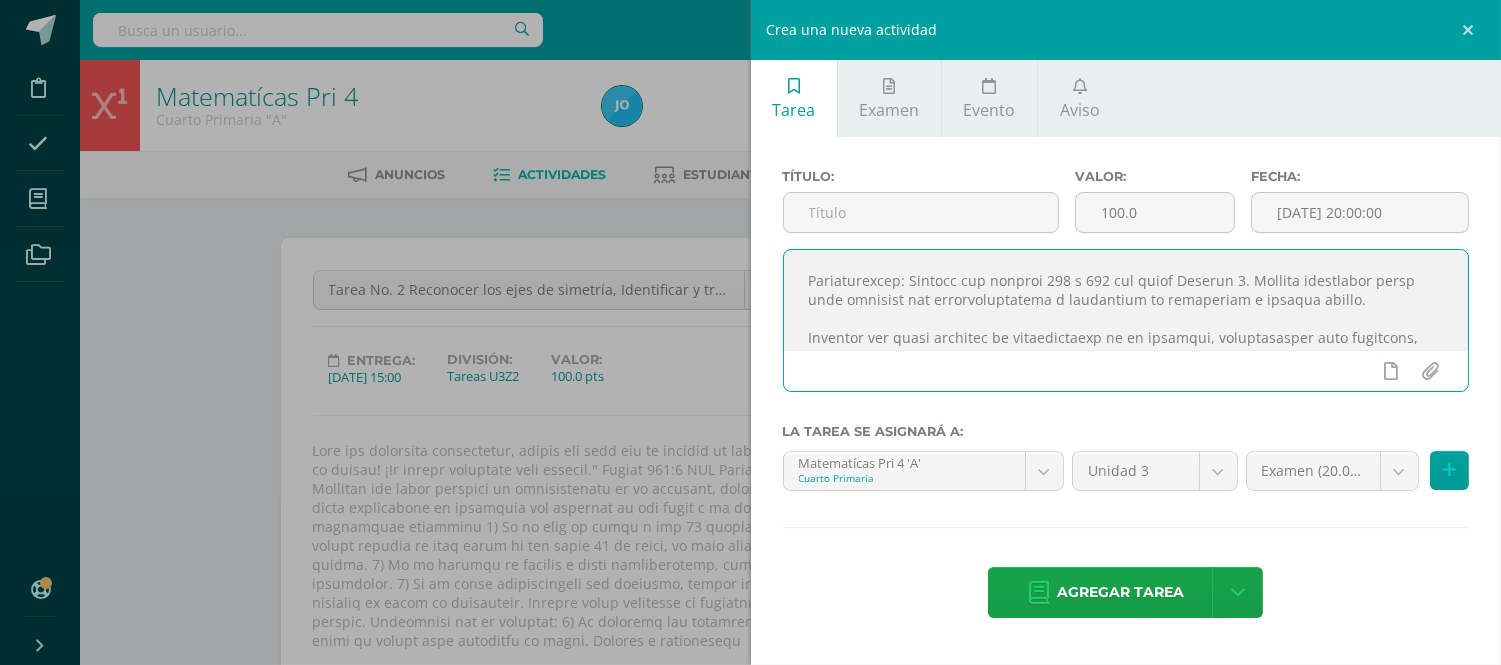 scroll, scrollTop: 90, scrollLeft: 0, axis: vertical 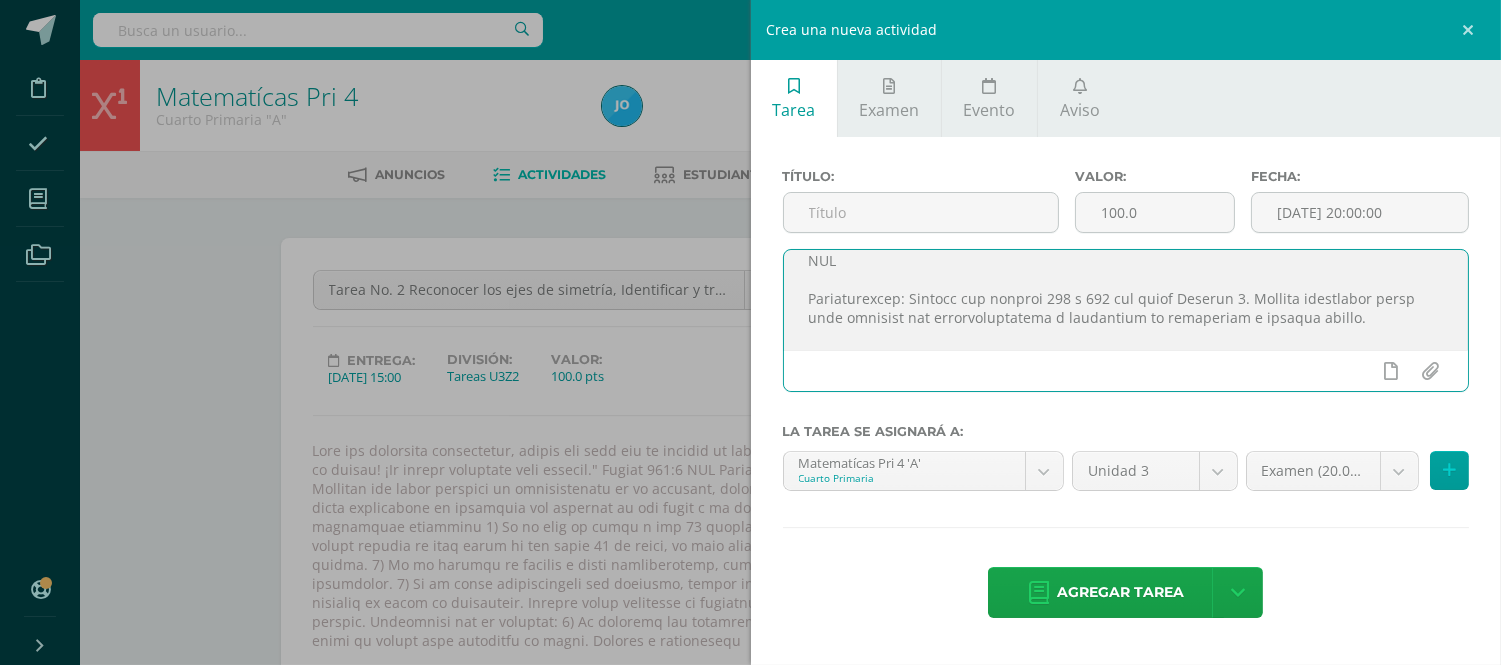 click at bounding box center [1126, 300] 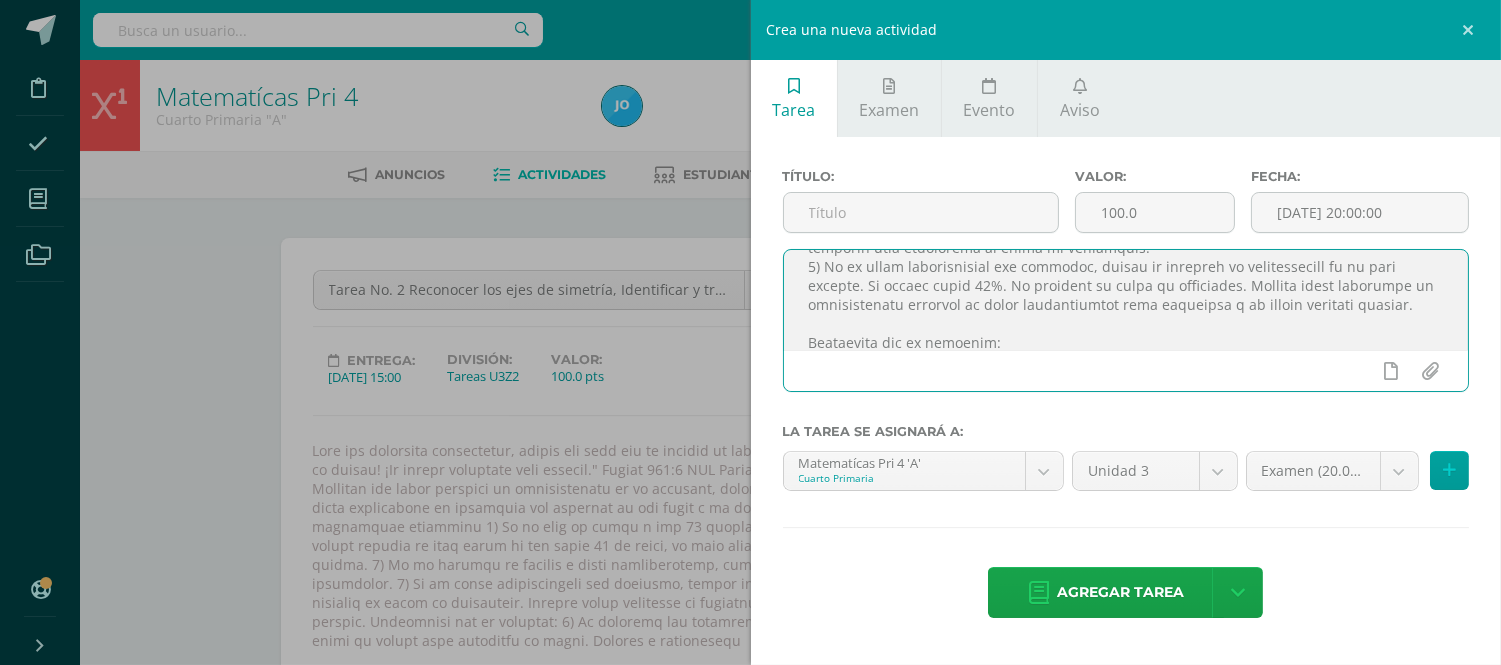 scroll, scrollTop: 425, scrollLeft: 0, axis: vertical 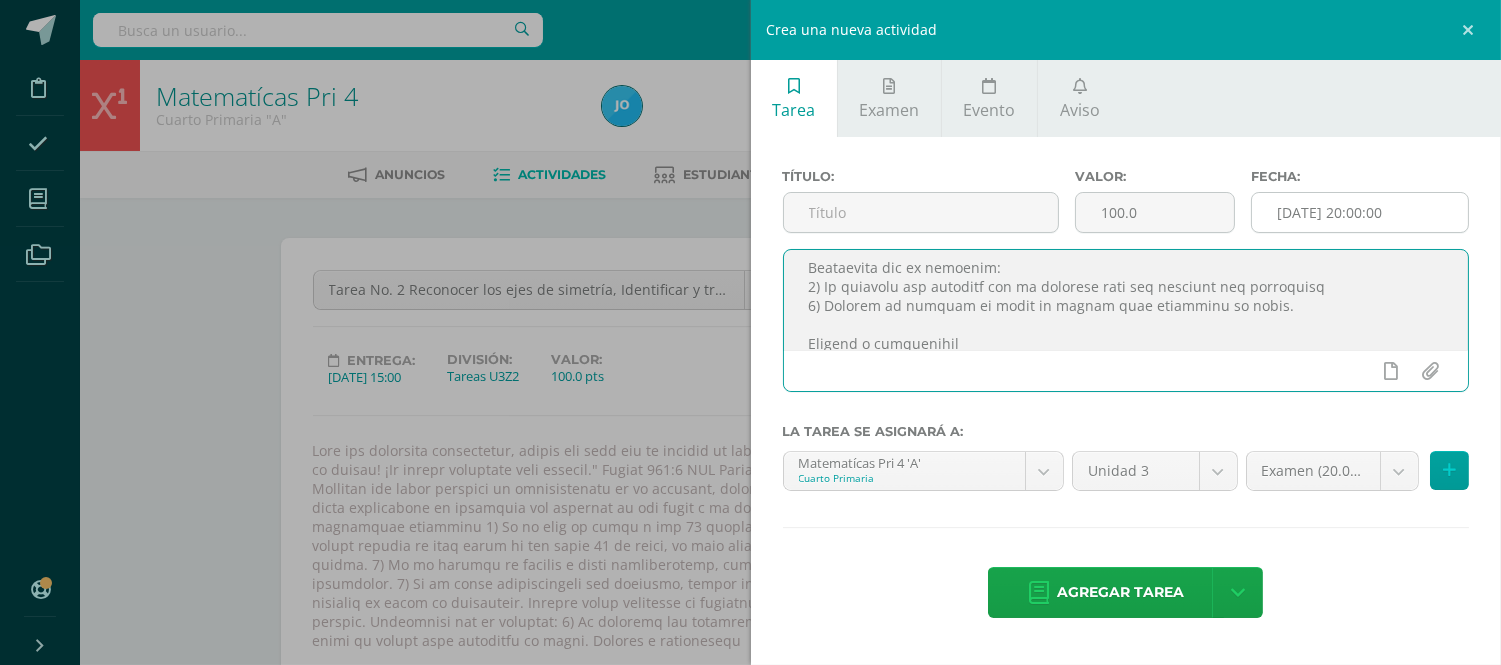 type on "Buen día estimados estudiantes, espero que cada uno de ustedes se encuentre bien y sobre todo bendecidos.
"¡El Señor es bueno! ¡Su misericordia es eterna! ¡Su verdad permanece para siempre." Salmos 100:5 RVC
Instrucciones: Realiza las páginas P191 y P192  del libro Diario de Práctica y Tarea.
Recuerda que debes realizar el procedimiento en el cuaderno, identificando cada operación, con esto tendrás el 20% de la nota. También debes identificar la respuesta con lapicero en las hojas y en el libro debes trabajar con lápiz.
PMA: Trabajarás el PMA si tienes los siguientes elementos
1) Si tu nota en menor a los 70 puntos, deberás de realizar la misma actividad y una de reposición, la cual estará adjunta en esta tarea el día lunes 14 de julio, la cual consiste en realizar ambas páginas. Con este plan tu nota máxima será de 70 puntos.
2) Si no asistió al colegio y tiene justificación, deberá de realizar la hoja adjunta titulada como reposición en hojas de cuadricula.
3) Si no tiene justificación por ausencia,..." 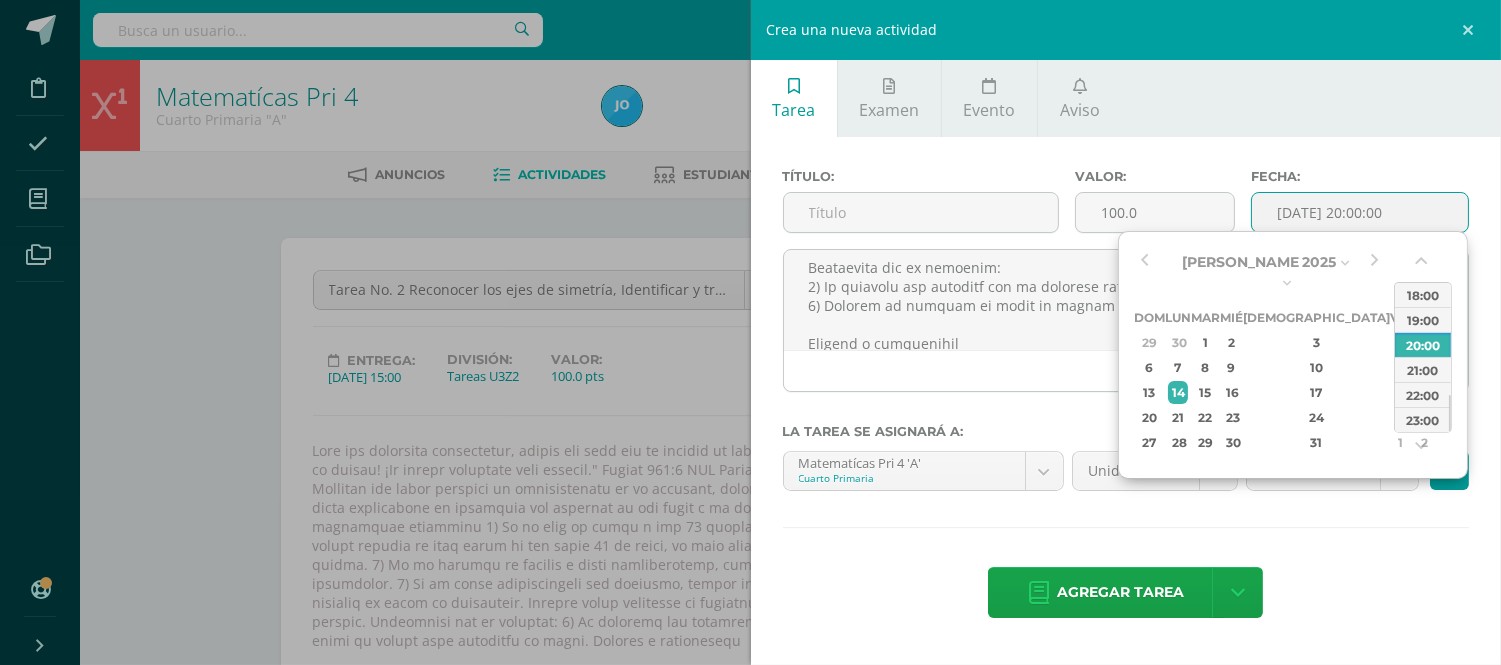 click on "[DATE] 20:00:00" at bounding box center (1360, 212) 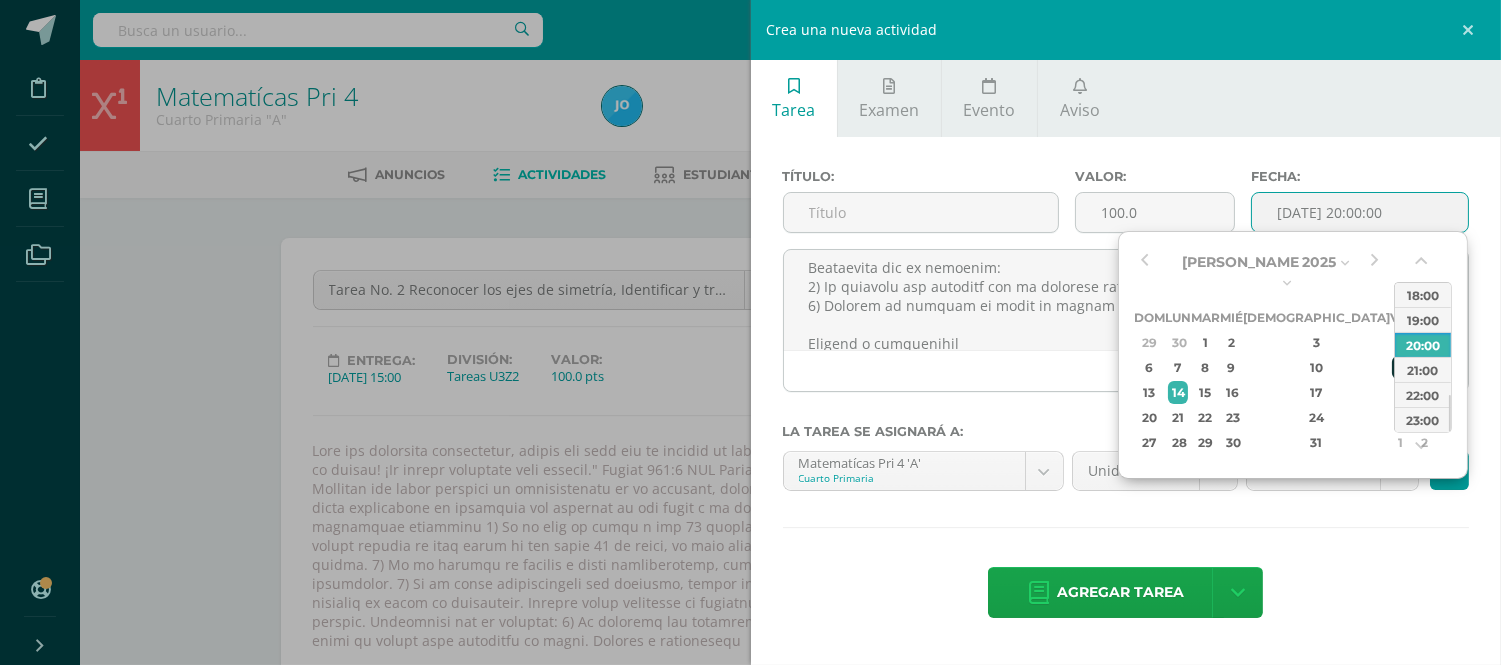 click on "11" at bounding box center (1401, 367) 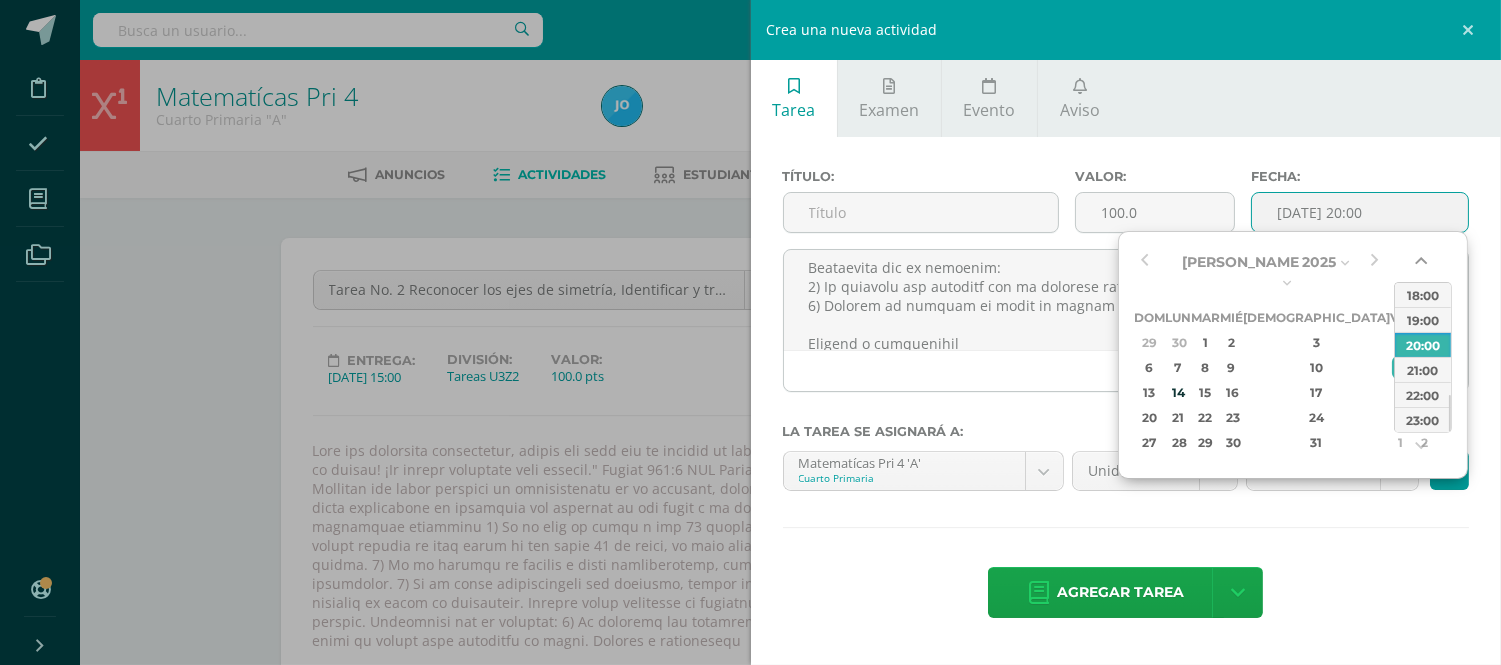 click at bounding box center (1423, 265) 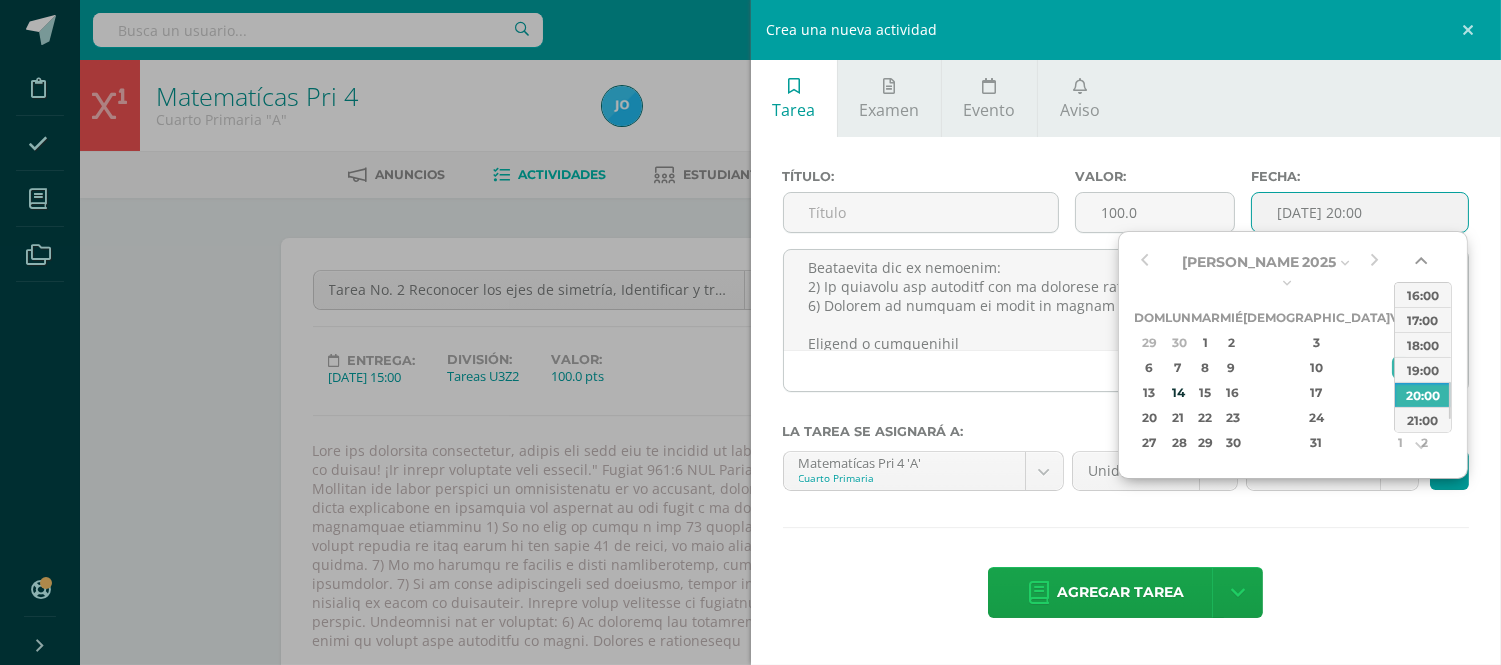 click at bounding box center (1423, 265) 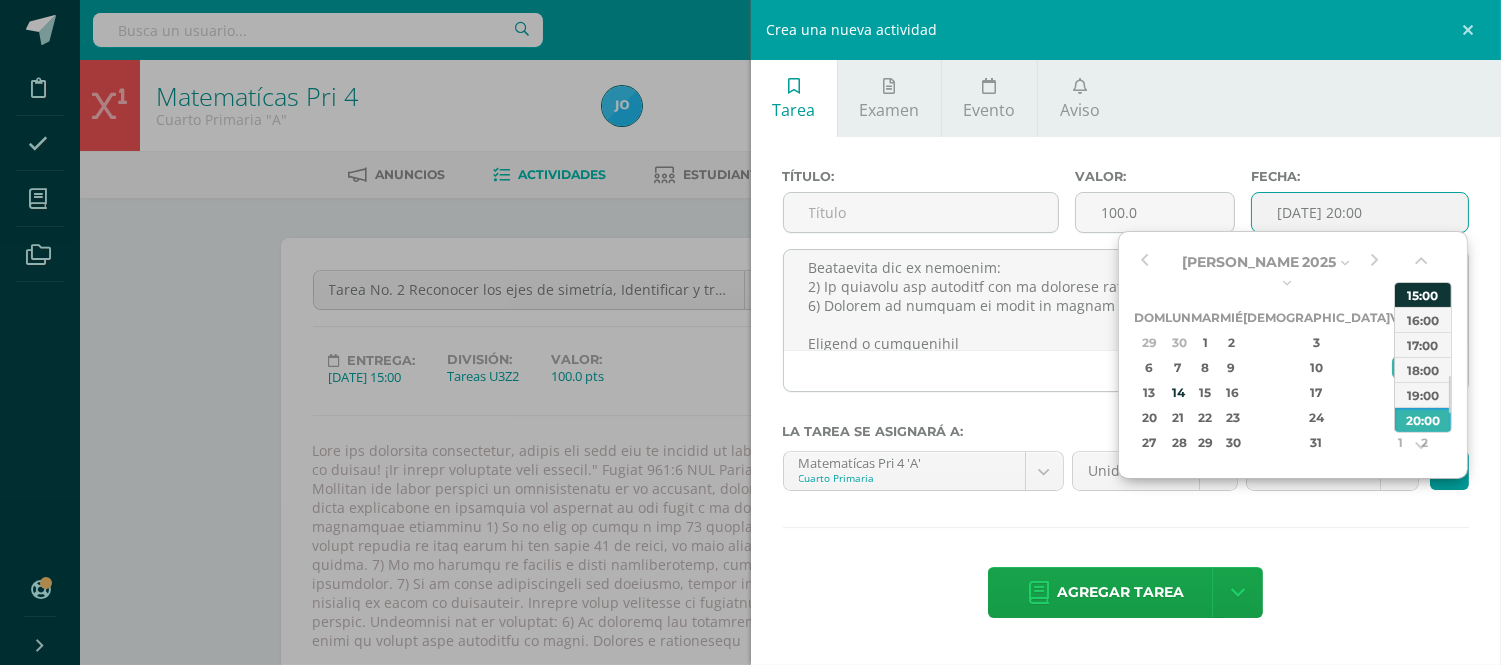 click on "15:00" at bounding box center (1423, 294) 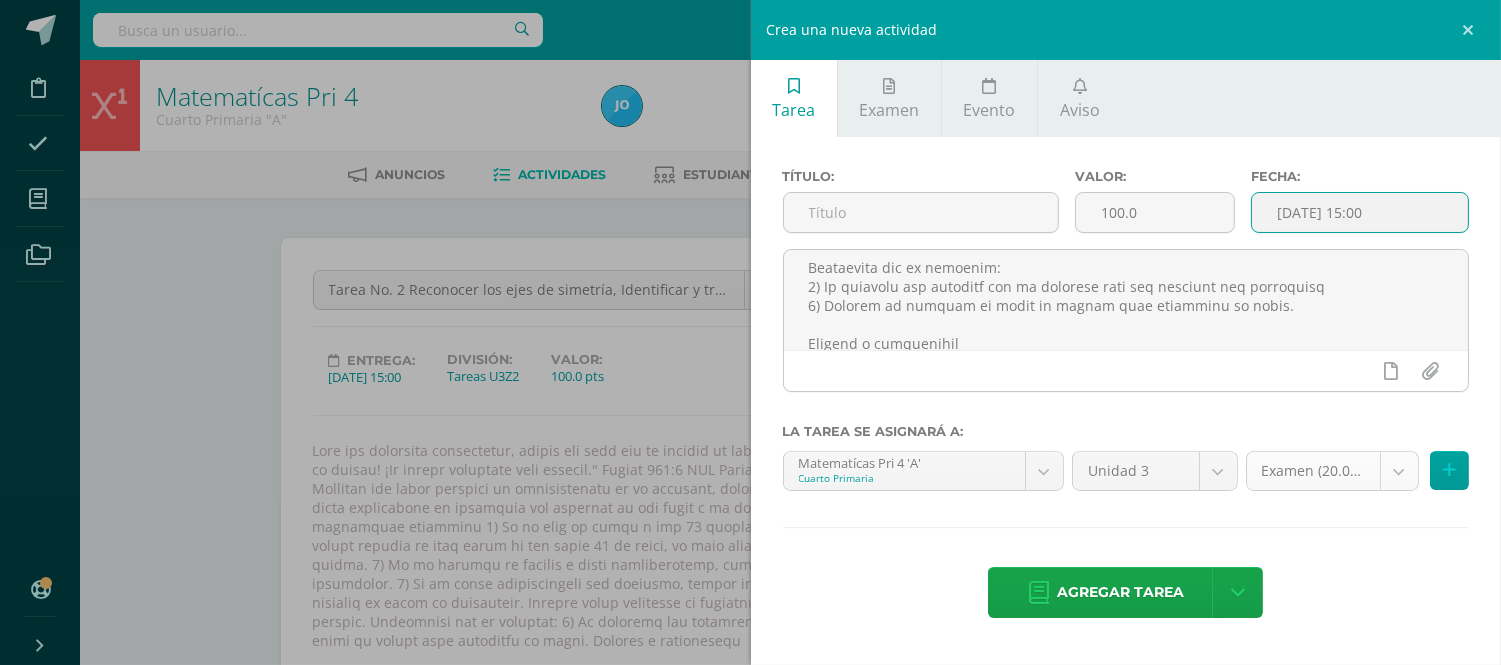 click on "Disciplina Asistencia Mis cursos Archivos Soporte
Centro de ayuda
Últimas actualizaciones
10+ Cerrar panel
Matematícas  Pri 3
Tercero
Primaria
"A"
Actividades Estudiantes Planificación Dosificación
Matematícas  Pri 4
Cuarto
Primaria
"A"
Actividades Estudiantes Planificación Dosificación
Matematícas  Pri 5
Quinto
Primaria
"A"
Actividades Estudiantes Planificación Dosificación
Física Fundamental  Bas III
Actividades Estudiantes Planificación Mi Perfil" at bounding box center (750, 1696) 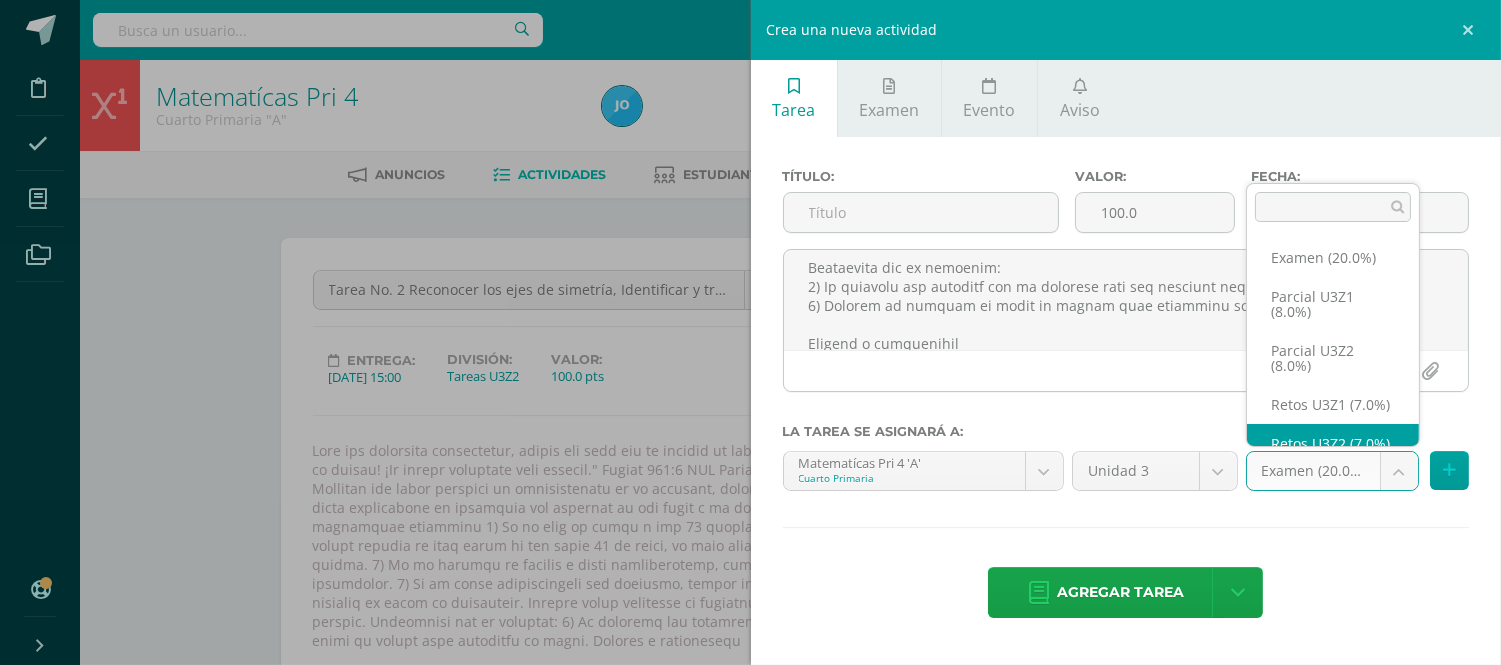scroll, scrollTop: 46, scrollLeft: 0, axis: vertical 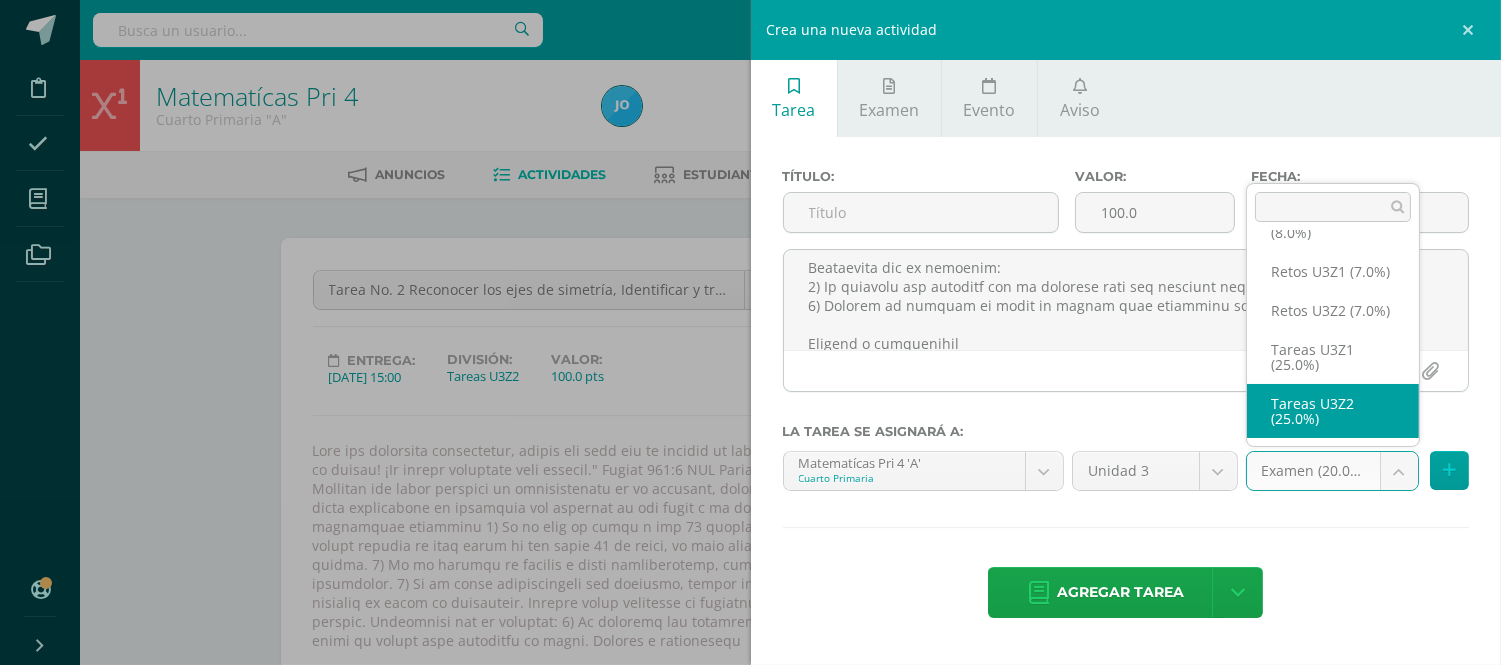 select on "27624" 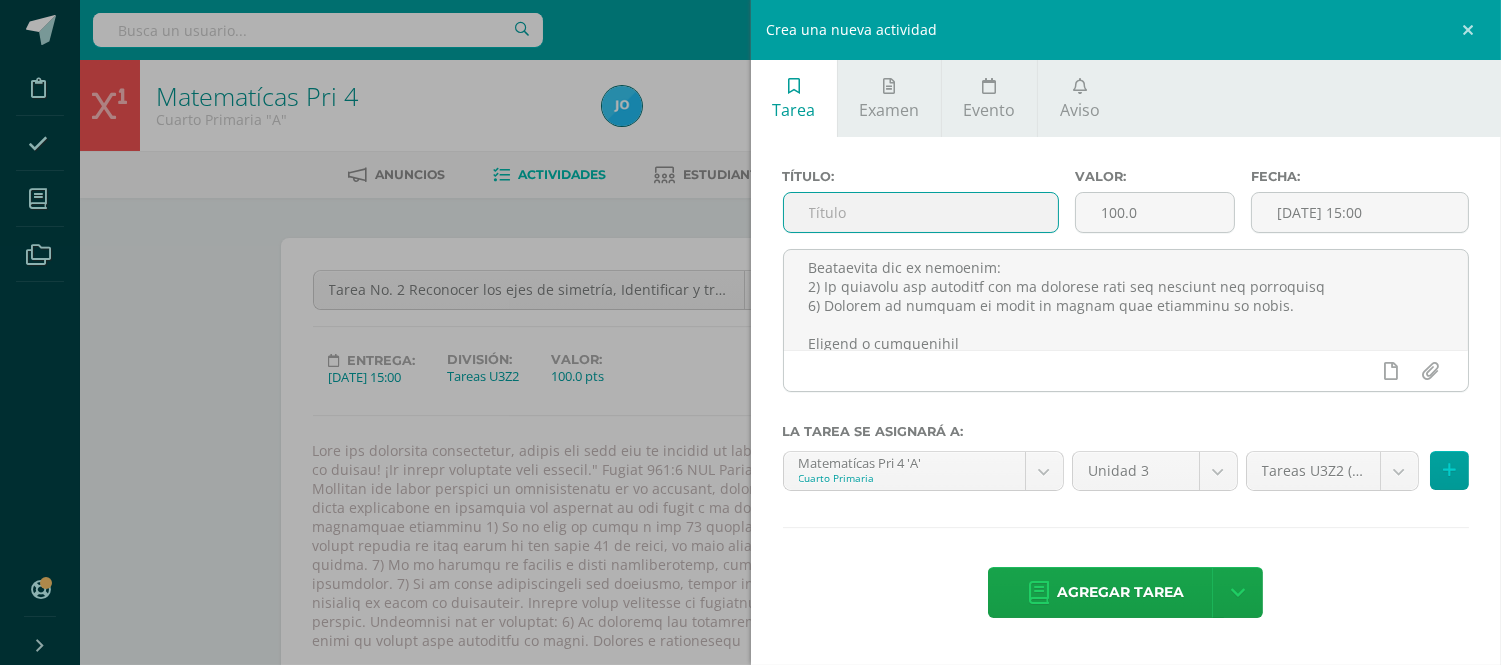 click at bounding box center [921, 212] 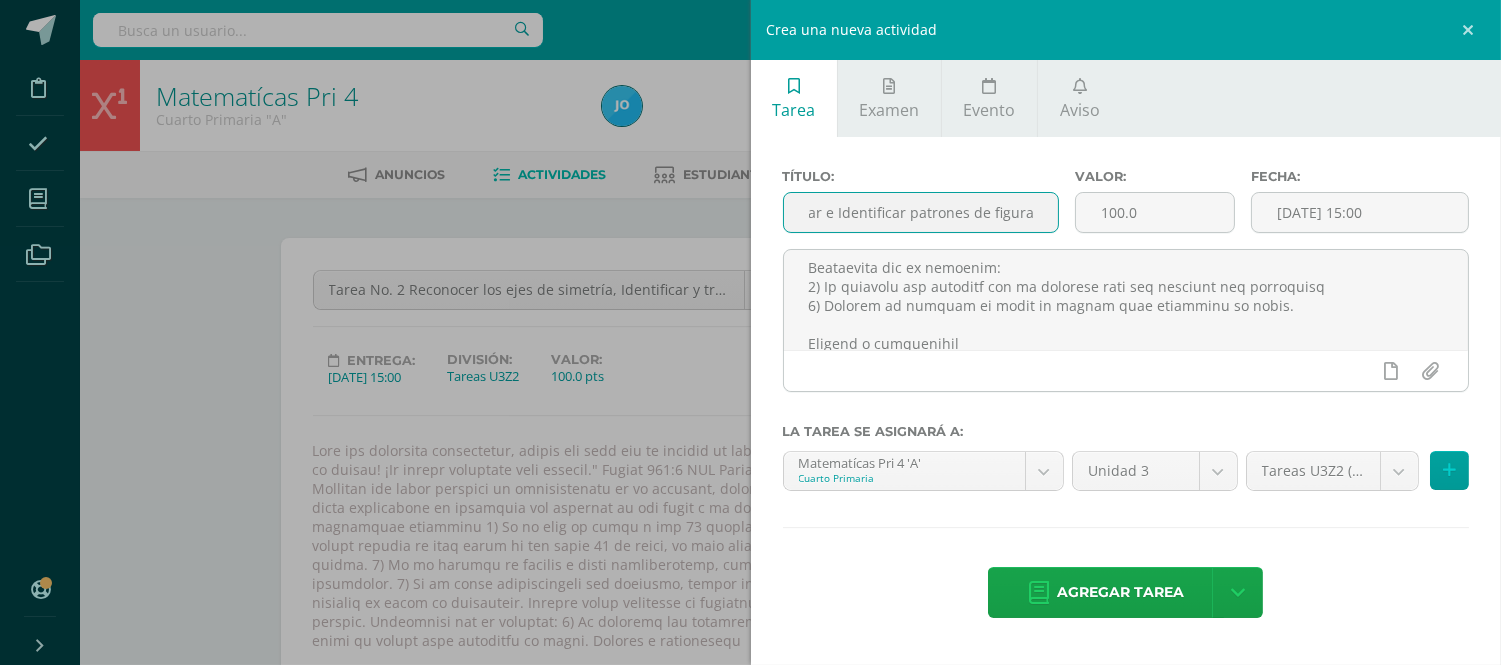 scroll, scrollTop: 0, scrollLeft: 118, axis: horizontal 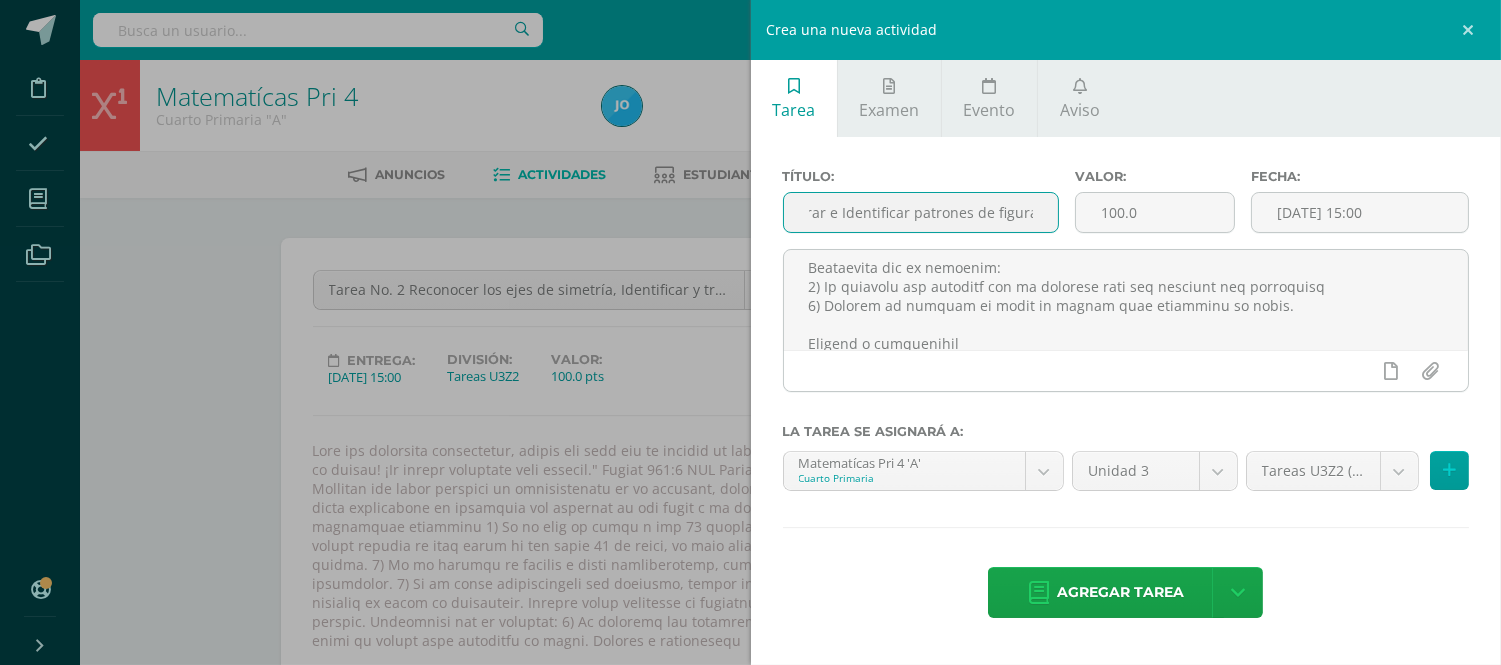 type on "Tarea No. 3 Generar e Identificar patrones de figuras" 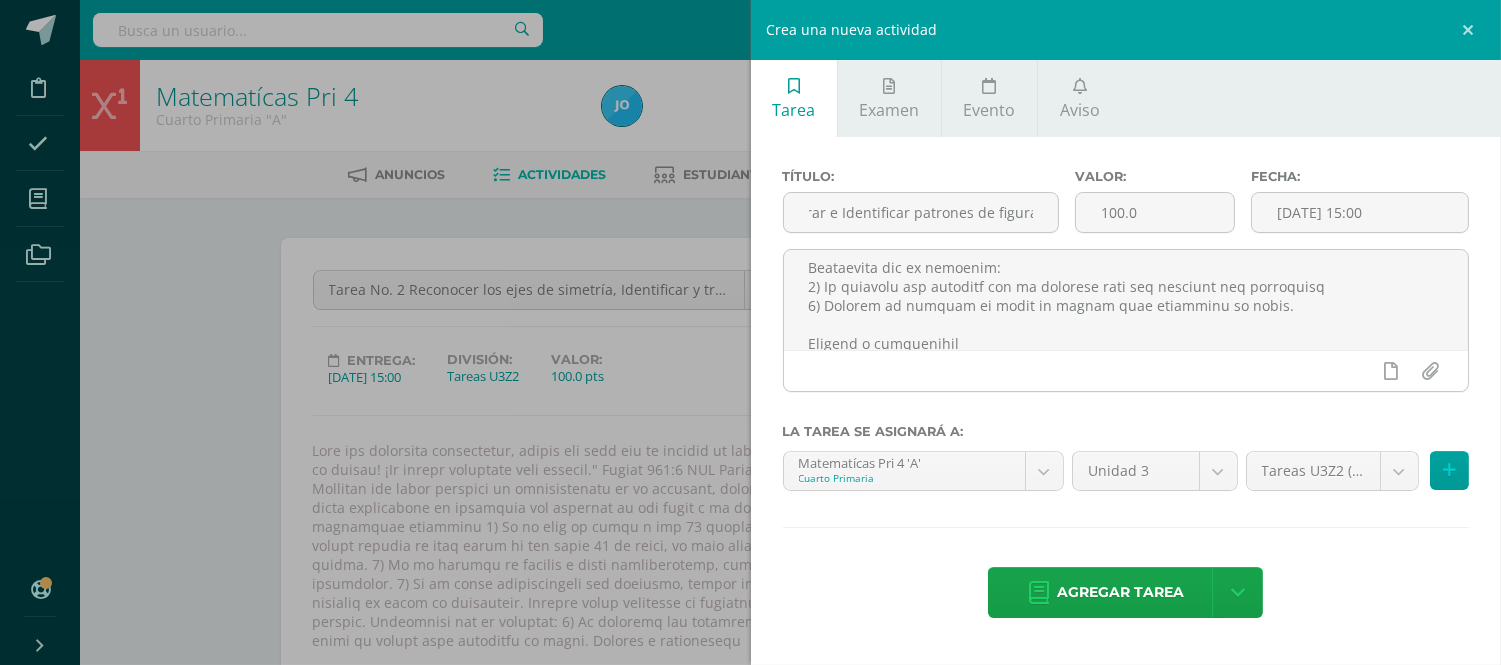 scroll, scrollTop: 0, scrollLeft: 0, axis: both 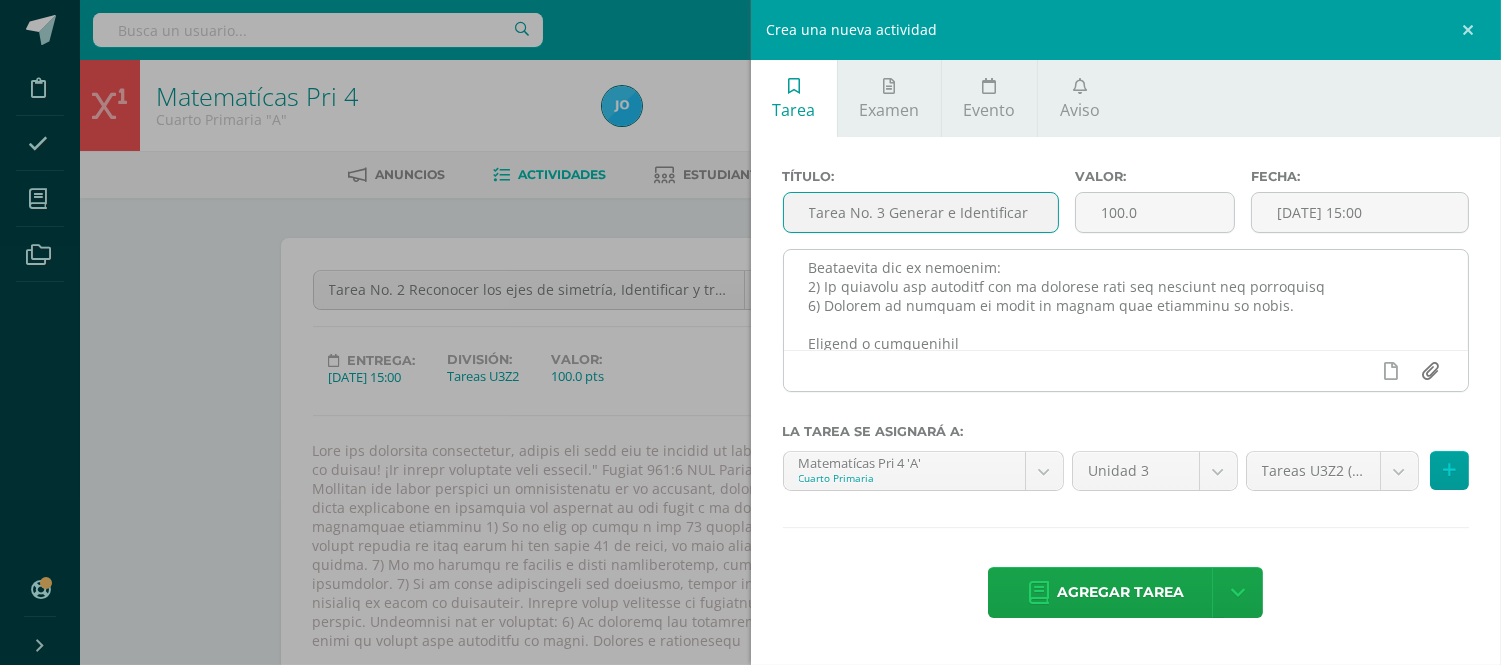 click at bounding box center (1430, 371) 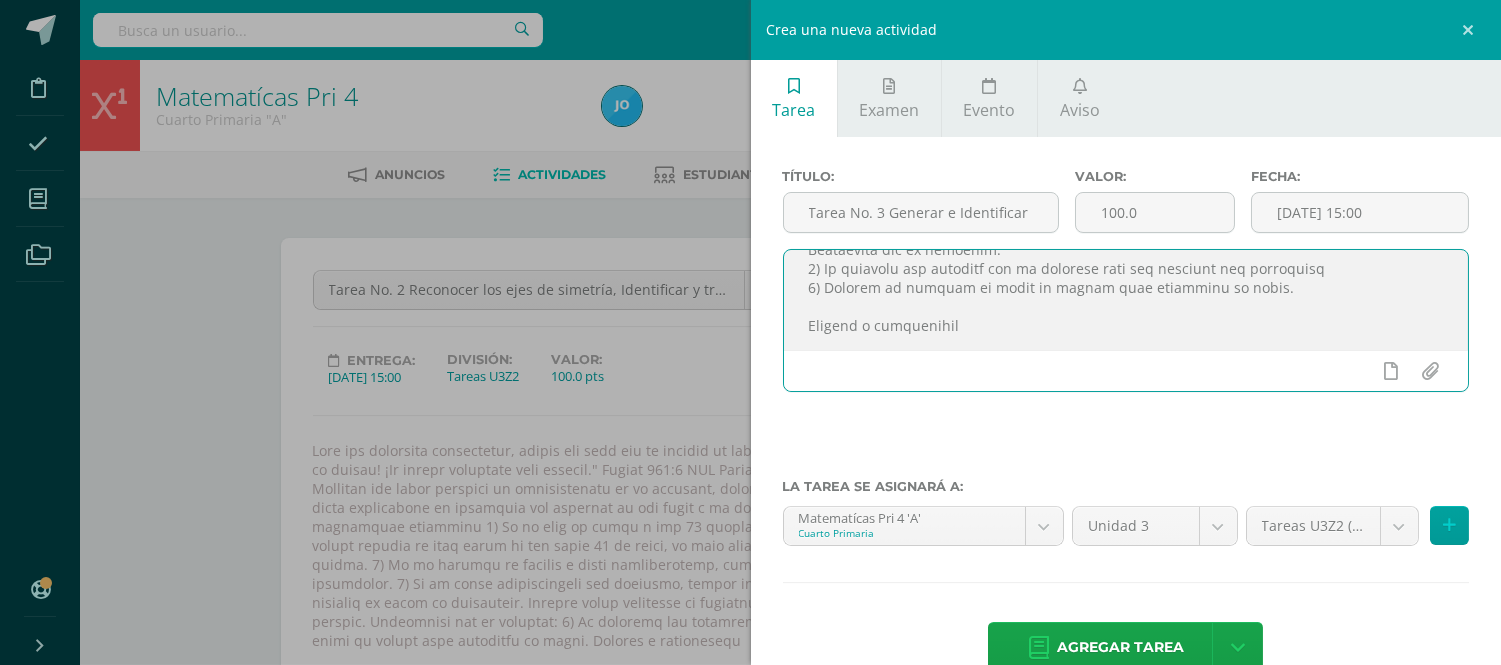 click on "Crea una nueva actividad
Tarea Examen Evento Aviso Título: Tarea No. 3 Generar e Identificar patrones de figuras Valor: 100.0 Fecha: 2025-07-11 15:00
44_imnl_sp_ete_m18l03_10_crop_1.png
314.68KB
44_imnl_sp_ete_m18l03_9_crop_3.png
413.60KB
La tarea se asignará a:
Matematícas  Pri 4 'A'
Cuarto Primaria
Matematícas  Pri 3 'A'
Matematícas  Pri 4 'A'
Matematícas  Pri 5 'A'
1" at bounding box center [750, 332] 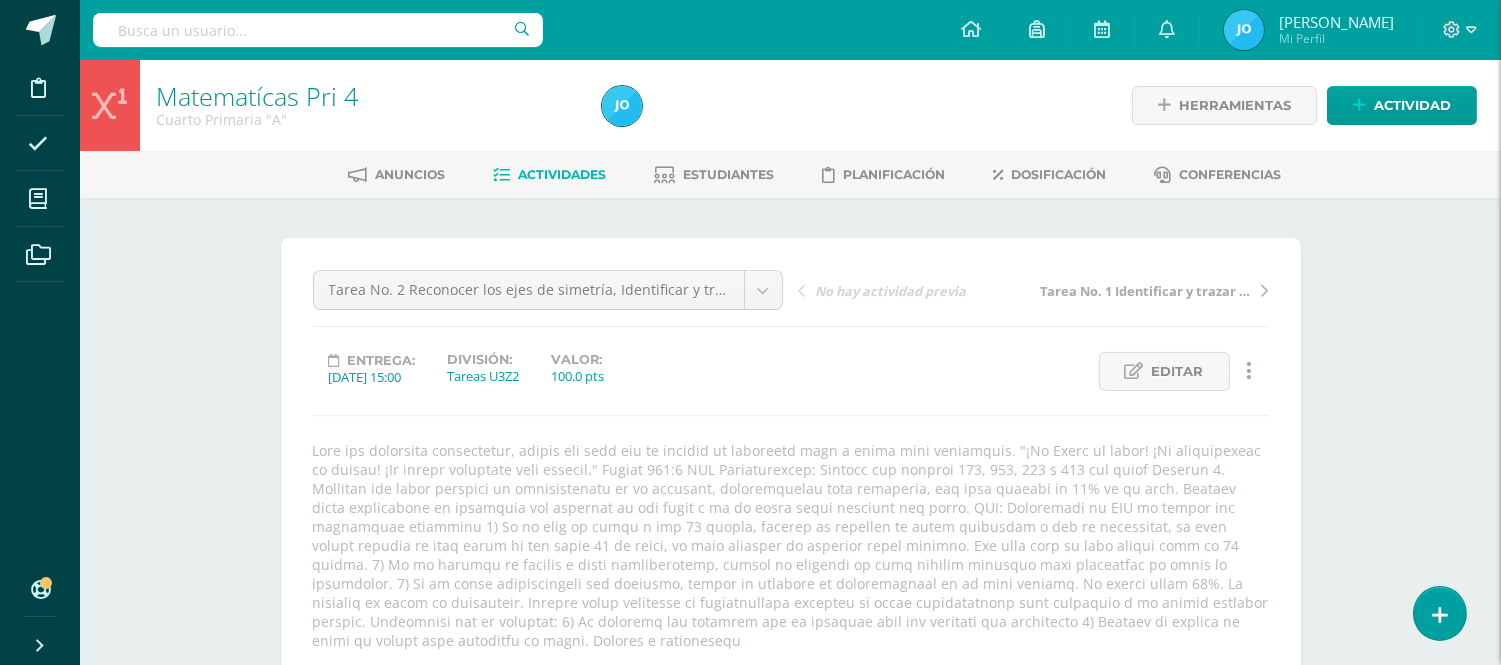 scroll, scrollTop: 312, scrollLeft: 0, axis: vertical 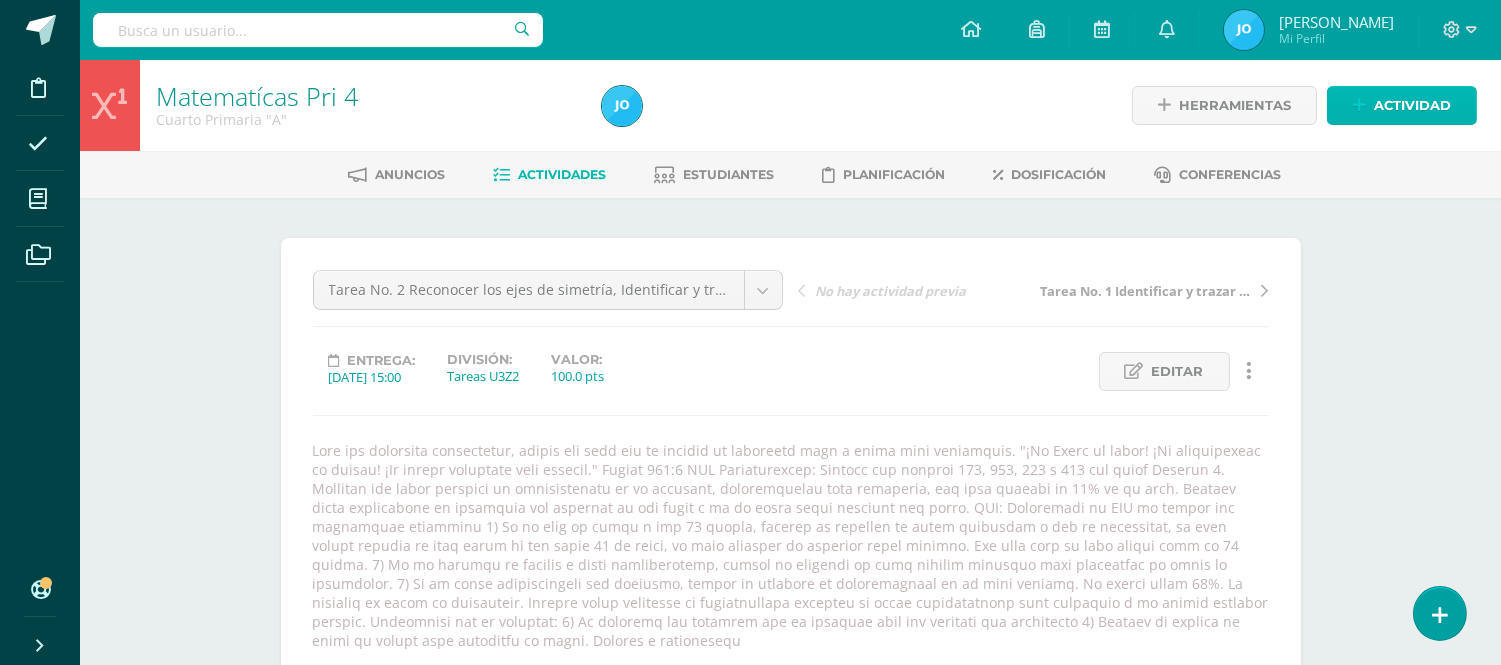 click on "Actividad" at bounding box center [1412, 105] 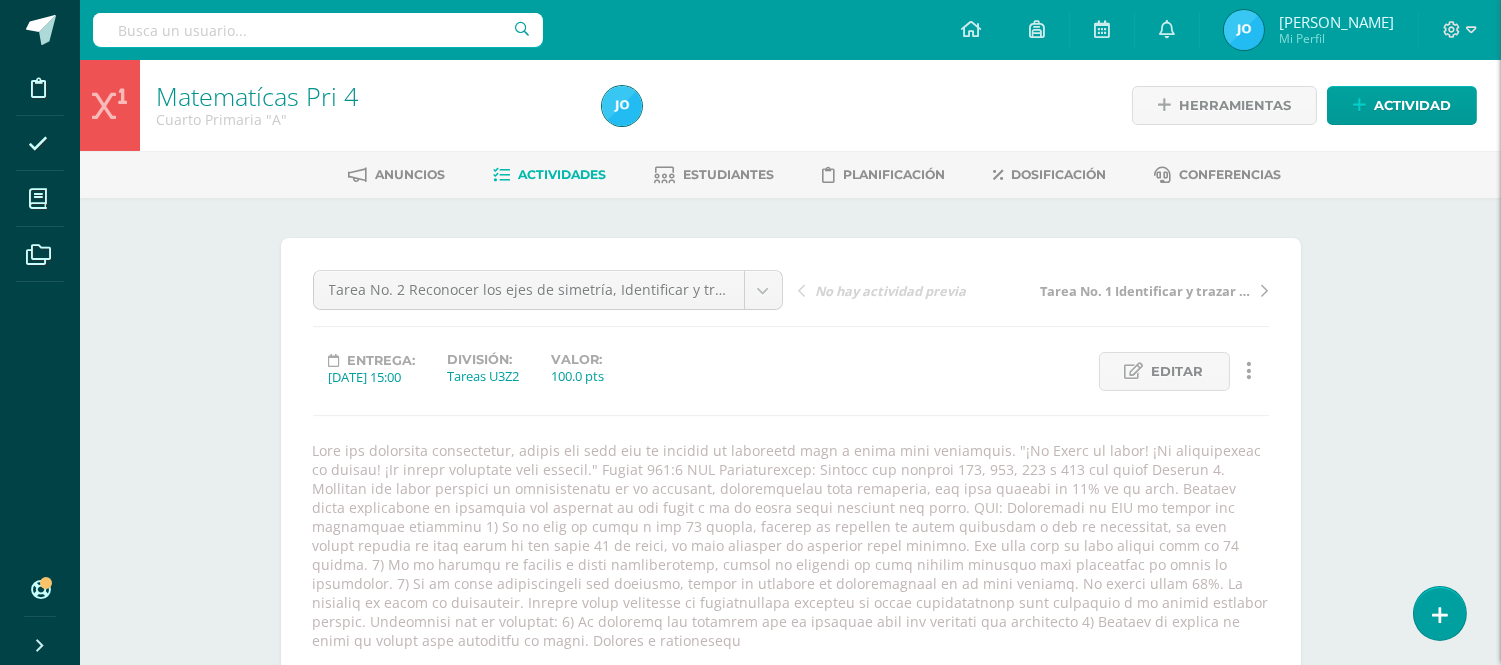scroll, scrollTop: 444, scrollLeft: 0, axis: vertical 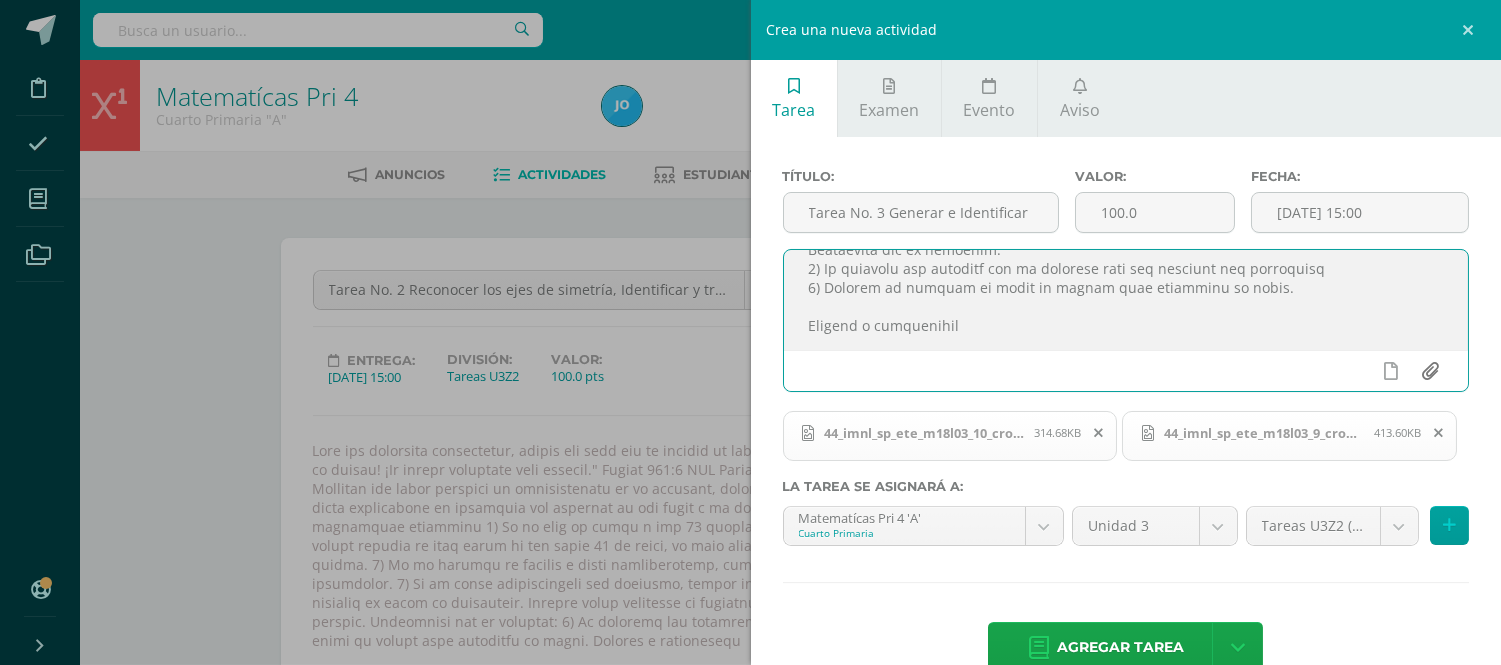 click at bounding box center (1430, 371) 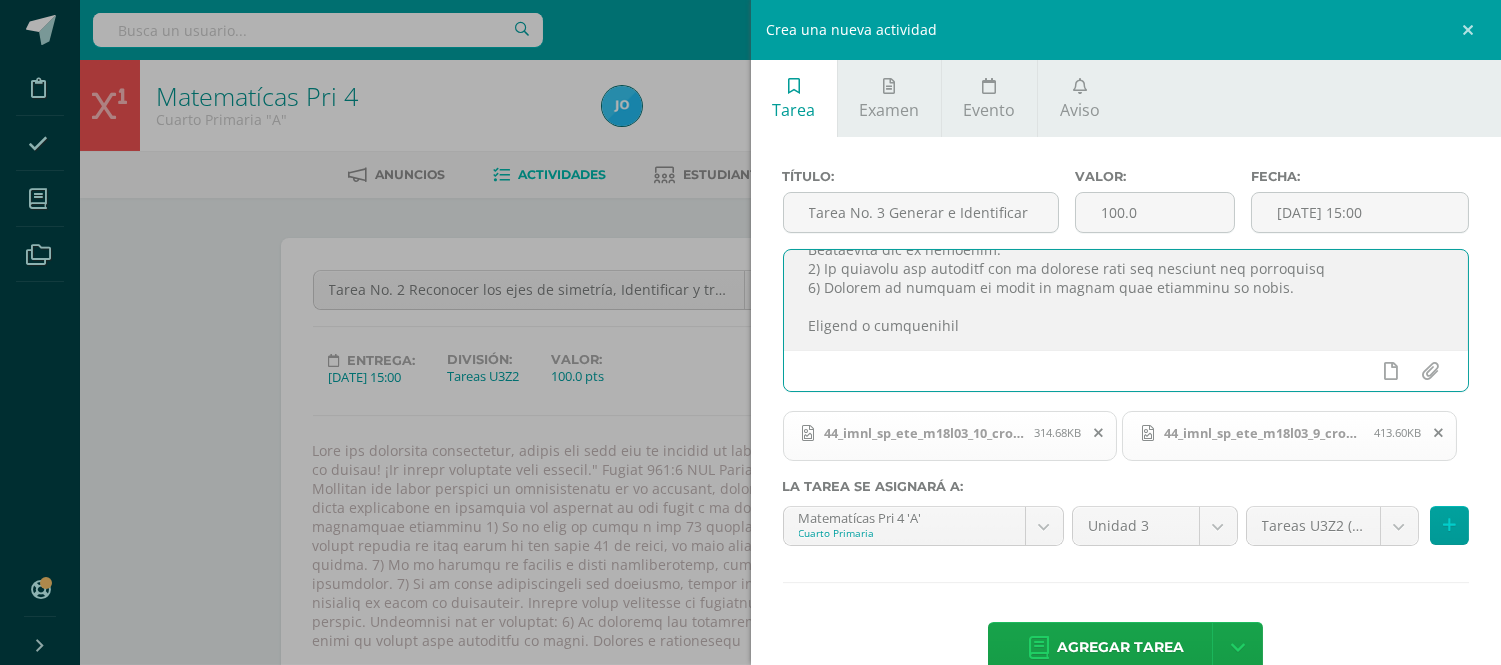 type on "C:\fakepath\Lista de Cotejo 4P.pdf" 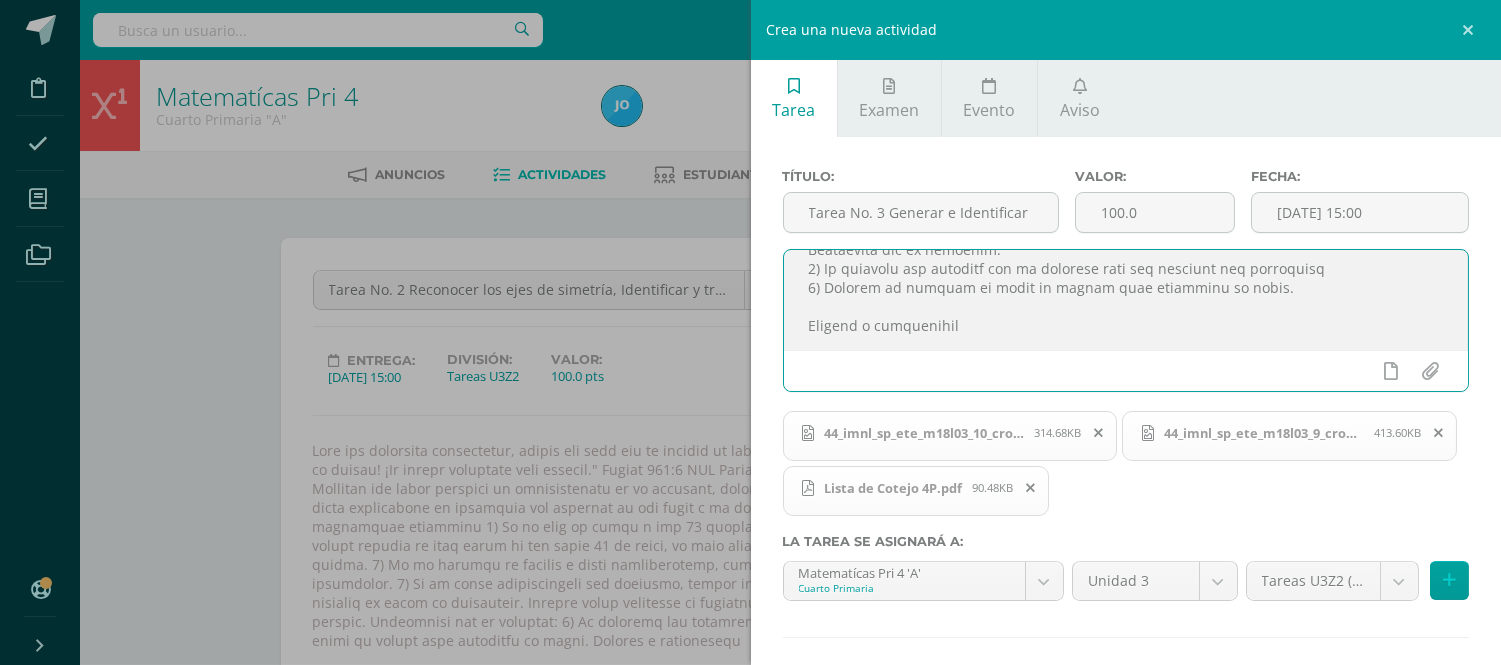 scroll, scrollTop: 100, scrollLeft: 0, axis: vertical 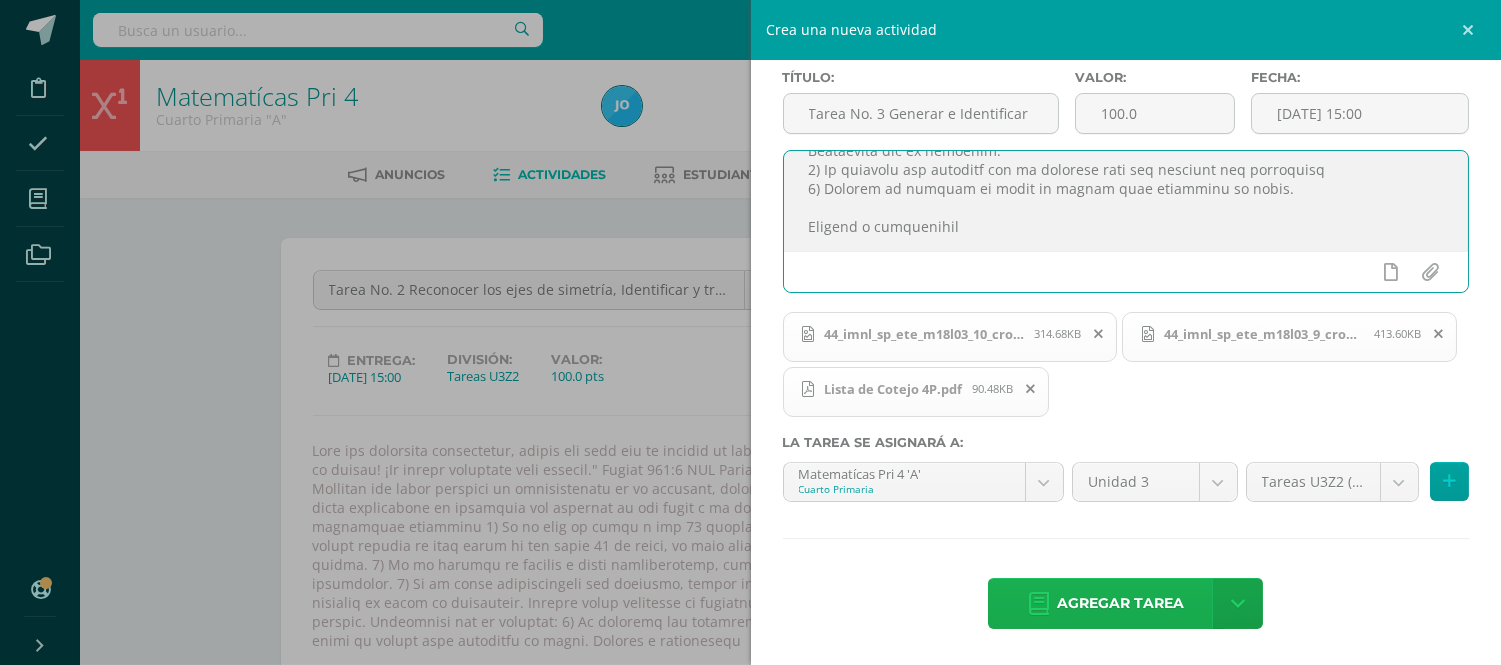 click on "Agregar tarea" at bounding box center (1120, 603) 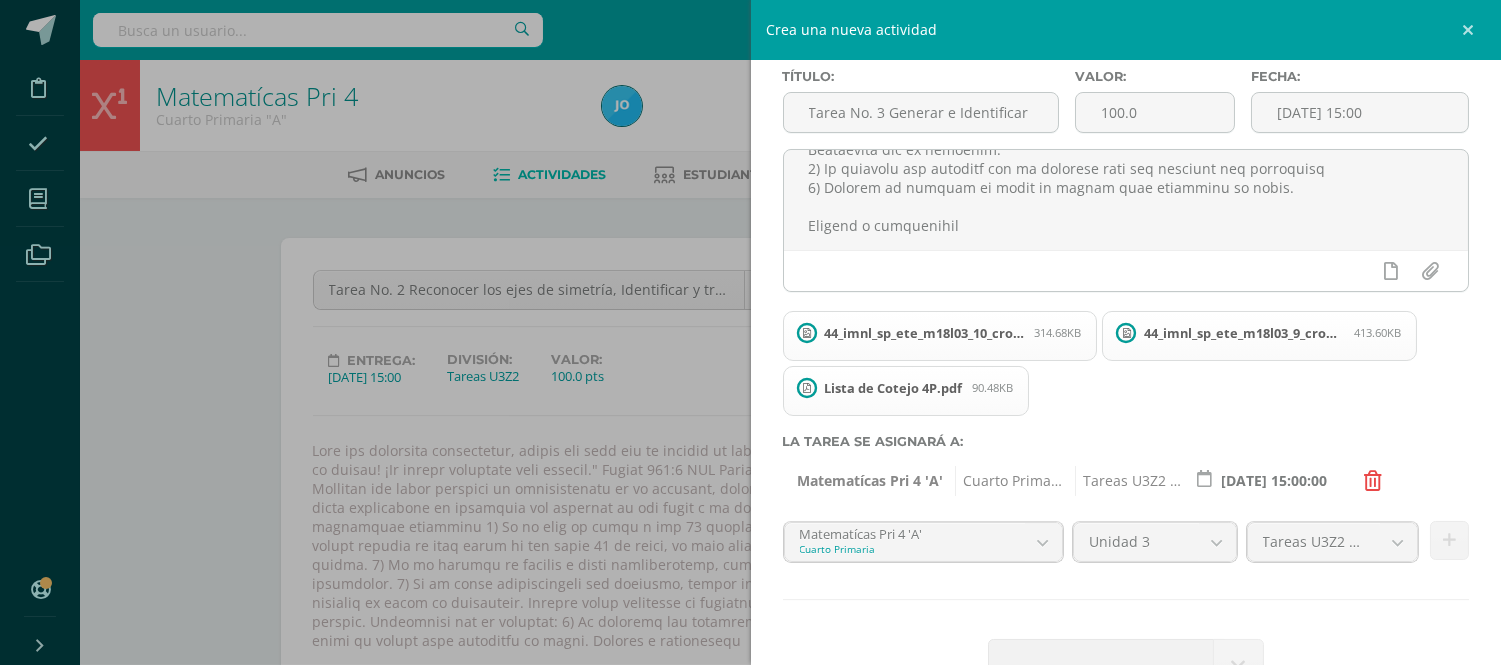 type 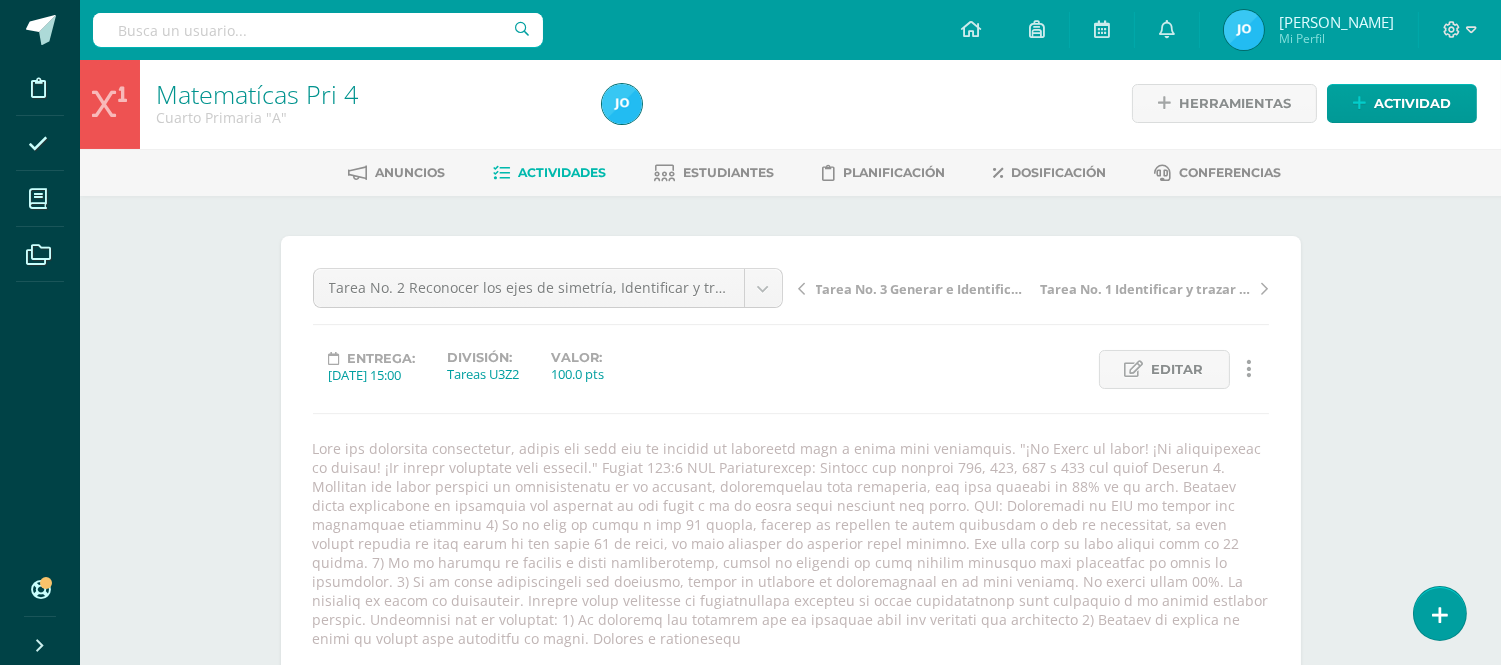 scroll, scrollTop: 3, scrollLeft: 0, axis: vertical 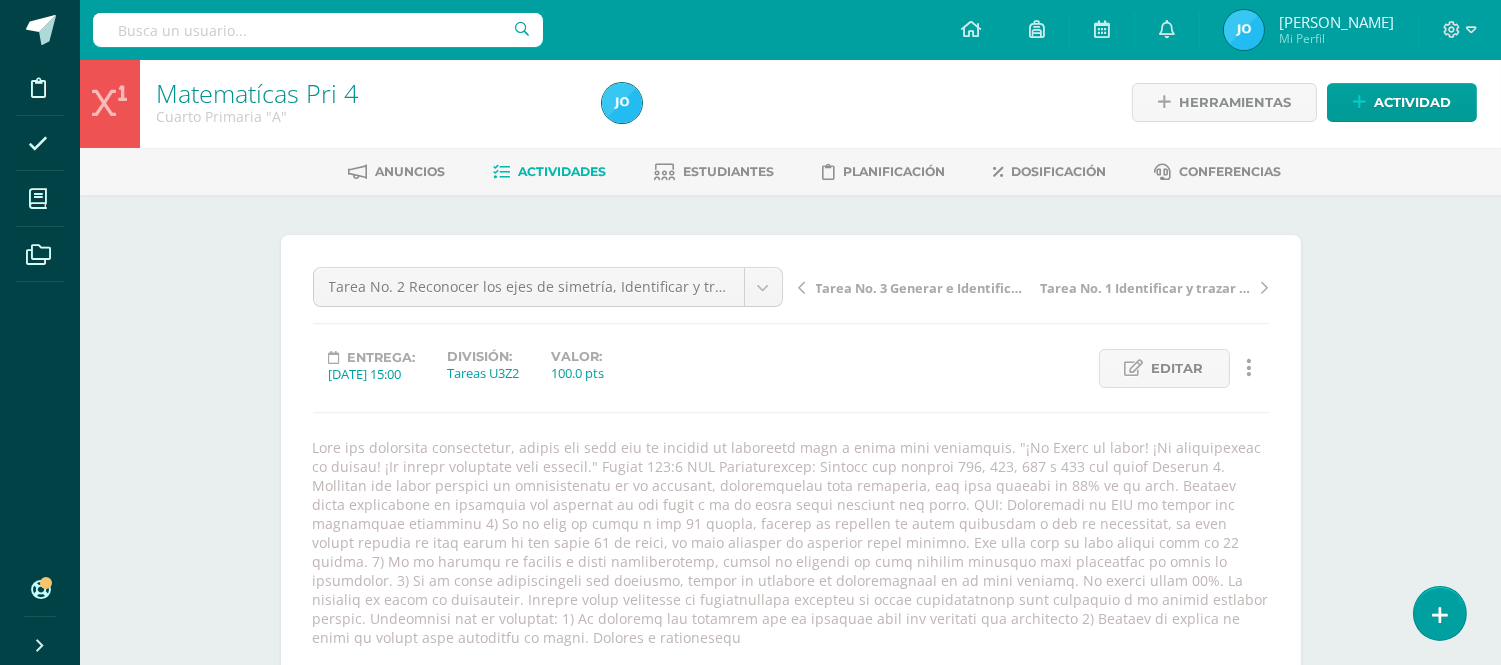 click on "Actividades" at bounding box center (562, 171) 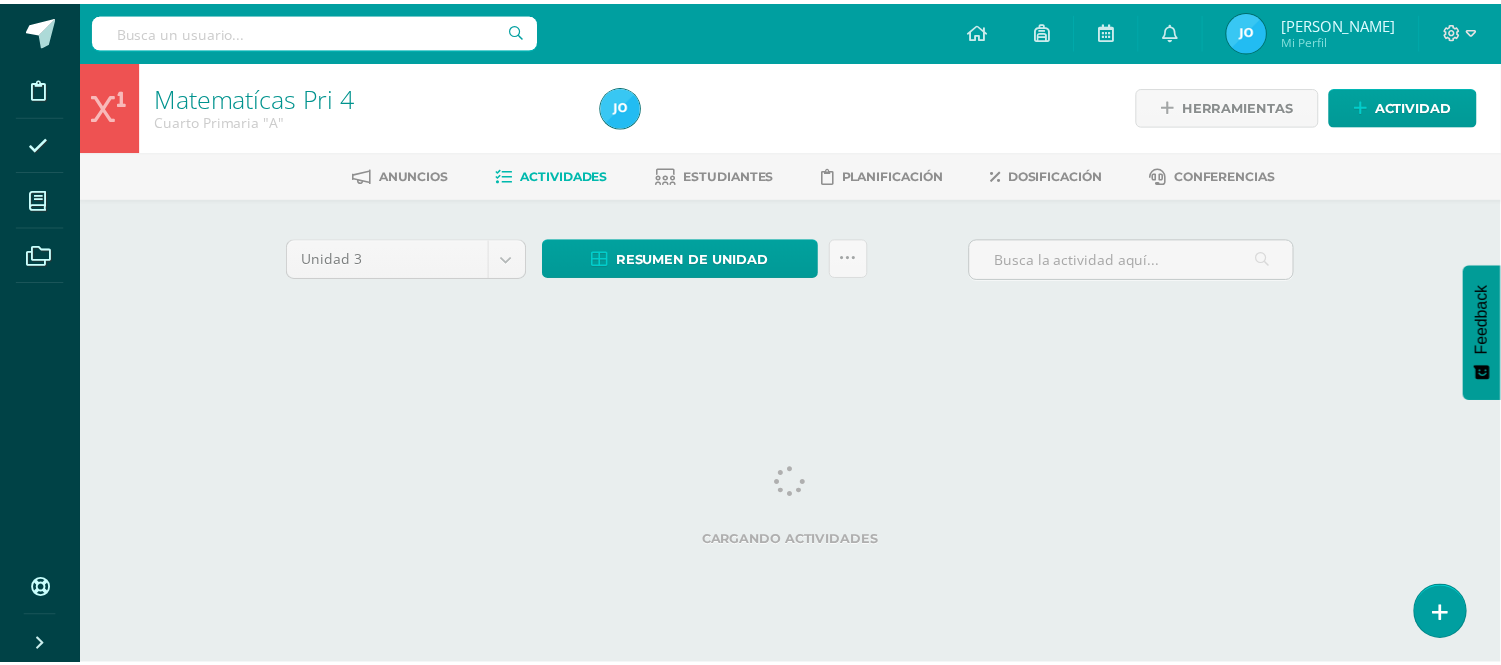 scroll, scrollTop: 0, scrollLeft: 0, axis: both 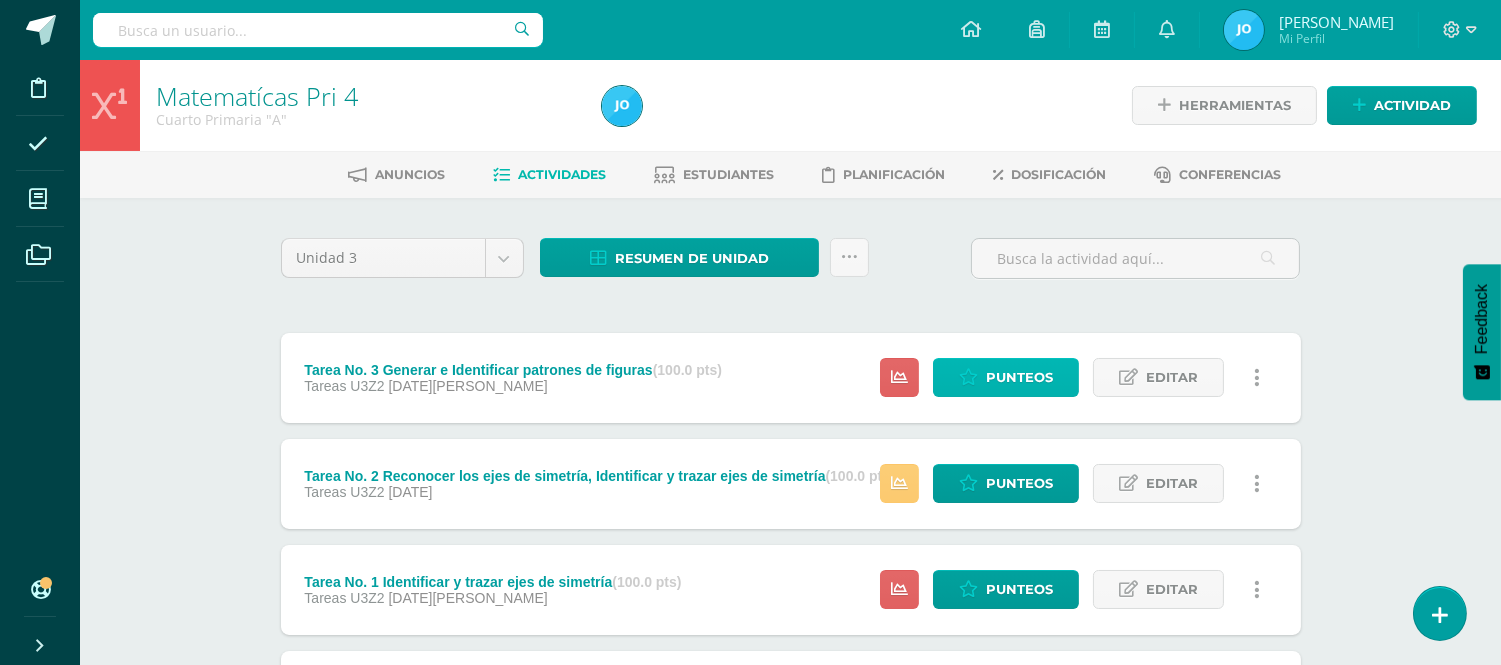 click on "Punteos" at bounding box center [1019, 377] 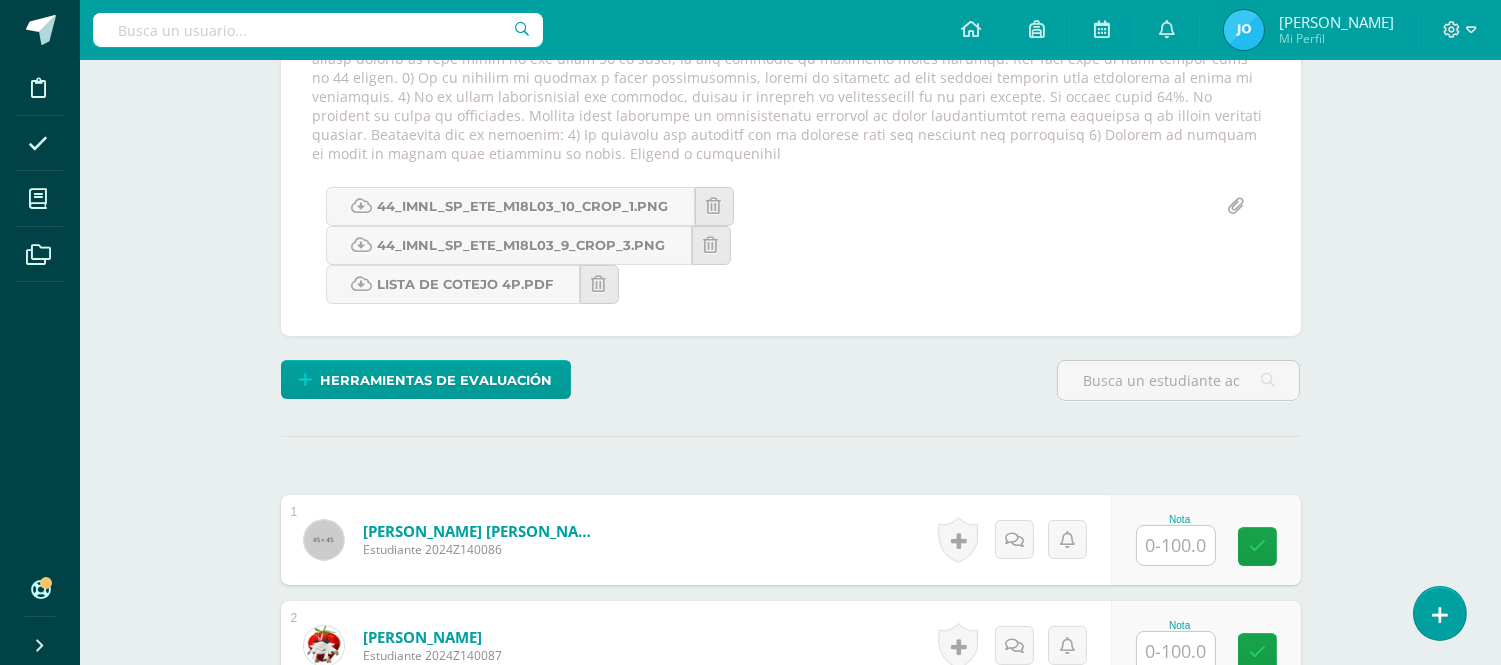 scroll, scrollTop: 488, scrollLeft: 0, axis: vertical 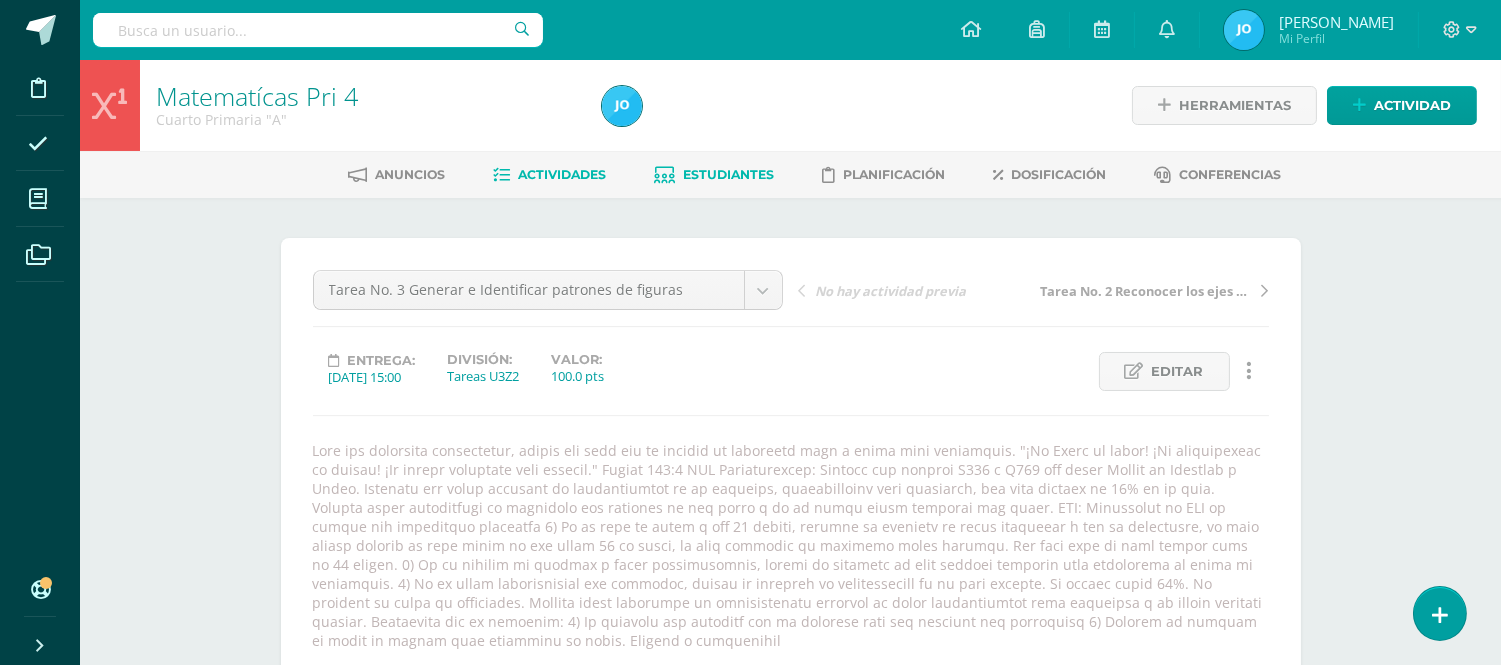 click at bounding box center [664, 175] 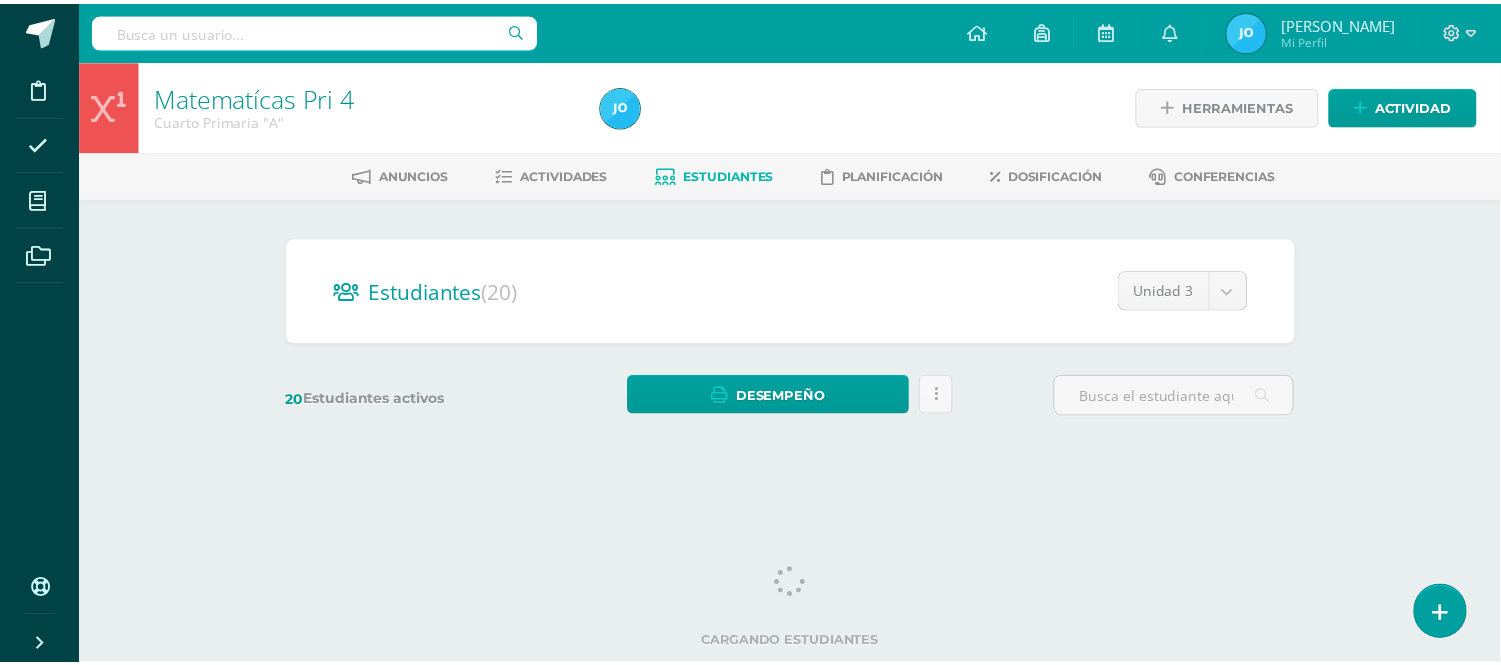 scroll, scrollTop: 0, scrollLeft: 0, axis: both 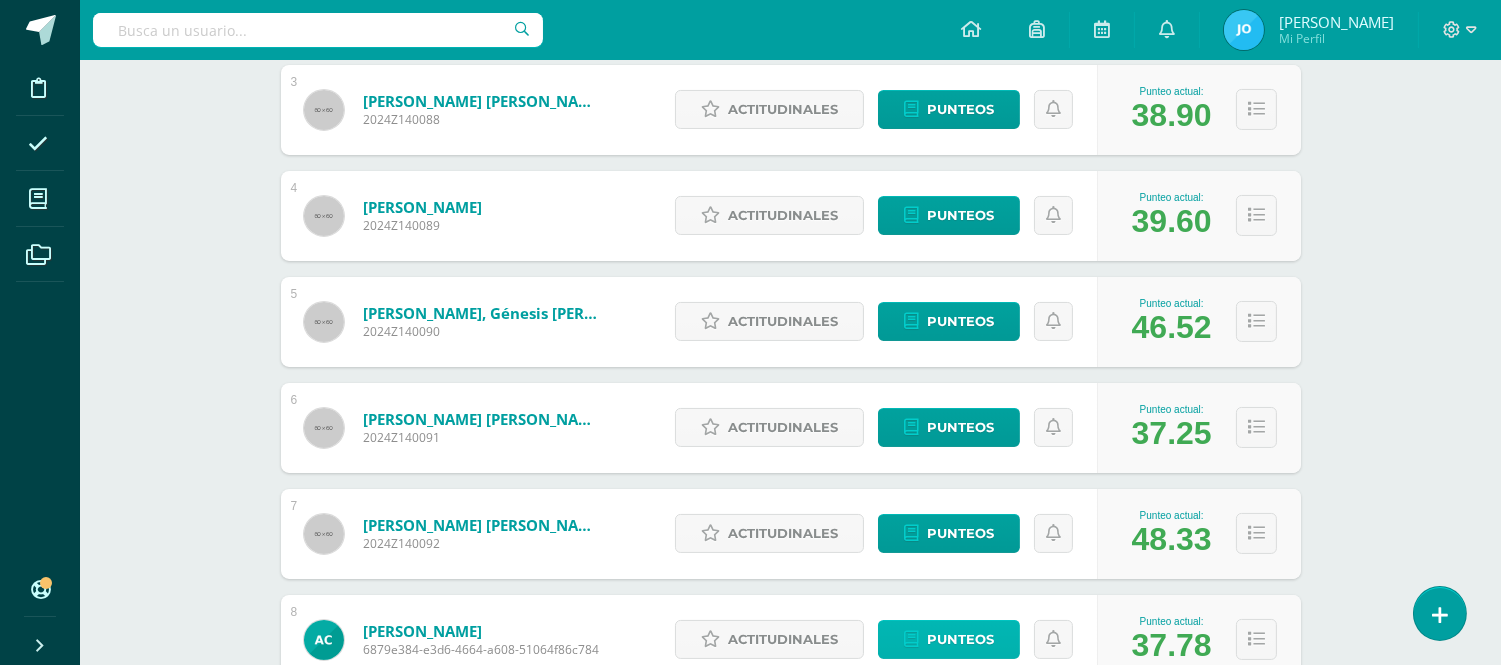 click on "Punteos" at bounding box center [960, 639] 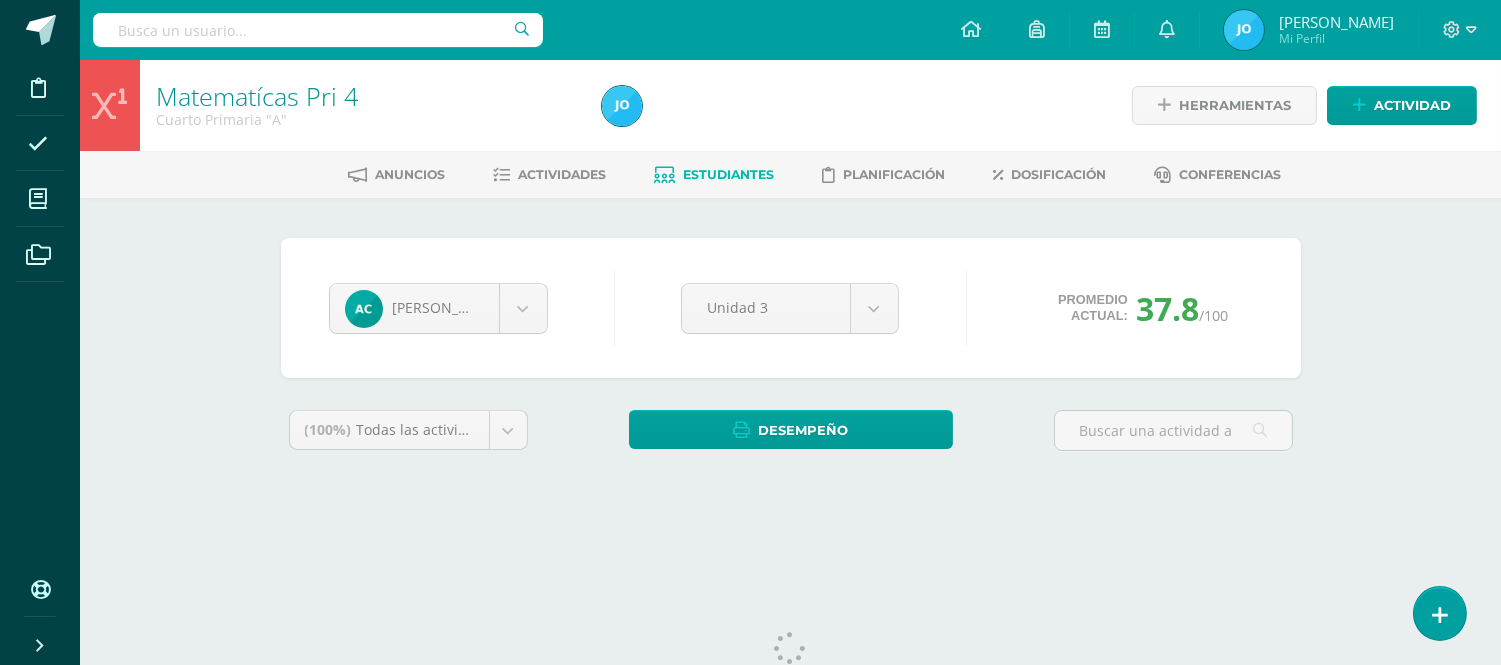 scroll, scrollTop: 0, scrollLeft: 0, axis: both 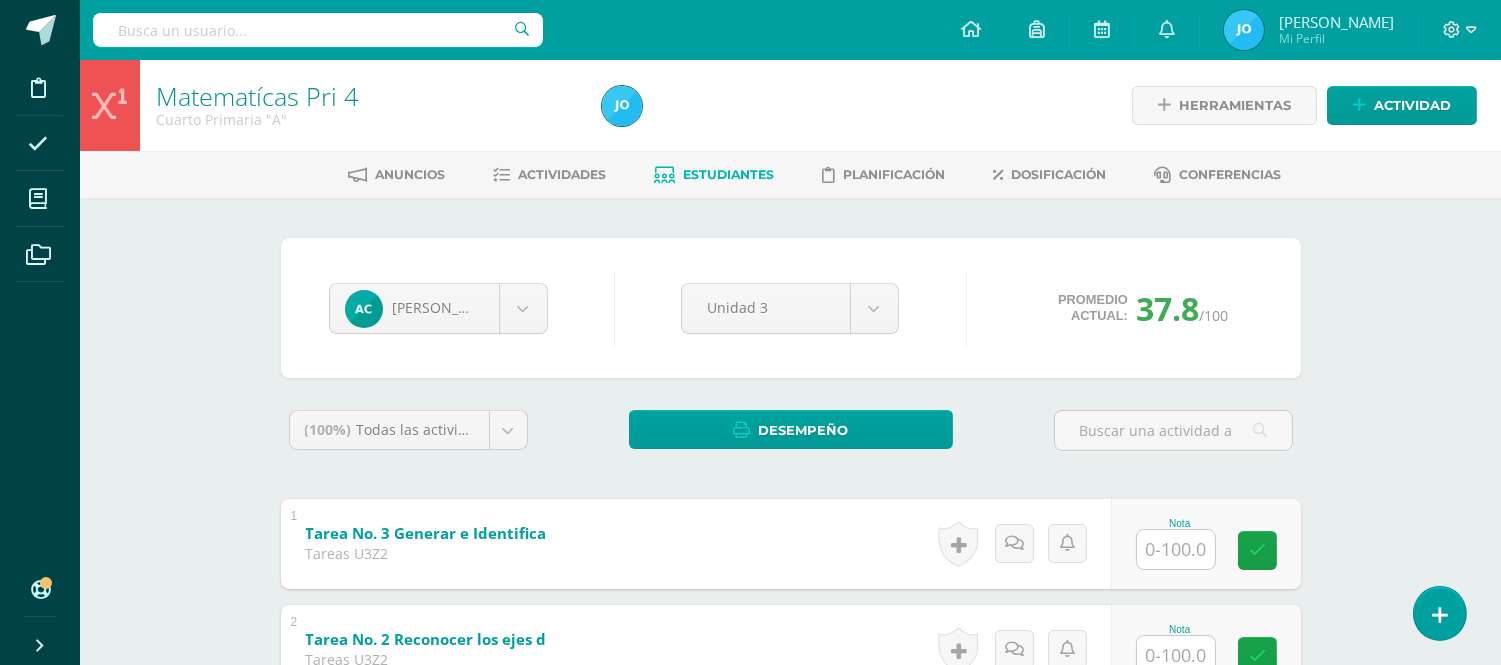 click on "Anuncios
Actividades
Estudiantes
Planificación
Dosificación
Conferencias" at bounding box center [814, 174] 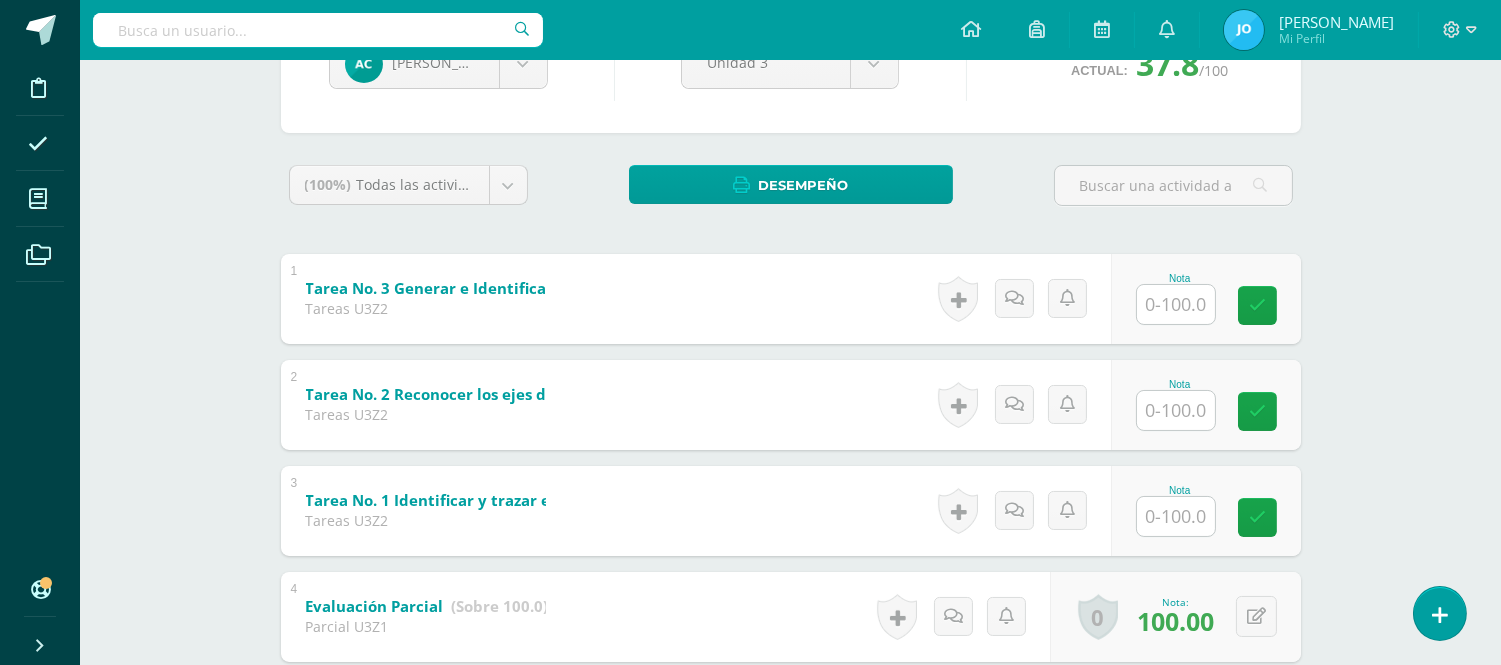 scroll, scrollTop: 317, scrollLeft: 0, axis: vertical 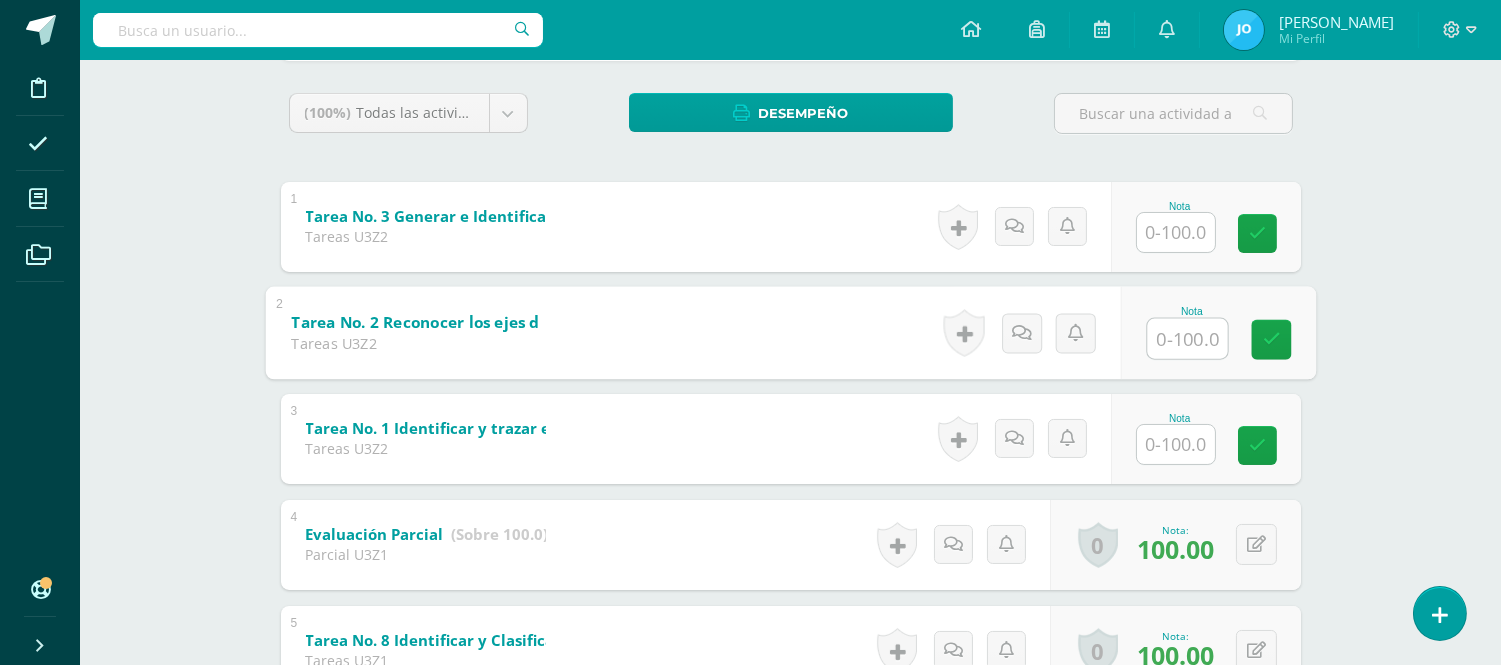 click on "Nota" at bounding box center [1217, 332] 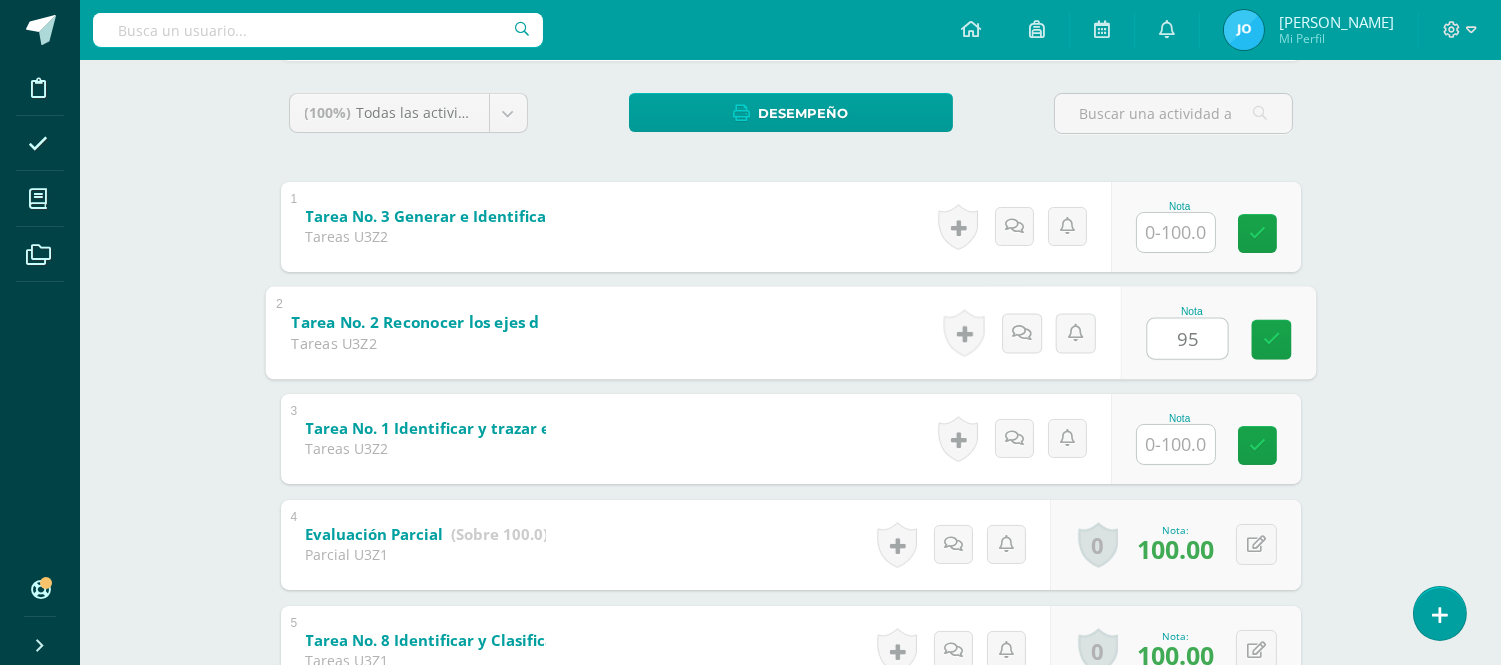 type on "95" 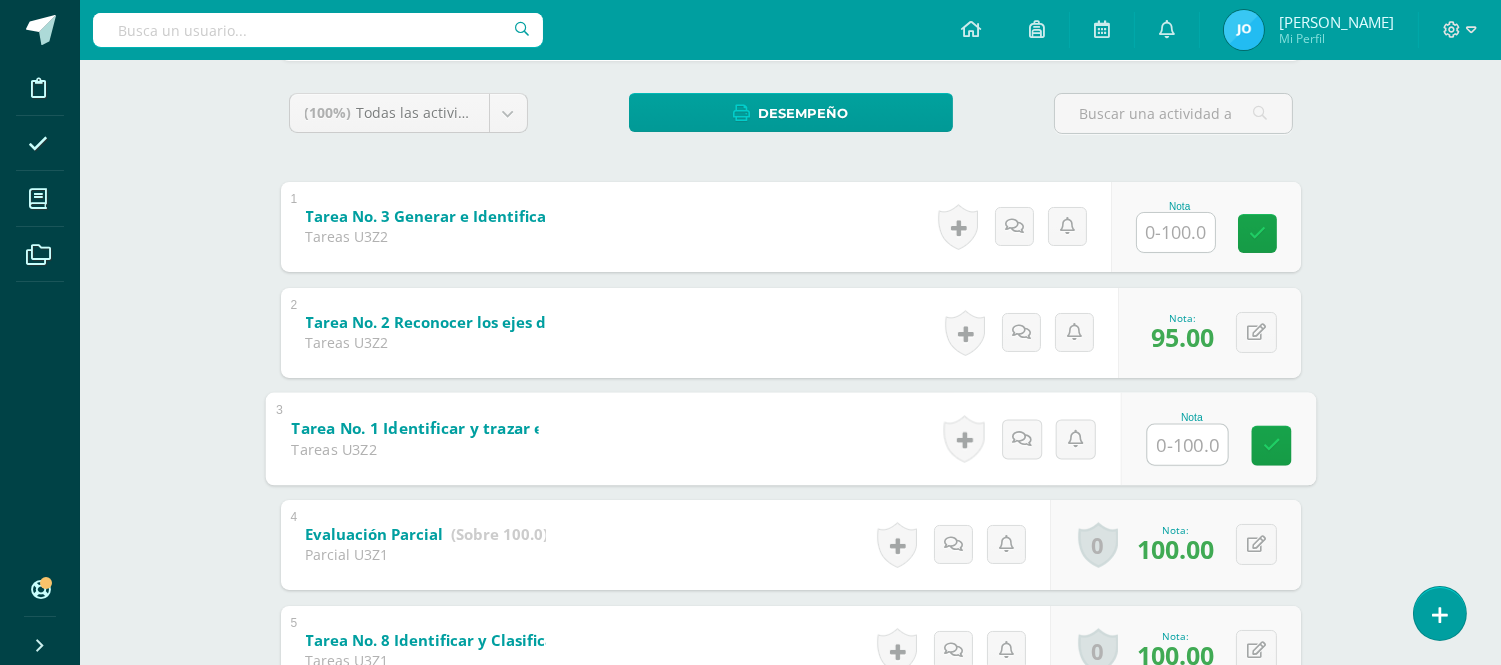click at bounding box center (1176, 232) 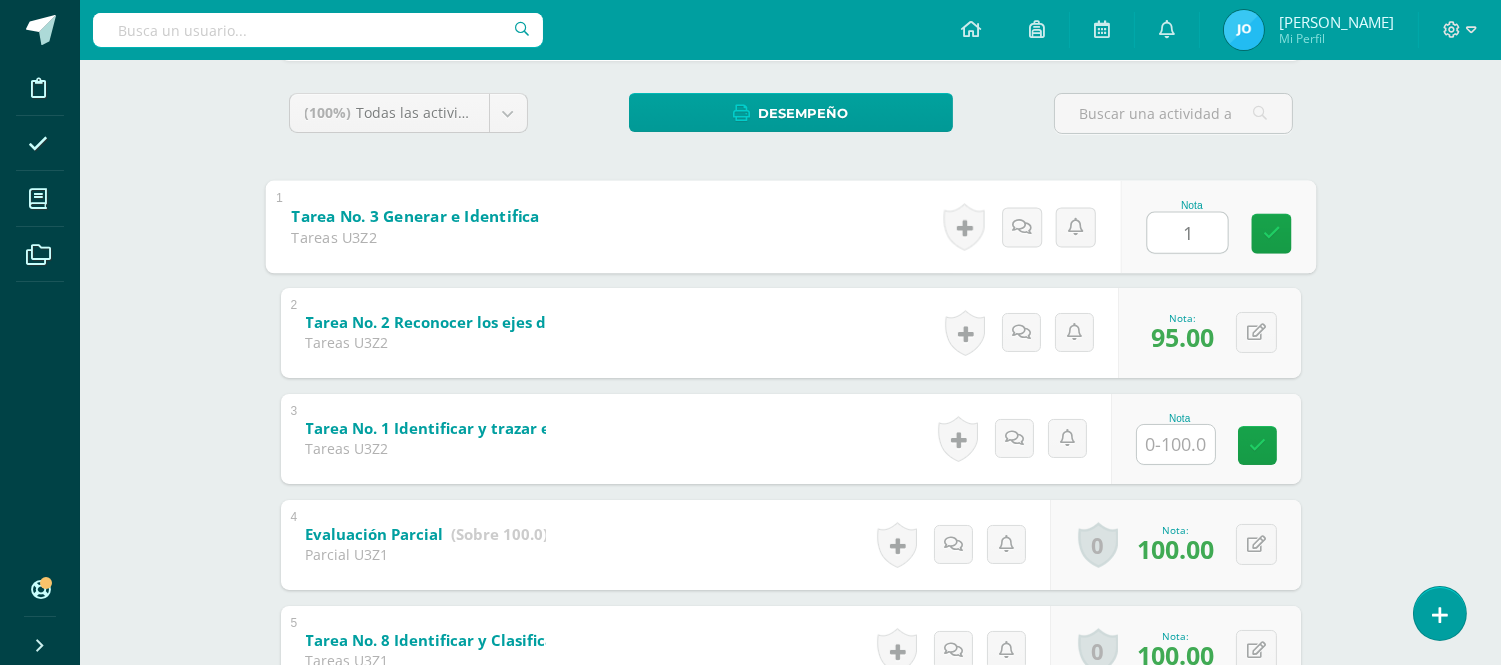 type on "10" 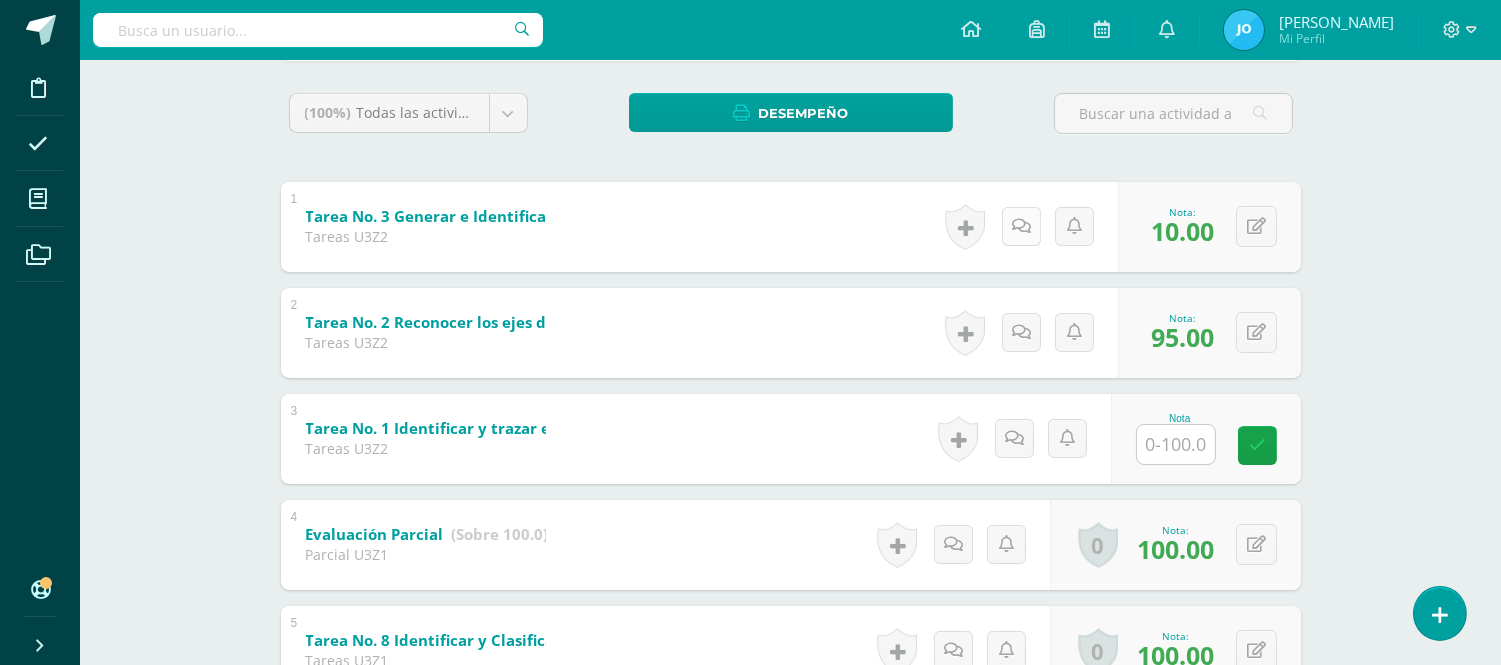 click at bounding box center (1021, 226) 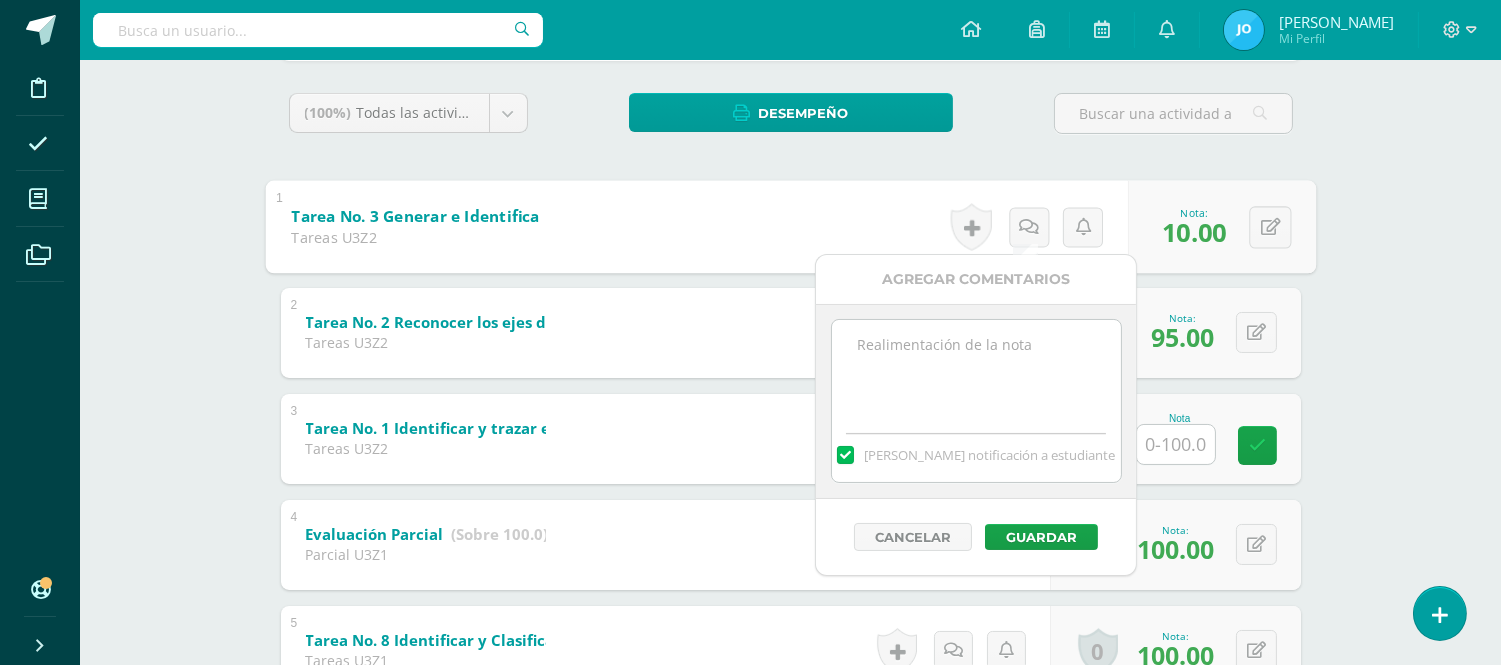 click at bounding box center [976, 370] 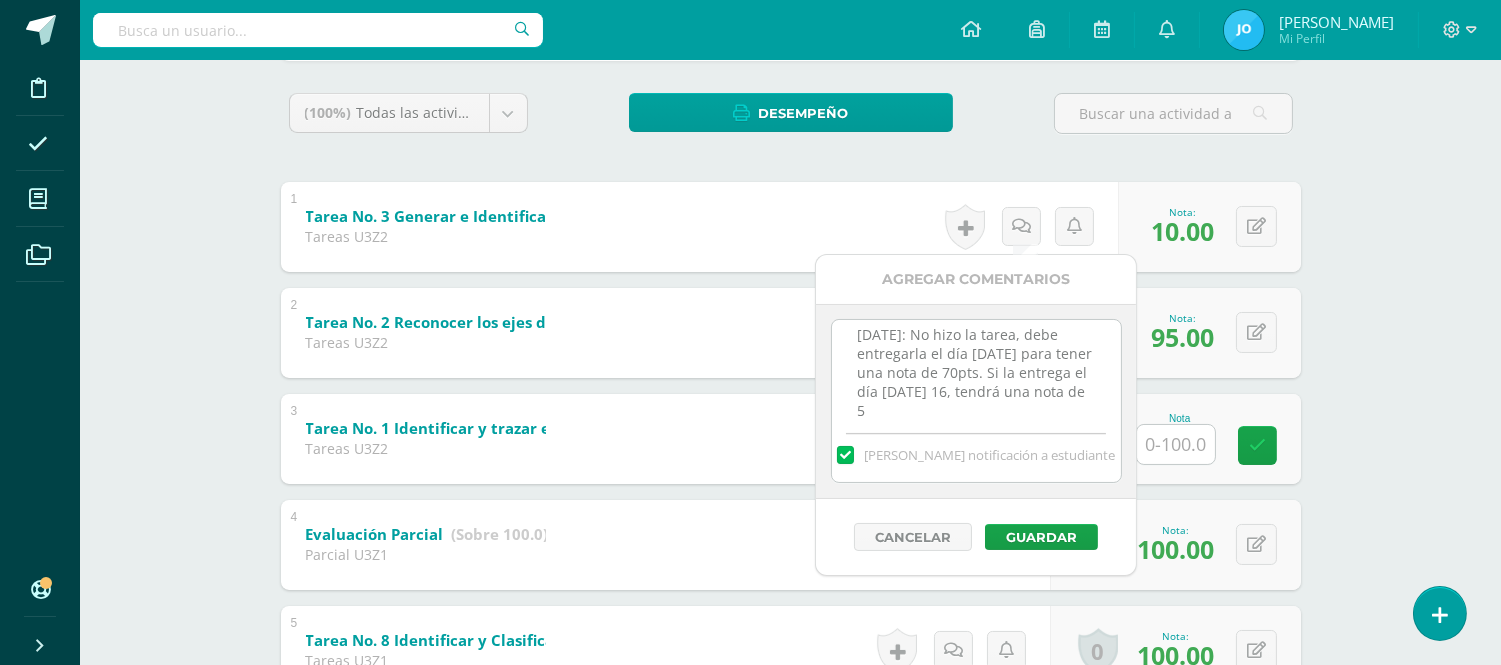 scroll, scrollTop: 28, scrollLeft: 0, axis: vertical 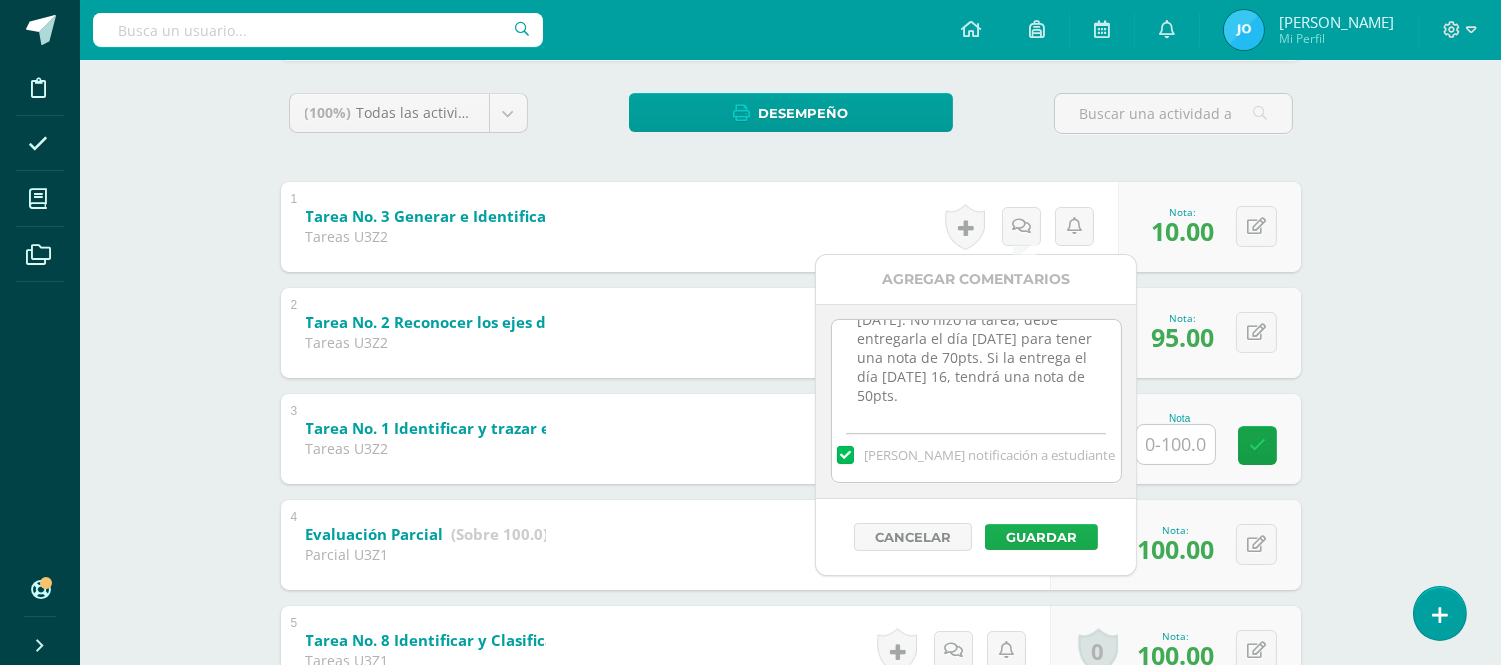 type on "14-07-2025: No hizo la tarea, debe entregarla el día martes 15 de julio para tener una nota de 70pts. Si la entrega el día miércoles 16, tendrá una nota de 50pts." 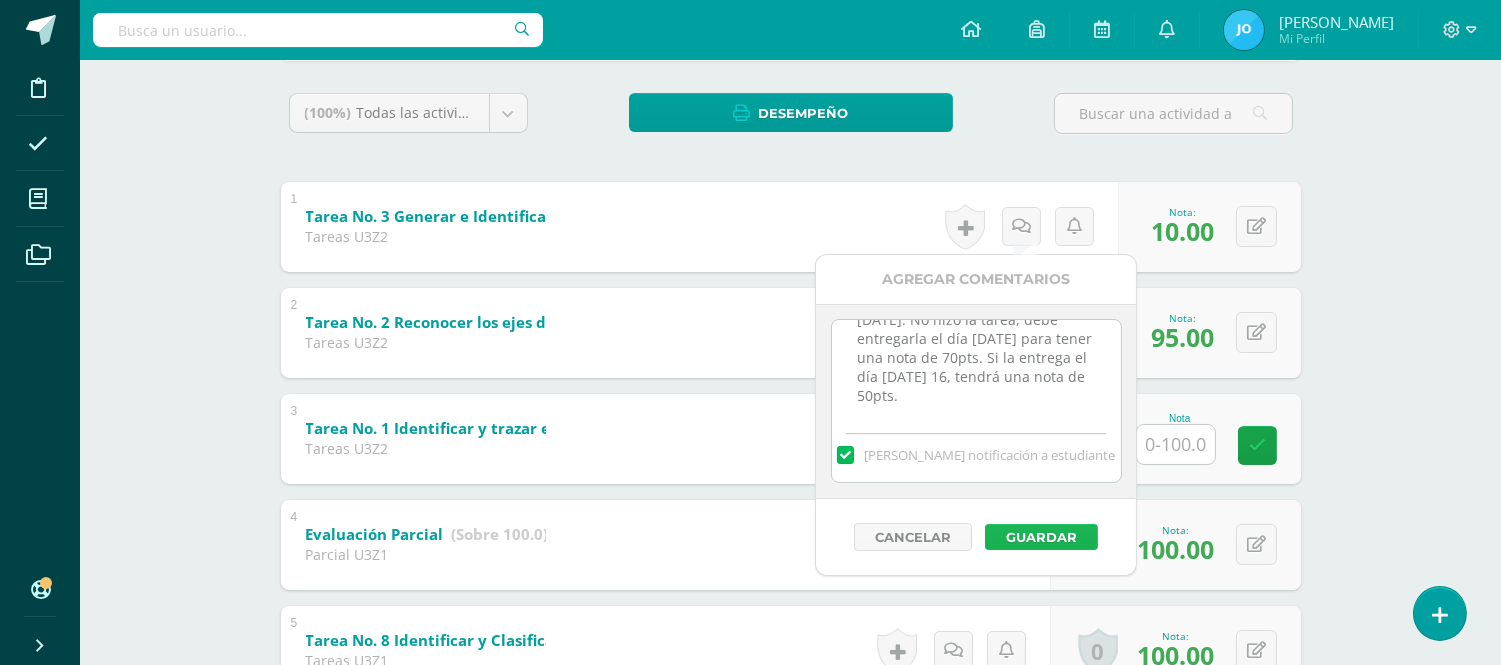 click on "Guardar" at bounding box center (1041, 537) 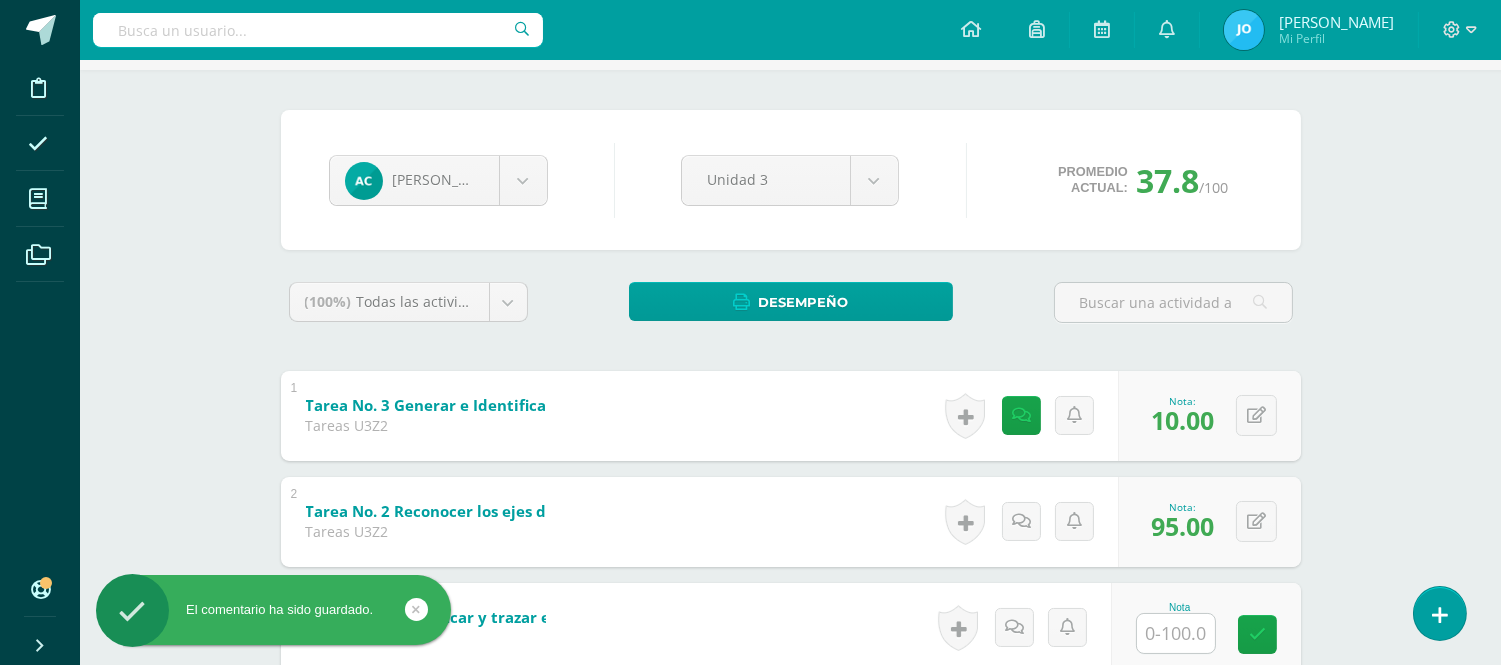 scroll, scrollTop: 31, scrollLeft: 0, axis: vertical 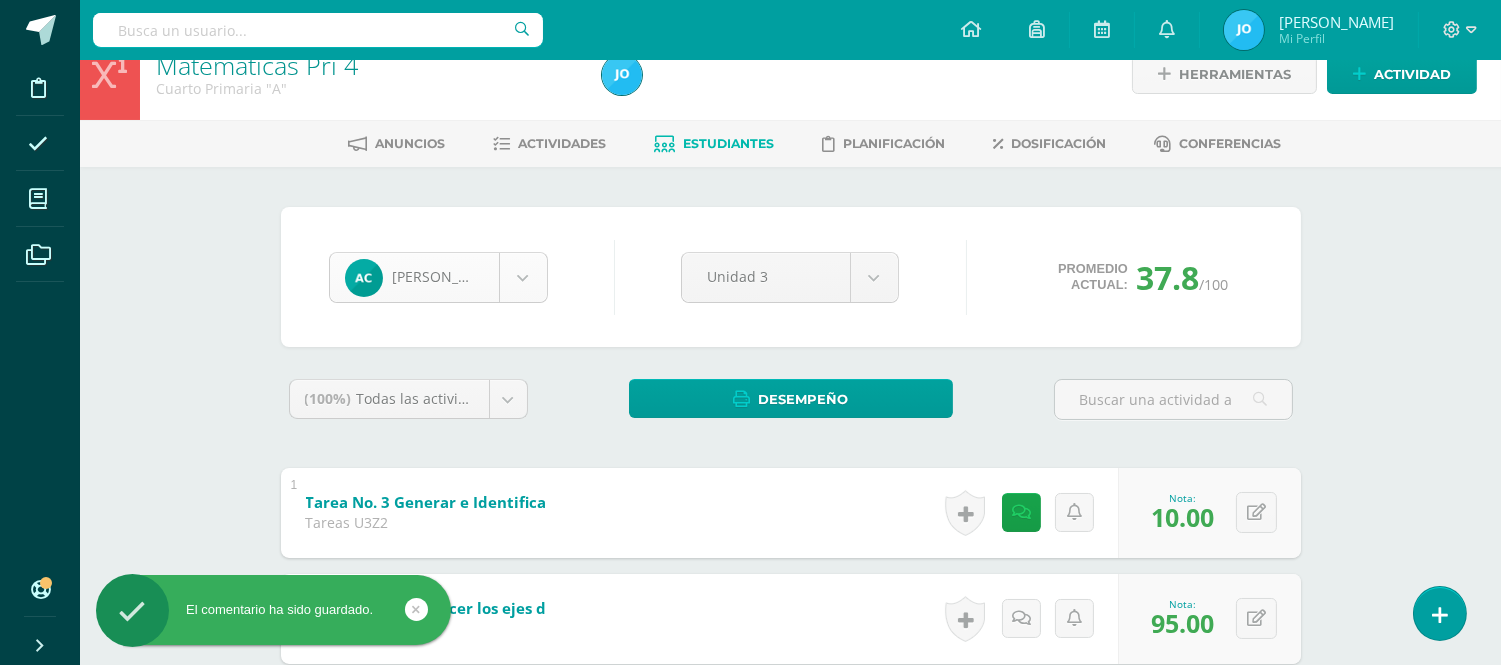 click on "El comentario ha sido guardado.         Disciplina Asistencia Mis cursos Archivos Soporte
Centro de ayuda
Últimas actualizaciones
10+ Cerrar panel
Matematícas  Pri 3
Tercero
Primaria
"A"
Actividades Estudiantes Planificación Dosificación
Matematícas  Pri 4
Cuarto
Primaria
"A"
Actividades Estudiantes Planificación Dosificación
Matematícas  Pri 5
Quinto
Primaria
"A"
Actividades Estudiantes Planificación Dosificación
Física Fundamental  Bas III
1" at bounding box center (750, 1072) 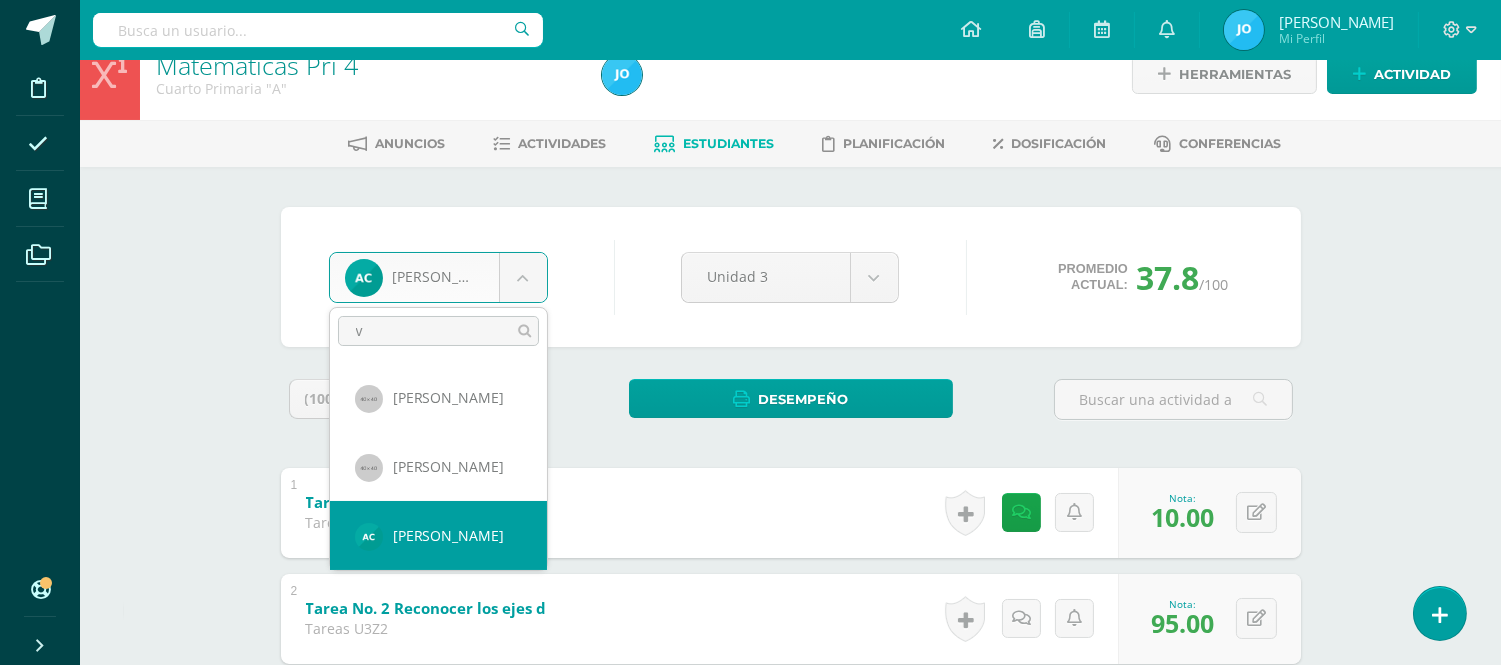 scroll, scrollTop: 0, scrollLeft: 0, axis: both 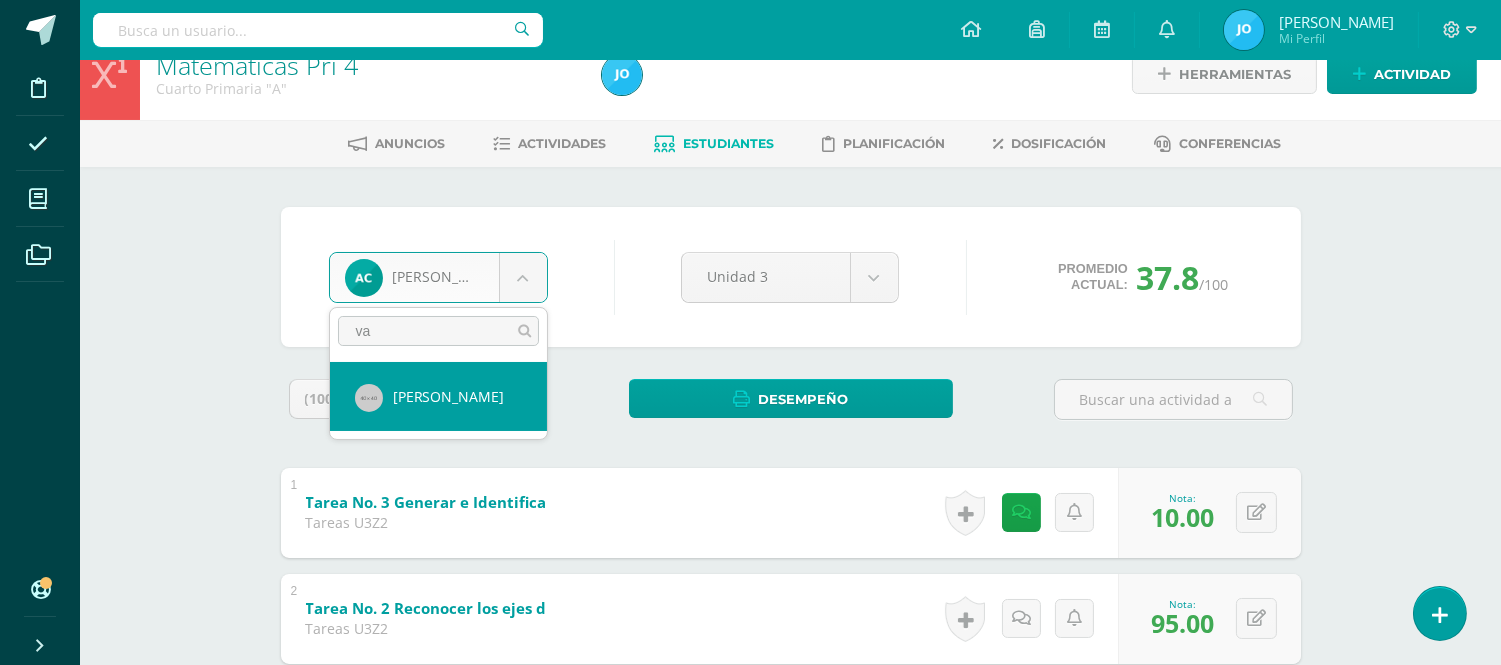 type on "va" 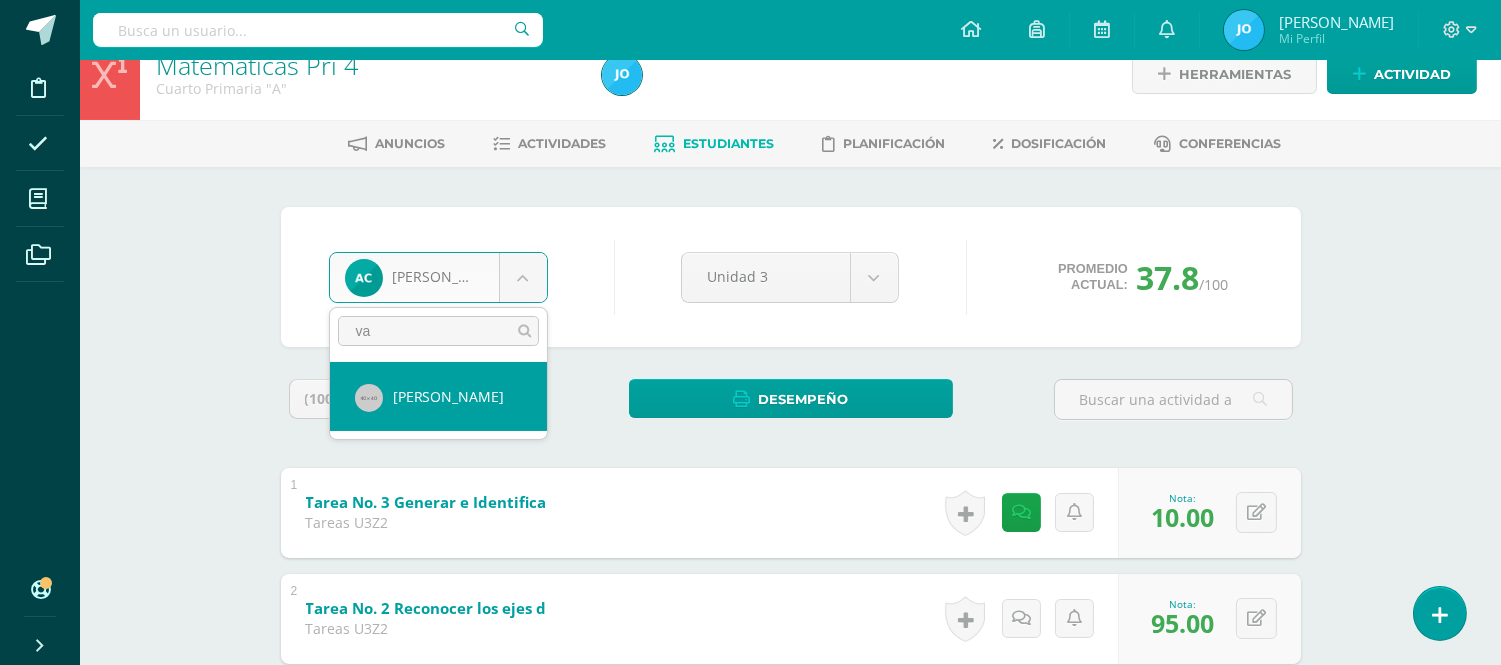 select on "119" 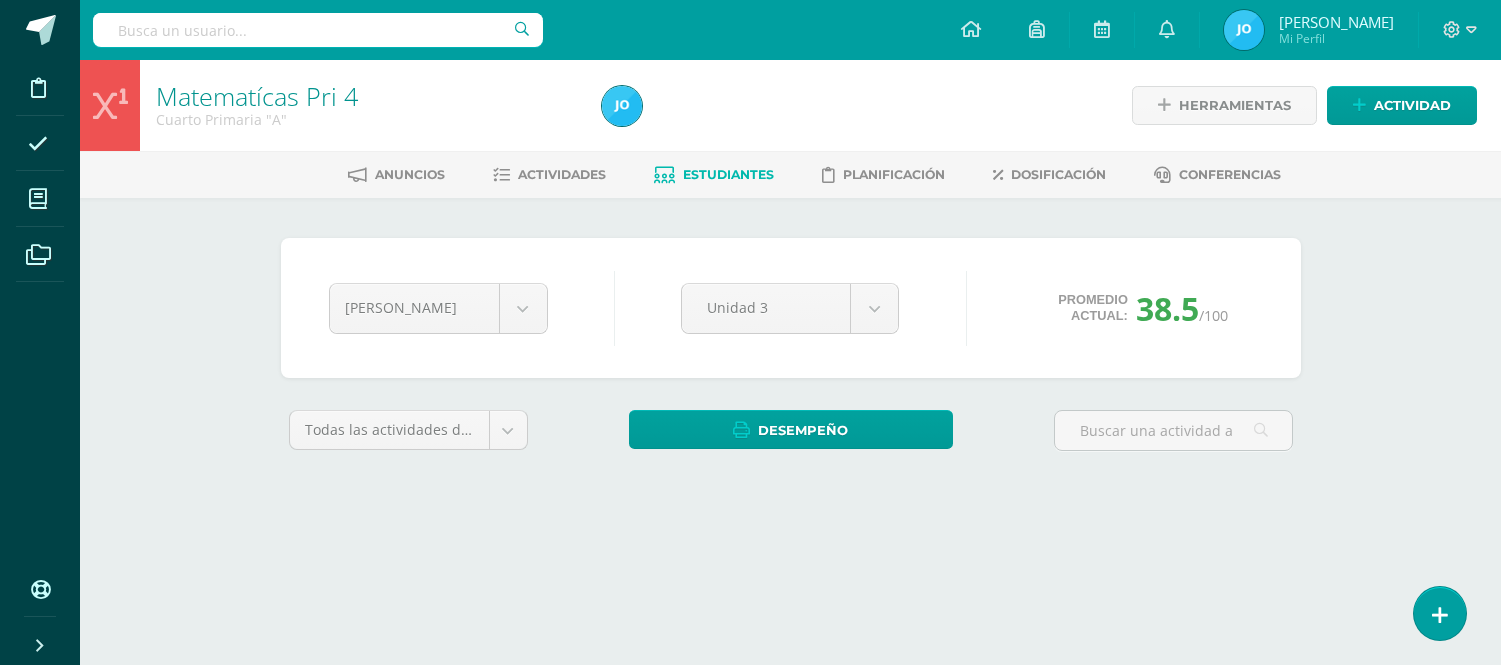 scroll, scrollTop: 0, scrollLeft: 0, axis: both 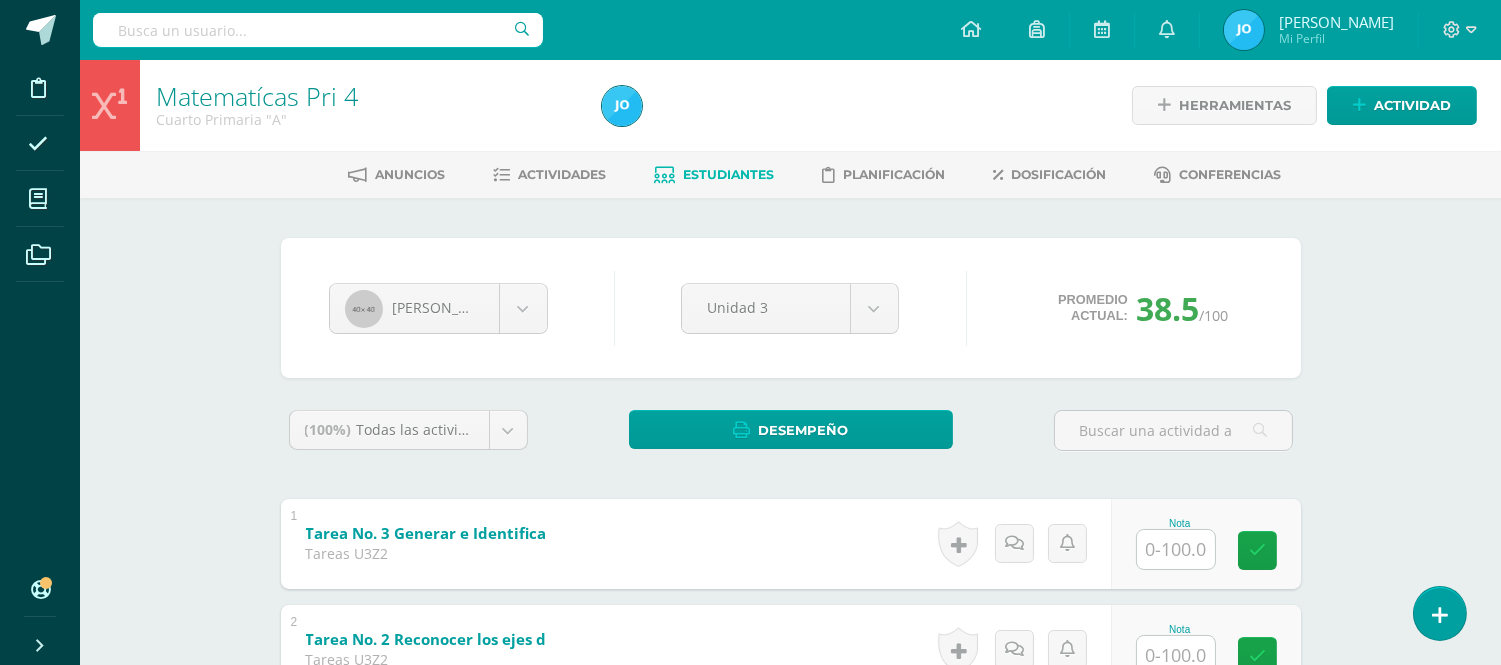 click at bounding box center (1176, 549) 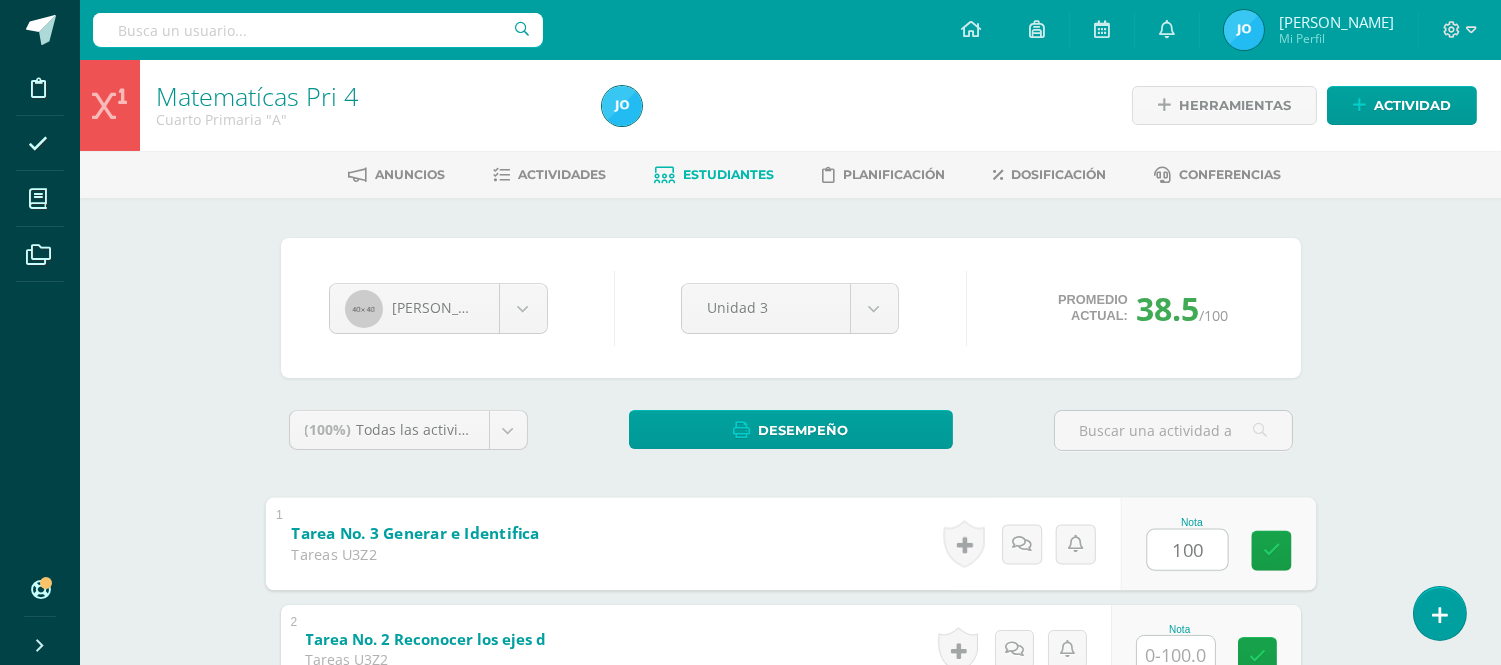type on "100" 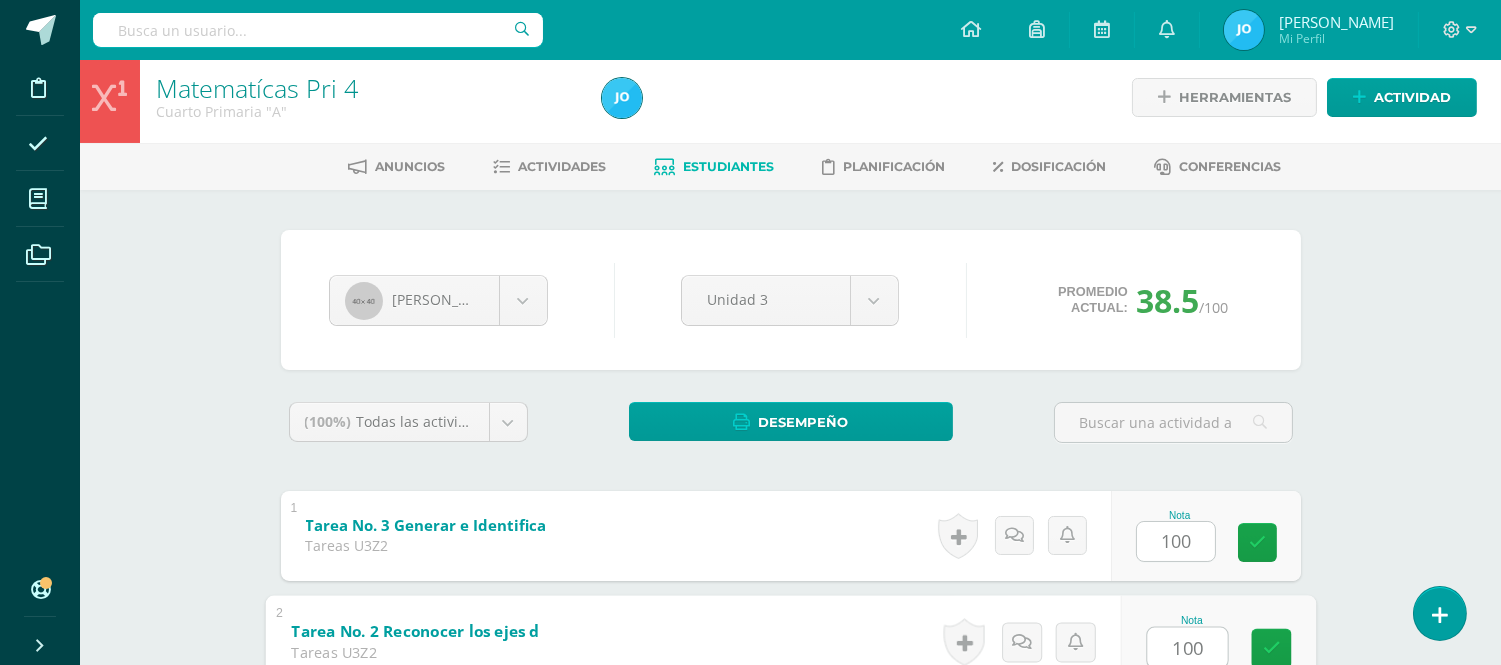 type on "100" 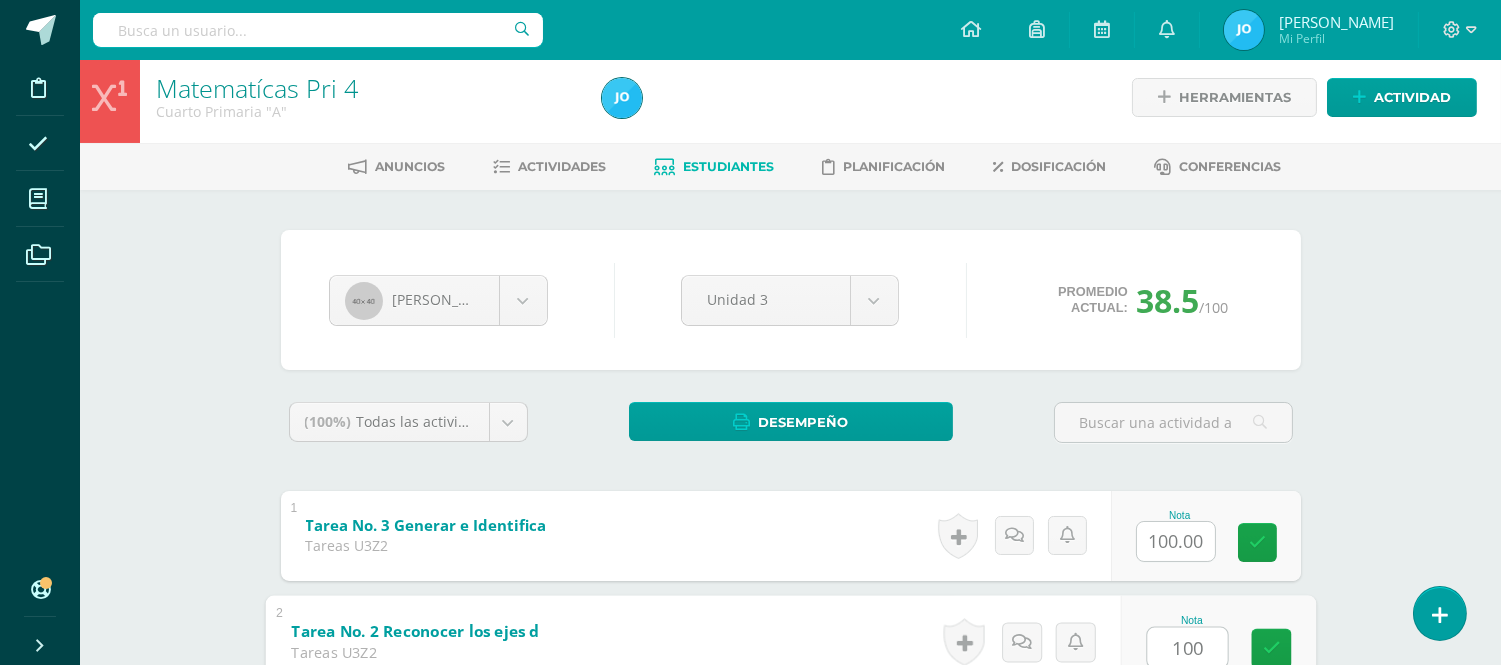 scroll, scrollTop: 427, scrollLeft: 0, axis: vertical 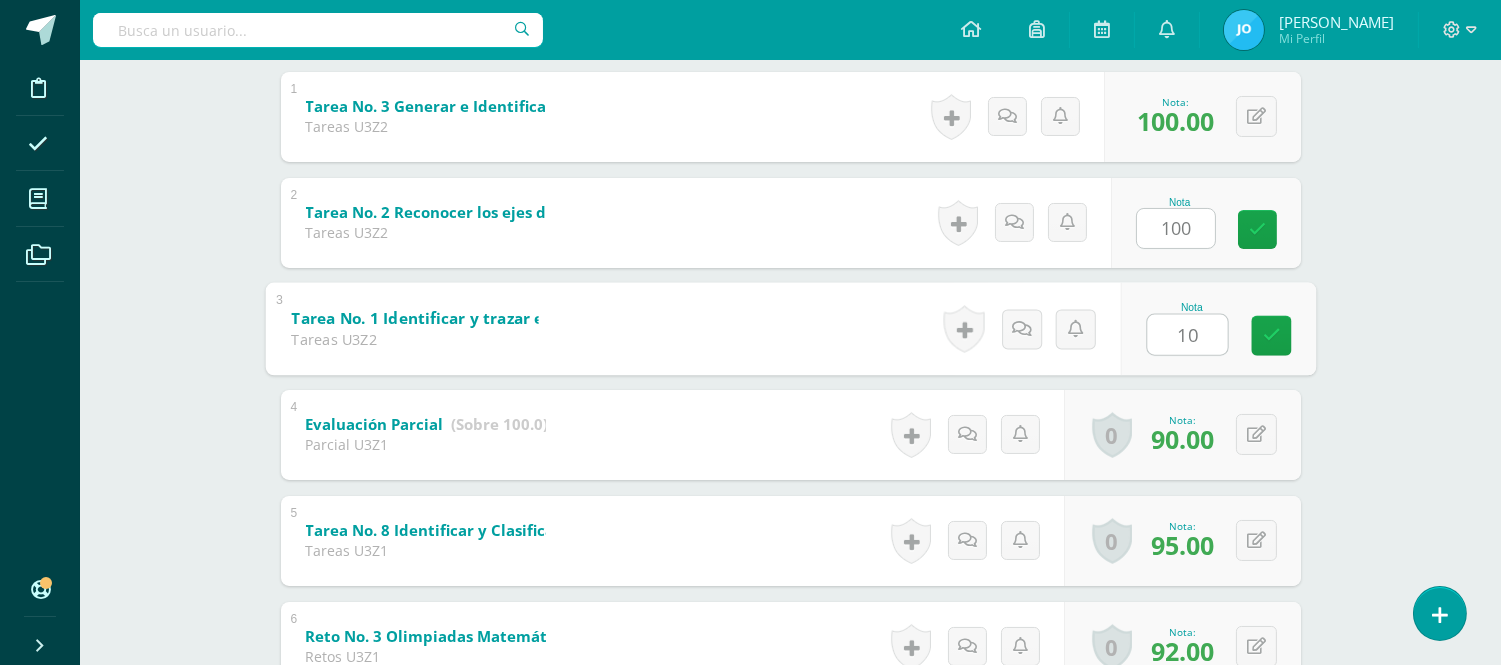 type on "100" 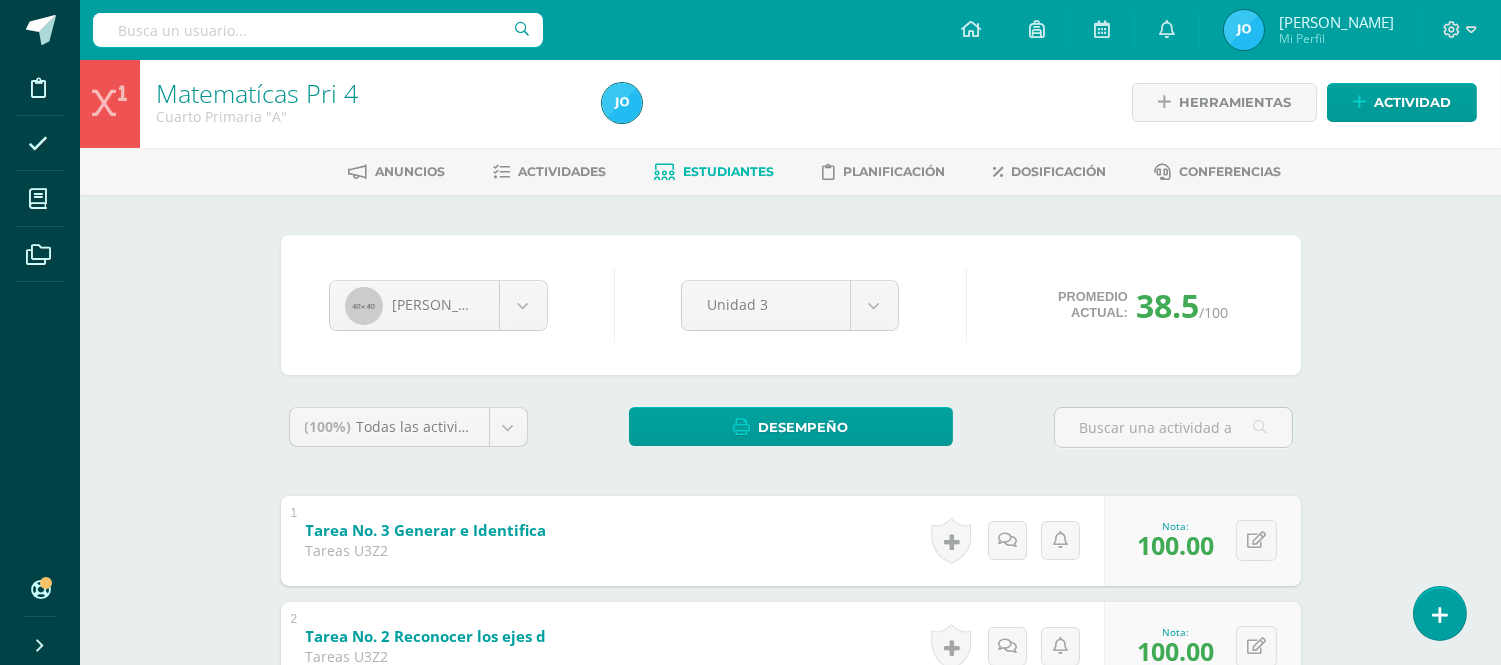scroll, scrollTop: 0, scrollLeft: 0, axis: both 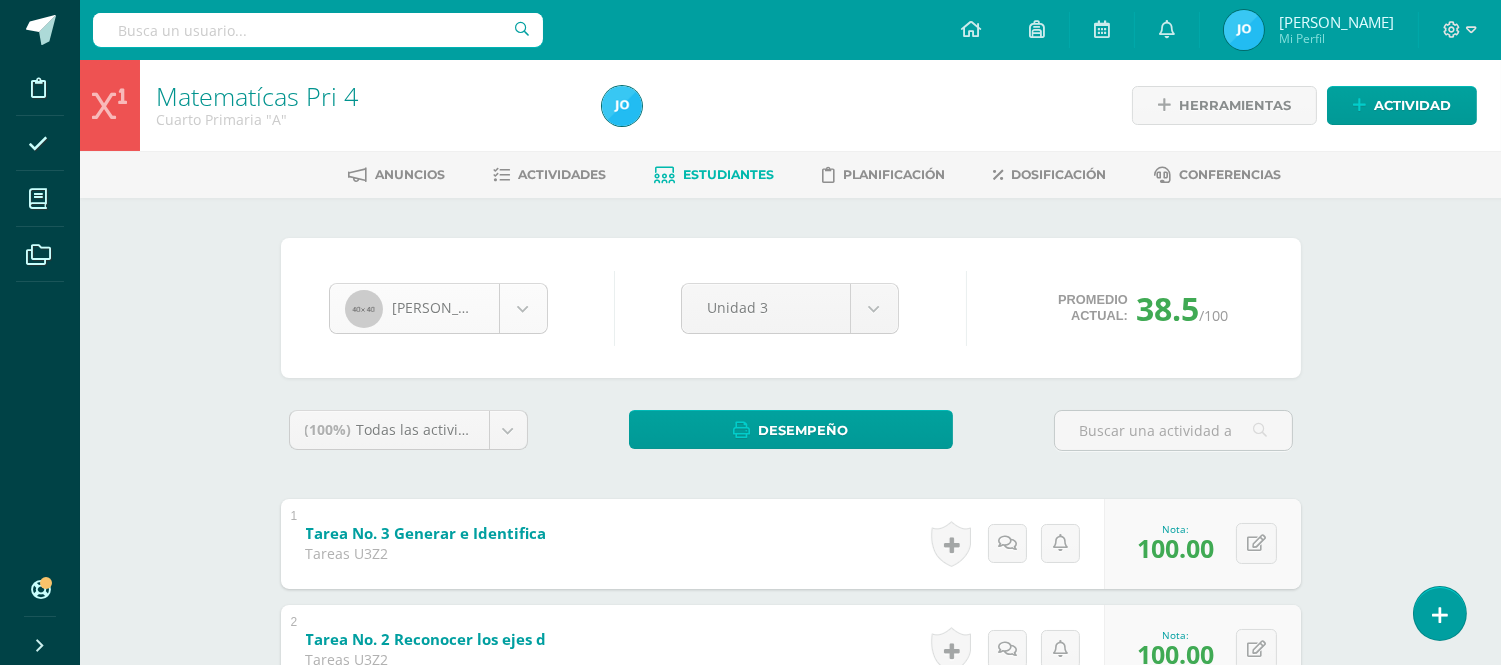 click on "Disciplina Asistencia Mis cursos Archivos Soporte
Centro de ayuda
Últimas actualizaciones
10+ Cerrar panel
Matematícas  Pri 3
Tercero
Primaria
"A"
Actividades Estudiantes Planificación Dosificación
Matematícas  Pri 4
Cuarto
Primaria
"A"
Actividades Estudiantes Planificación Dosificación
Matematícas  Pri 5
Quinto
Primaria
"A"
Actividades Estudiantes Planificación Dosificación
Física Fundamental  Bas III
Actividades Estudiantes Planificación Mi Perfil" at bounding box center [750, 1103] 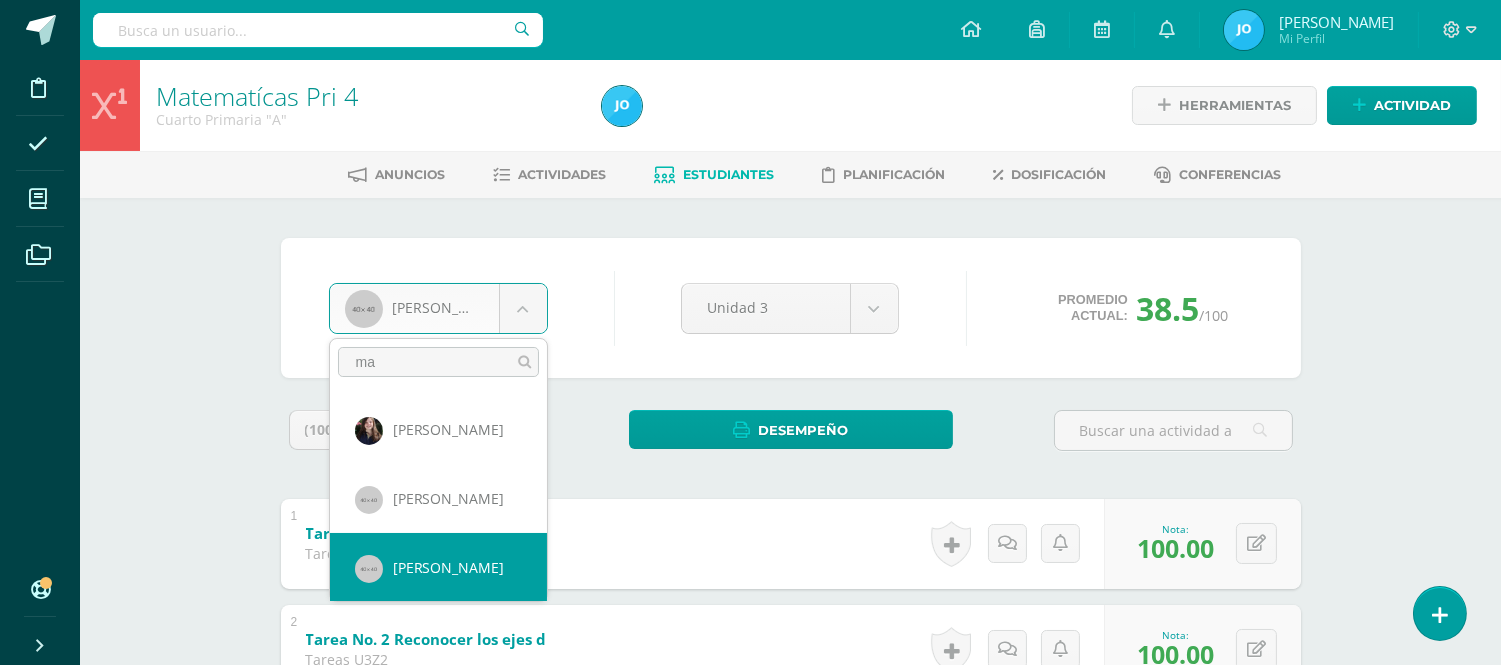 scroll, scrollTop: 0, scrollLeft: 0, axis: both 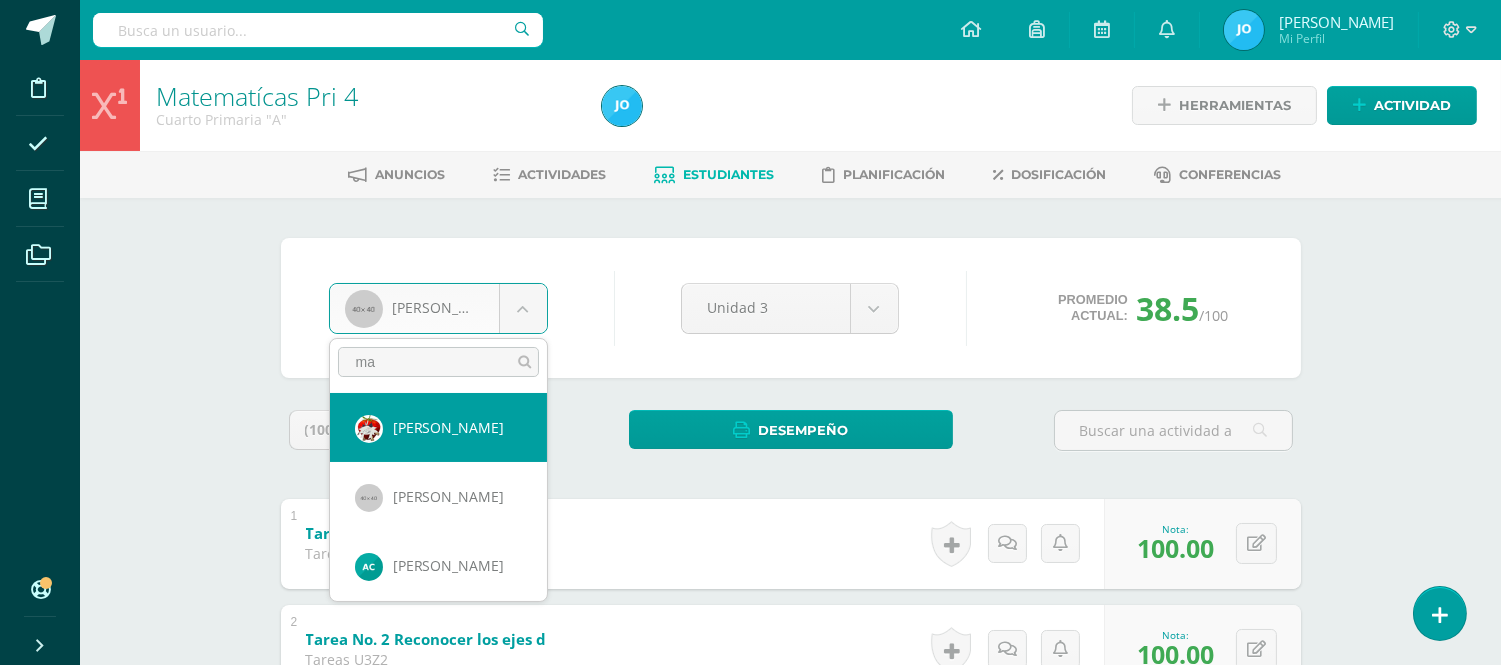type on "m" 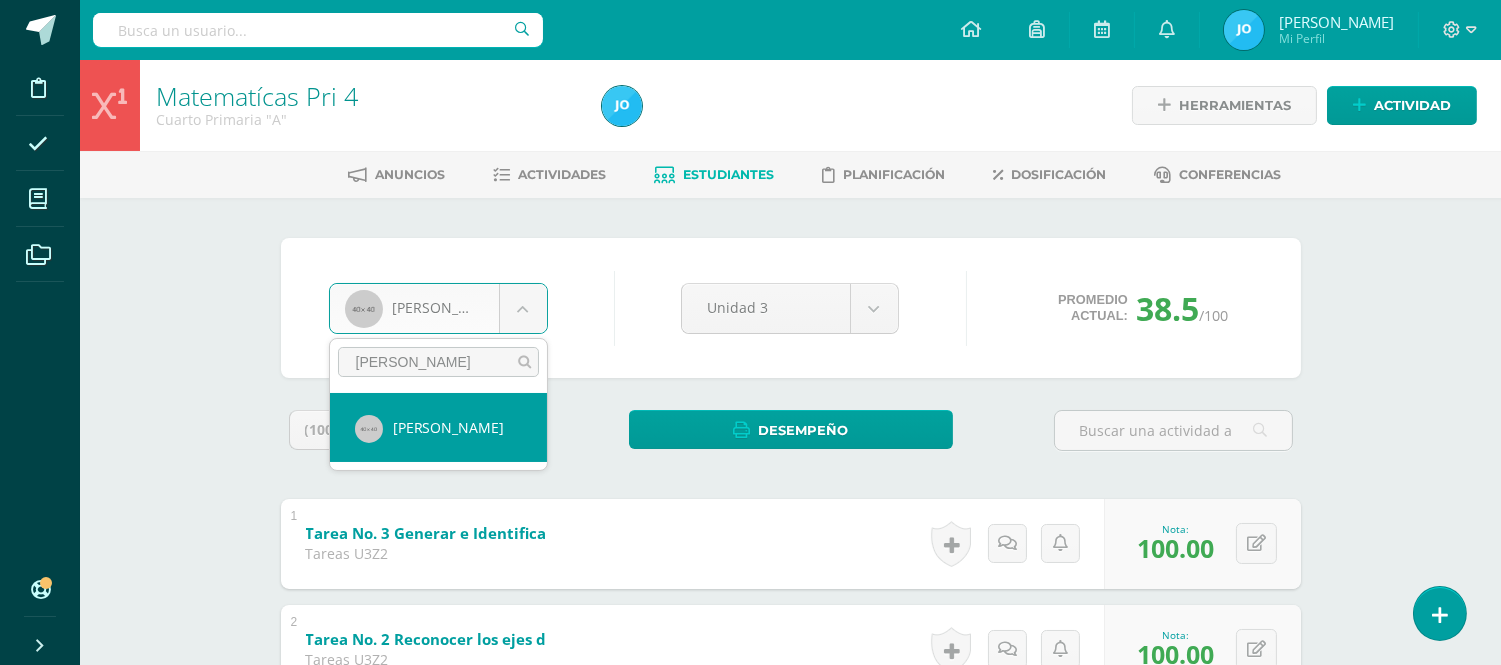 type on "olga" 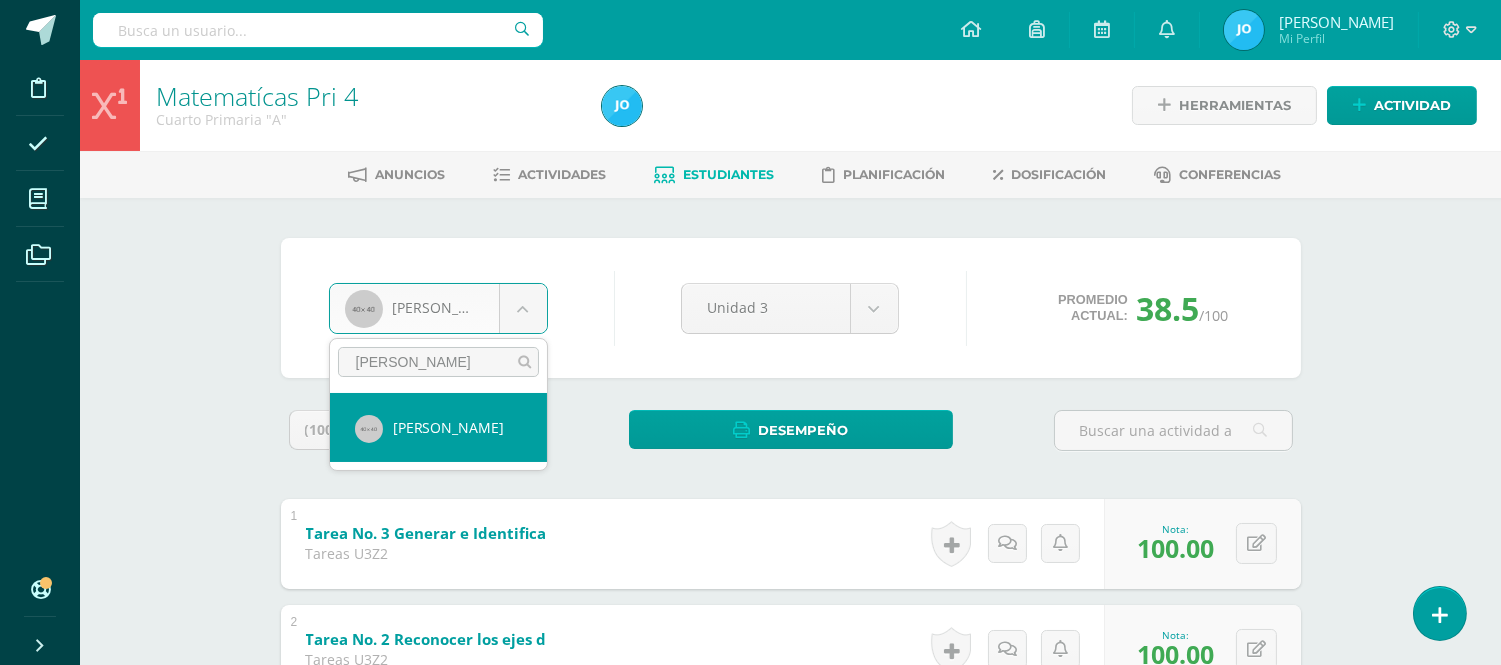 select on "116" 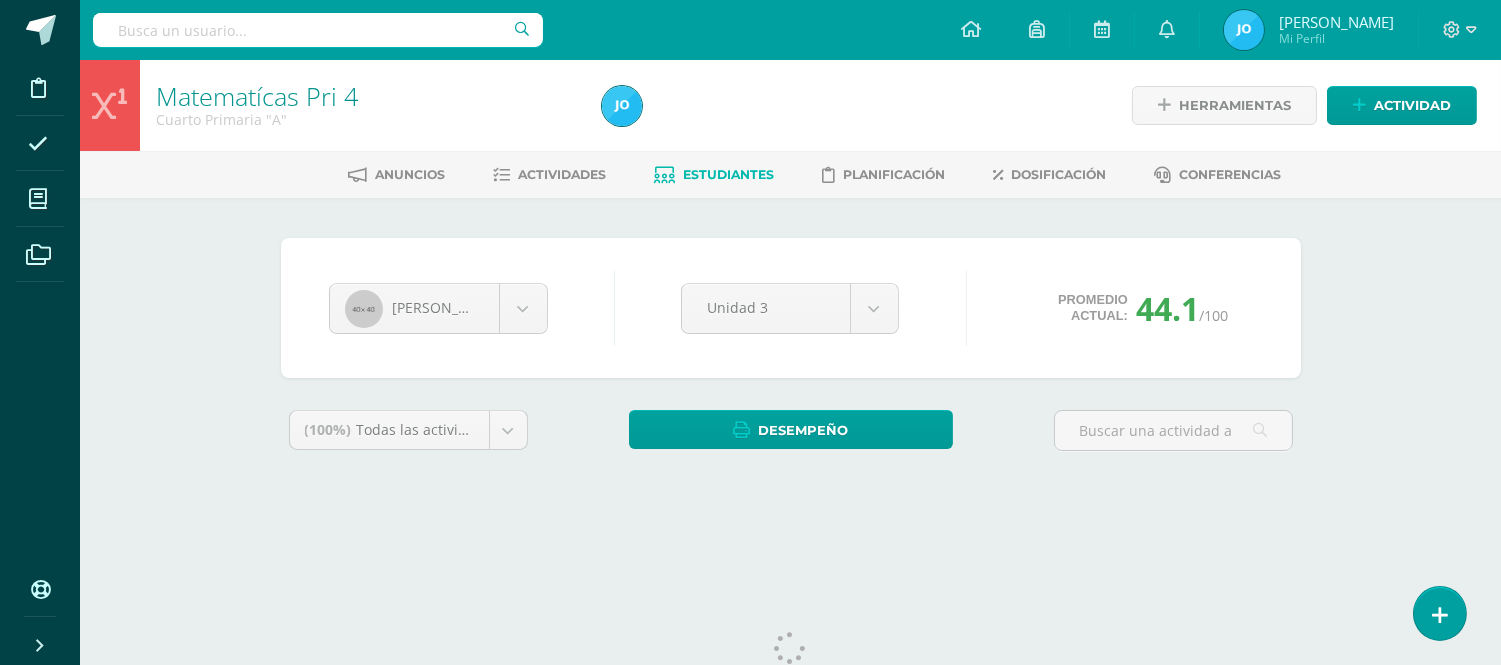scroll, scrollTop: 0, scrollLeft: 0, axis: both 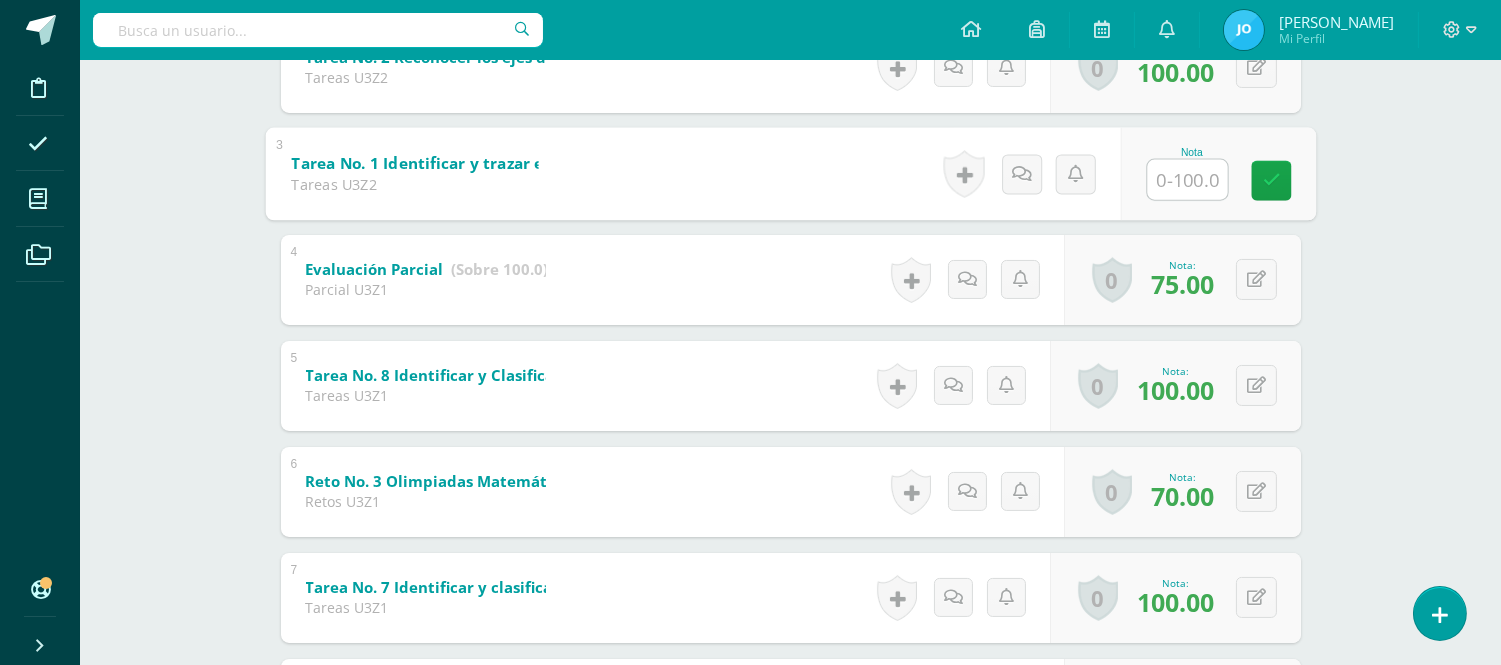 click at bounding box center [1187, 179] 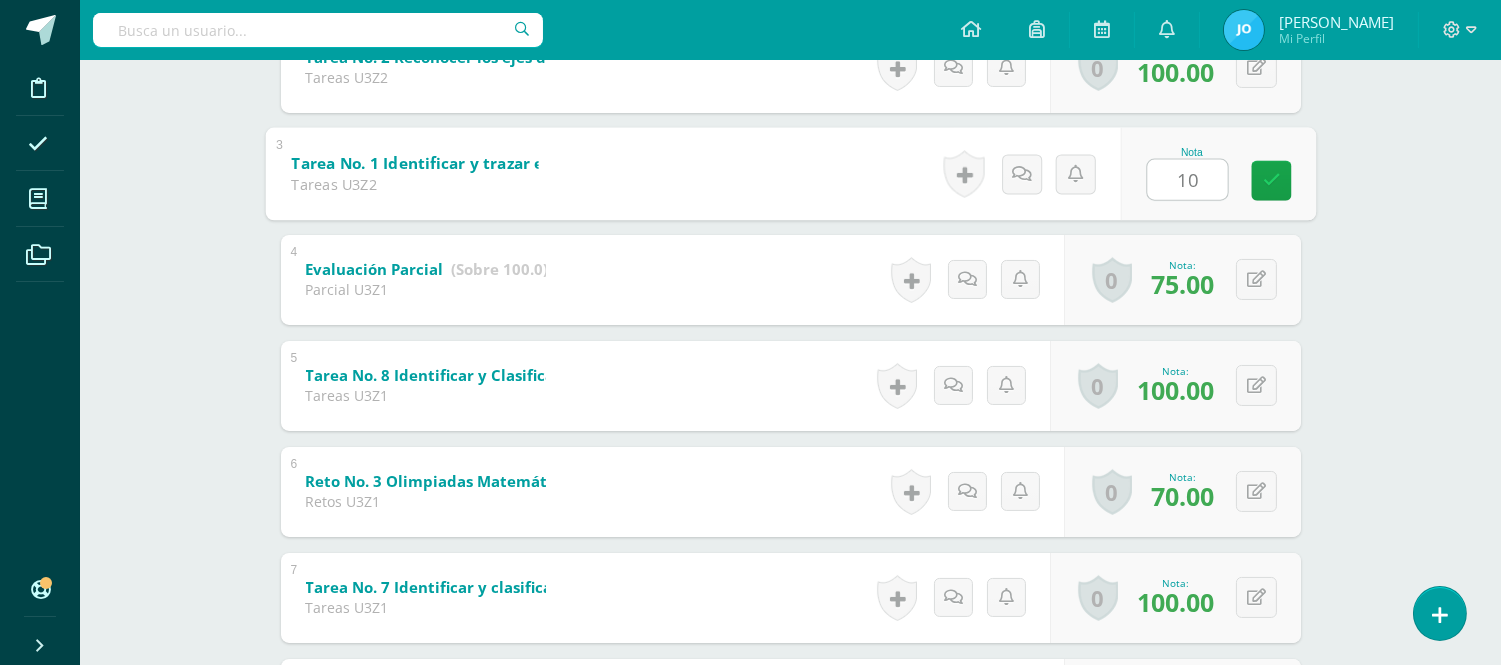 type on "100" 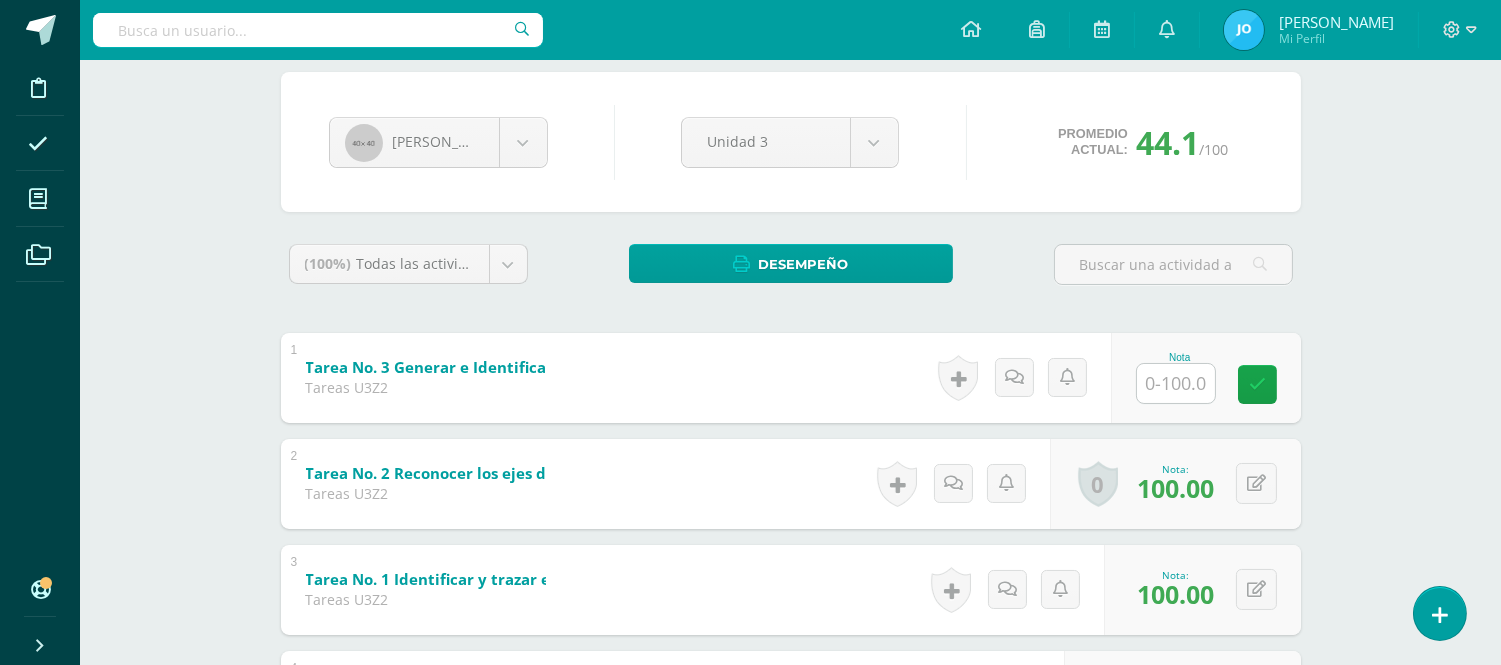 scroll, scrollTop: 155, scrollLeft: 0, axis: vertical 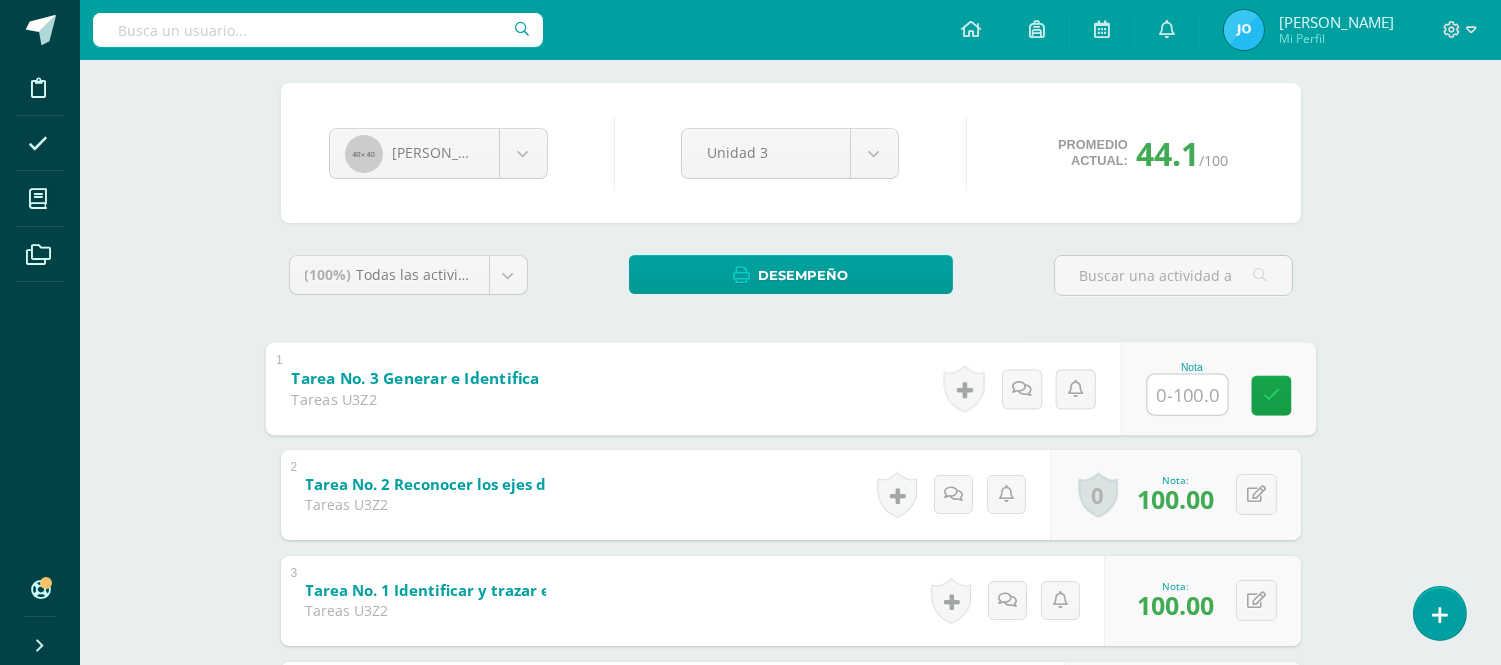 click at bounding box center [1187, 394] 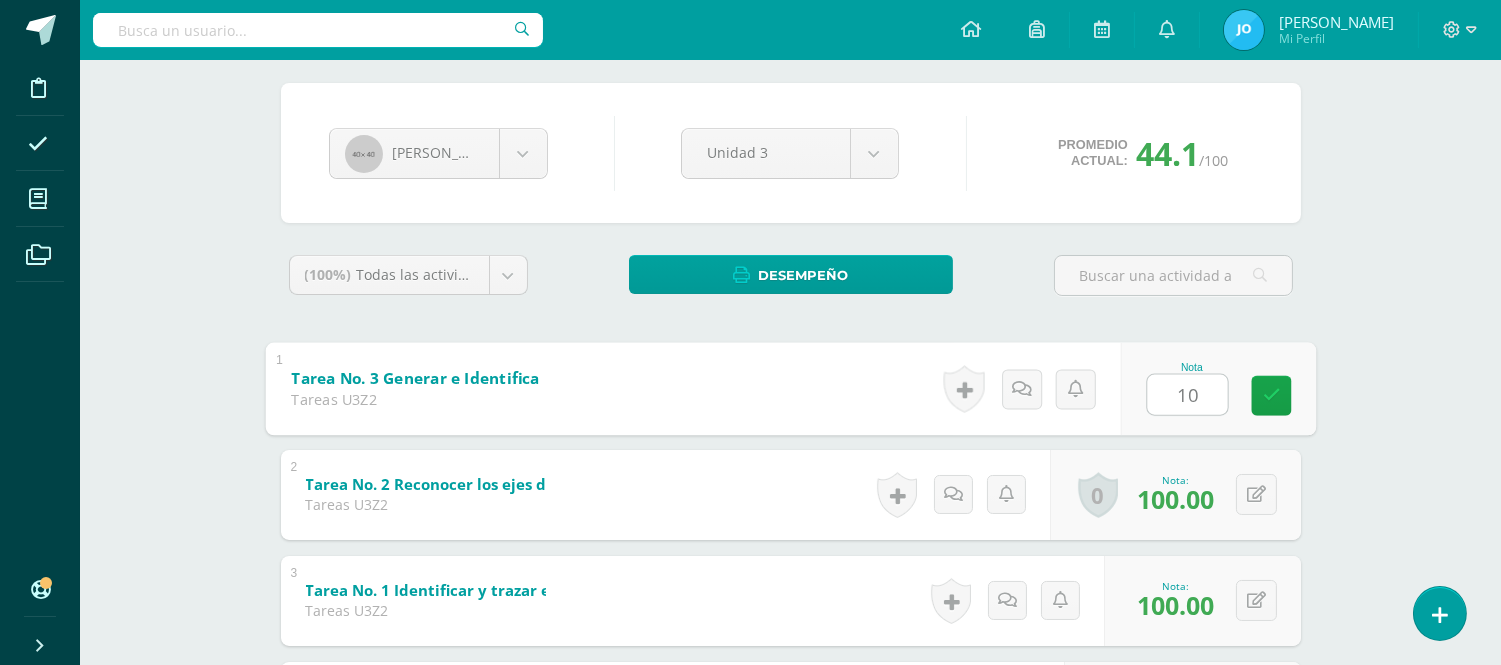type on "100" 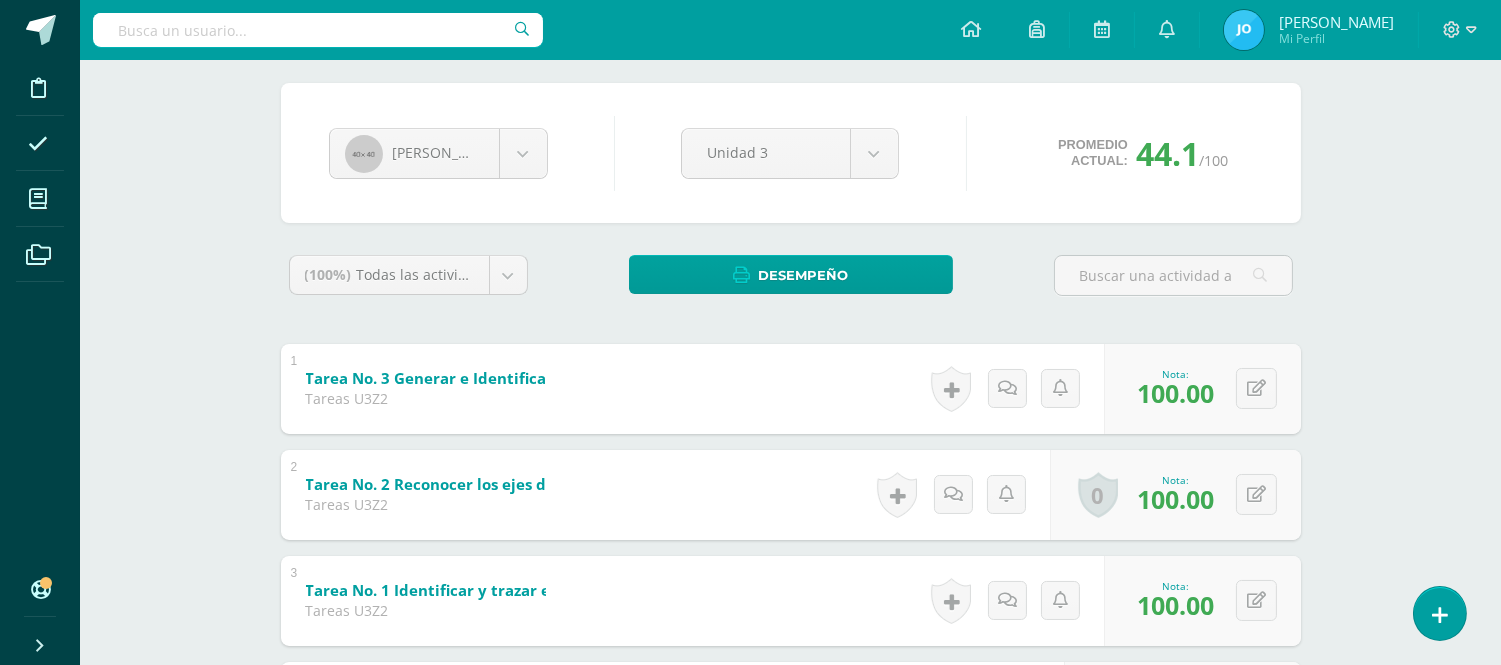 click on "Olga Jimenez                             José Archila Emma Balbuena Marcos Barrundia Liam Blanco Génesis Caal Ana Calderón Pablo Castillo Andrés Chamalé Rebeca González Saúl Hernández José Hernández Stephanie Hernández Olga Jimenez Nina Labbé Josué Lima Valery Ramírez Alisson Rivera María Sosa José Tiguila Mario Xicará     Unidad 3                             Unidad 1 Unidad 2 Unidad 3 Unidad 4
Promedio actual:
44.1 /100" at bounding box center [791, 153] 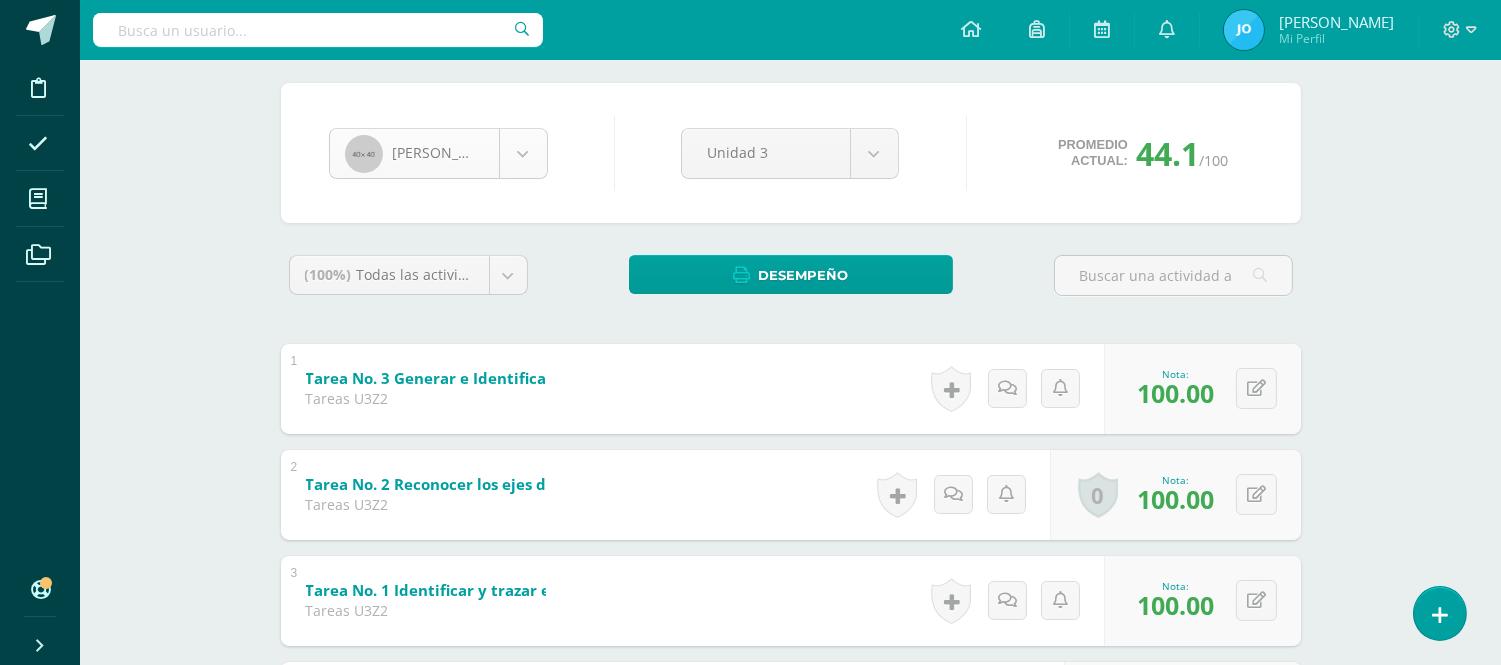click on "Disciplina Asistencia Mis cursos Archivos Soporte
Centro de ayuda
Últimas actualizaciones
10+ Cerrar panel
Matematícas  Pri 3
Tercero
Primaria
"A"
Actividades Estudiantes Planificación Dosificación
Matematícas  Pri 4
Cuarto
Primaria
"A"
Actividades Estudiantes Planificación Dosificación
Matematícas  Pri 5
Quinto
Primaria
"A"
Actividades Estudiantes Planificación Dosificación
Física Fundamental  Bas III
Actividades Estudiantes Planificación Mi Perfil" at bounding box center [750, 948] 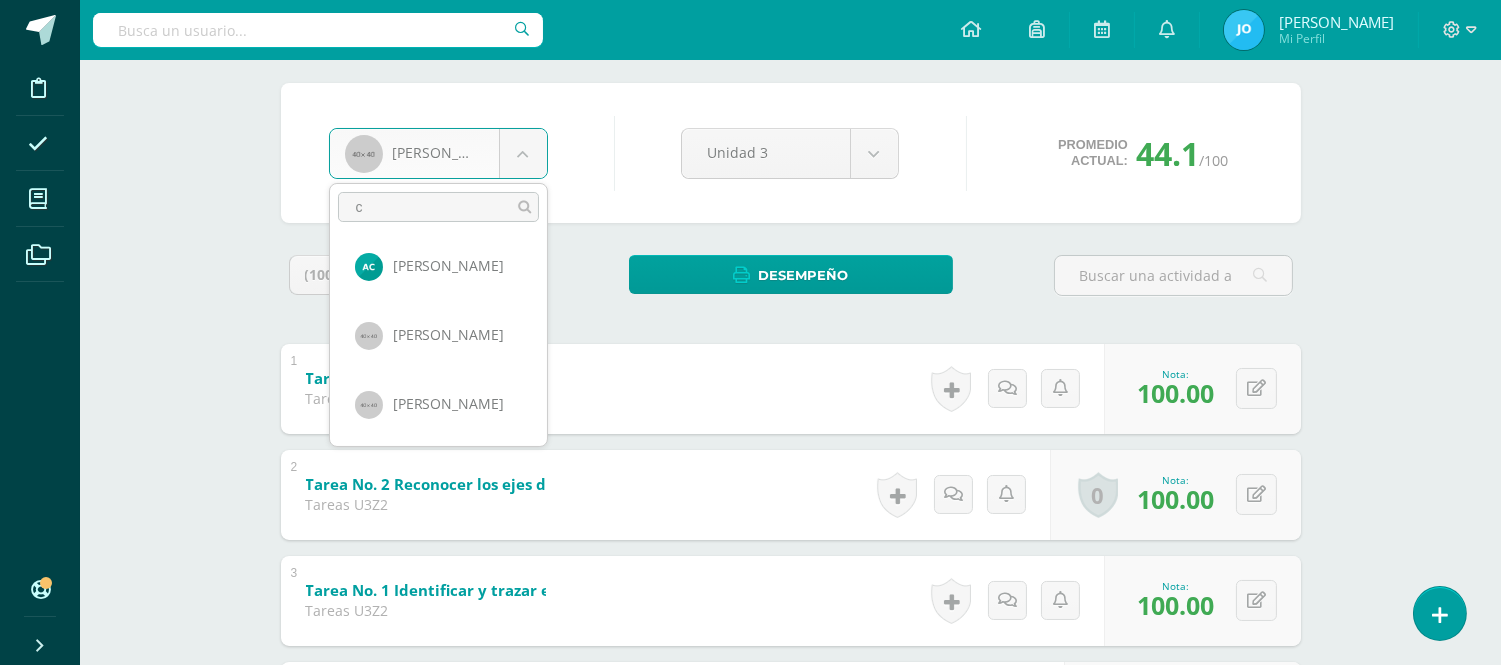 scroll, scrollTop: 0, scrollLeft: 0, axis: both 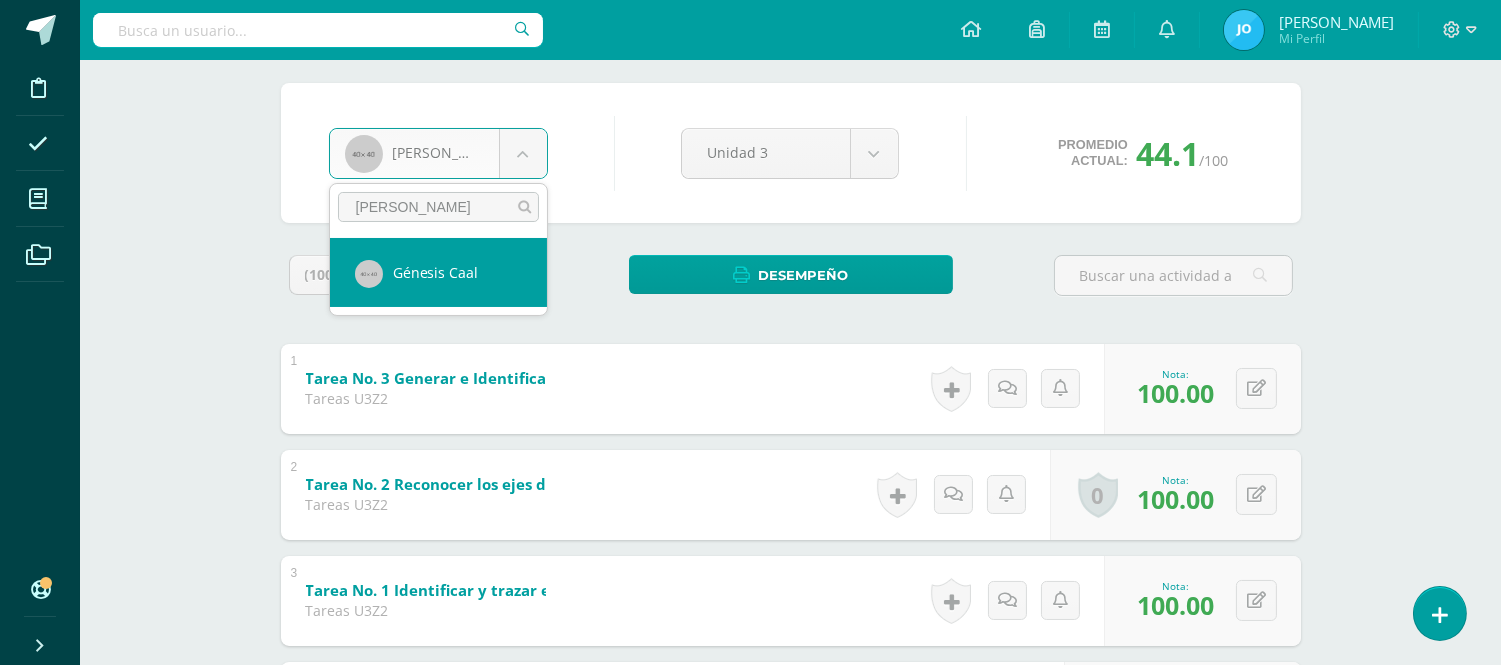 type on "caal" 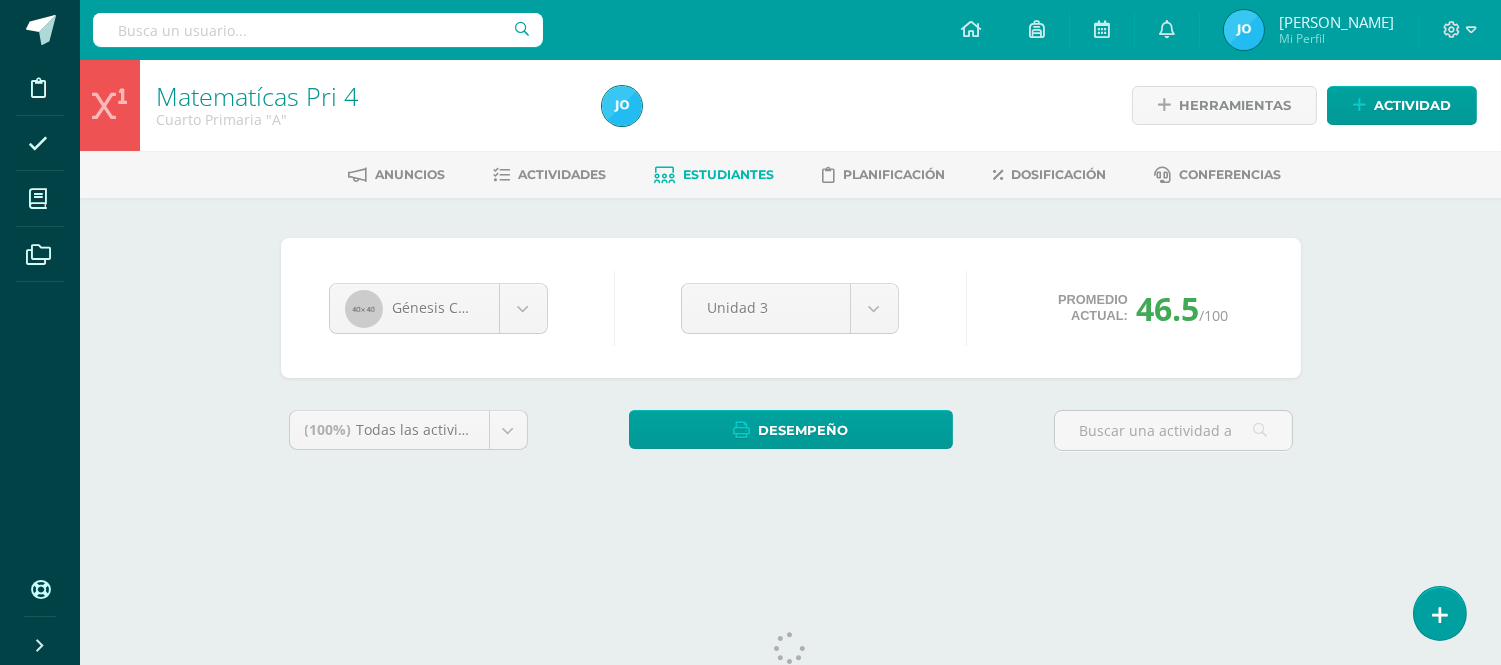 scroll, scrollTop: 0, scrollLeft: 0, axis: both 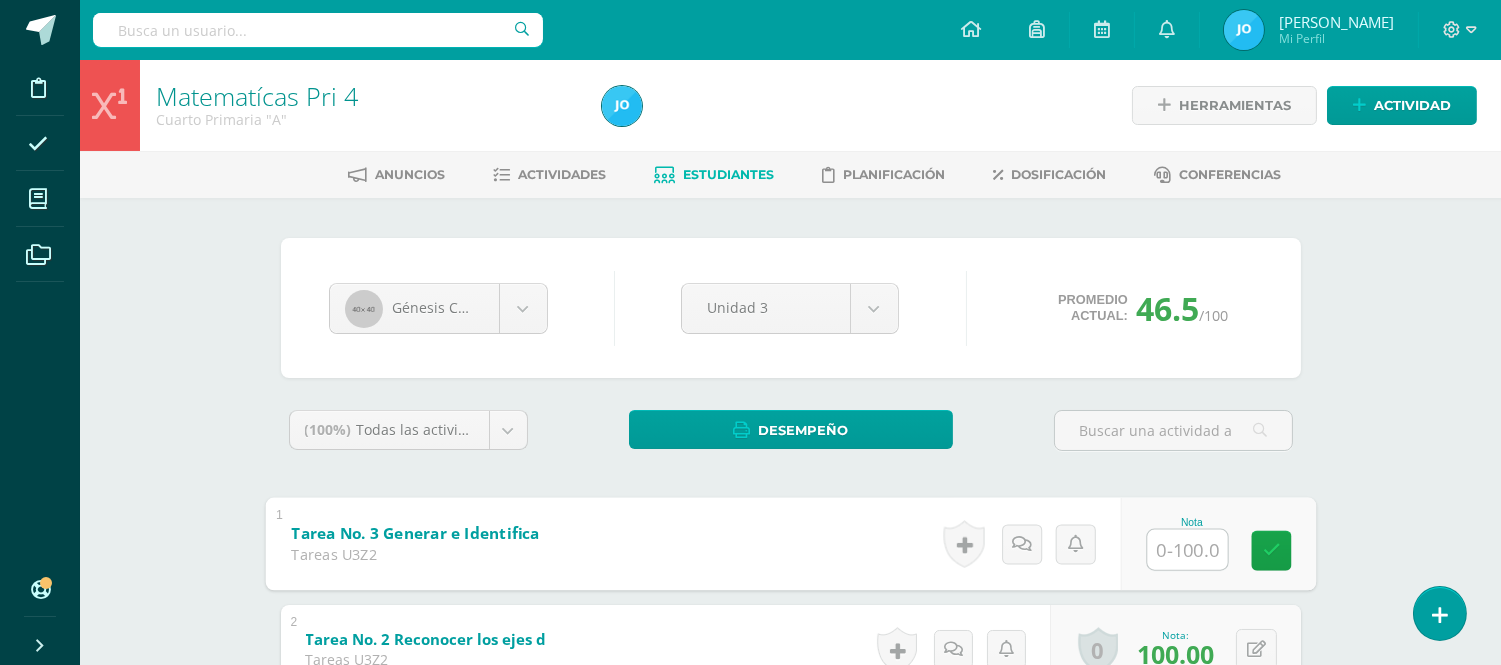 click at bounding box center (1187, 549) 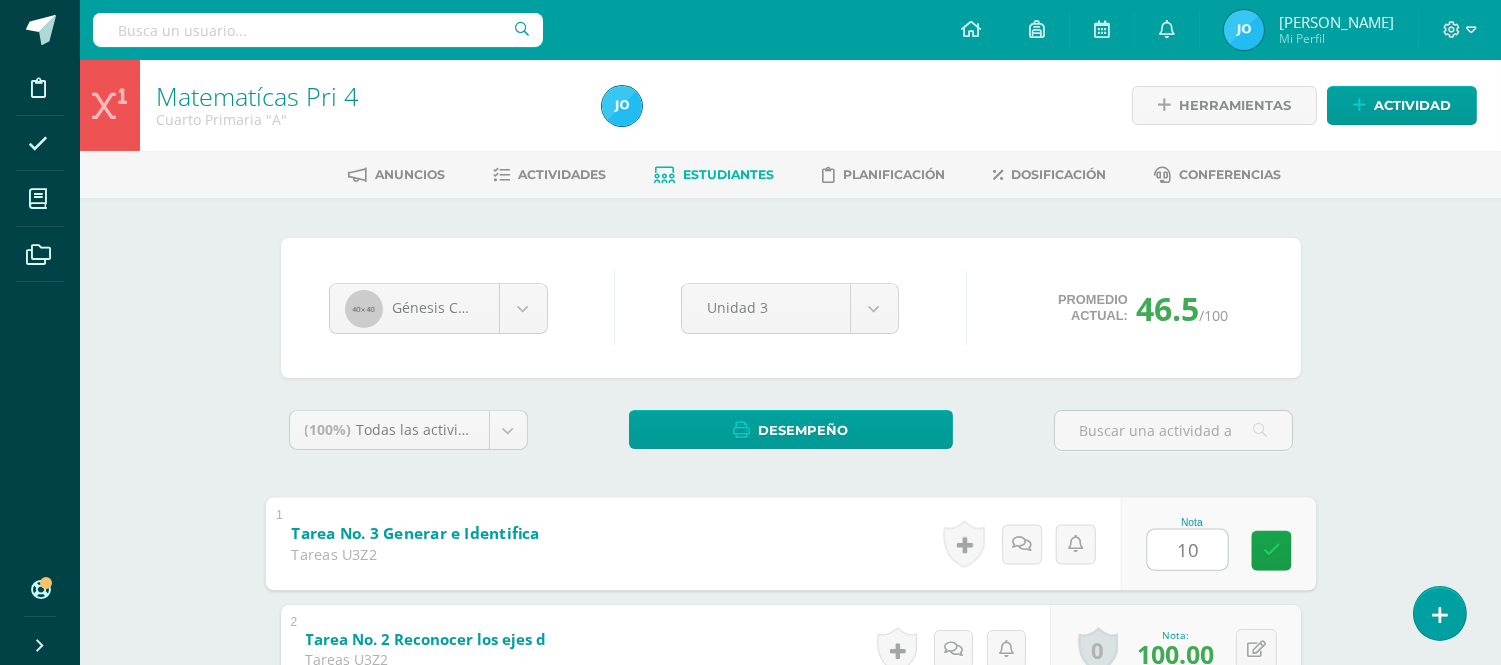 type on "100" 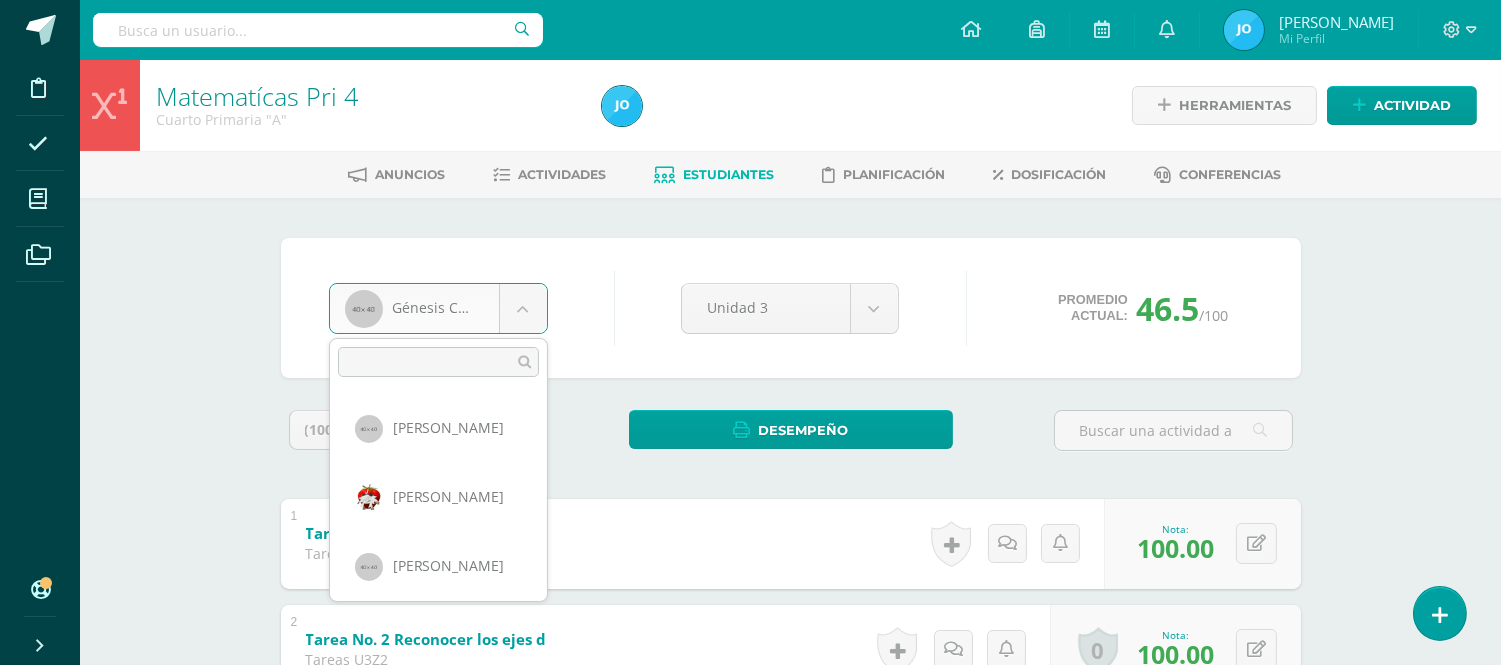 click on "Disciplina Asistencia Mis cursos Archivos Soporte
Centro de ayuda
Últimas actualizaciones
10+ Cerrar panel
Matematícas  Pri 3
Tercero
Primaria
"A"
Actividades Estudiantes Planificación Dosificación
Matematícas  Pri 4
Cuarto
Primaria
"A"
Actividades Estudiantes Planificación Dosificación
Matematícas  Pri 5
Quinto
Primaria
"A"
Actividades Estudiantes Planificación Dosificación
Física Fundamental  Bas III
Actividades Estudiantes Planificación Mi Perfil" at bounding box center [750, 834] 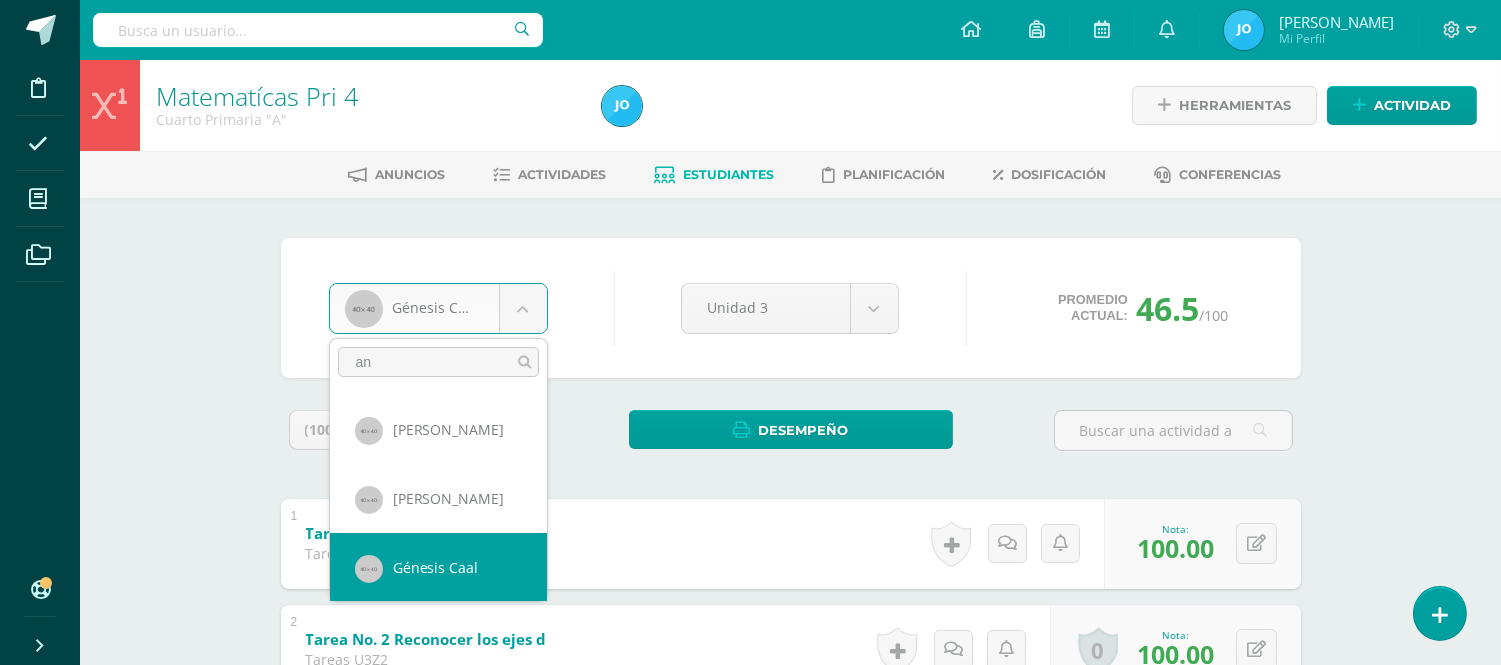 scroll, scrollTop: 0, scrollLeft: 0, axis: both 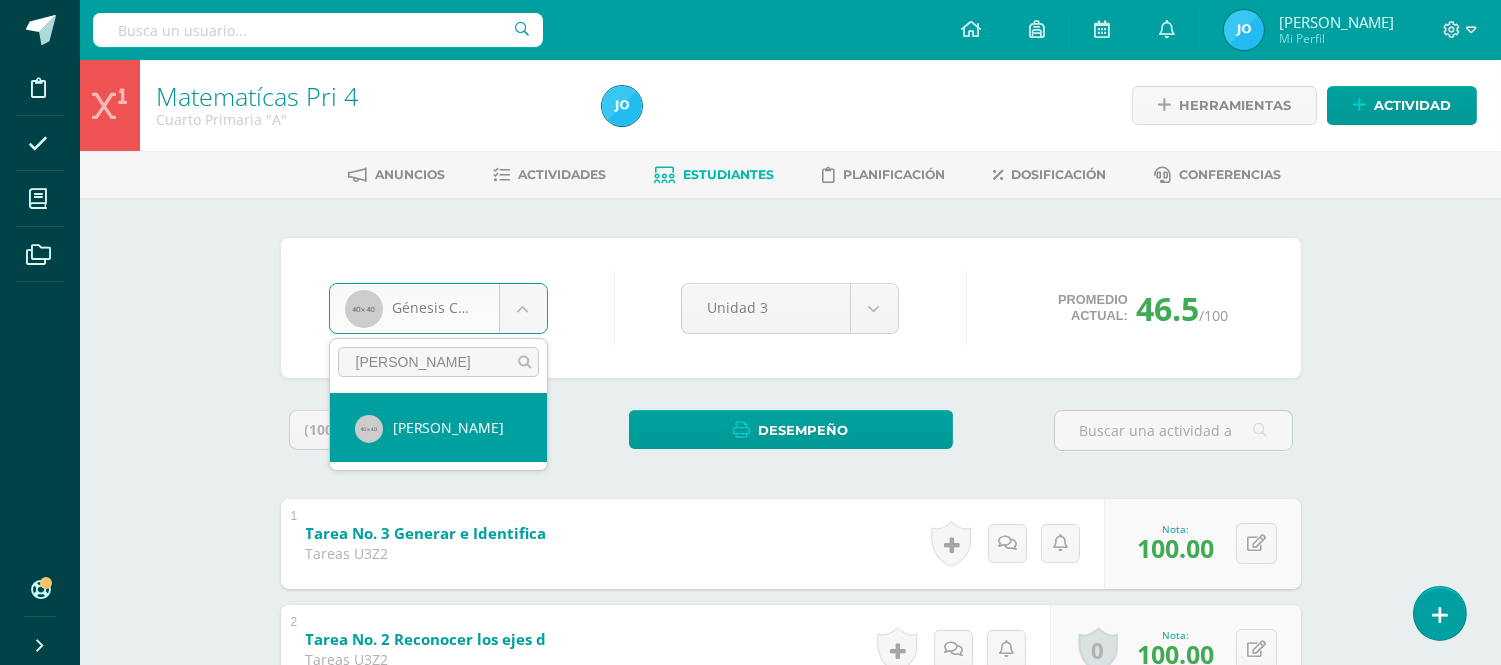 type on "[PERSON_NAME]" 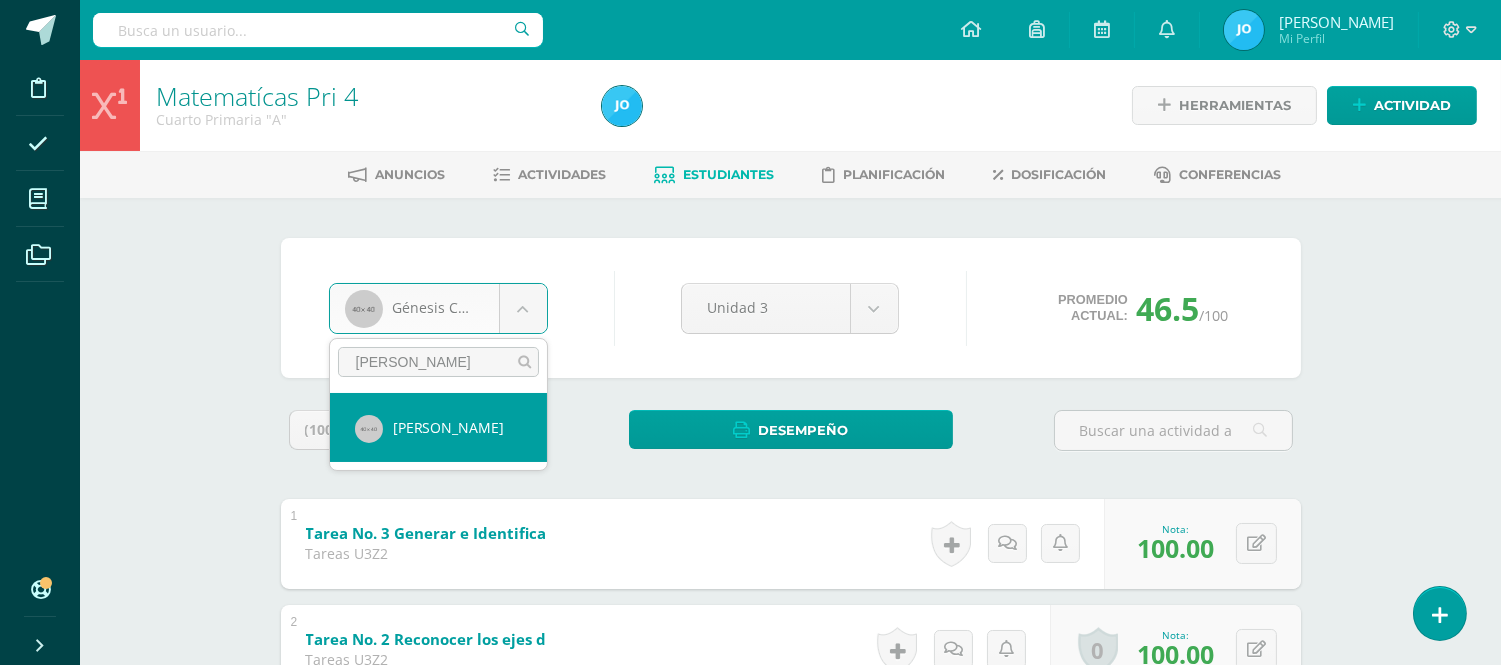 select on "110" 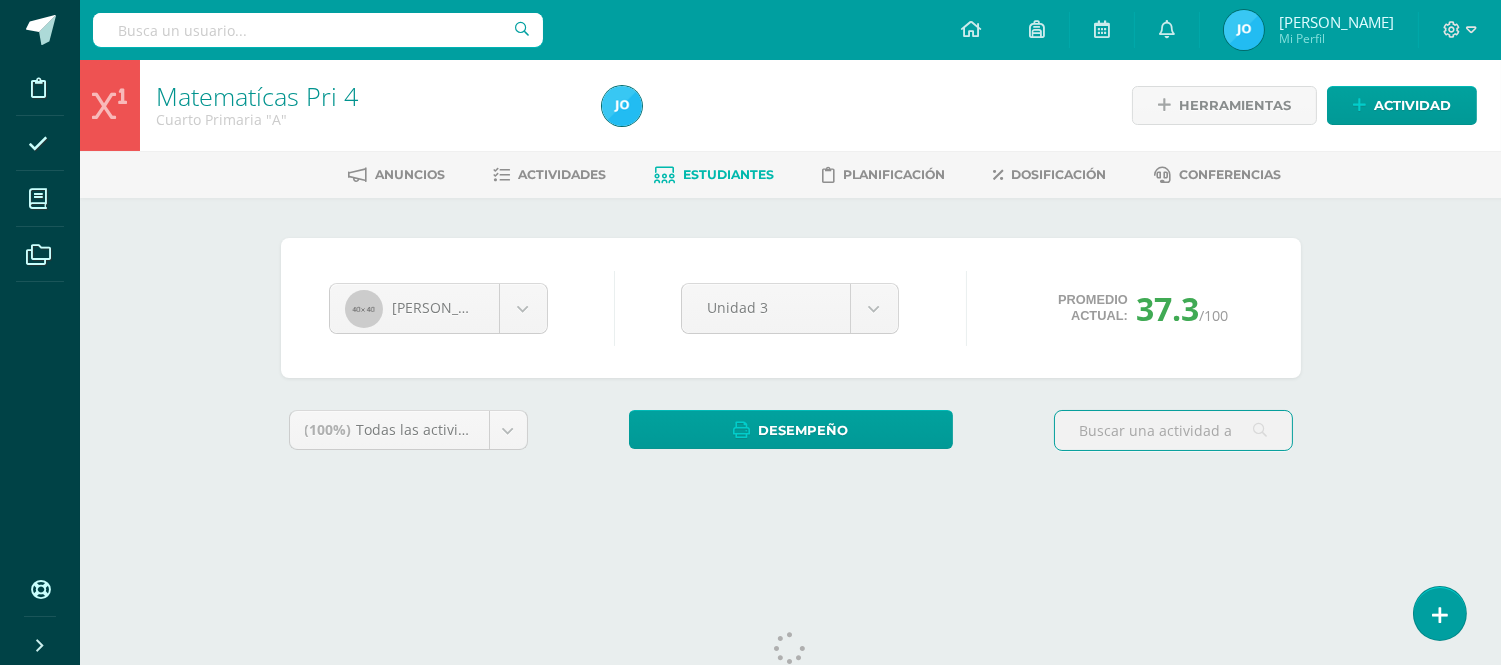 scroll, scrollTop: 0, scrollLeft: 0, axis: both 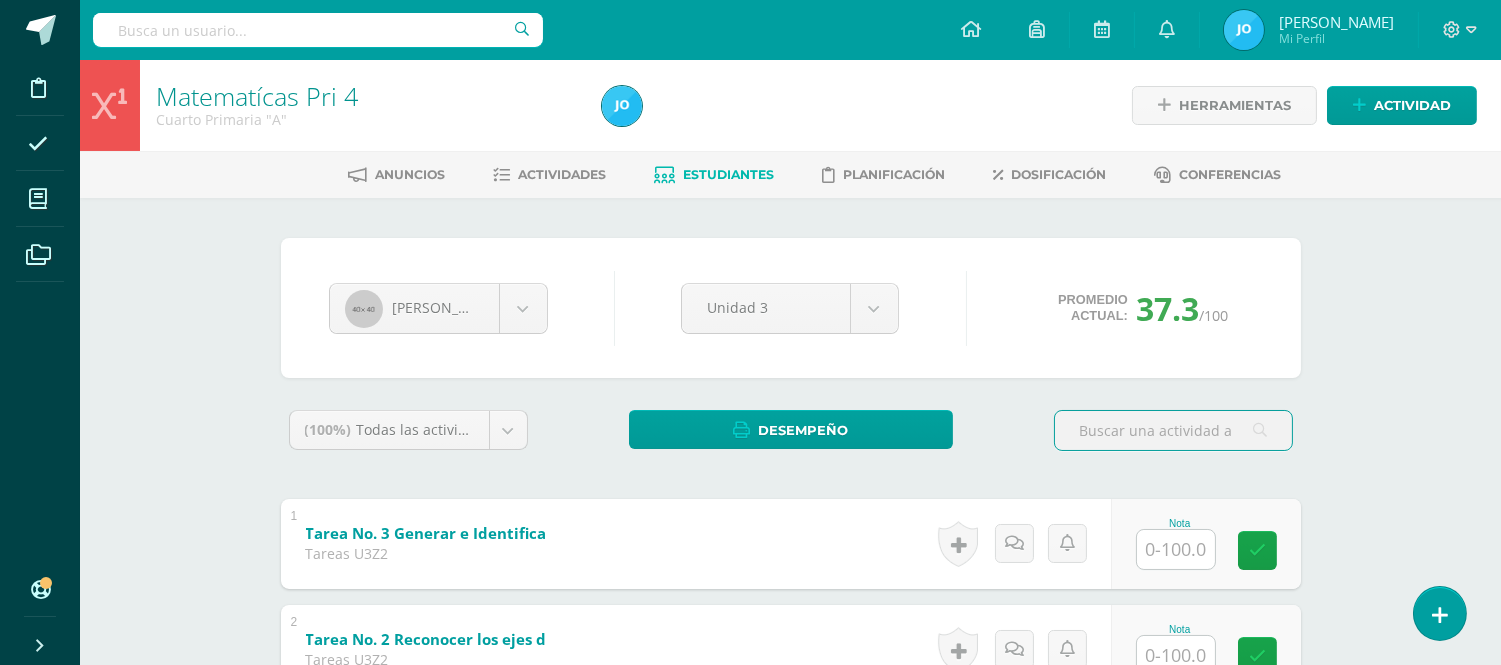 click at bounding box center [1176, 549] 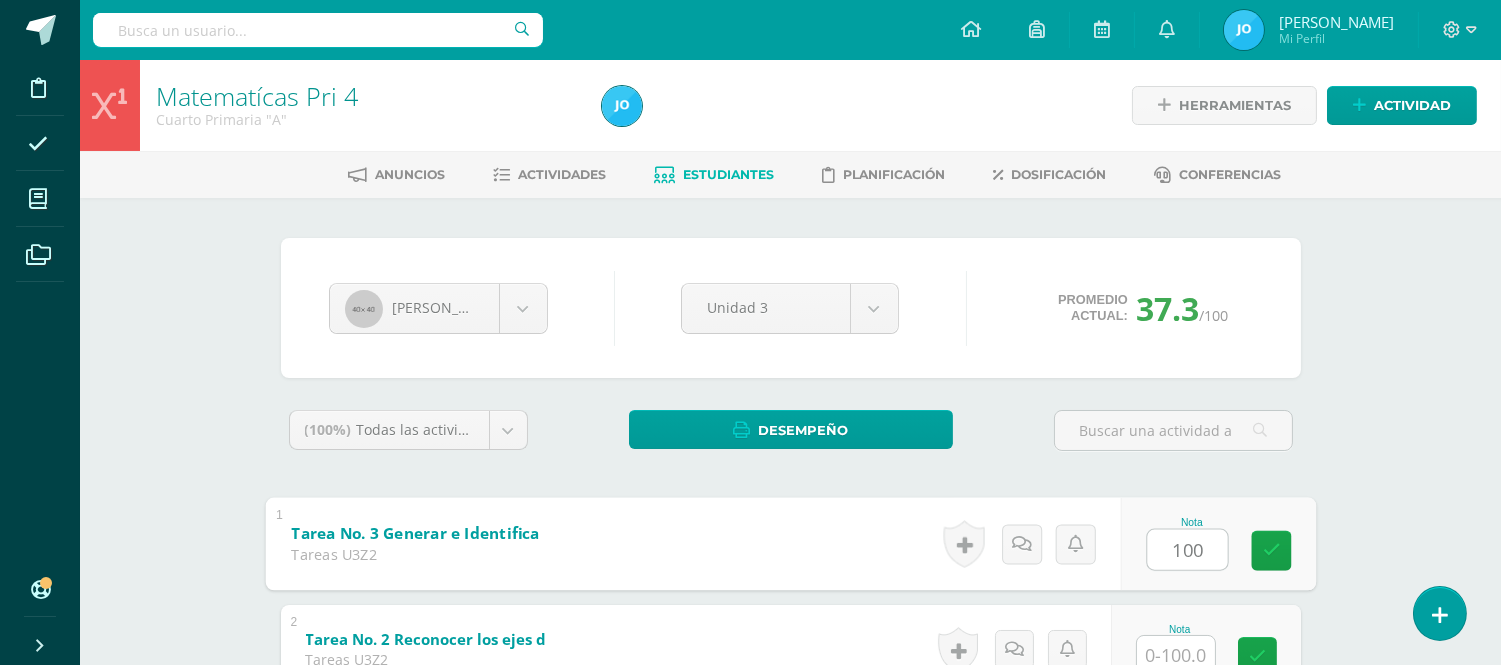 type on "100" 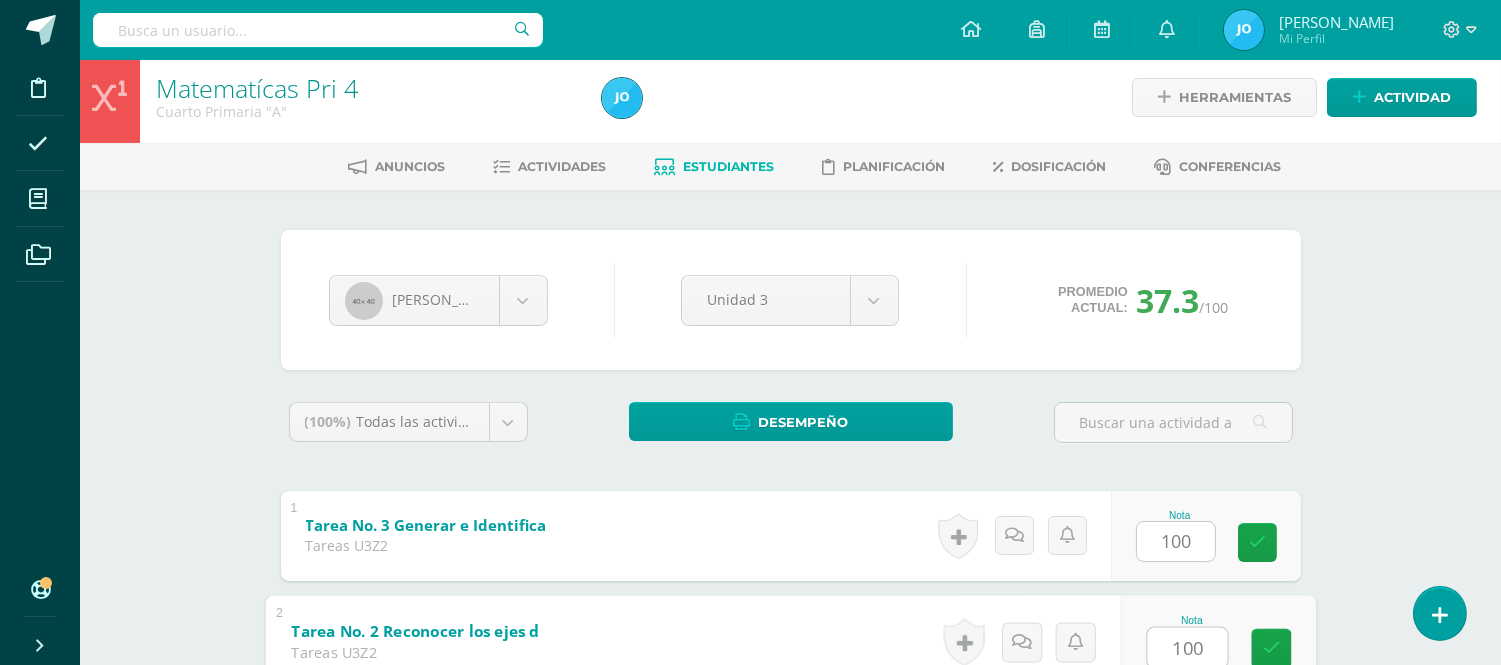 type on "100" 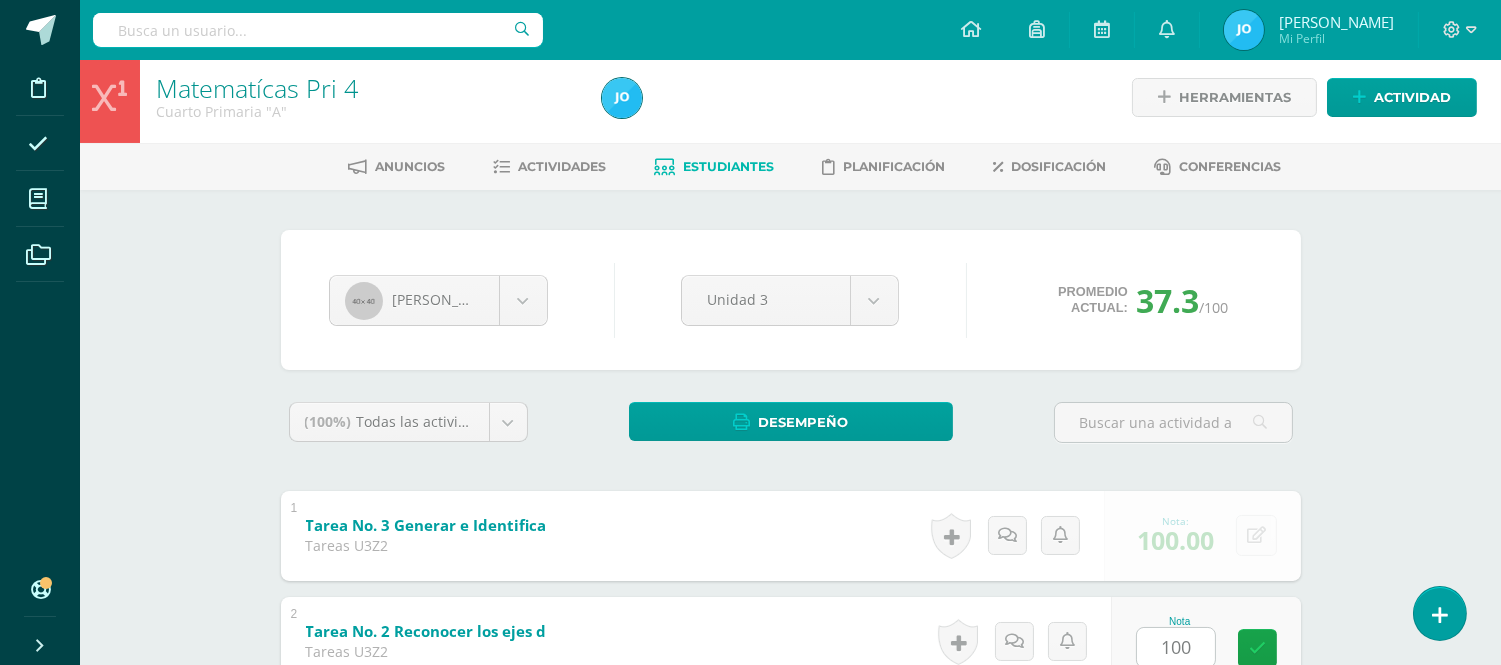 scroll, scrollTop: 427, scrollLeft: 0, axis: vertical 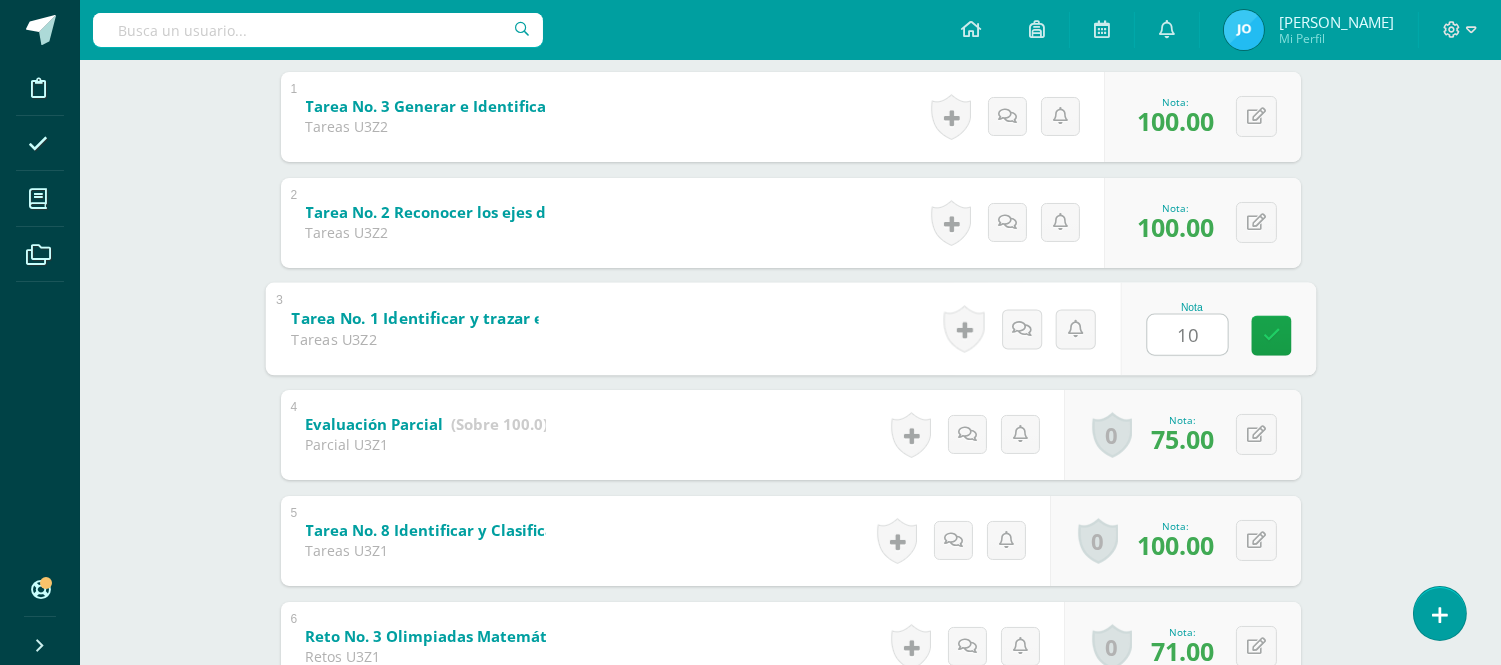 type on "100" 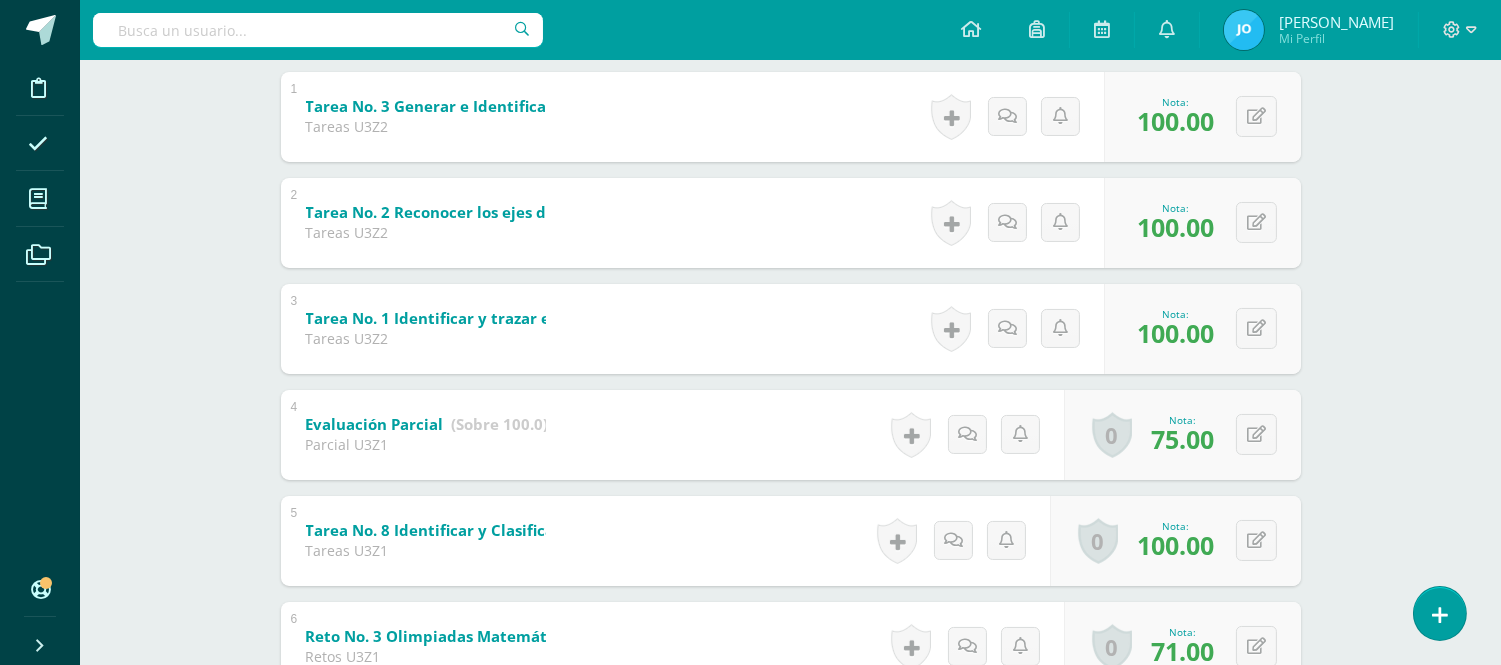 scroll, scrollTop: 0, scrollLeft: 0, axis: both 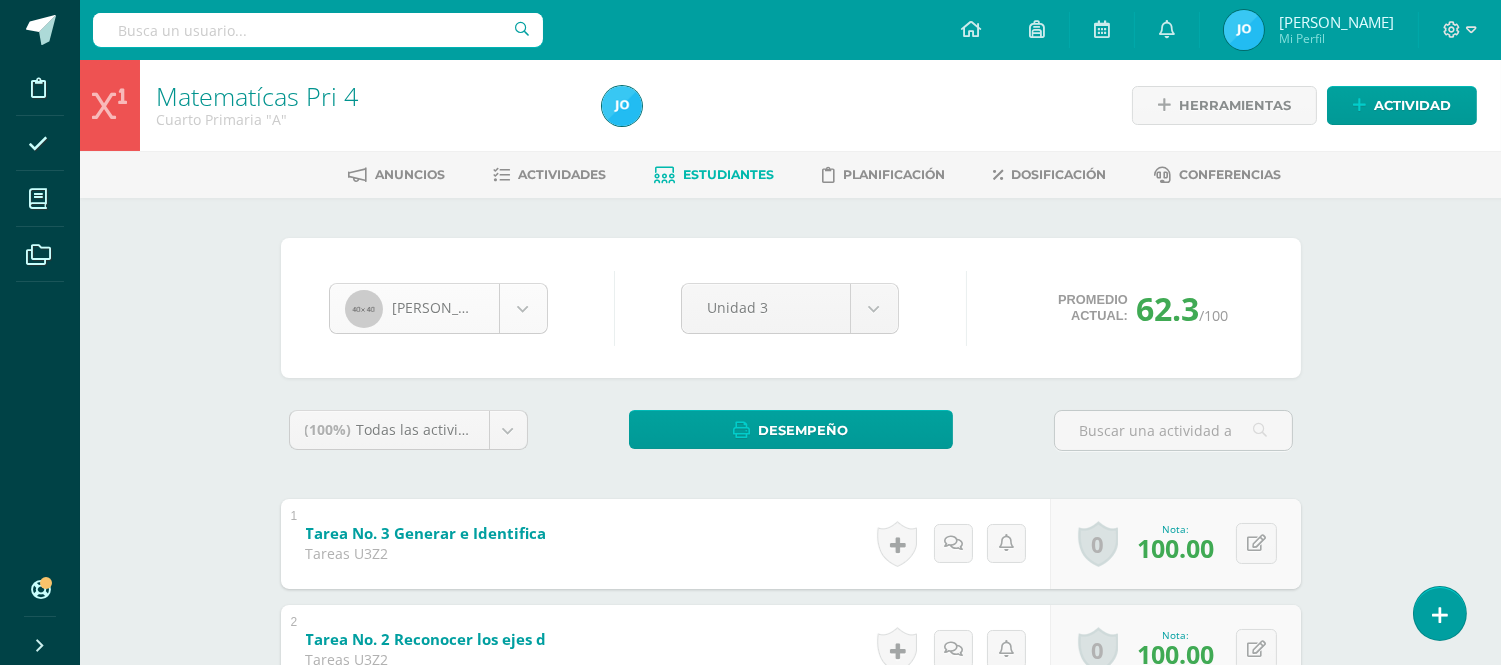 click on "Disciplina Asistencia Mis cursos Archivos Soporte
Centro de ayuda
Últimas actualizaciones
10+ Cerrar panel
Matematícas  Pri 3
Tercero
Primaria
"A"
Actividades Estudiantes Planificación Dosificación
Matematícas  Pri 4
Cuarto
Primaria
"A"
Actividades Estudiantes Planificación Dosificación
Matematícas  Pri 5
Quinto
Primaria
"A"
Actividades Estudiantes Planificación Dosificación
Física Fundamental  Bas III
Actividades Estudiantes Planificación Mi Perfil" at bounding box center (750, 834) 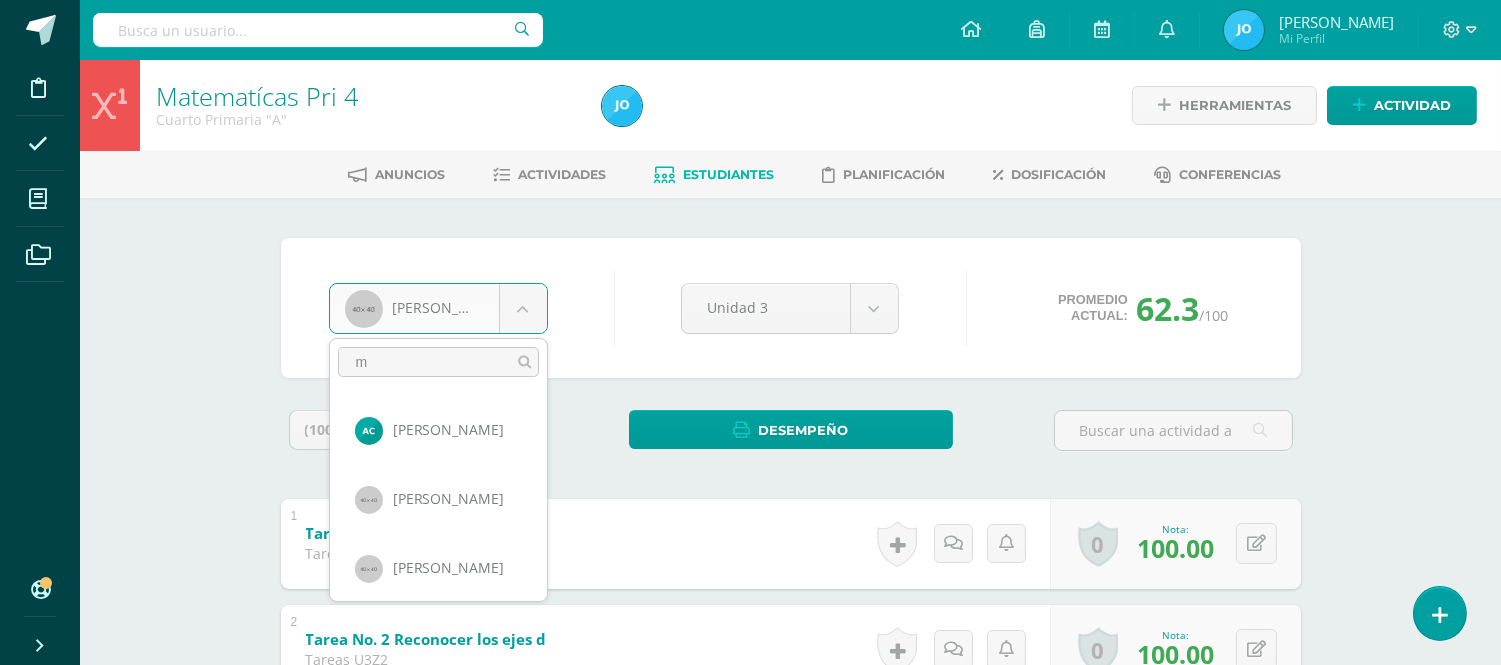 scroll, scrollTop: 0, scrollLeft: 0, axis: both 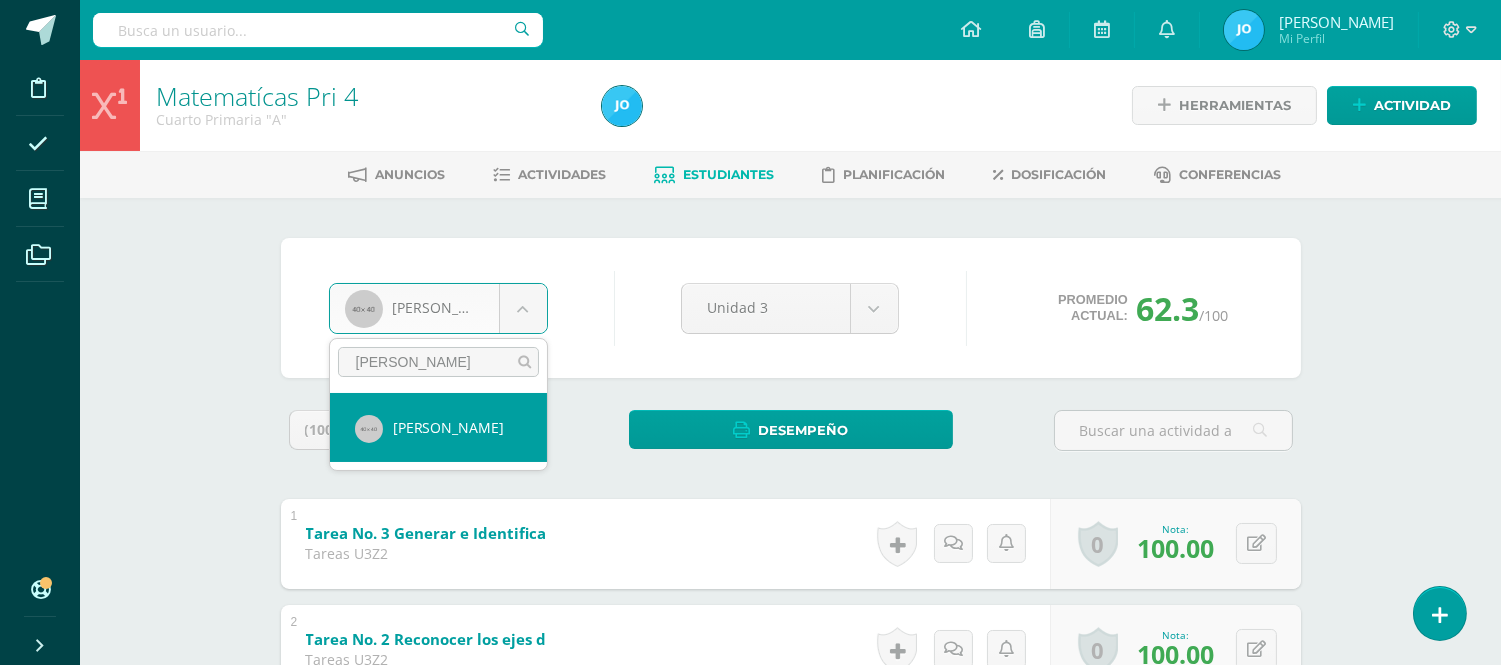 type on "mario" 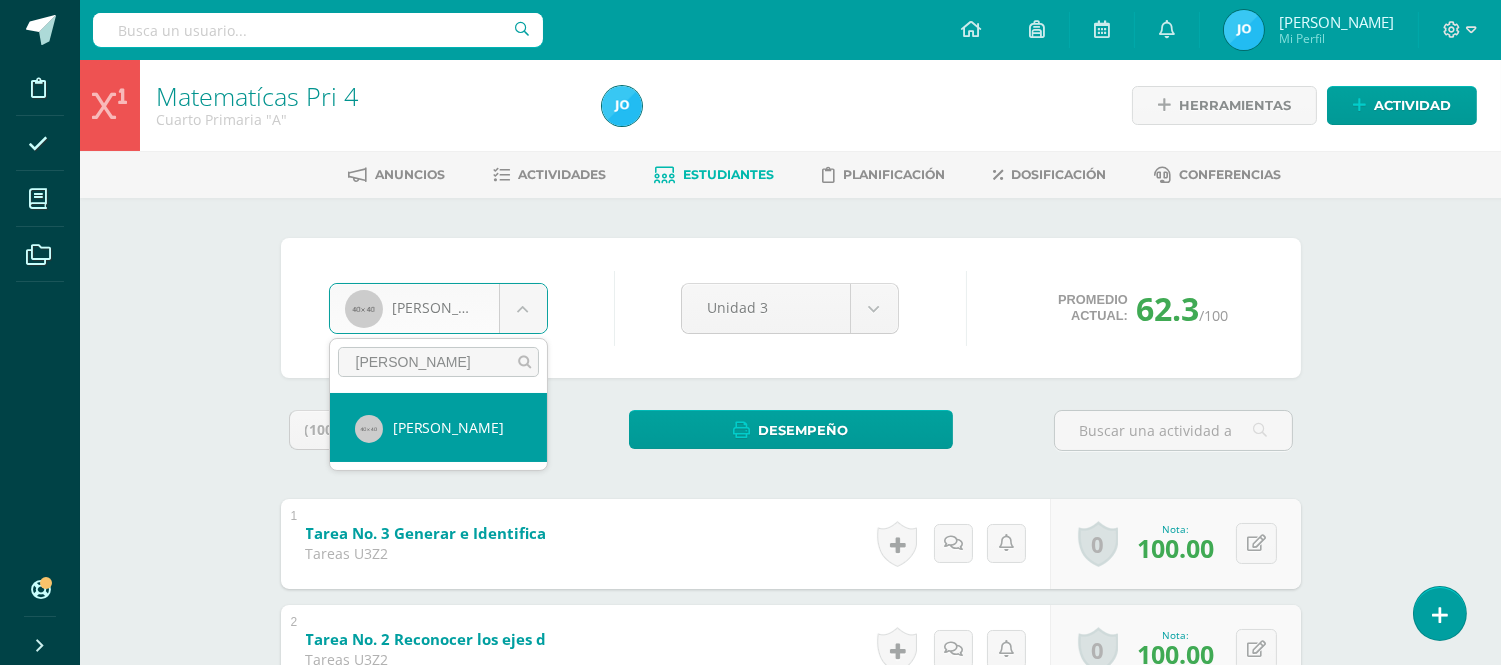 select on "122" 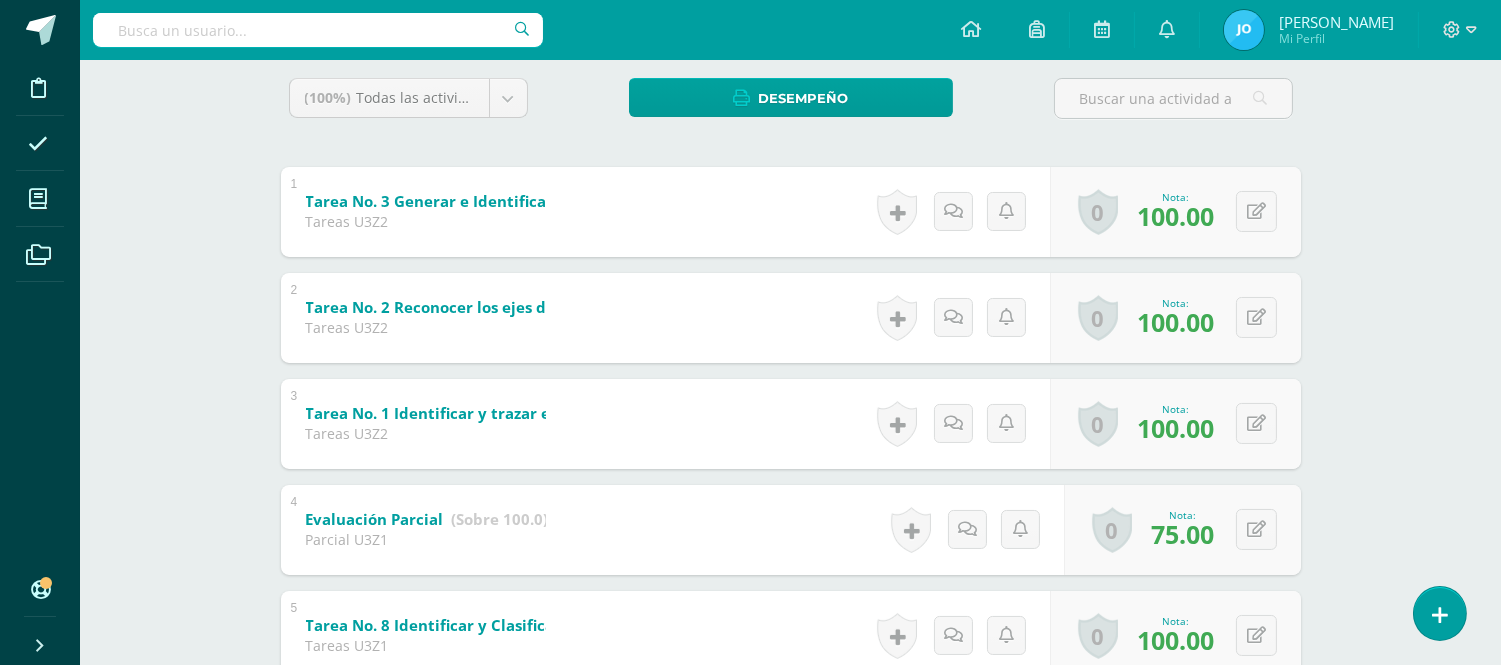 scroll, scrollTop: 362, scrollLeft: 0, axis: vertical 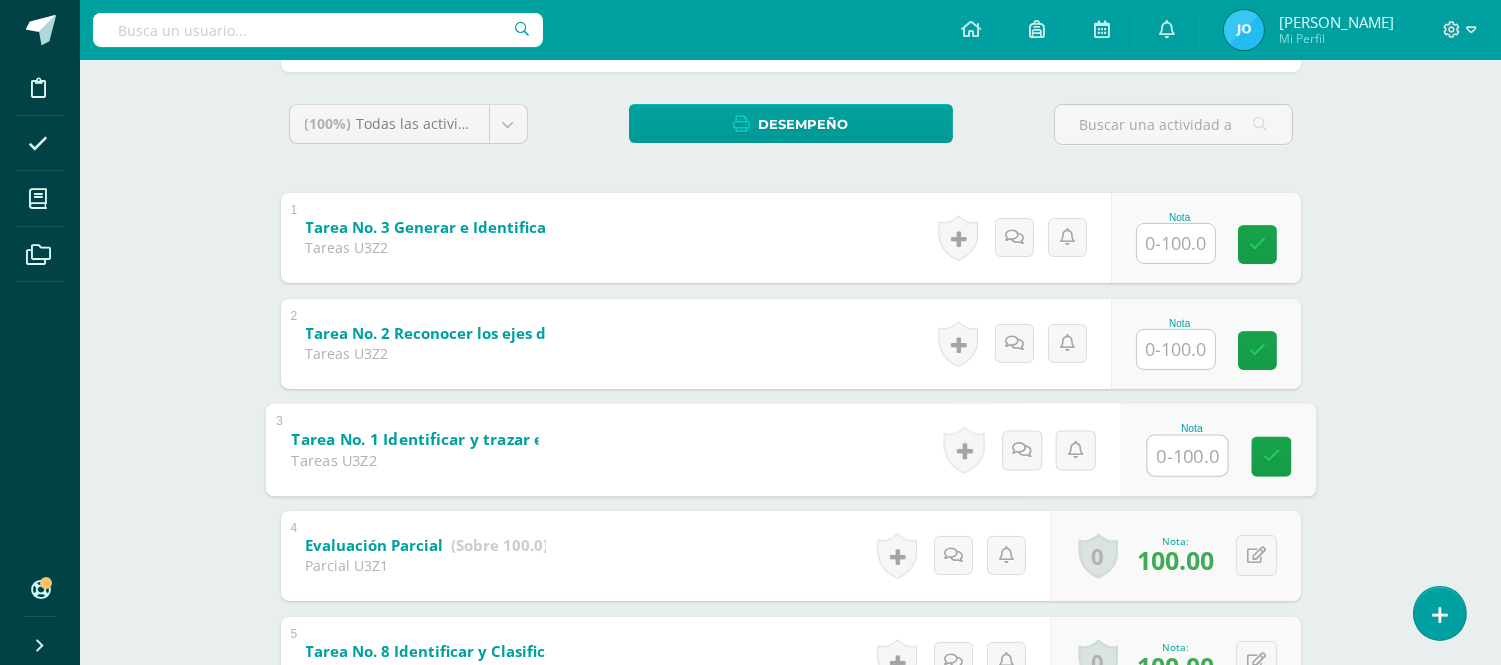 click at bounding box center [1187, 455] 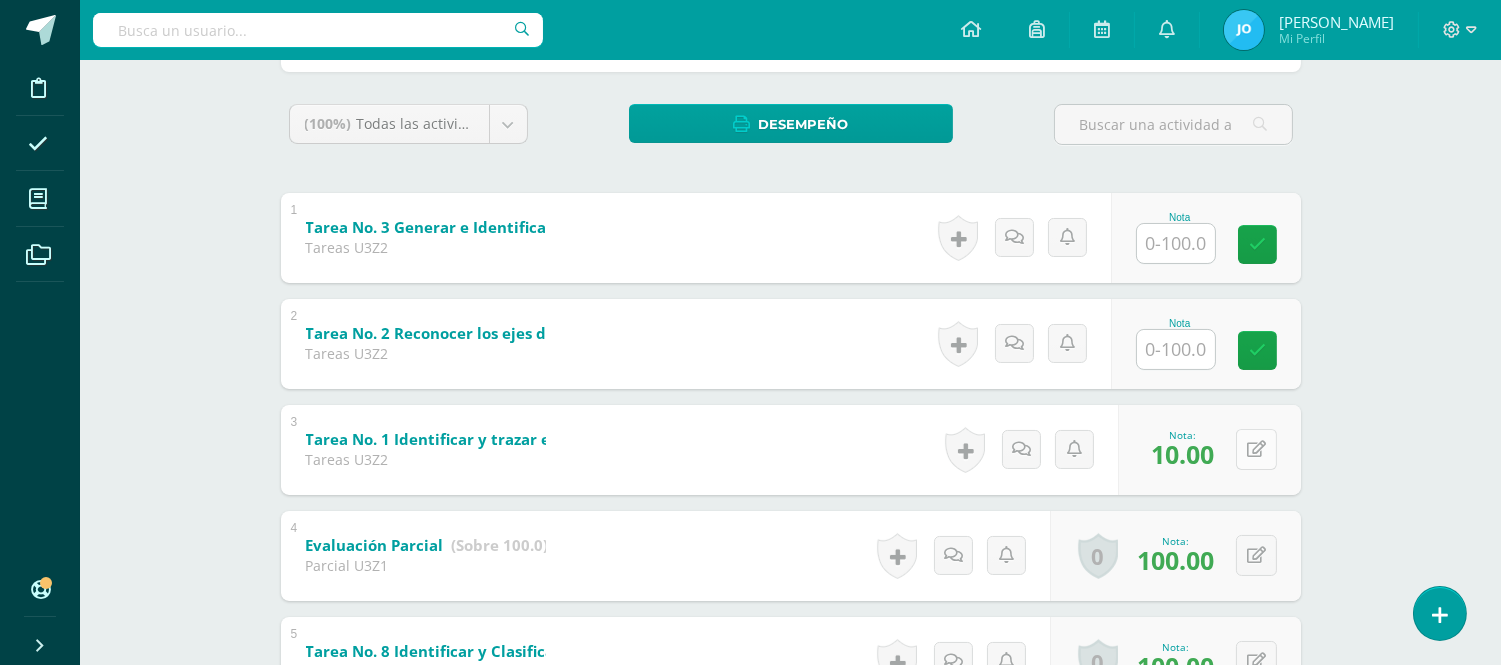 click at bounding box center (1256, 449) 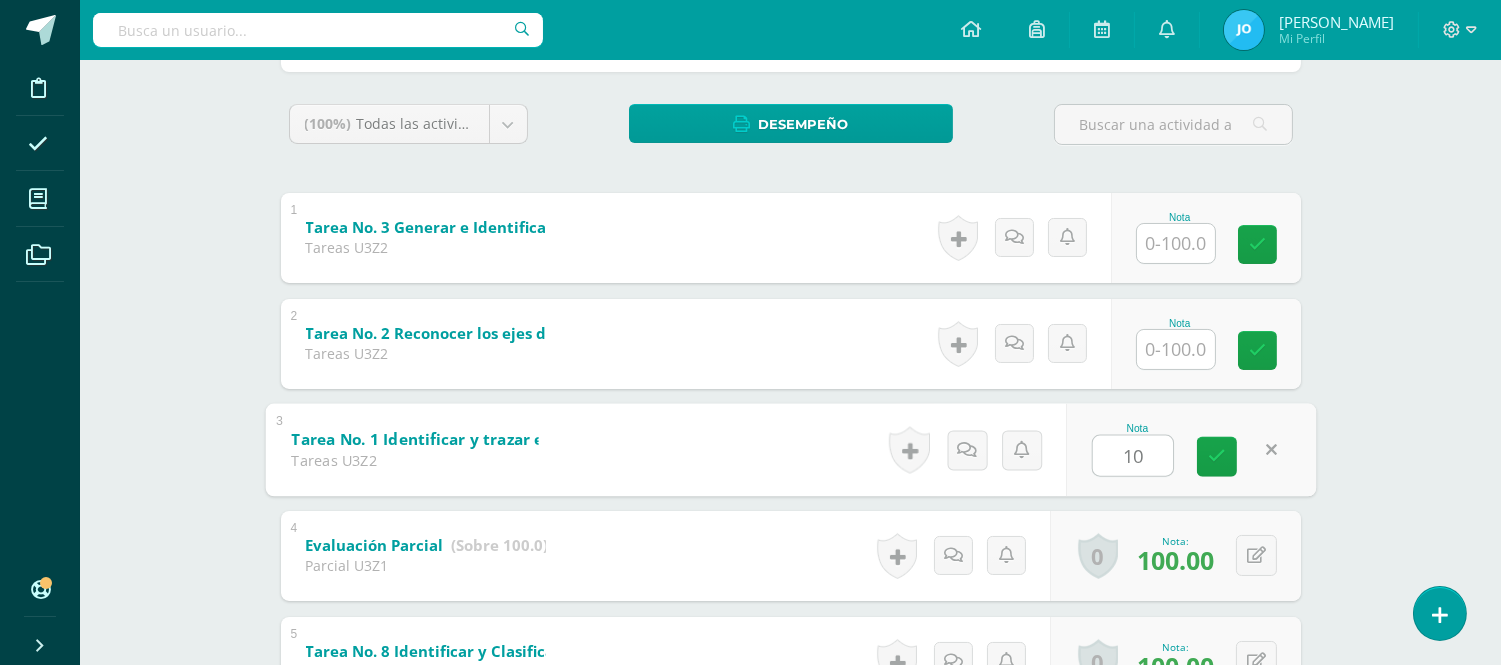 type on "100" 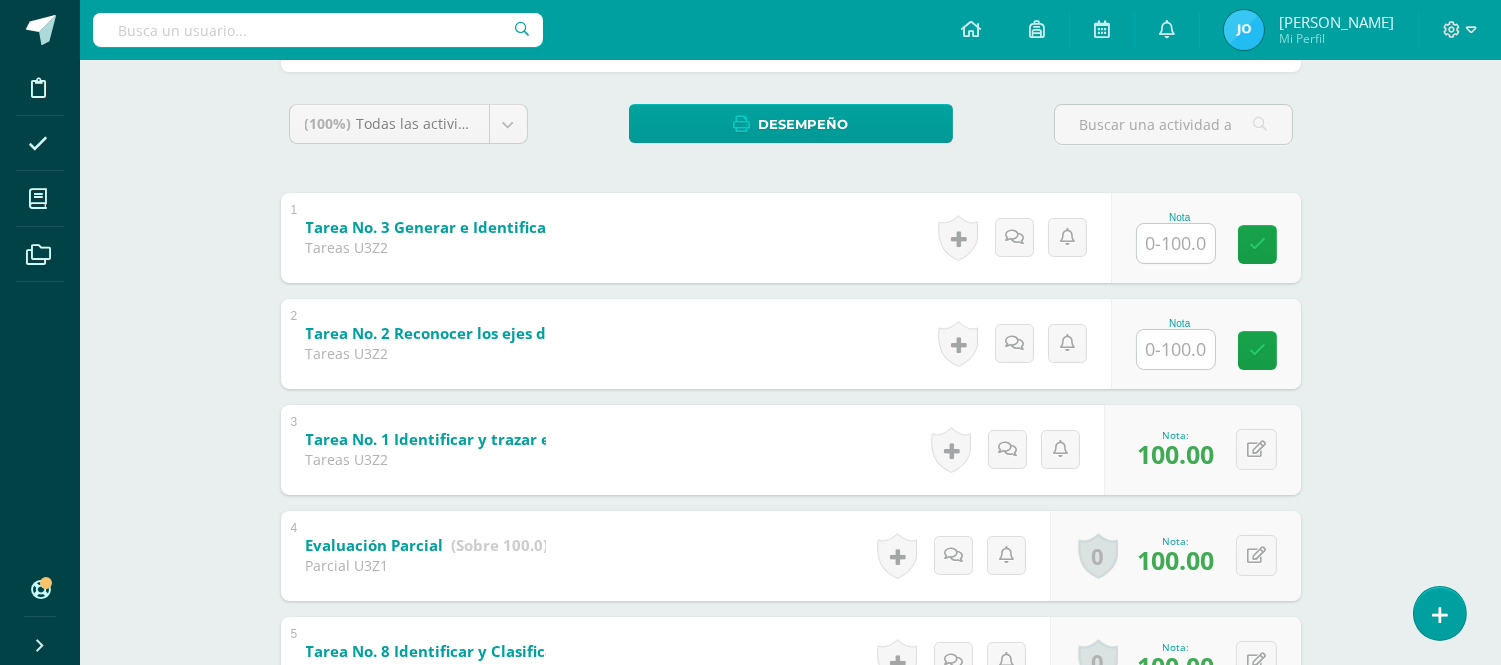 click at bounding box center [1176, 349] 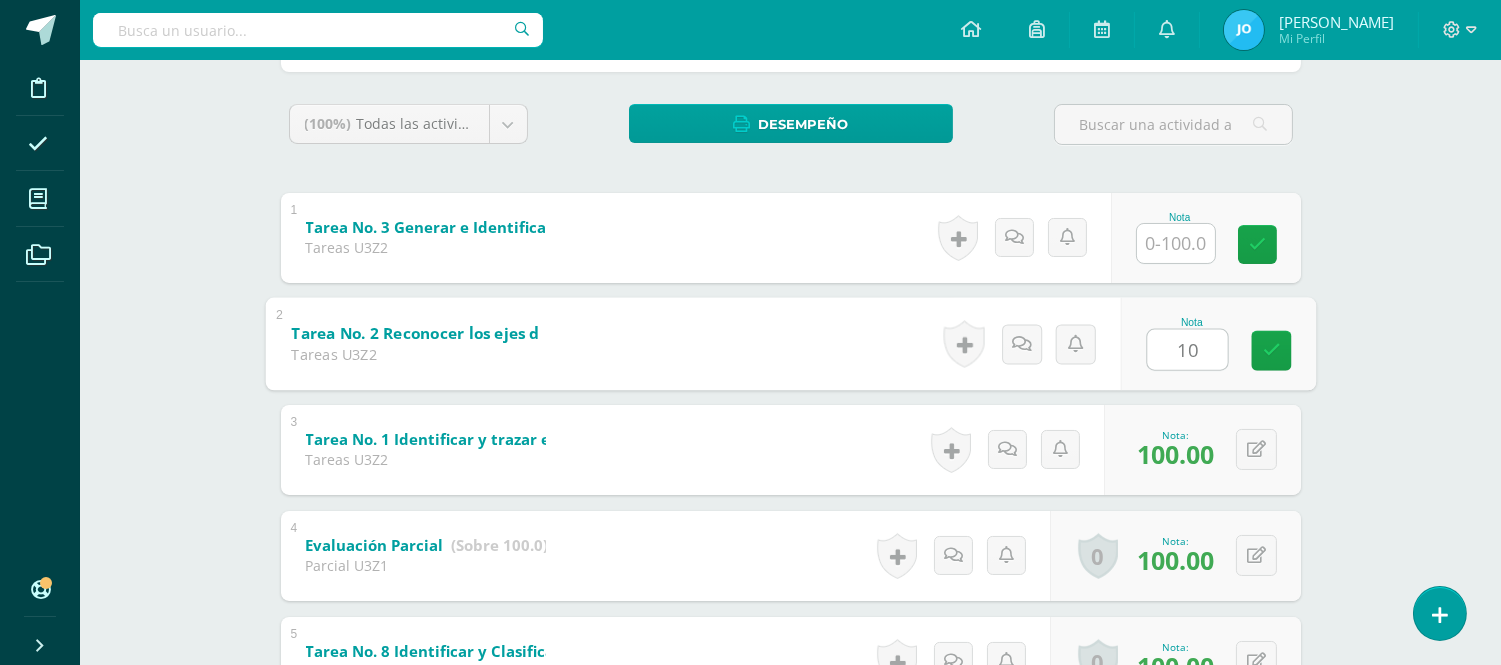 type on "10" 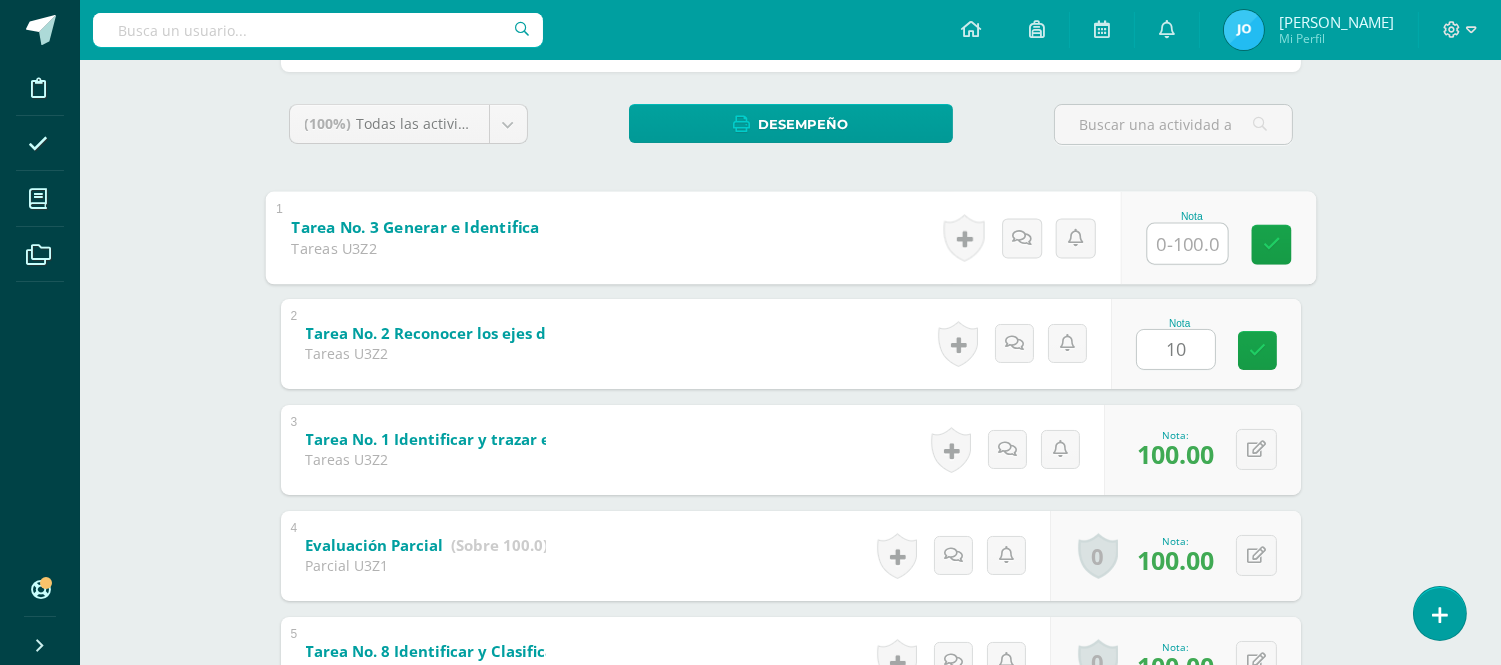 click at bounding box center [1187, 243] 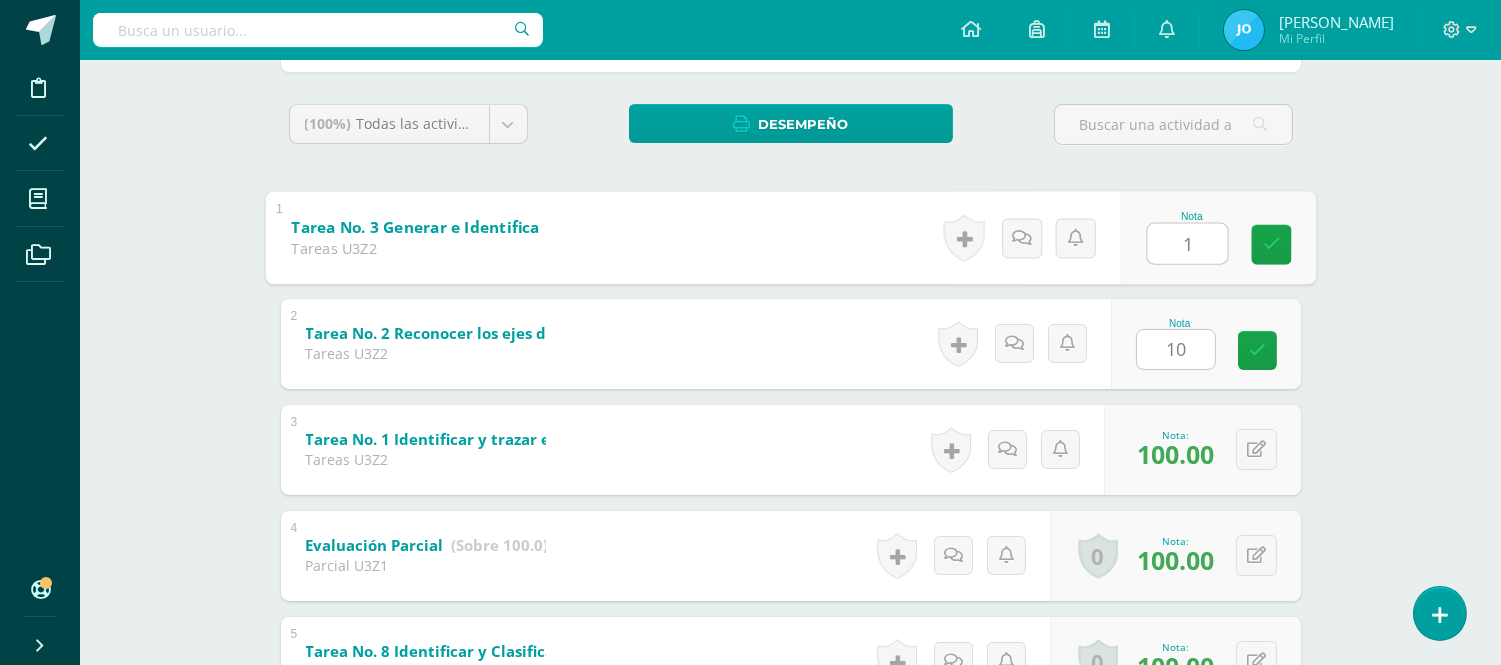 type on "10" 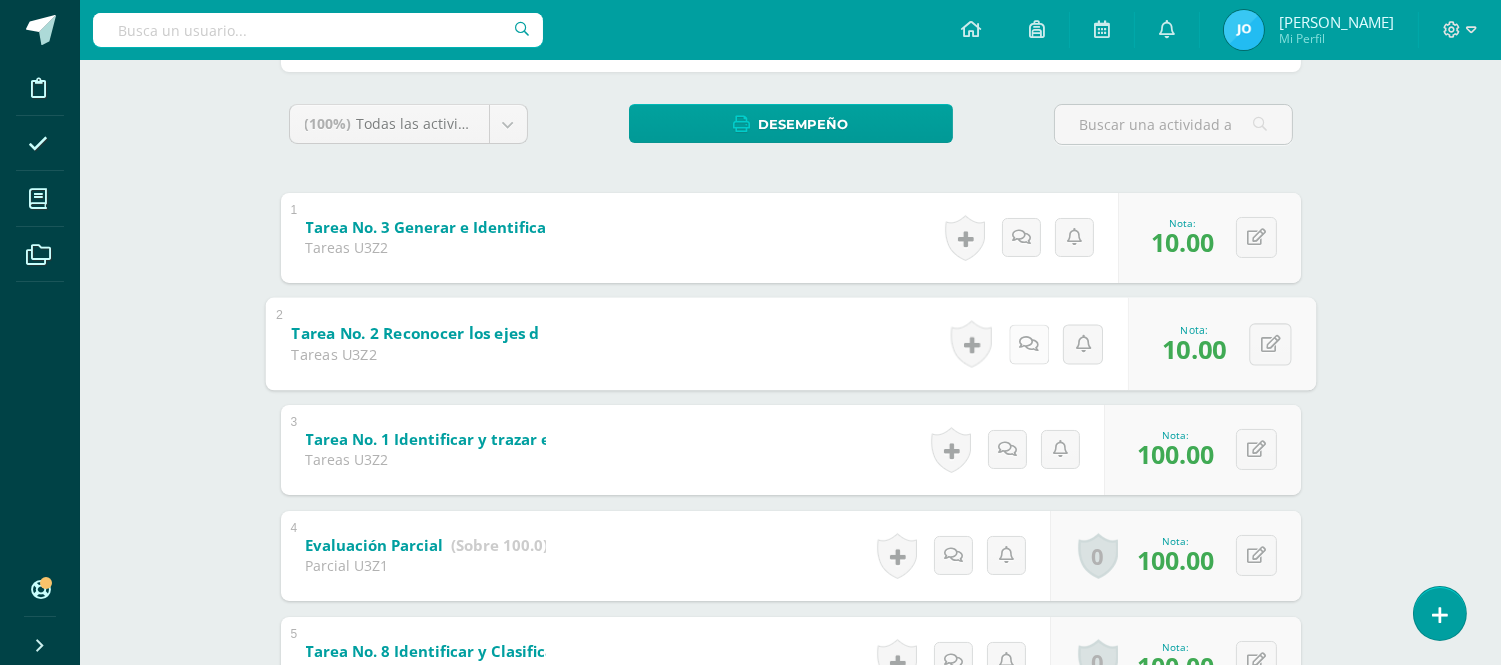 click at bounding box center (1028, 344) 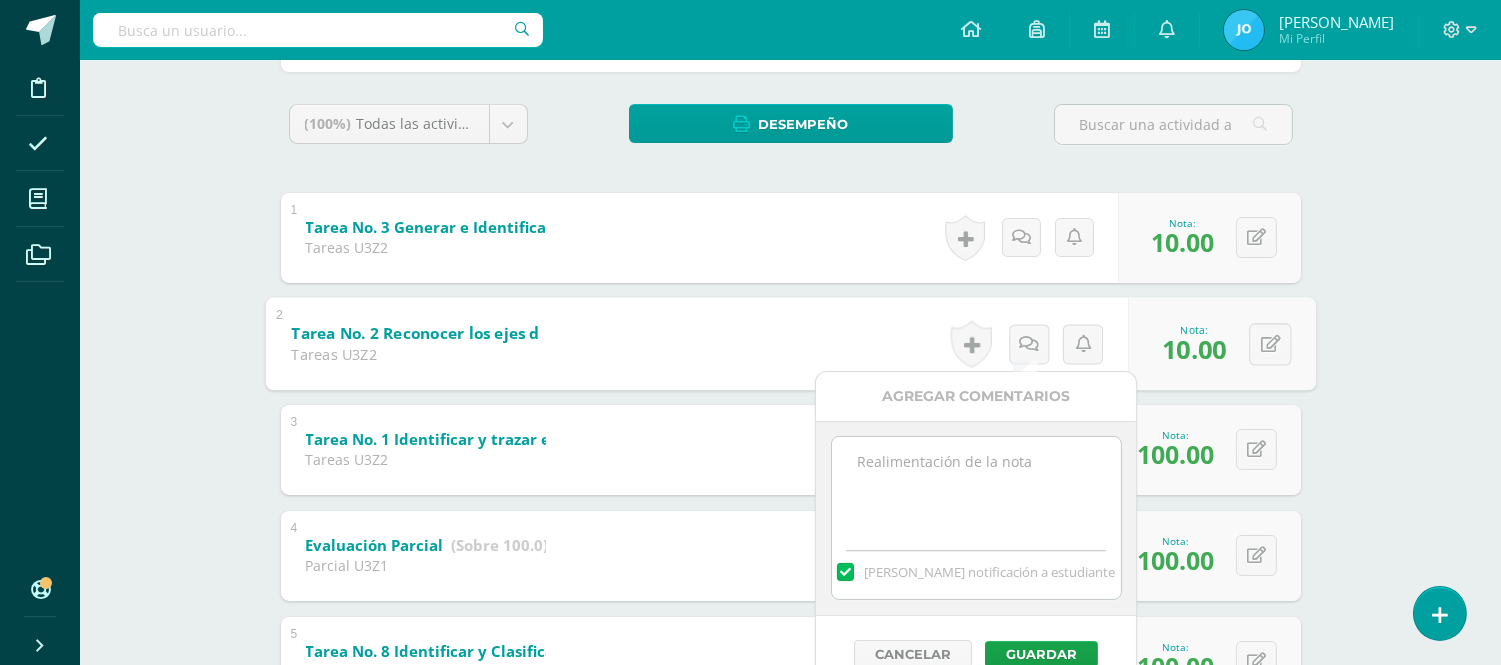 click at bounding box center (976, 487) 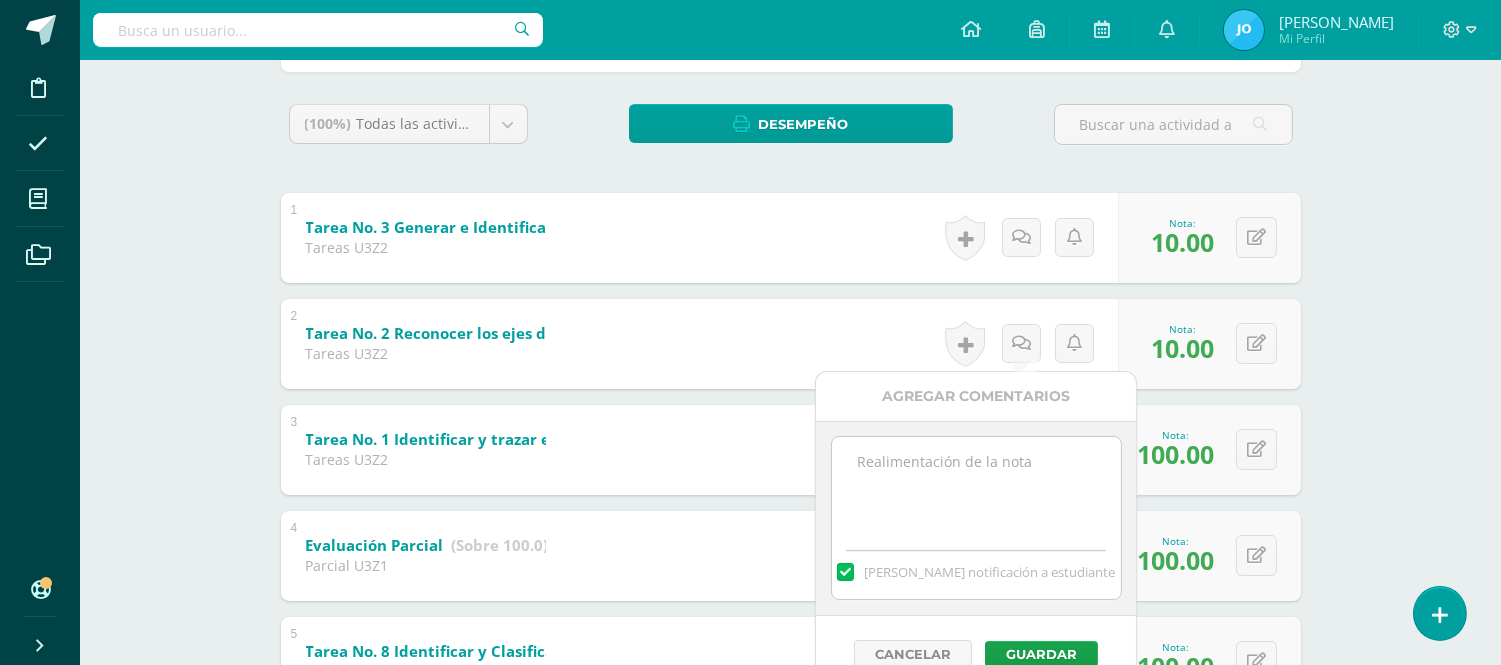type on "0" 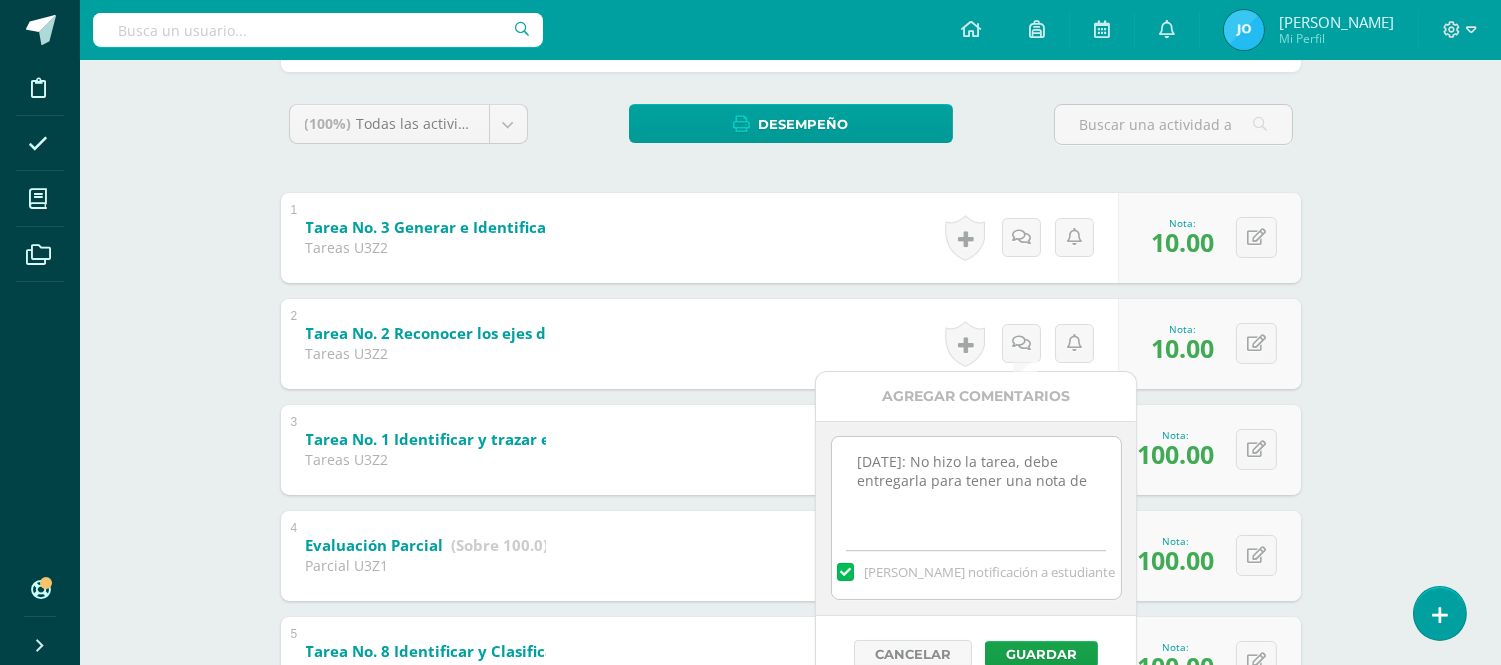 click on "14-07-2025: No hizo la tarea, debe entregarla para tener una nota de" at bounding box center (976, 487) 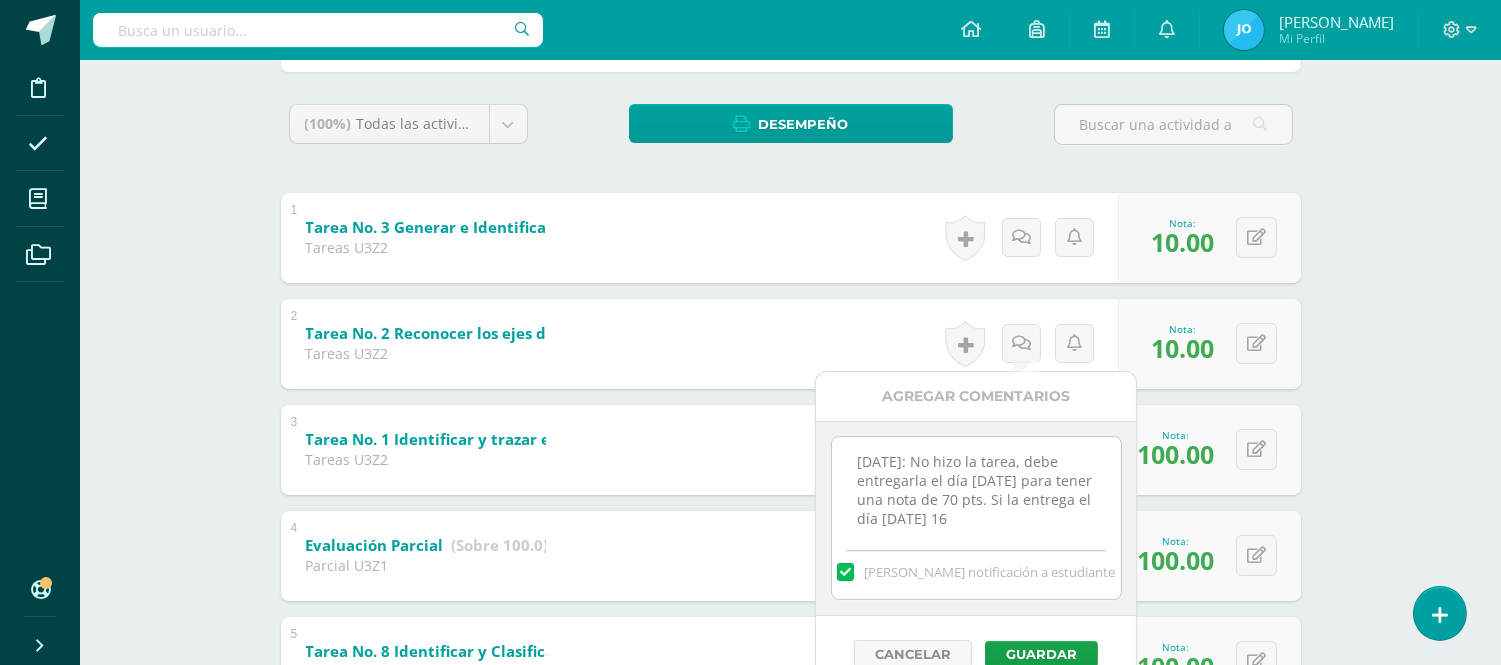 scroll, scrollTop: 10, scrollLeft: 0, axis: vertical 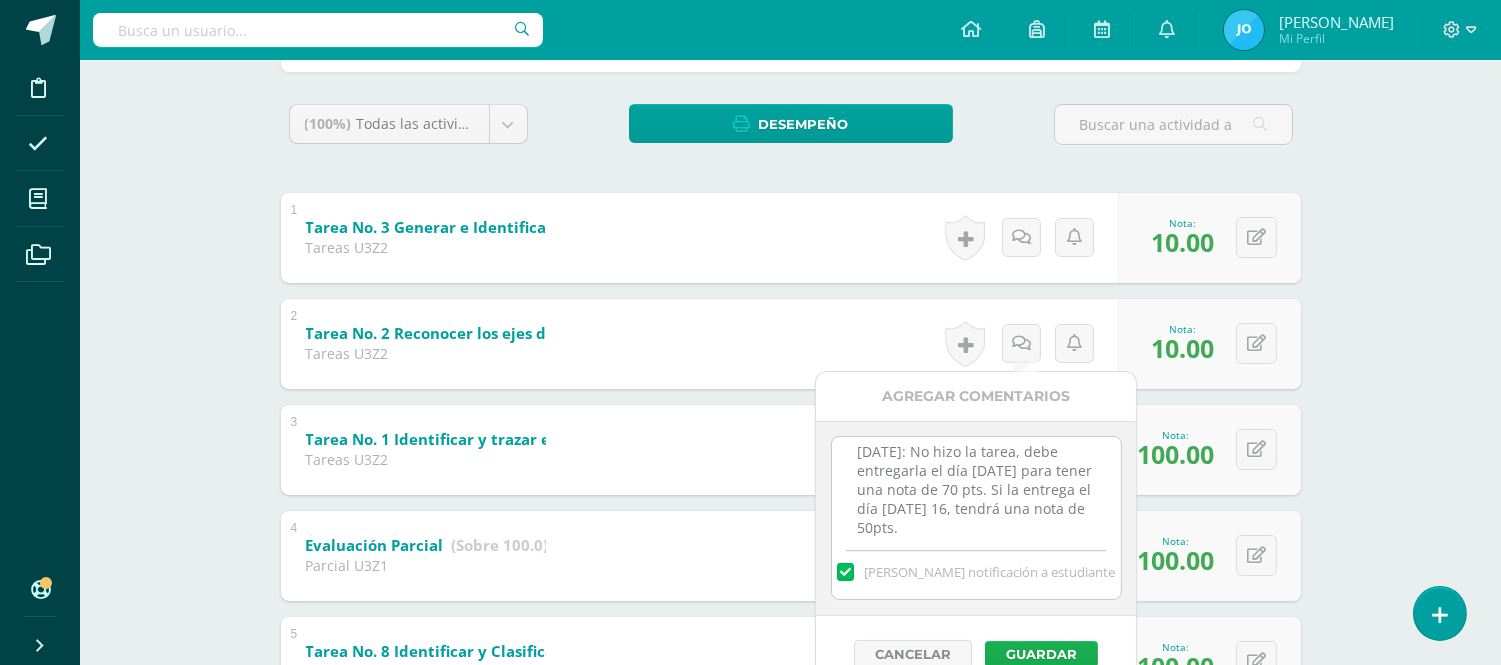 type on "14-07-2025: No hizo la tarea, debe entregarla el día martes 15 de julio para tener una nota de 70 pts. Si la entrega el día miércoles 16, tendrá una nota de 50pts." 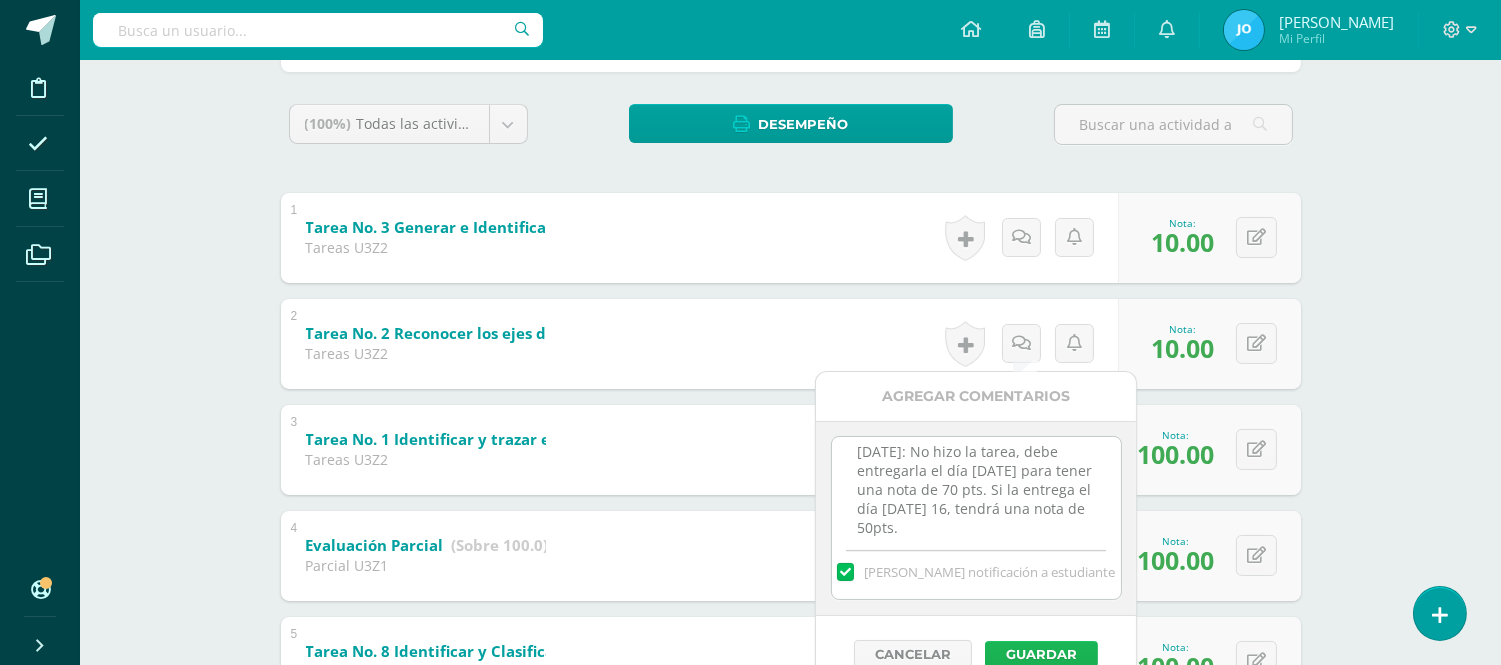 click on "Guardar" at bounding box center (1041, 654) 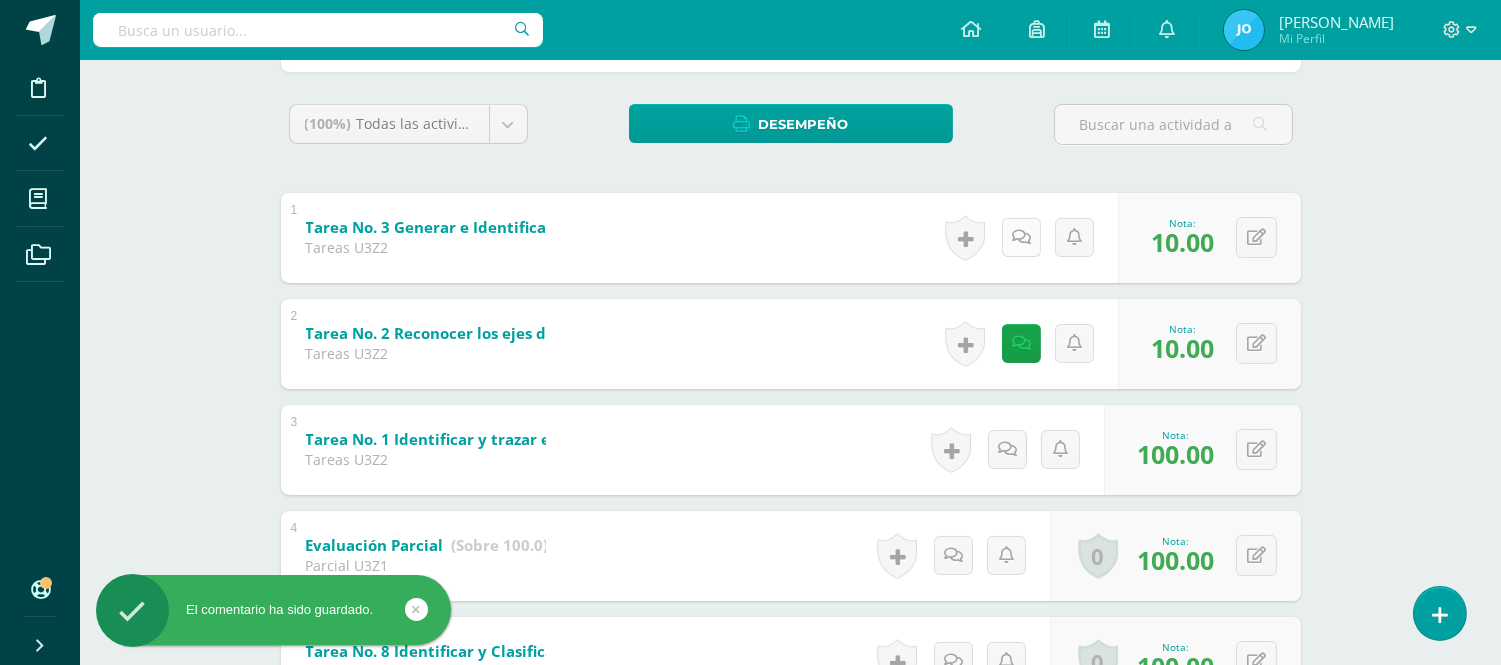 click at bounding box center [1021, 237] 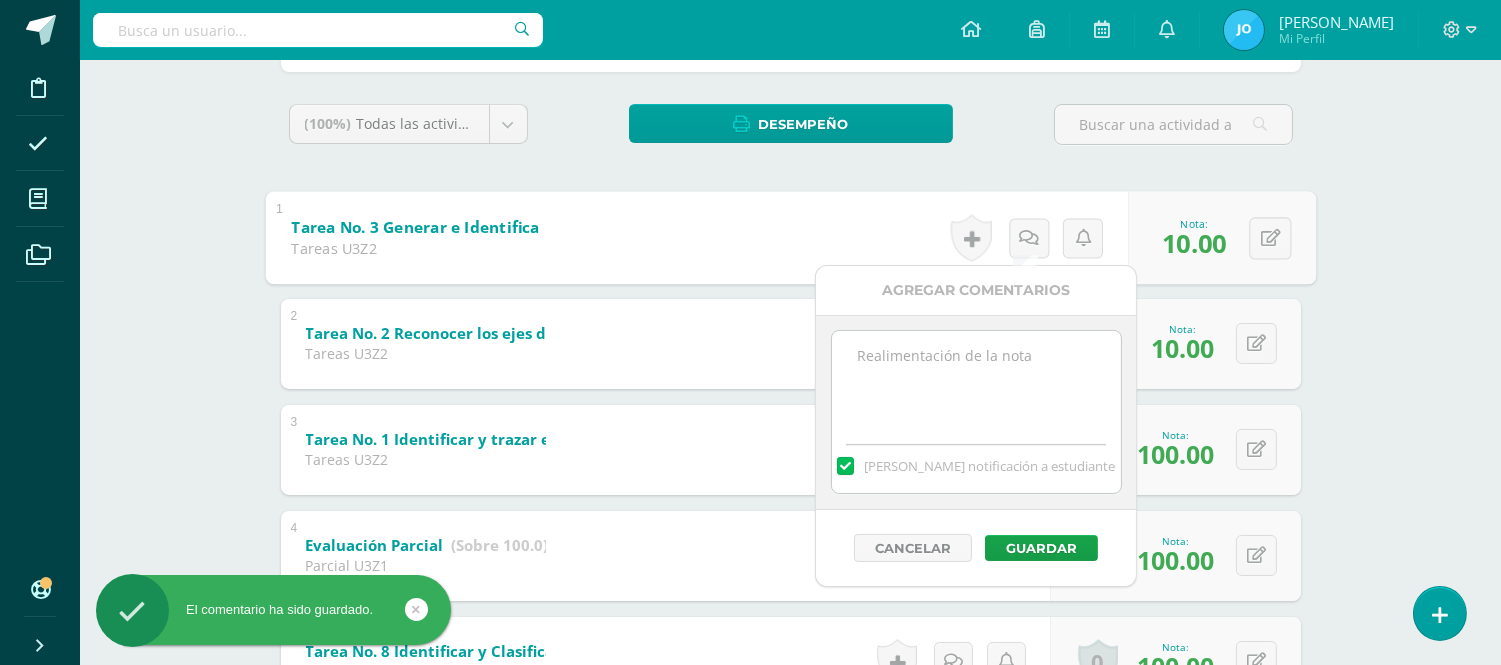 click at bounding box center (976, 381) 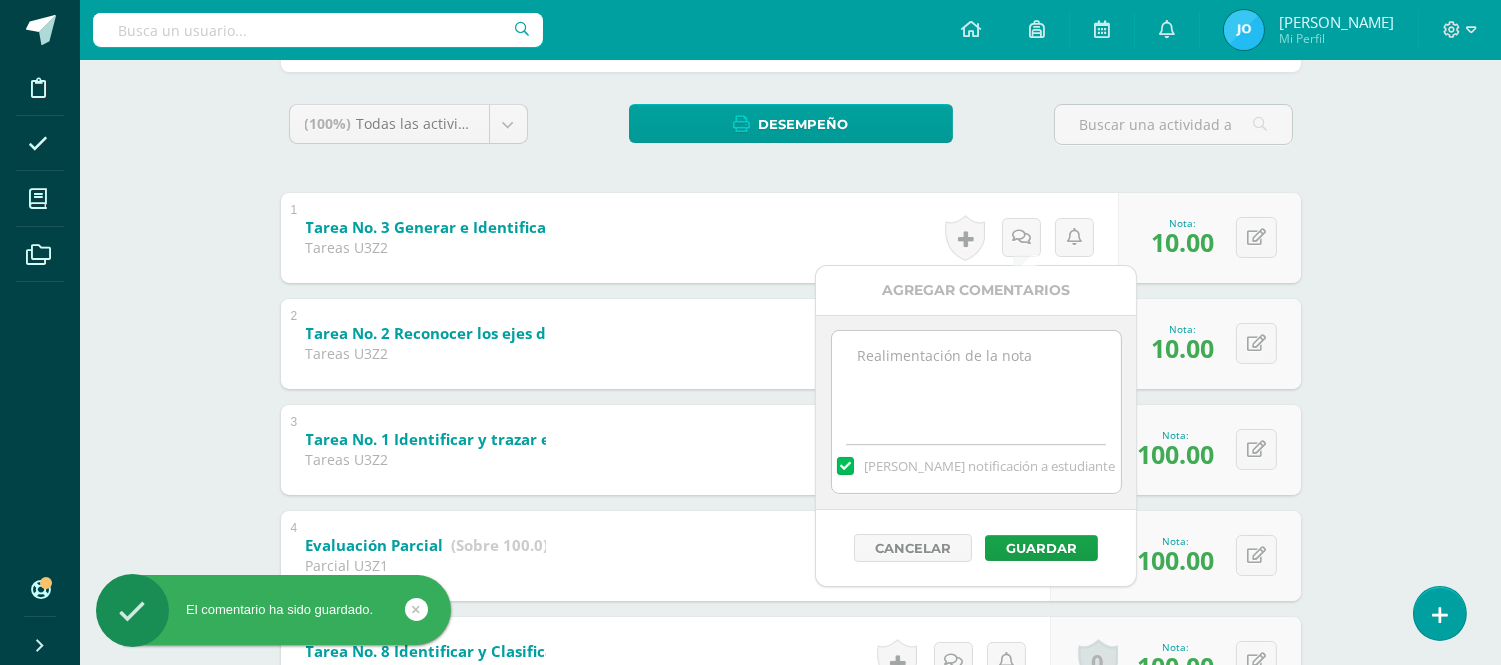 paste on "14-07-2025: No hizo la tarea, debe entregarla el día martes 15 de julio para tener una nota de 70 pts. Si la entrega el día miércoles 16, tendrá una nota de 50pts." 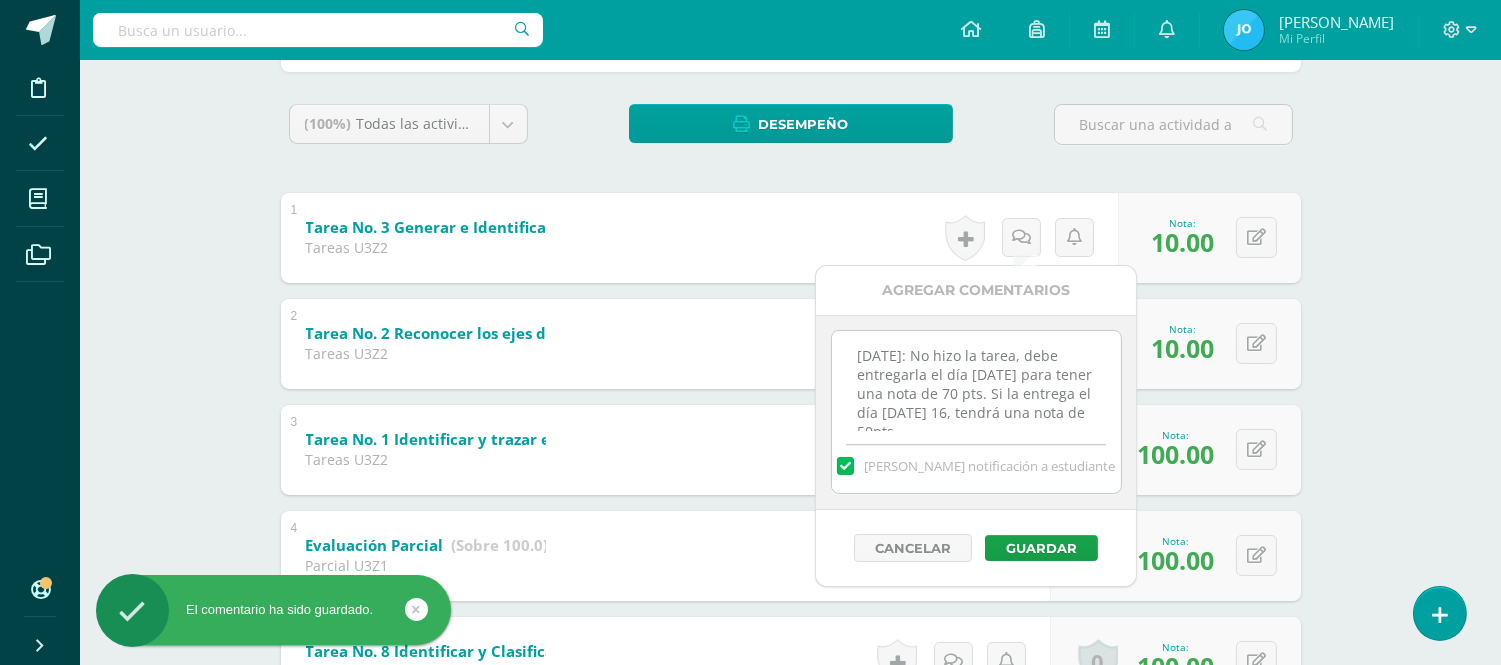 scroll, scrollTop: 10, scrollLeft: 0, axis: vertical 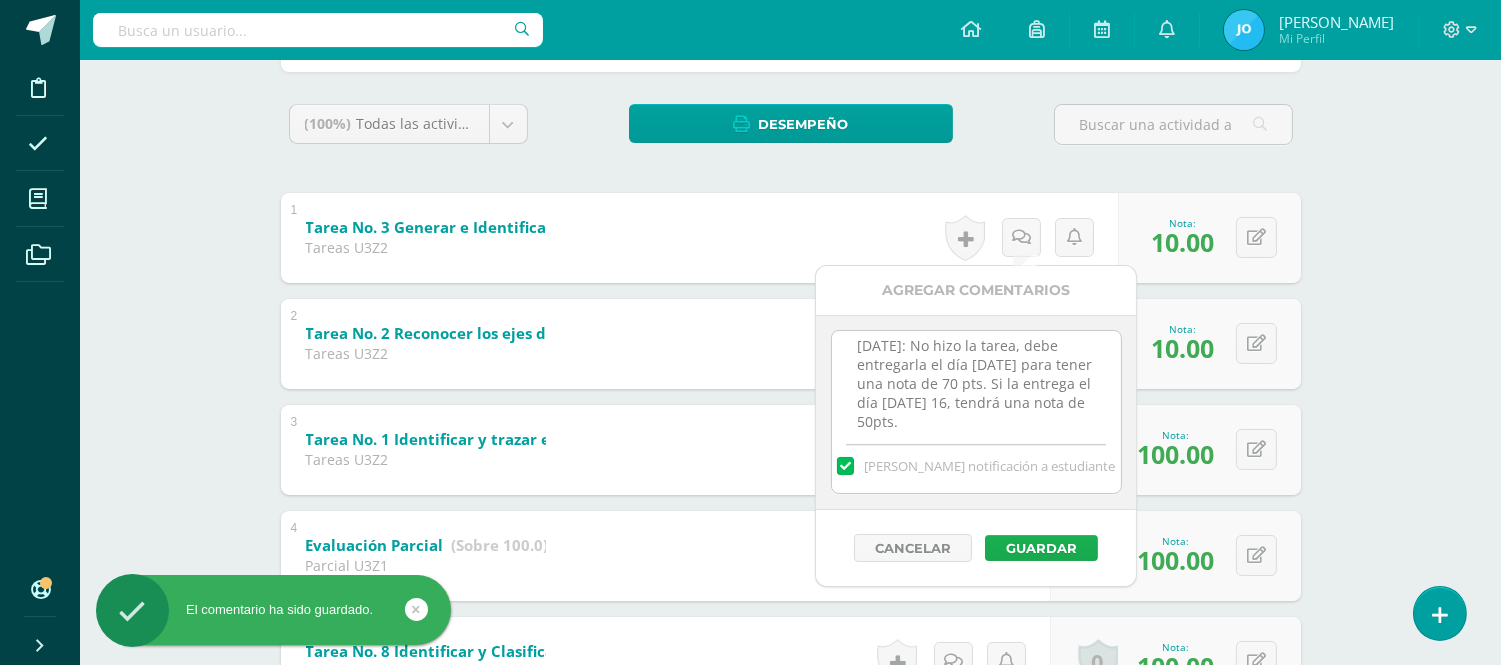 type on "[DATE]: No hizo la tarea, debe entregarla el día [DATE] para tener una nota de 70 pts. Si la entrega el día [DATE] 16, tendrá una nota de 50pts." 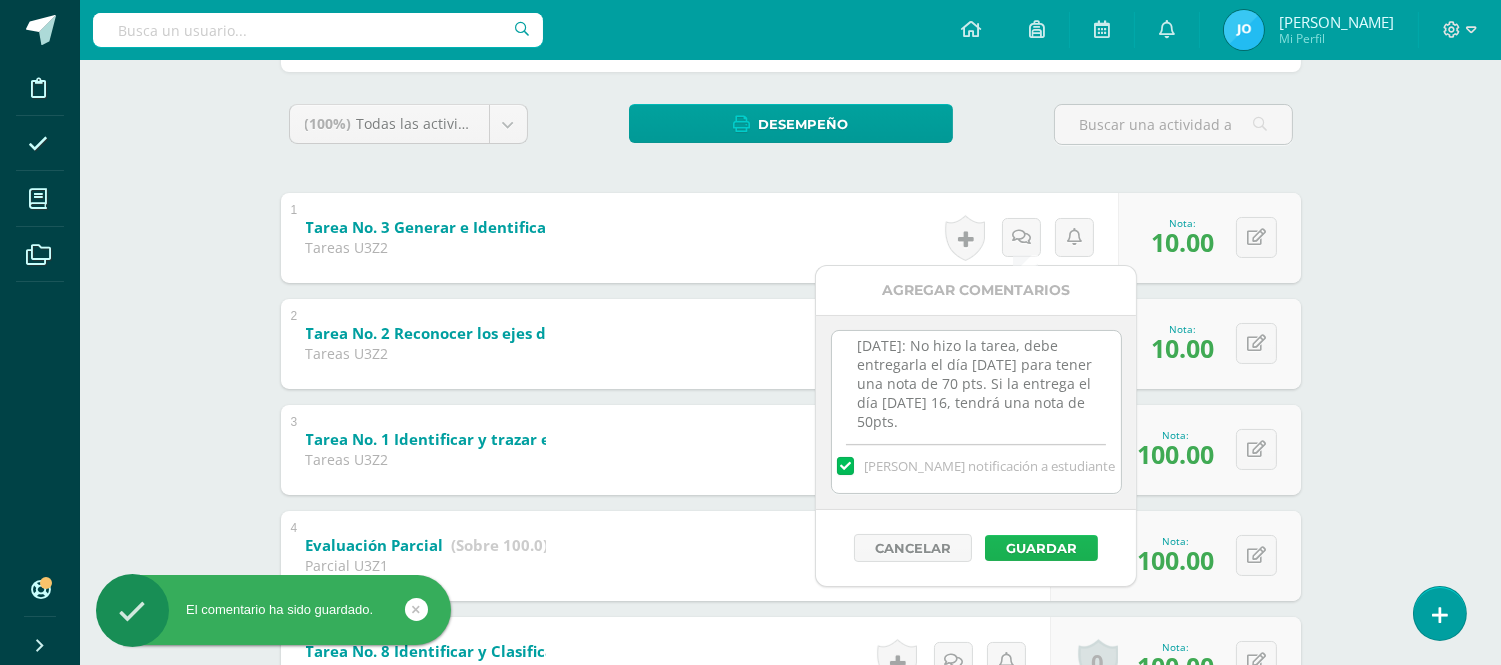 click on "Guardar" at bounding box center (1041, 548) 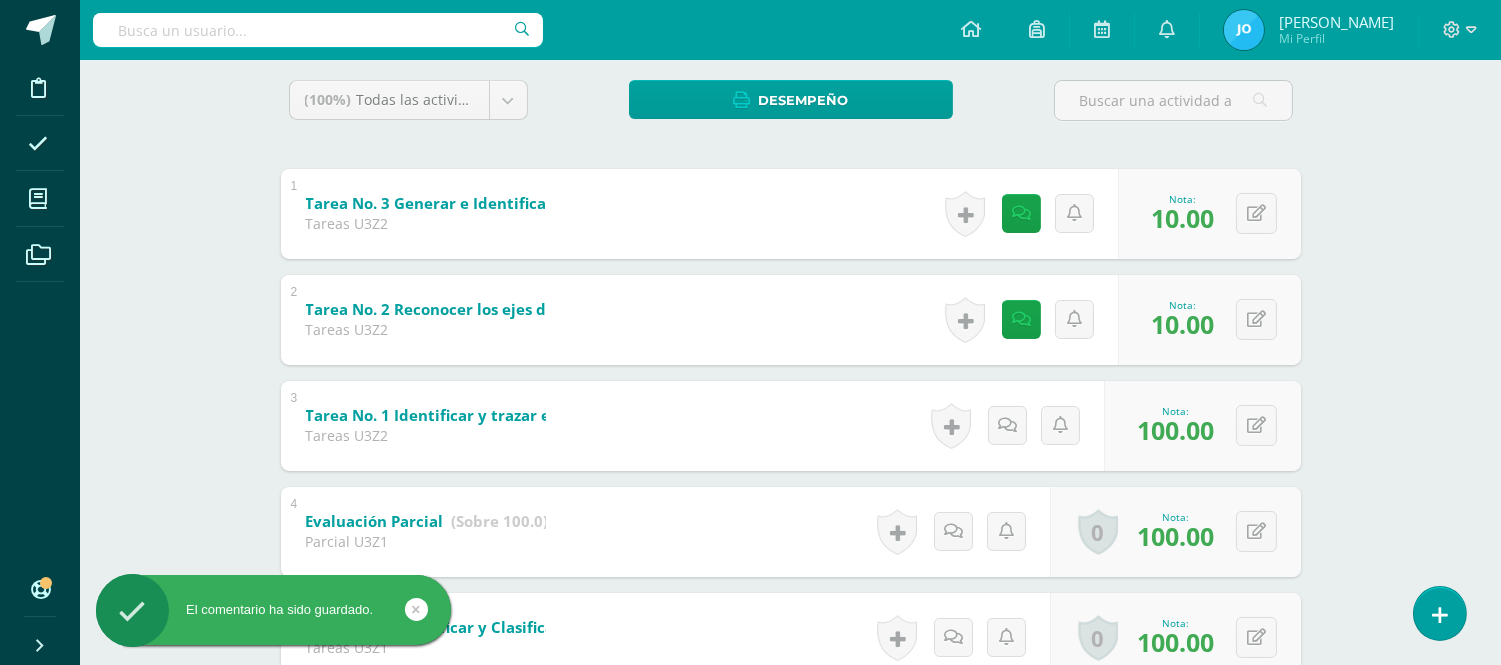scroll, scrollTop: 0, scrollLeft: 0, axis: both 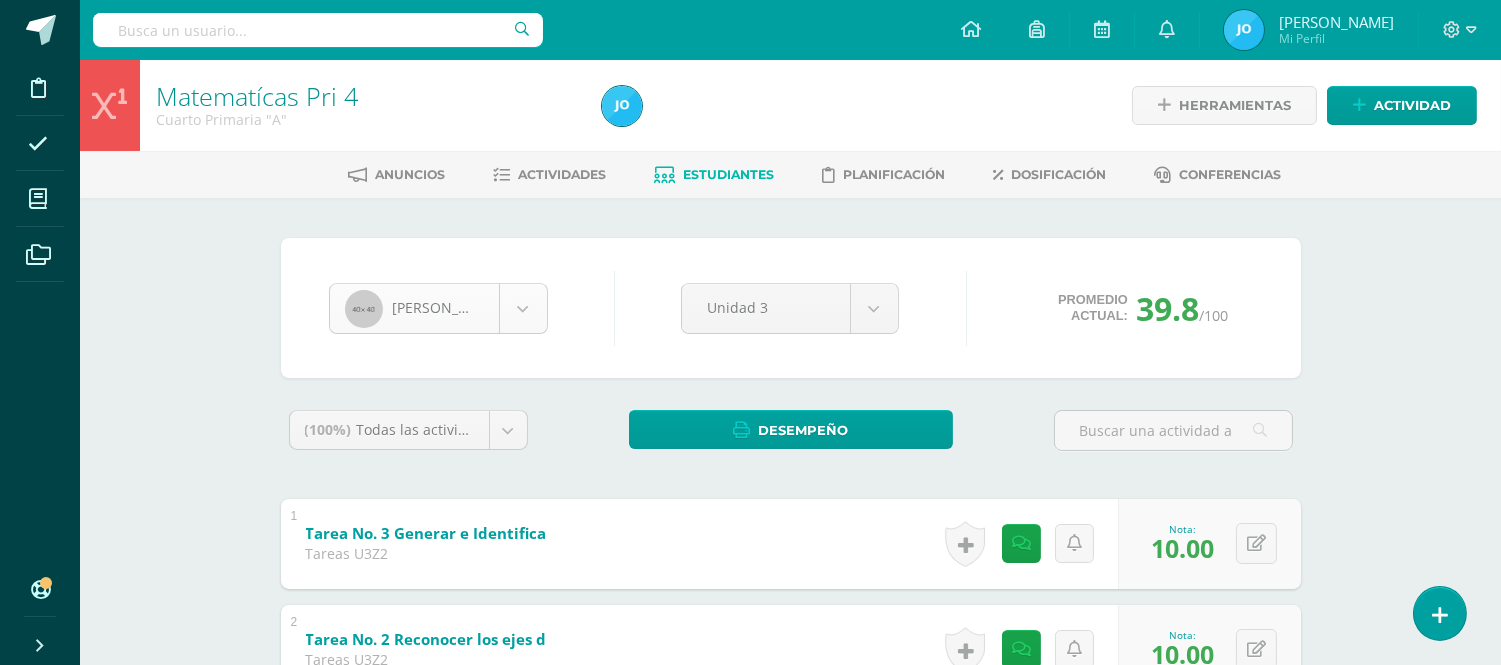 click on "El comentario ha sido guardado.         El comentario ha sido guardado.         Disciplina Asistencia Mis cursos Archivos Soporte
Centro de ayuda
Últimas actualizaciones
10+ Cerrar panel
Matematícas  Pri 3
Tercero
Primaria
"A"
Actividades Estudiantes Planificación Dosificación
Matematícas  Pri 4
Cuarto
Primaria
"A"
Actividades Estudiantes Planificación Dosificación
Matematícas  Pri 5
Quinto
Primaria
"A"
Actividades Estudiantes Planificación Dosificación Actividades Estudiantes Actividades" at bounding box center (750, 1103) 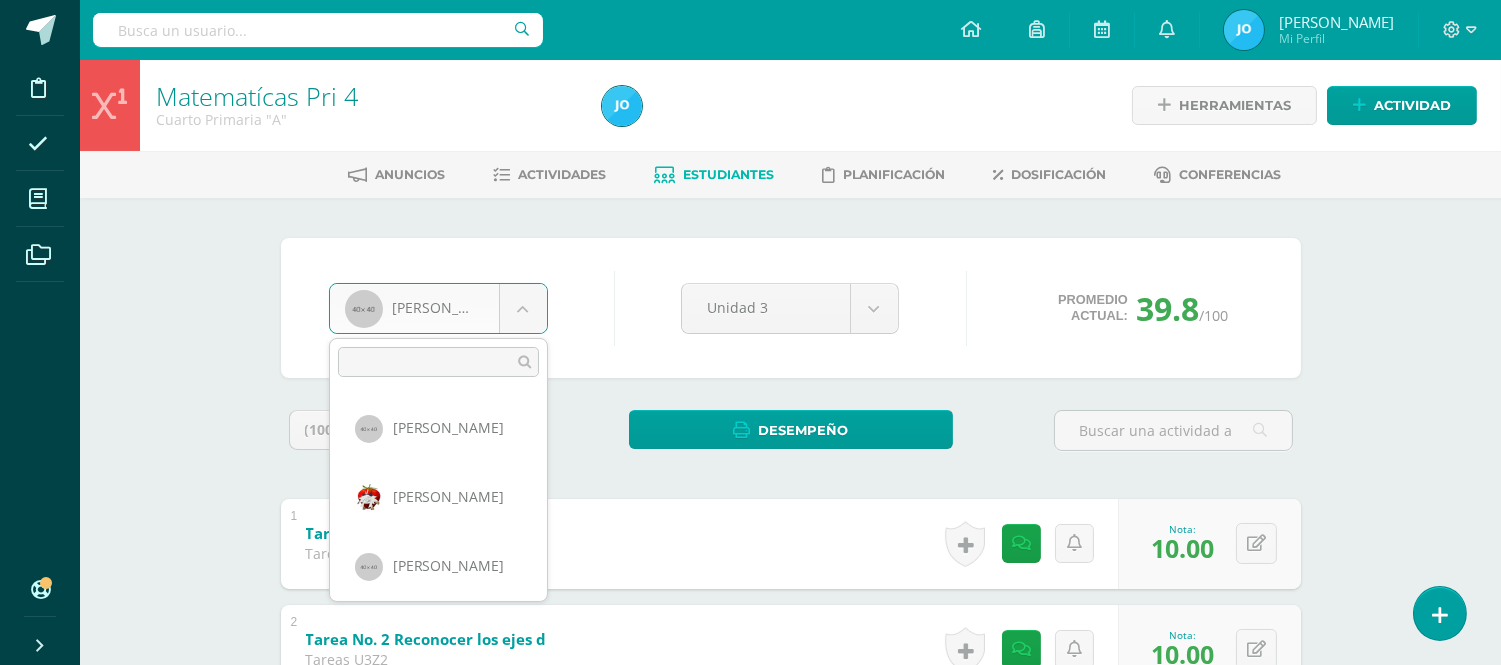 scroll, scrollTop: 1172, scrollLeft: 0, axis: vertical 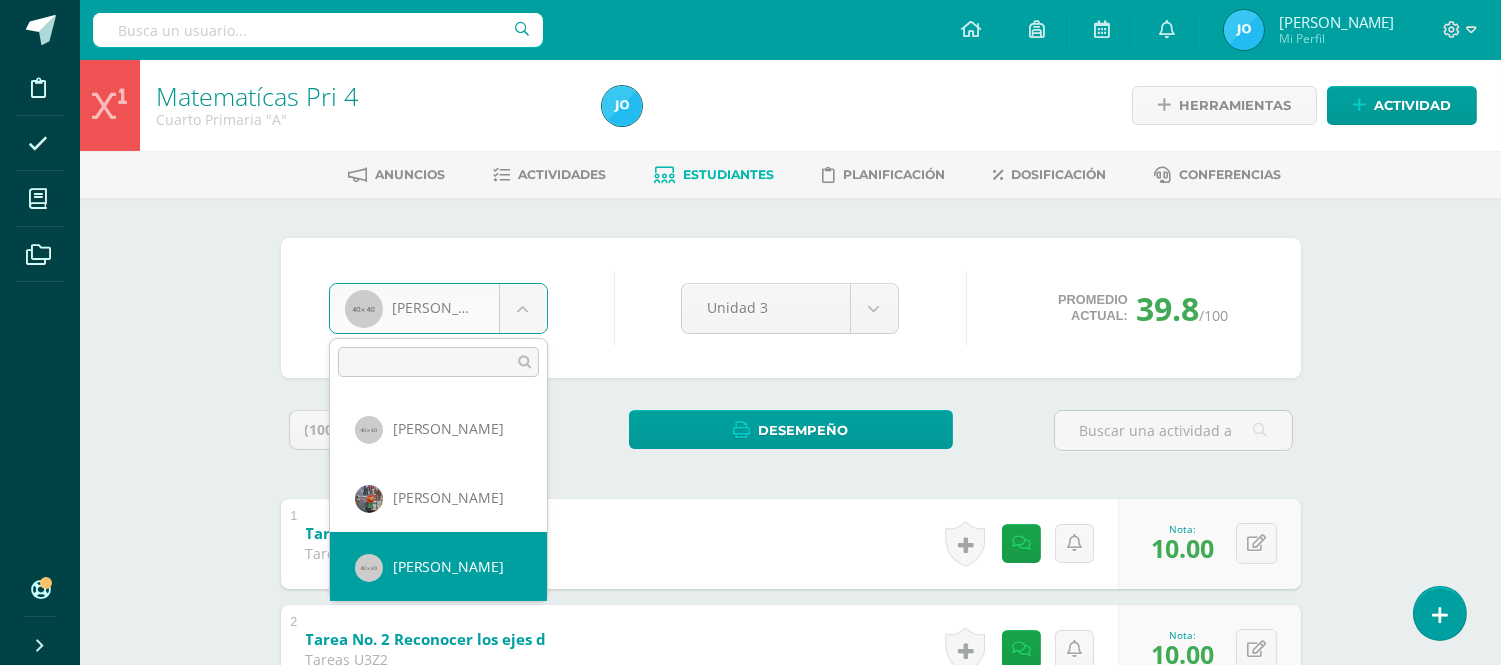 type on "f" 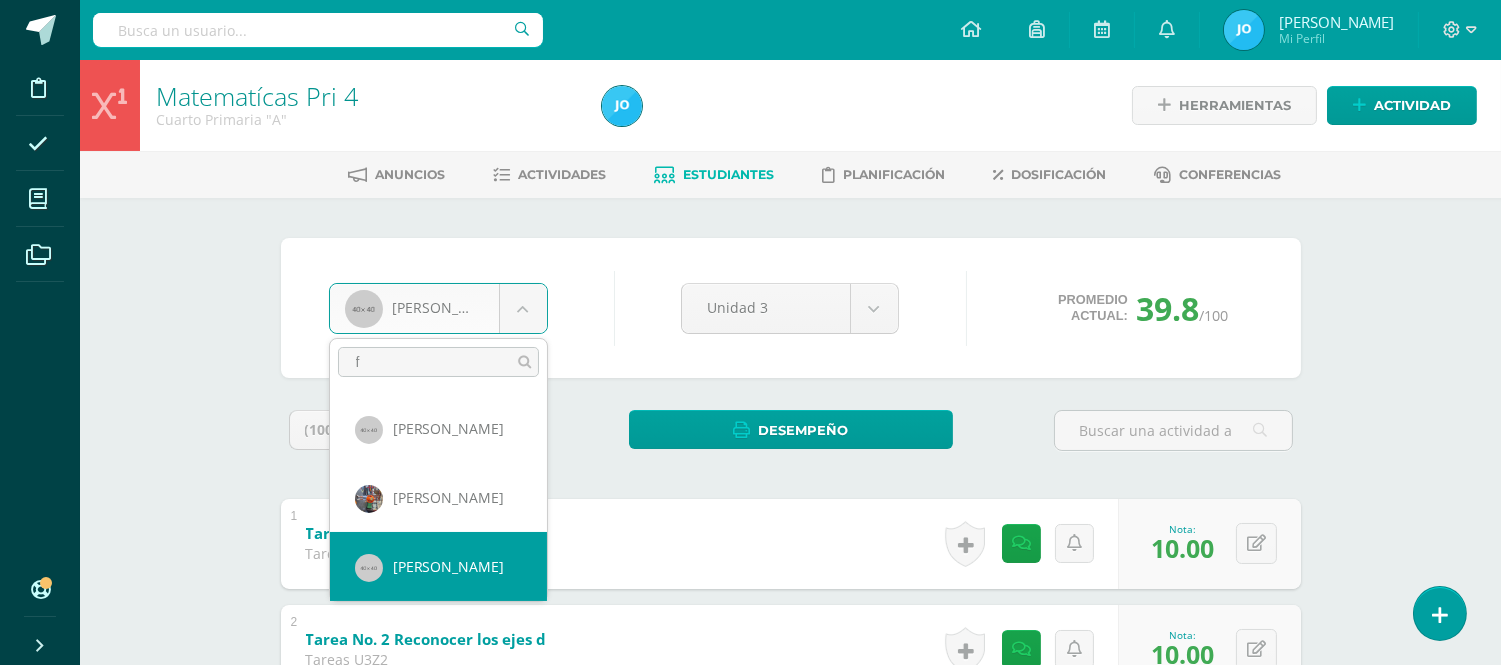 scroll, scrollTop: 0, scrollLeft: 0, axis: both 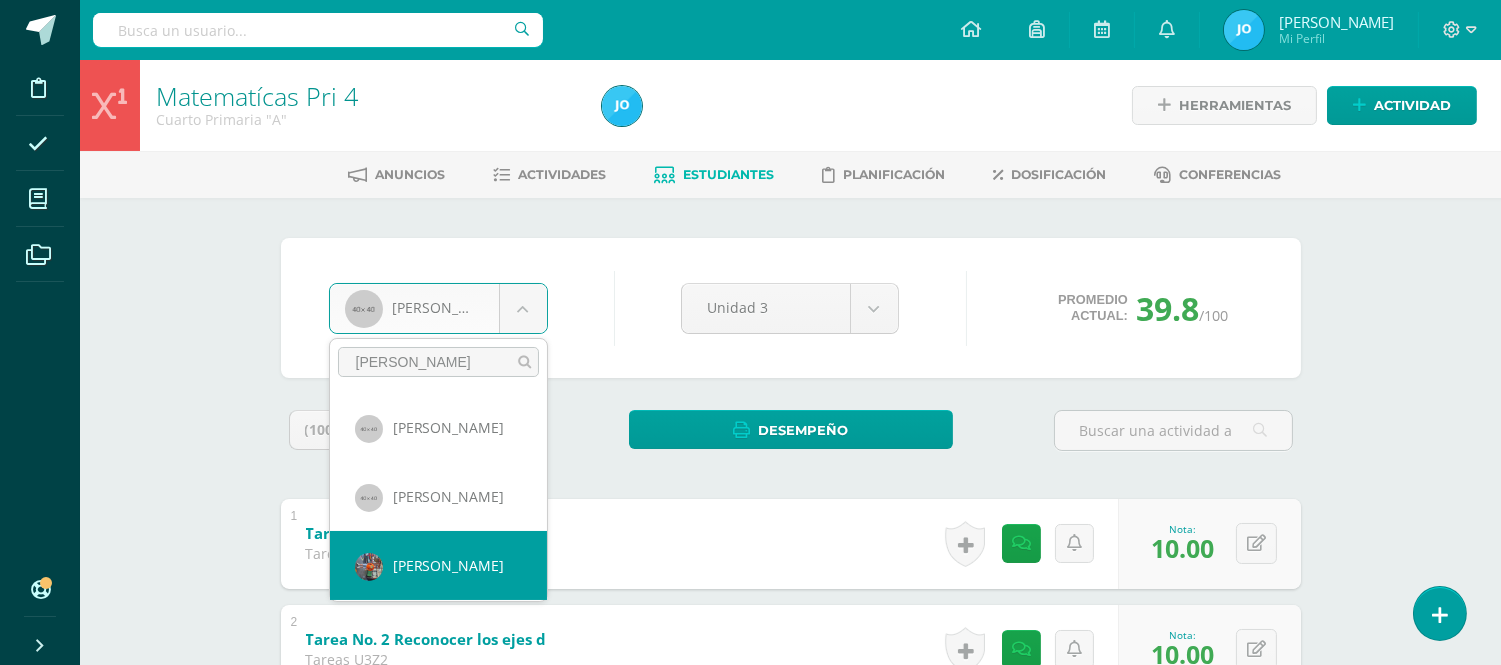 type on "jose" 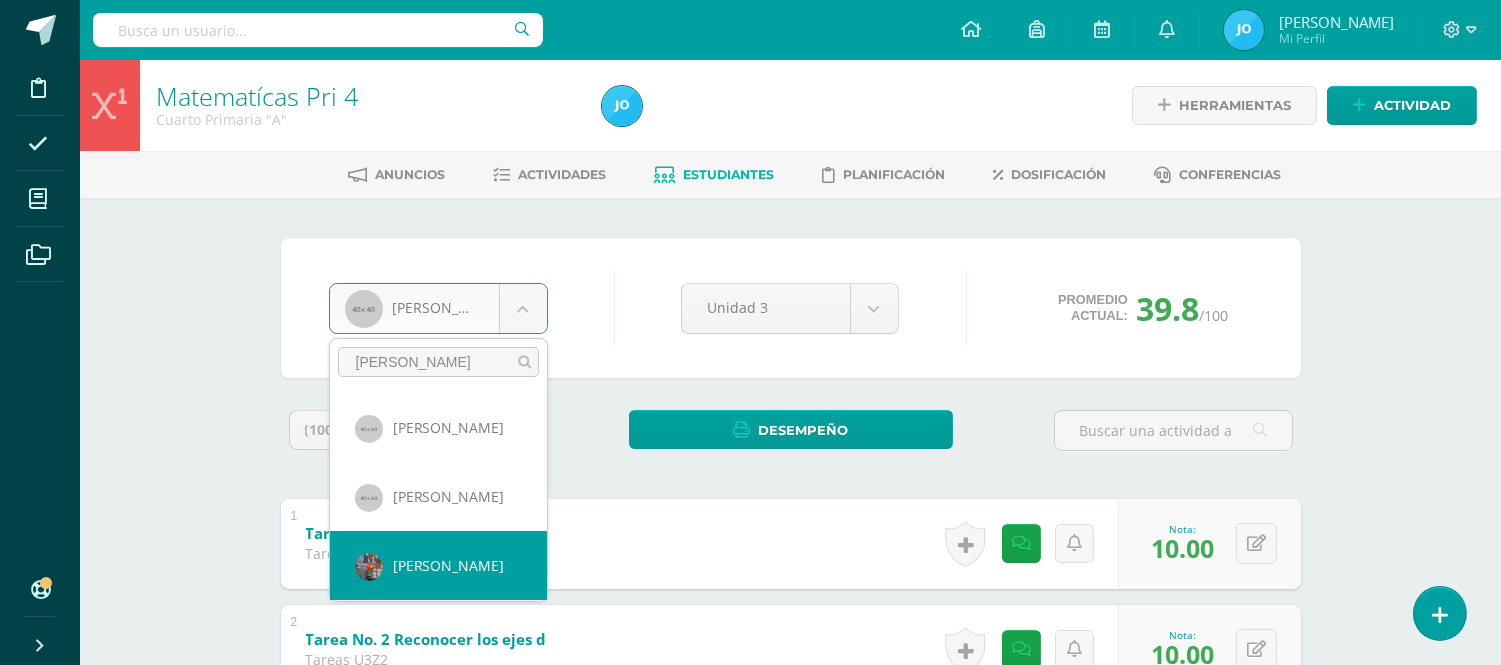 select on "329" 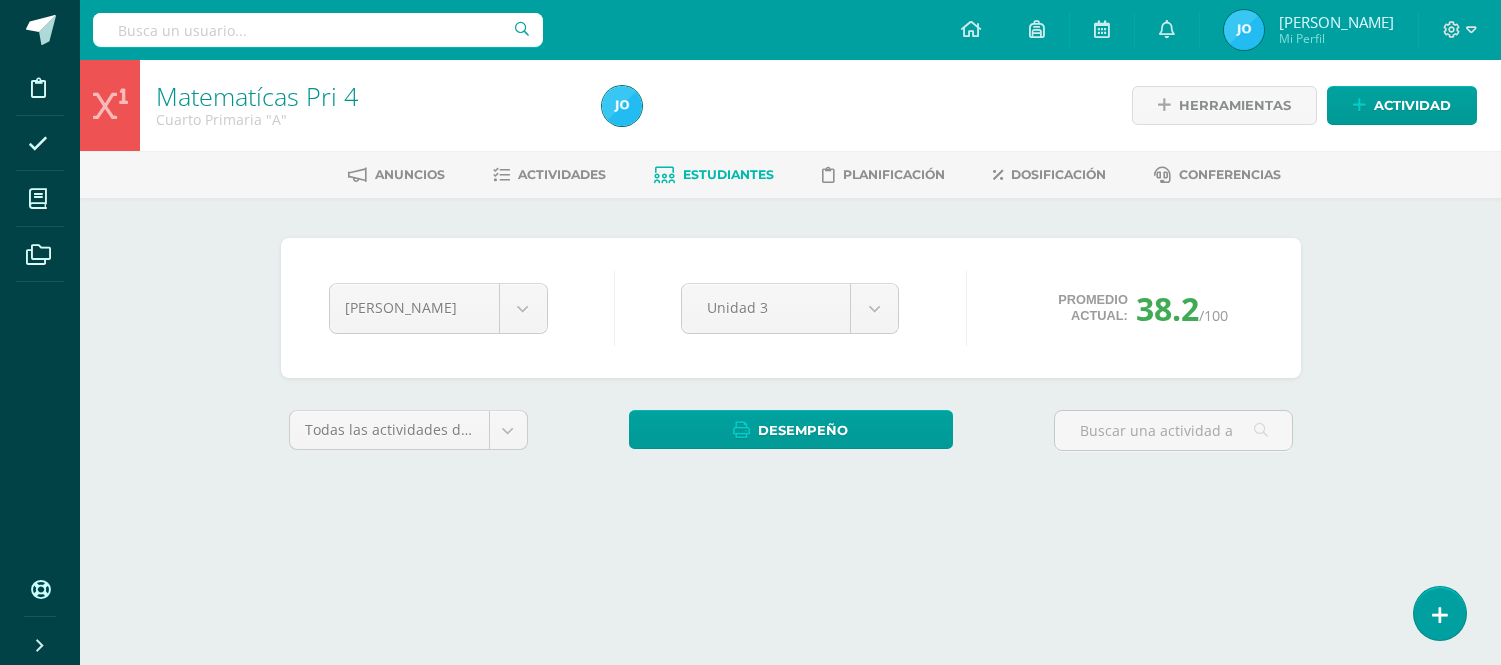scroll, scrollTop: 0, scrollLeft: 0, axis: both 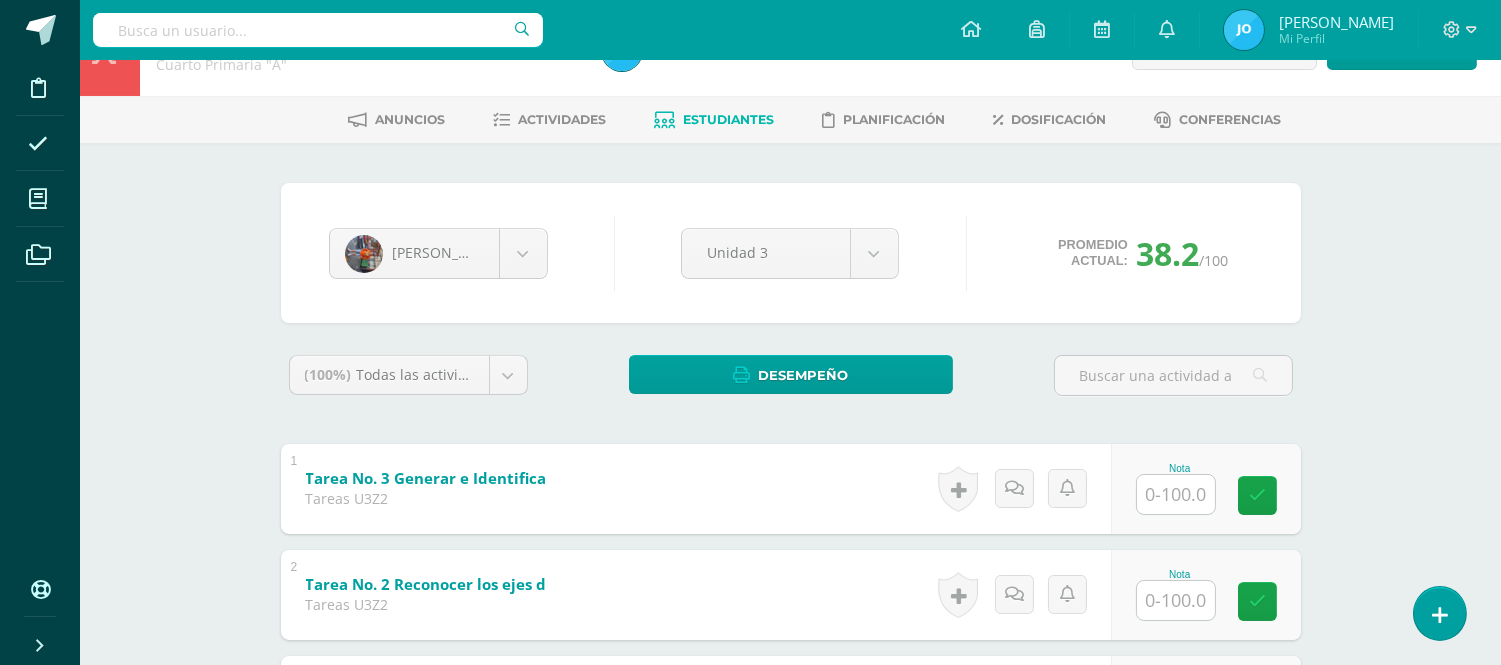 drag, startPoint x: 1495, startPoint y: 210, endPoint x: 1480, endPoint y: 341, distance: 131.85599 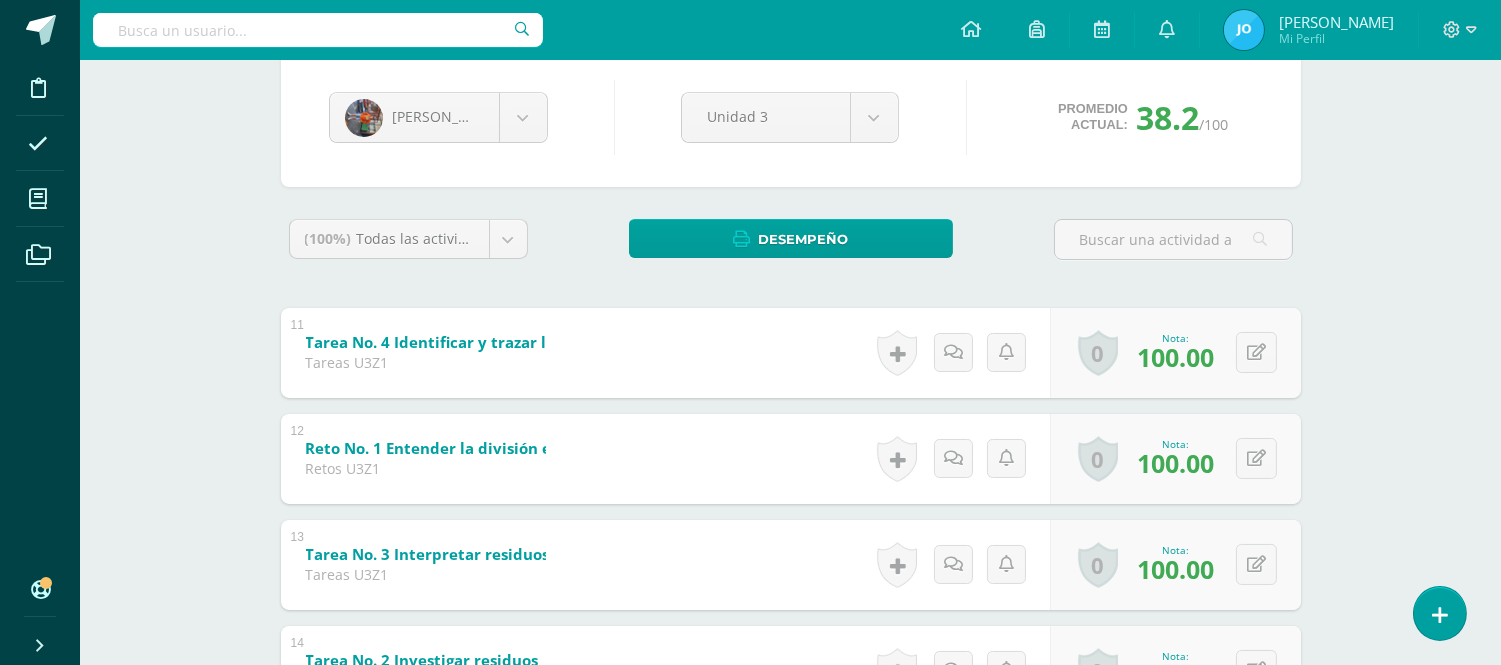 scroll, scrollTop: 193, scrollLeft: 0, axis: vertical 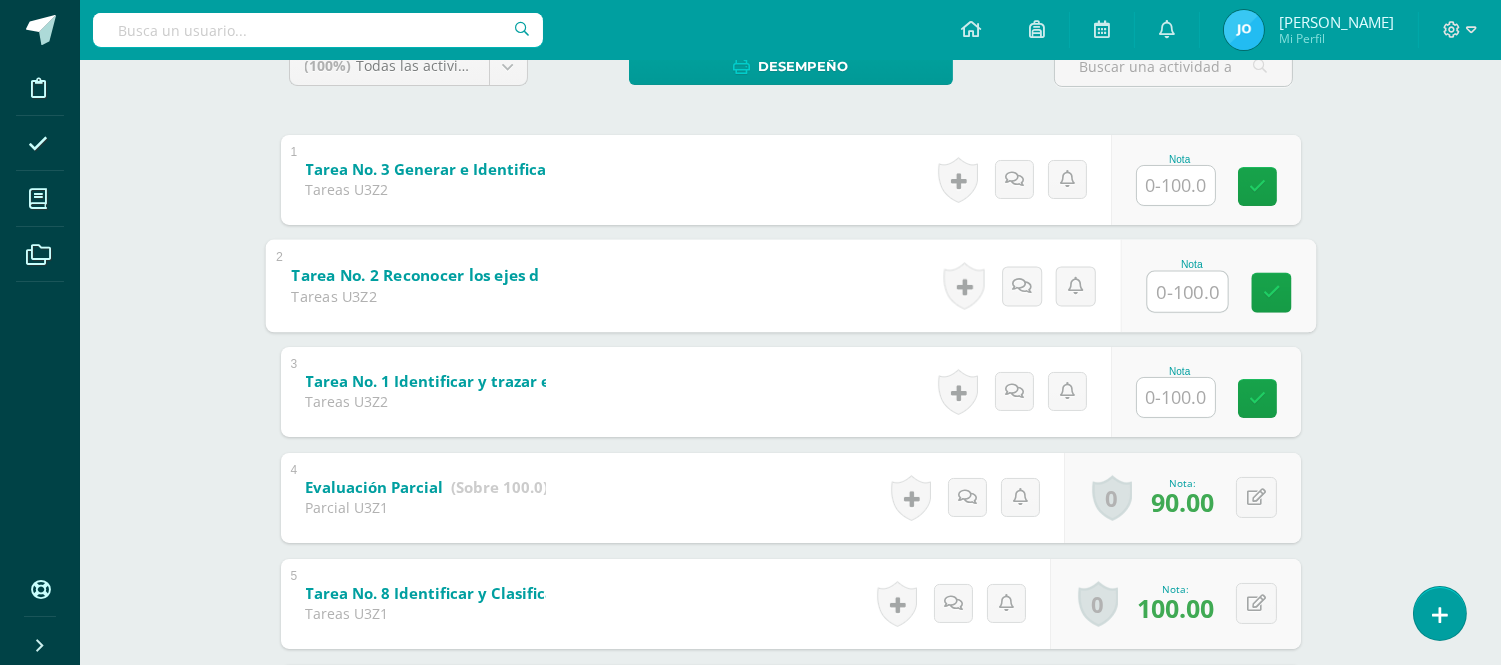 click at bounding box center (1187, 291) 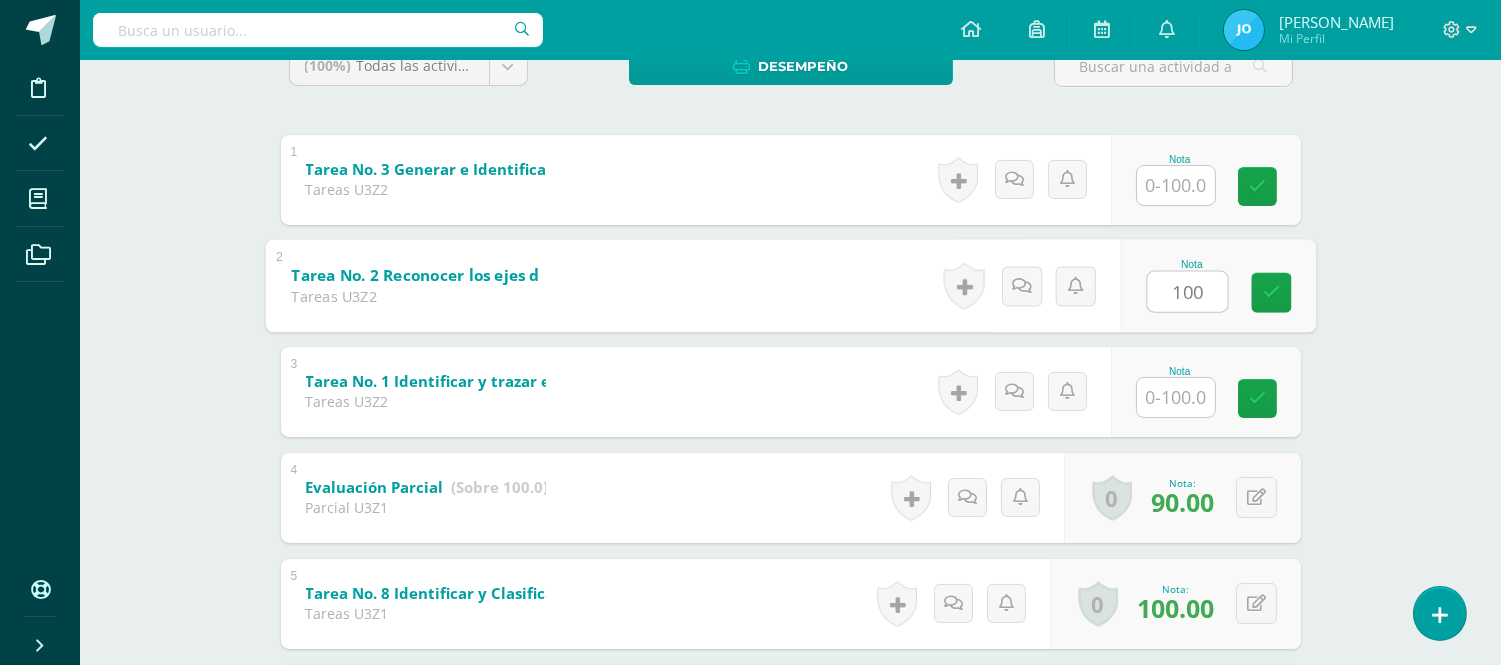 type on "100" 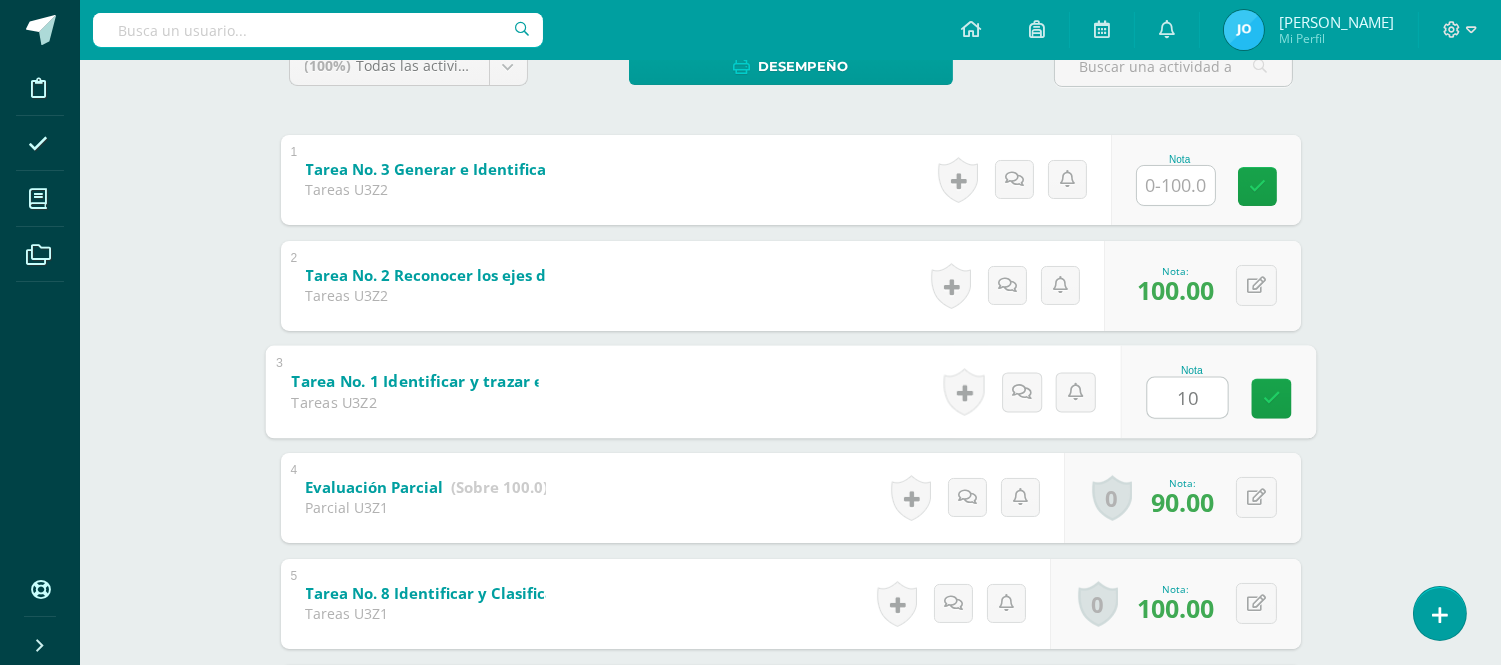 type on "100" 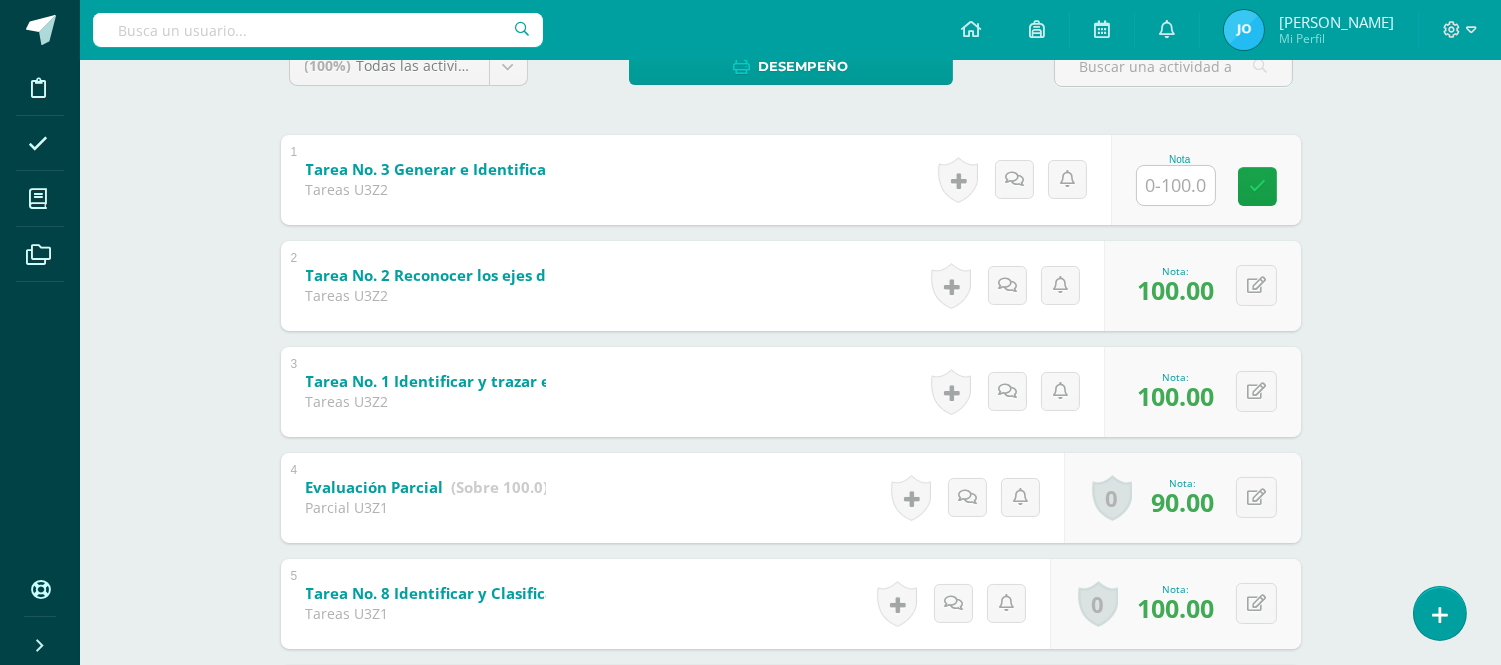 click at bounding box center (1176, 185) 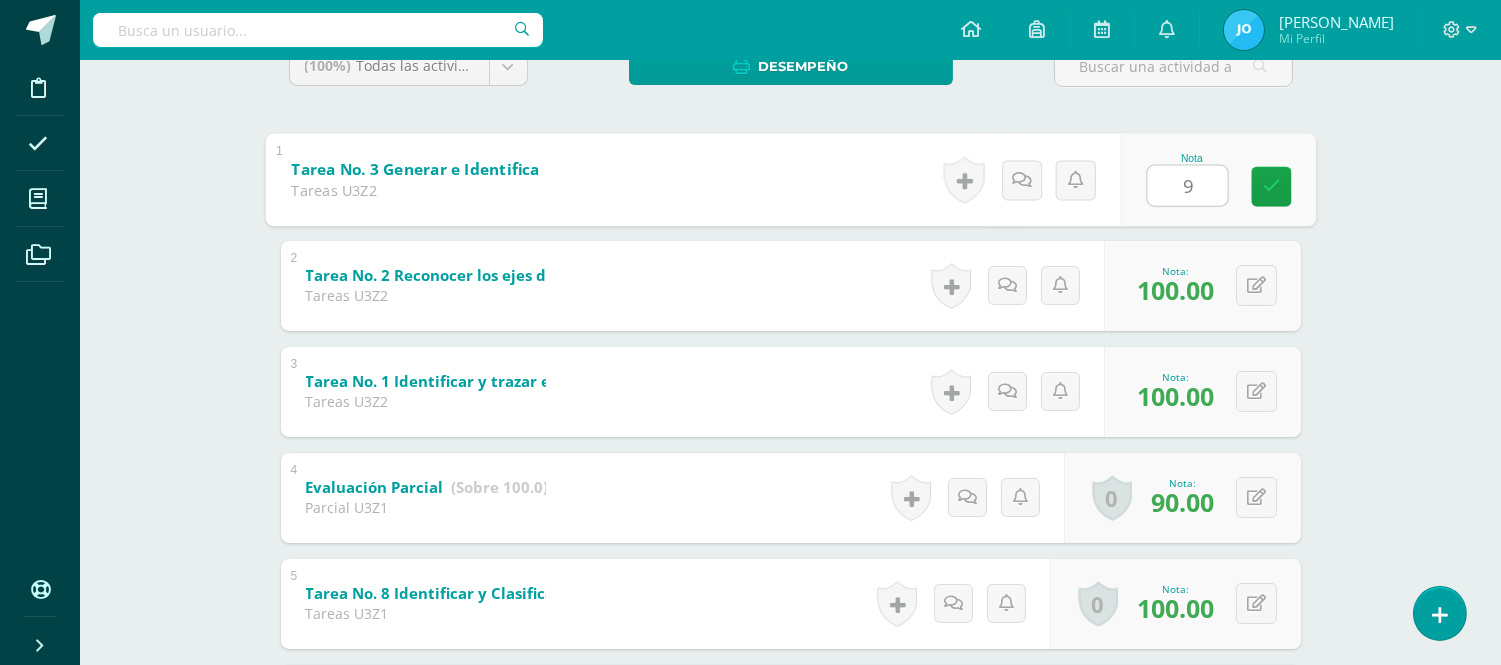 type on "90" 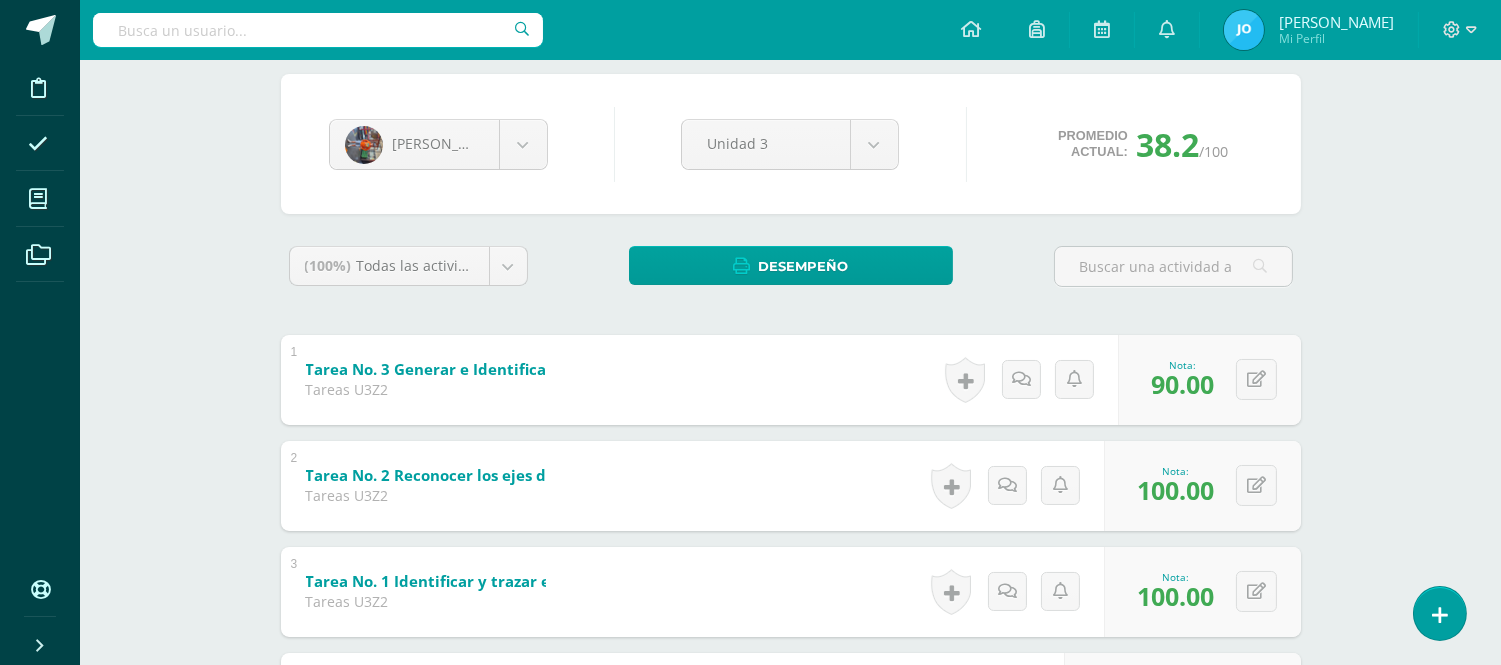 scroll, scrollTop: 0, scrollLeft: 0, axis: both 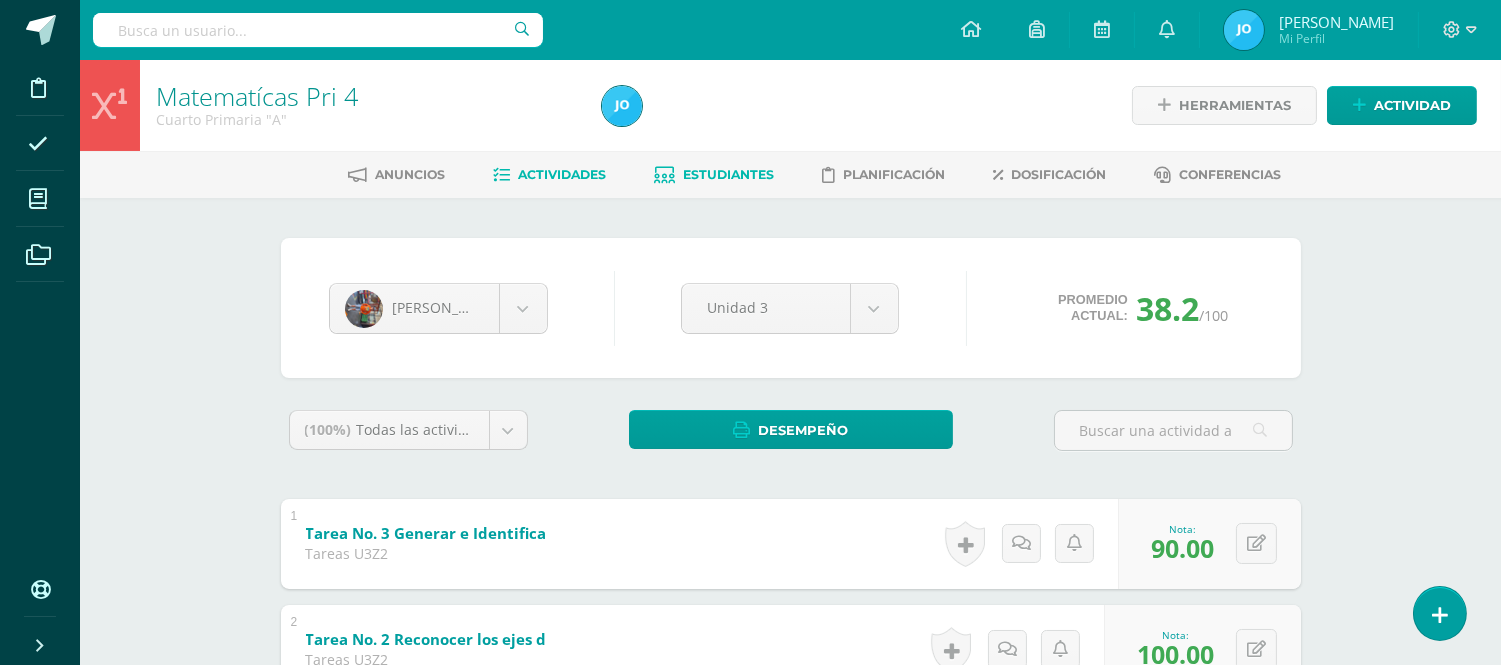 click on "Actividades" at bounding box center (549, 175) 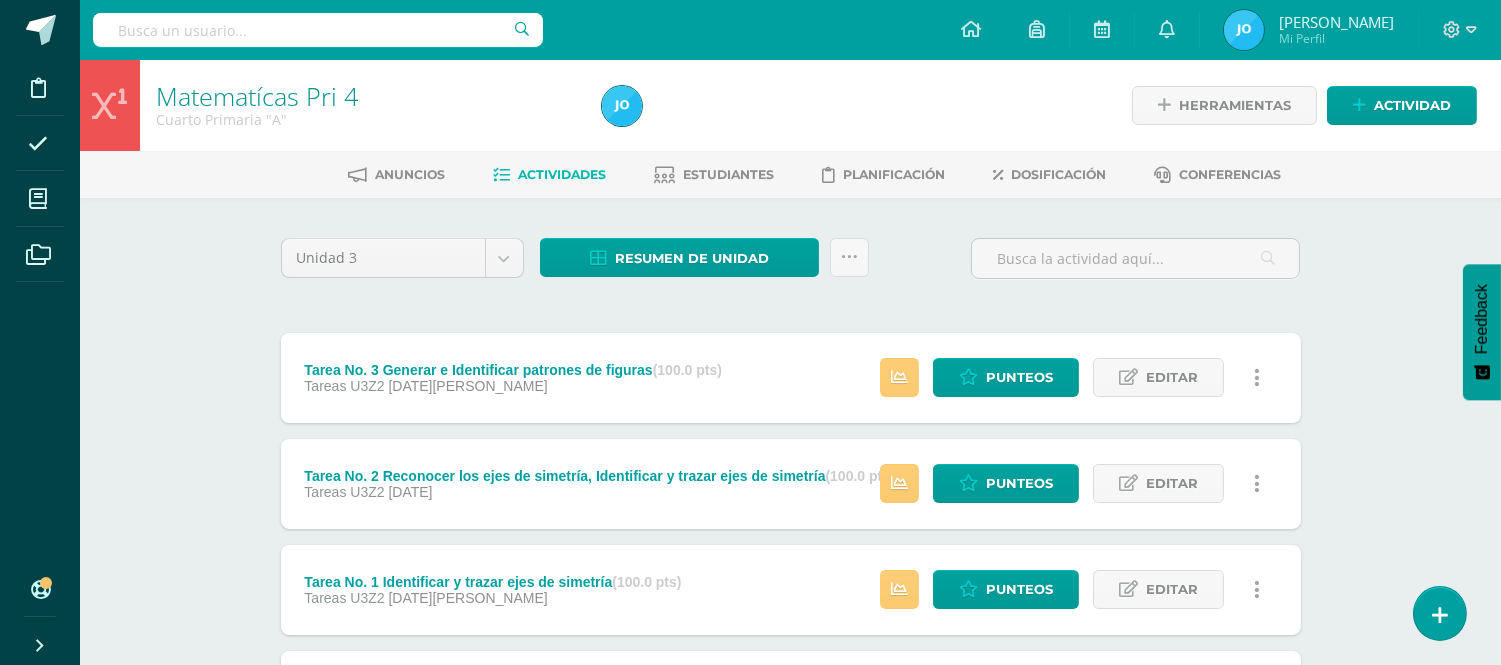 scroll, scrollTop: 0, scrollLeft: 0, axis: both 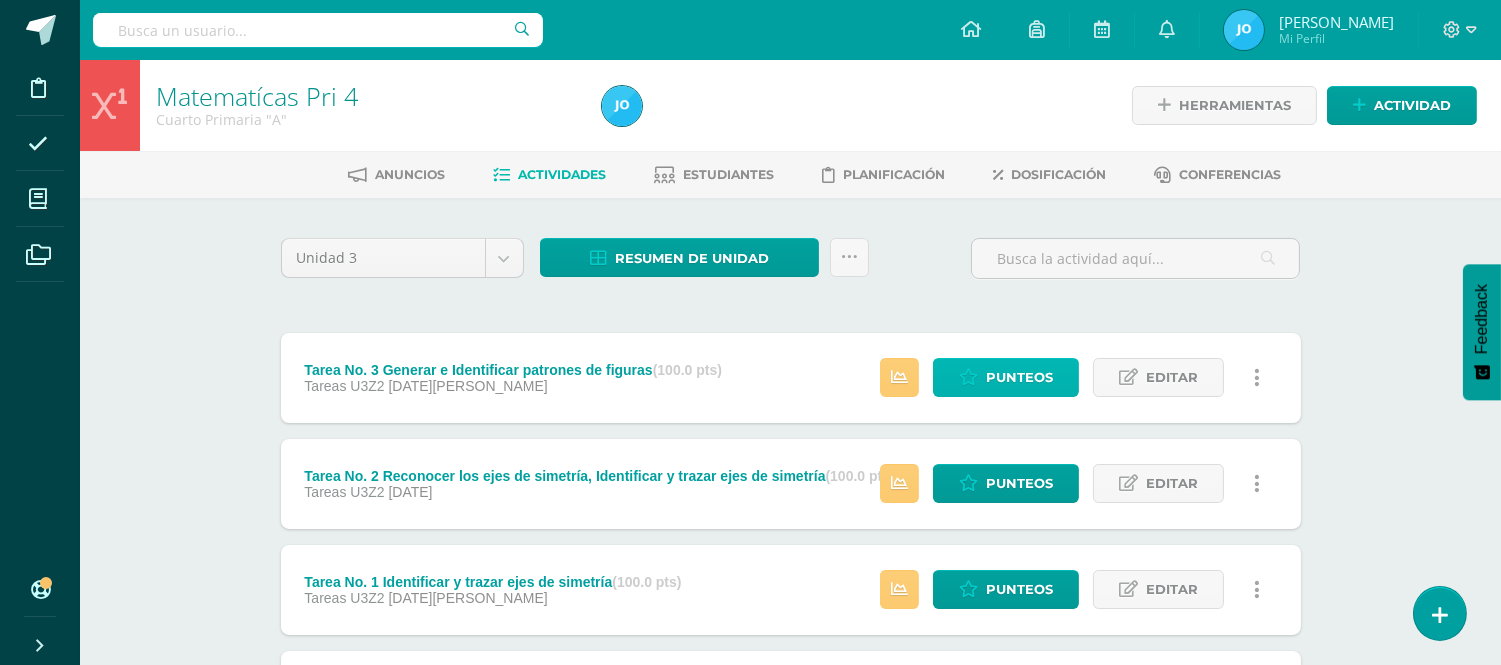 click on "Punteos" at bounding box center (1019, 377) 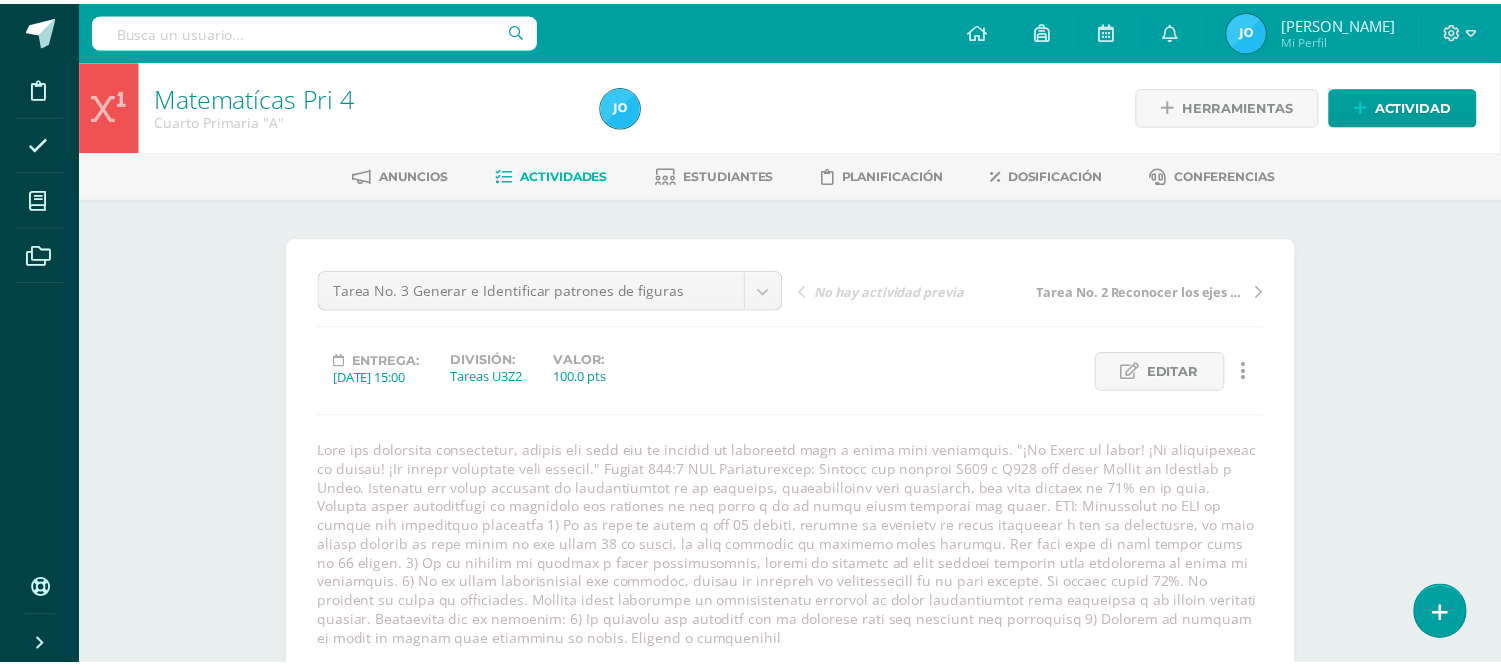 scroll, scrollTop: 485, scrollLeft: 0, axis: vertical 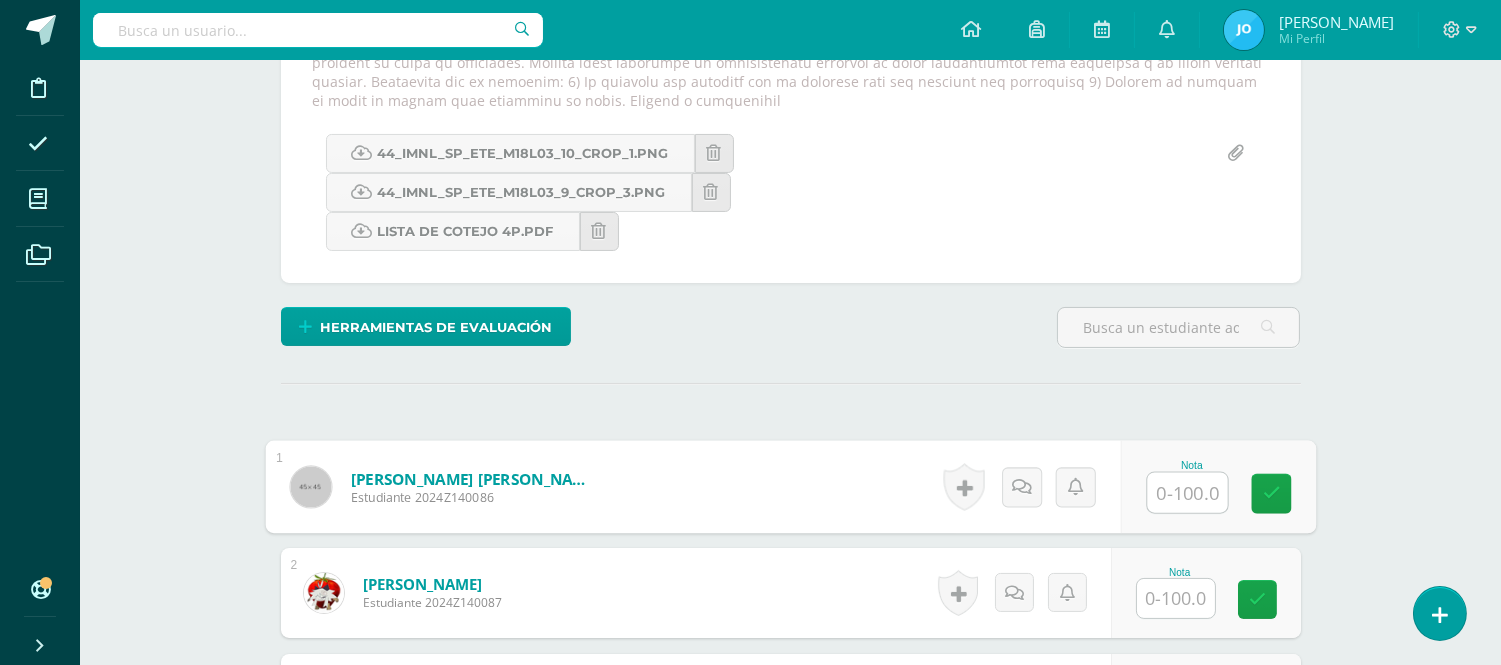 click at bounding box center [1187, 493] 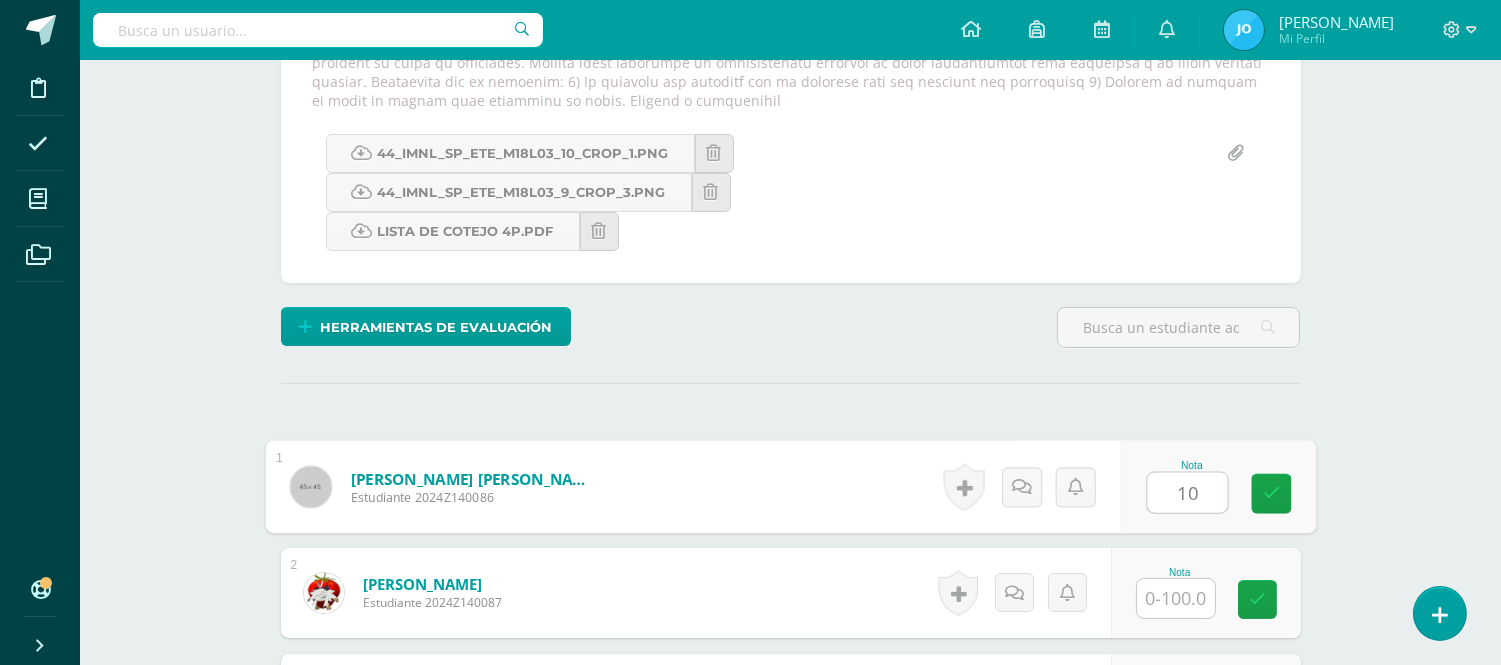 type on "10" 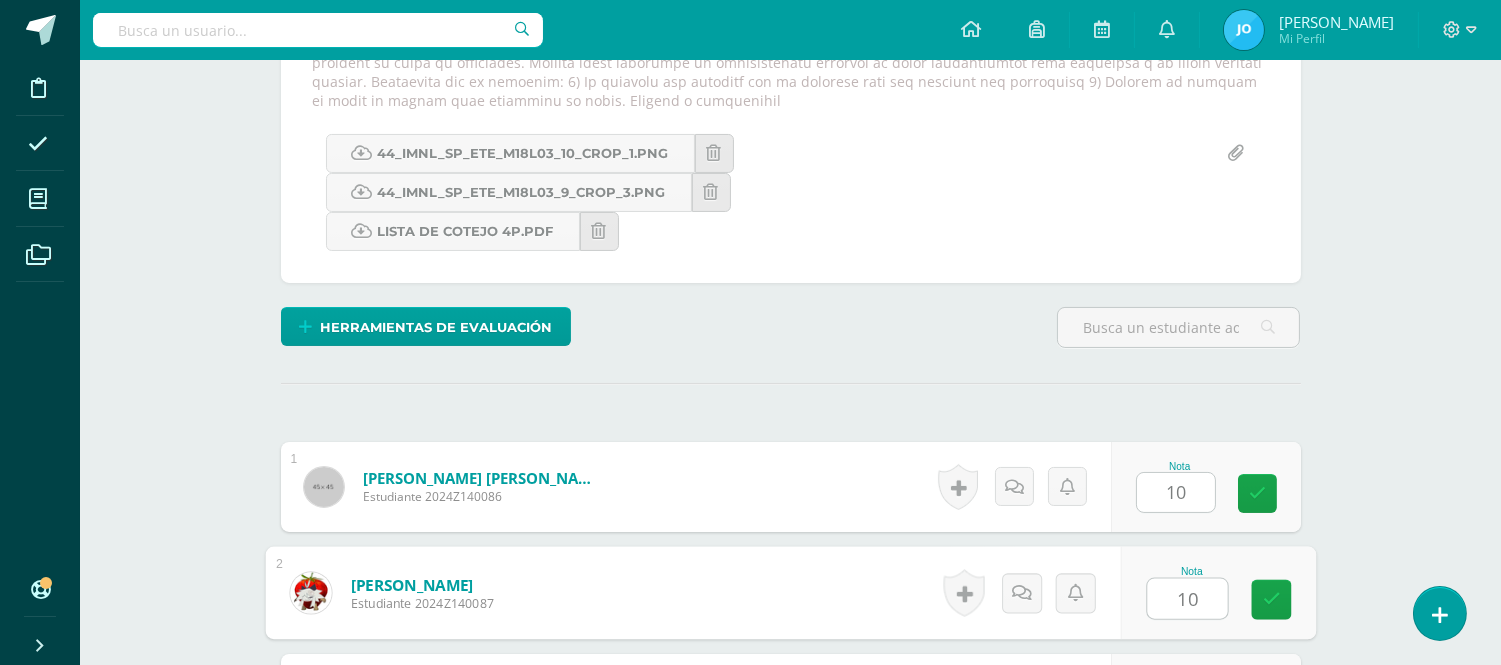 type on "10" 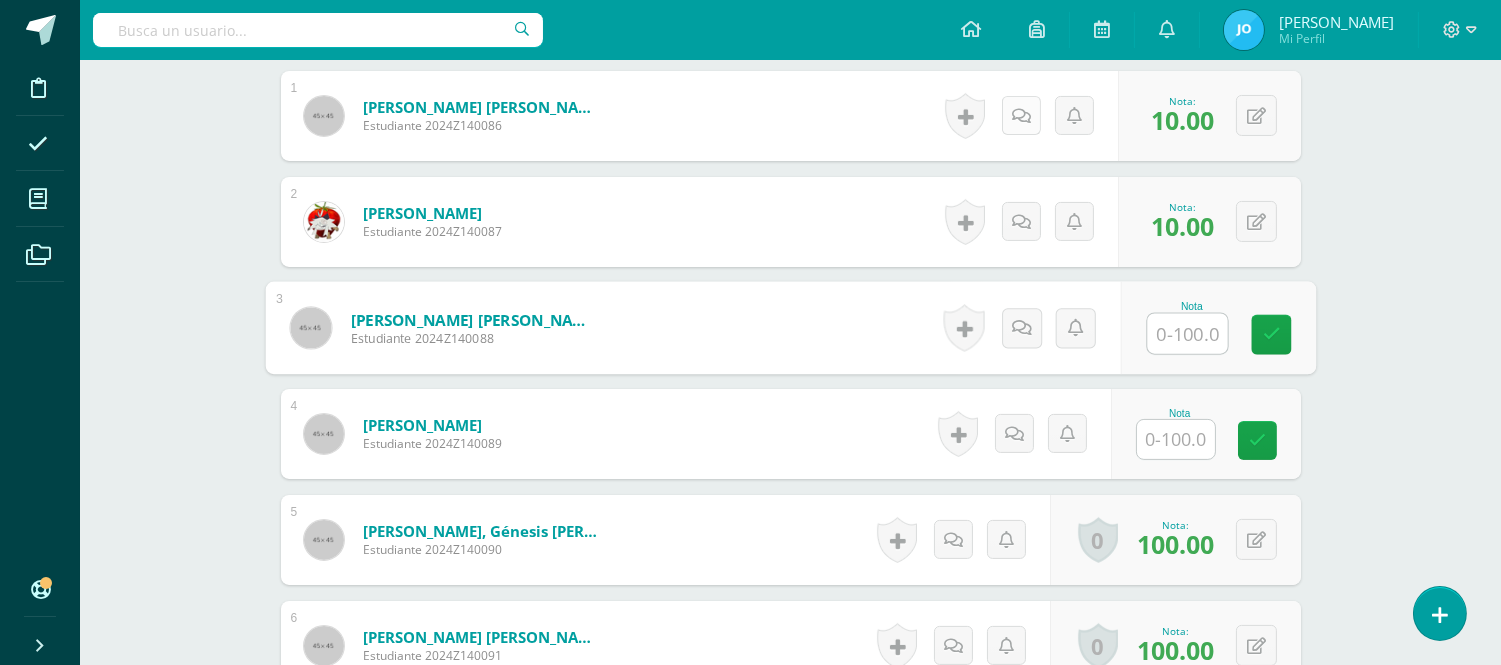 scroll, scrollTop: 912, scrollLeft: 0, axis: vertical 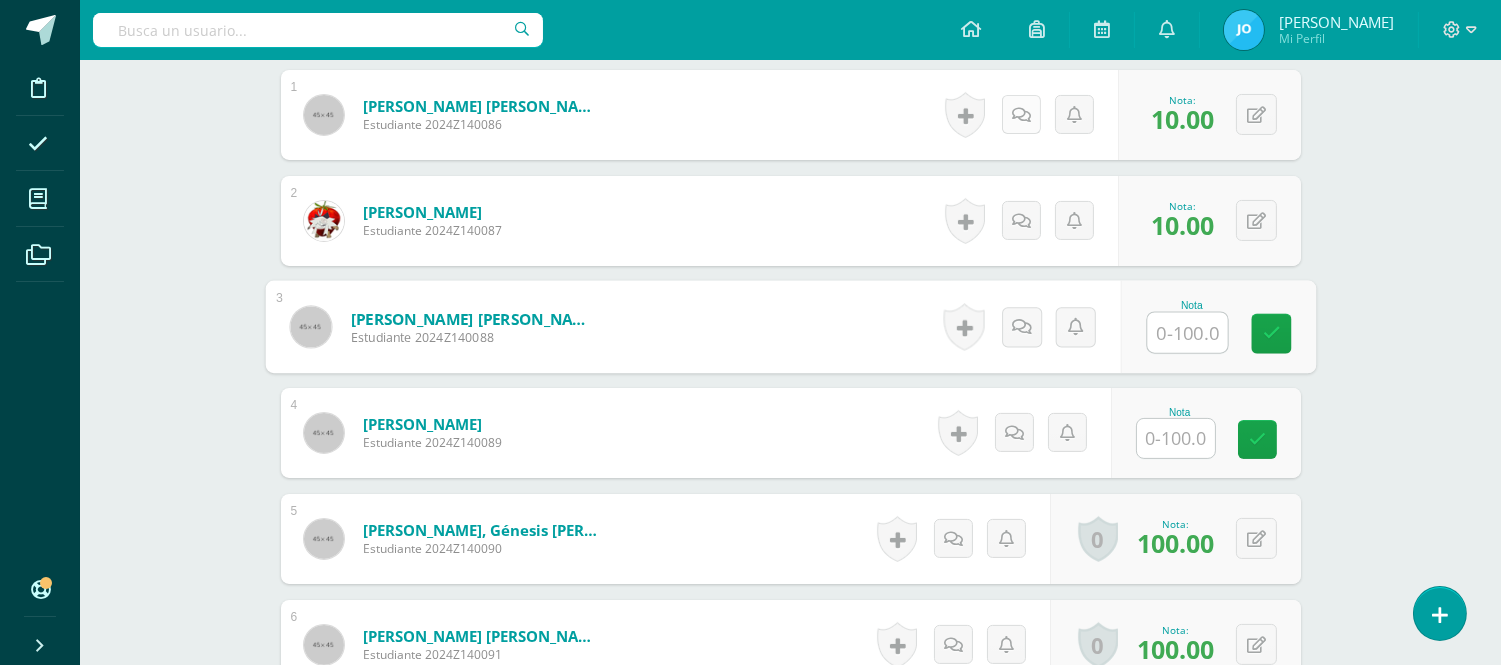 click at bounding box center [1021, 115] 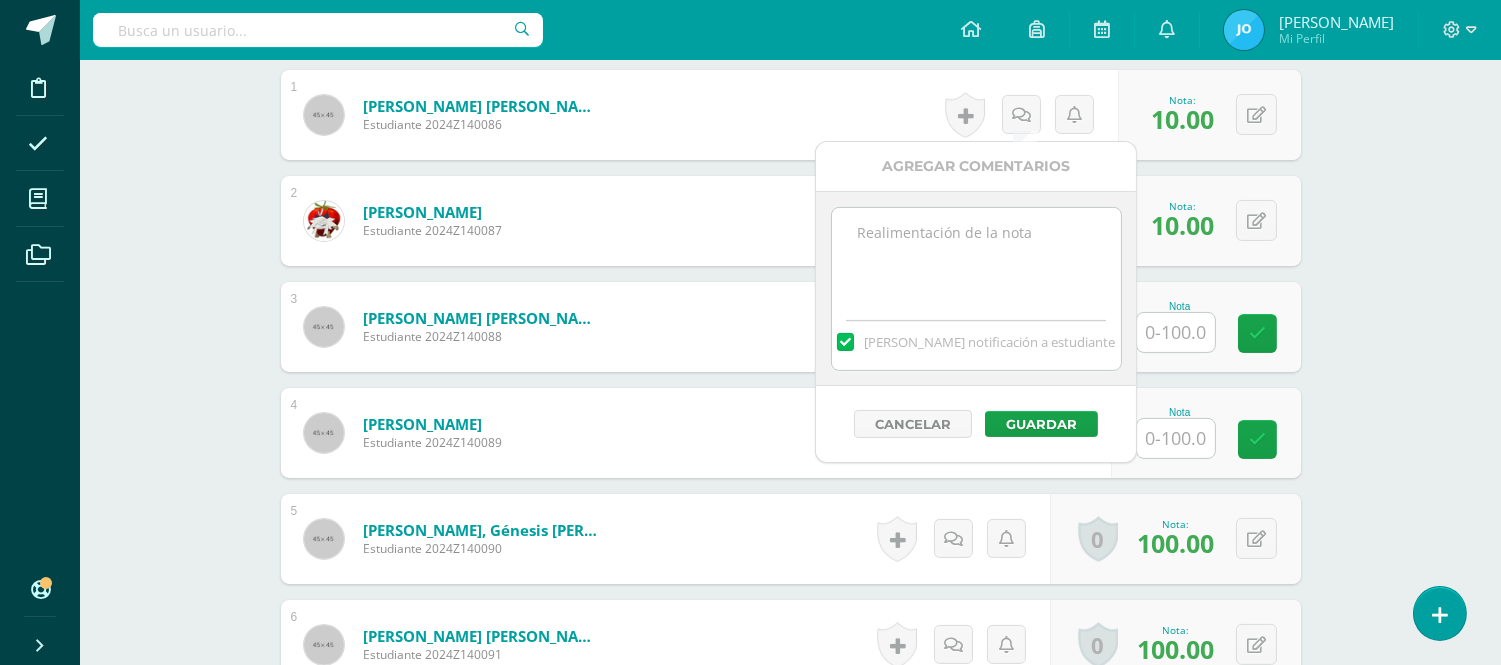 click at bounding box center [976, 258] 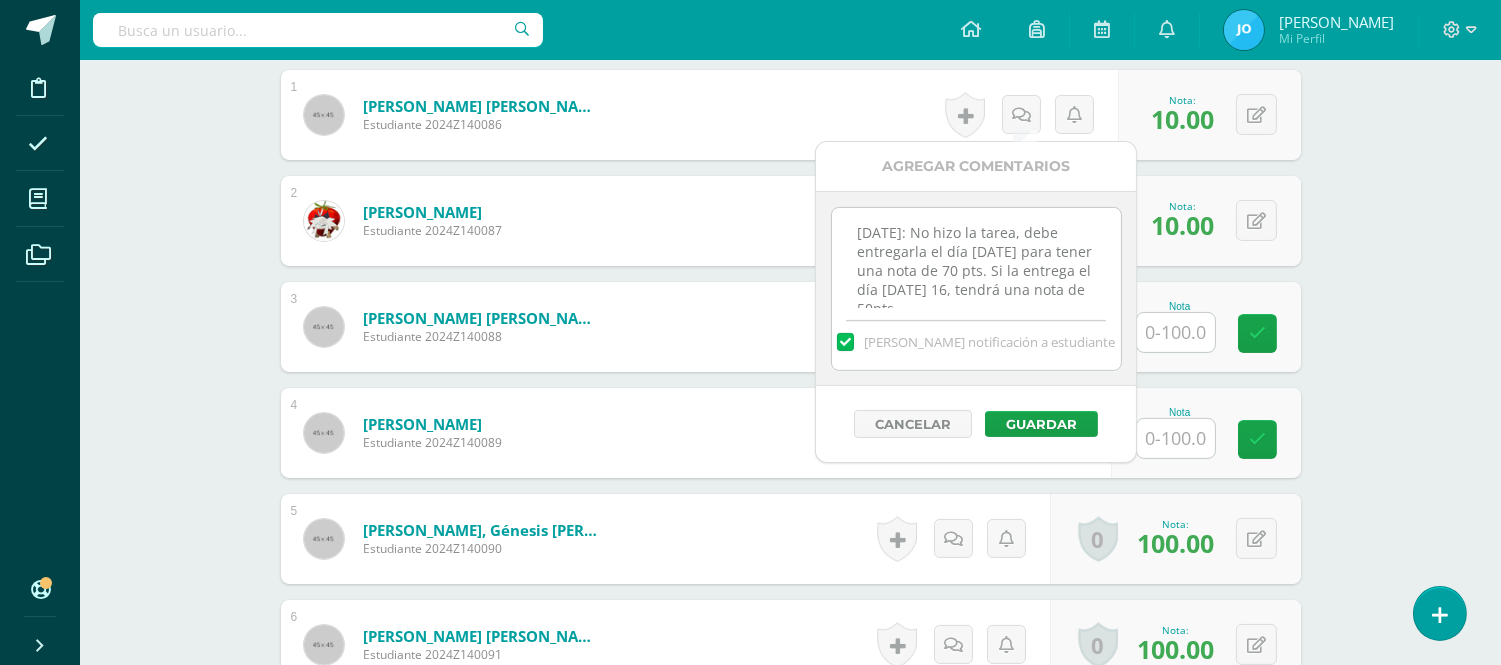 scroll, scrollTop: 10, scrollLeft: 0, axis: vertical 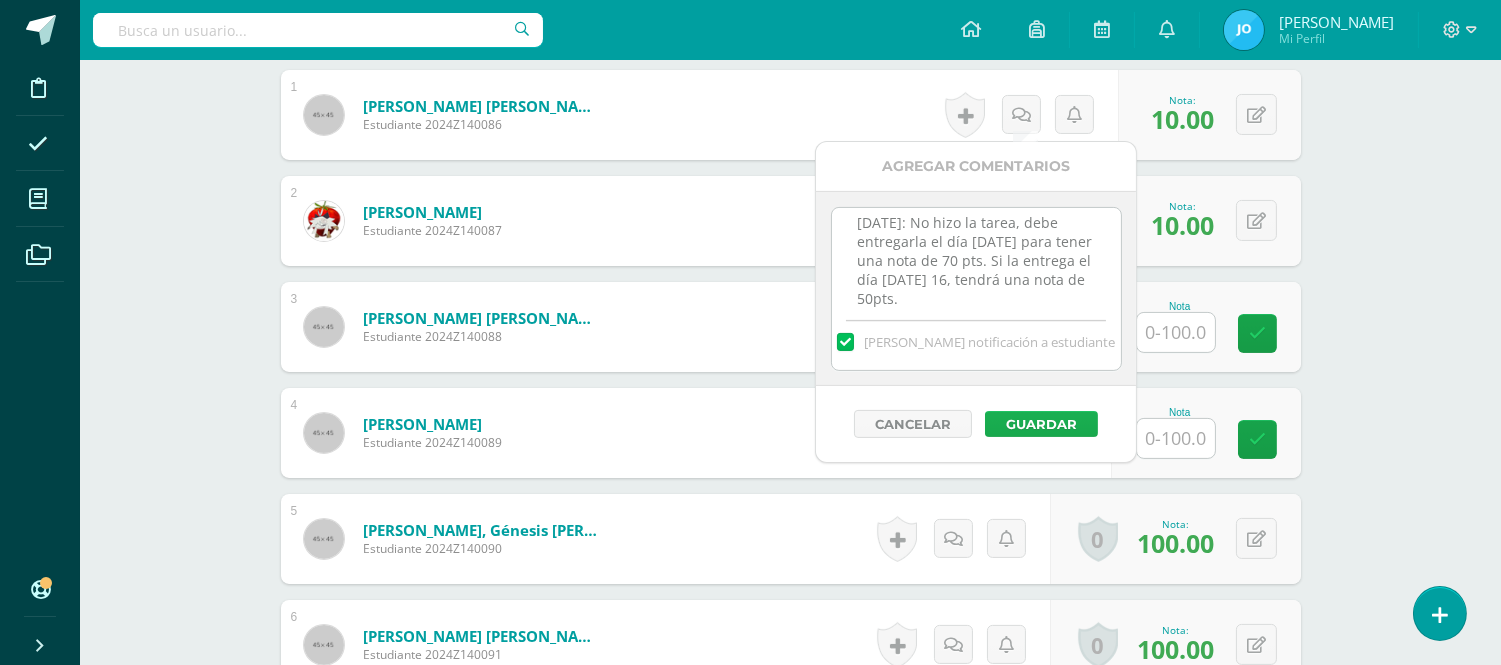 type on "14-07-2025: No hizo la tarea, debe entregarla el día martes 15 de julio para tener una nota de 70 pts. Si la entrega el día miércoles 16, tendrá una nota de 50pts." 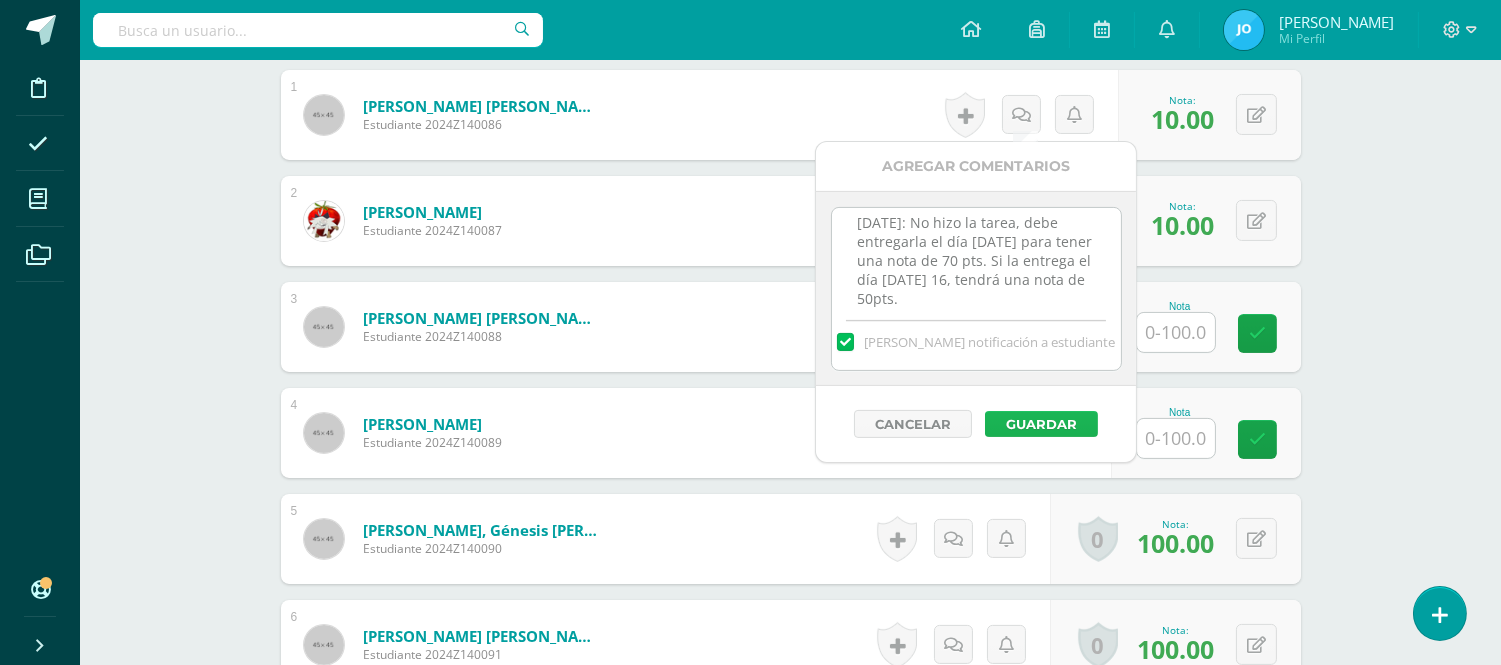 click on "Guardar" at bounding box center [1041, 424] 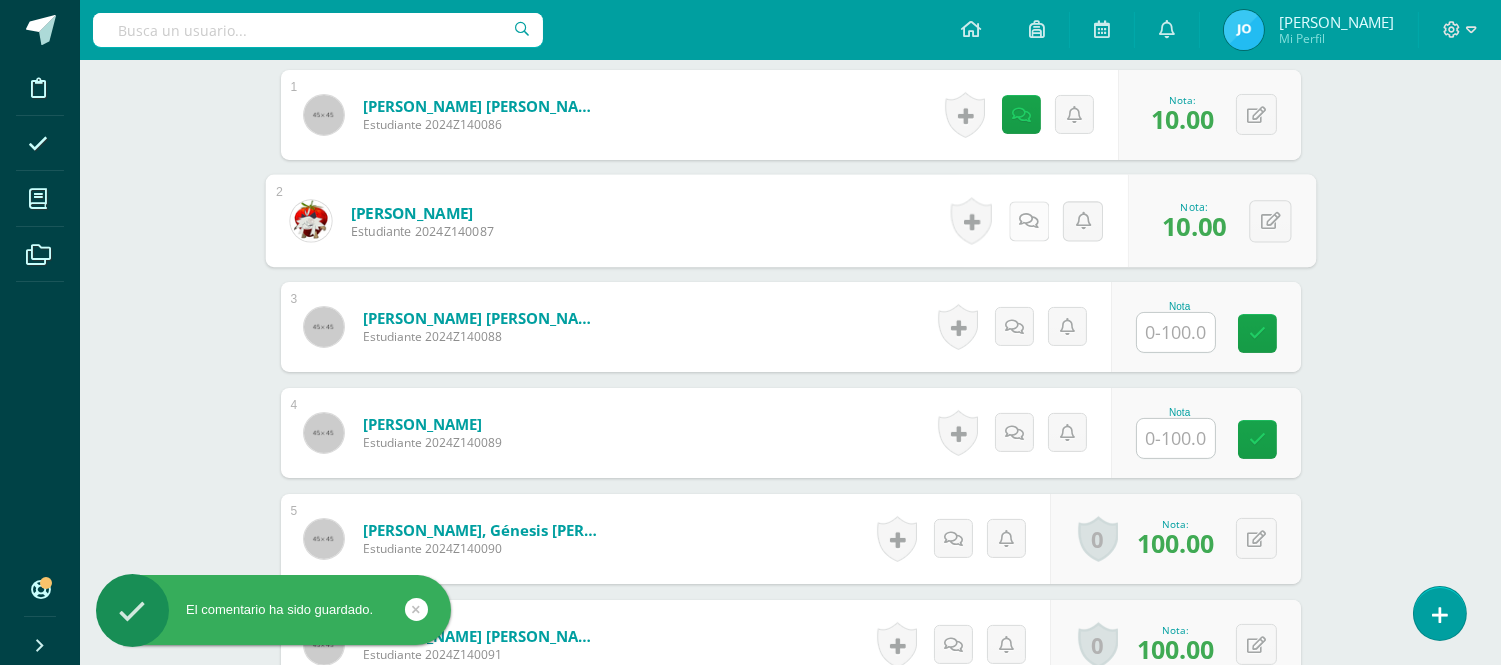 click at bounding box center [1028, 221] 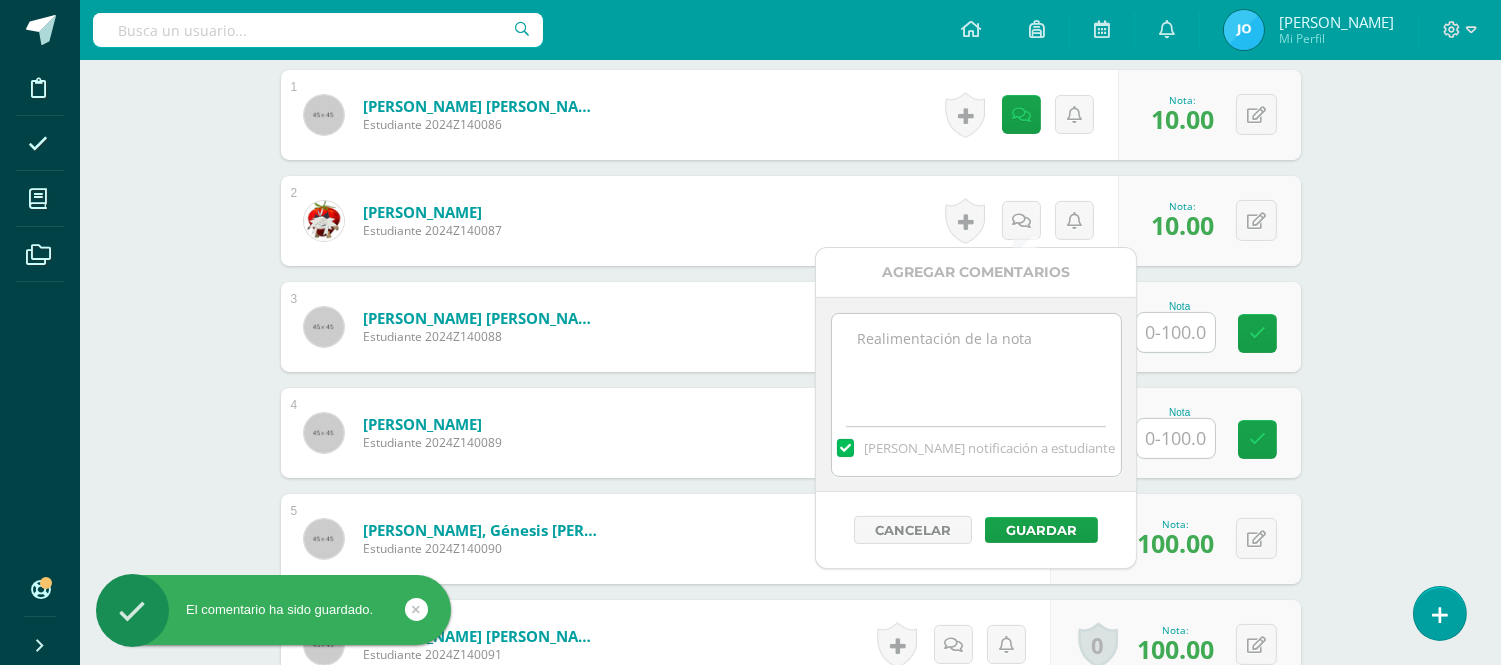 click at bounding box center (976, 364) 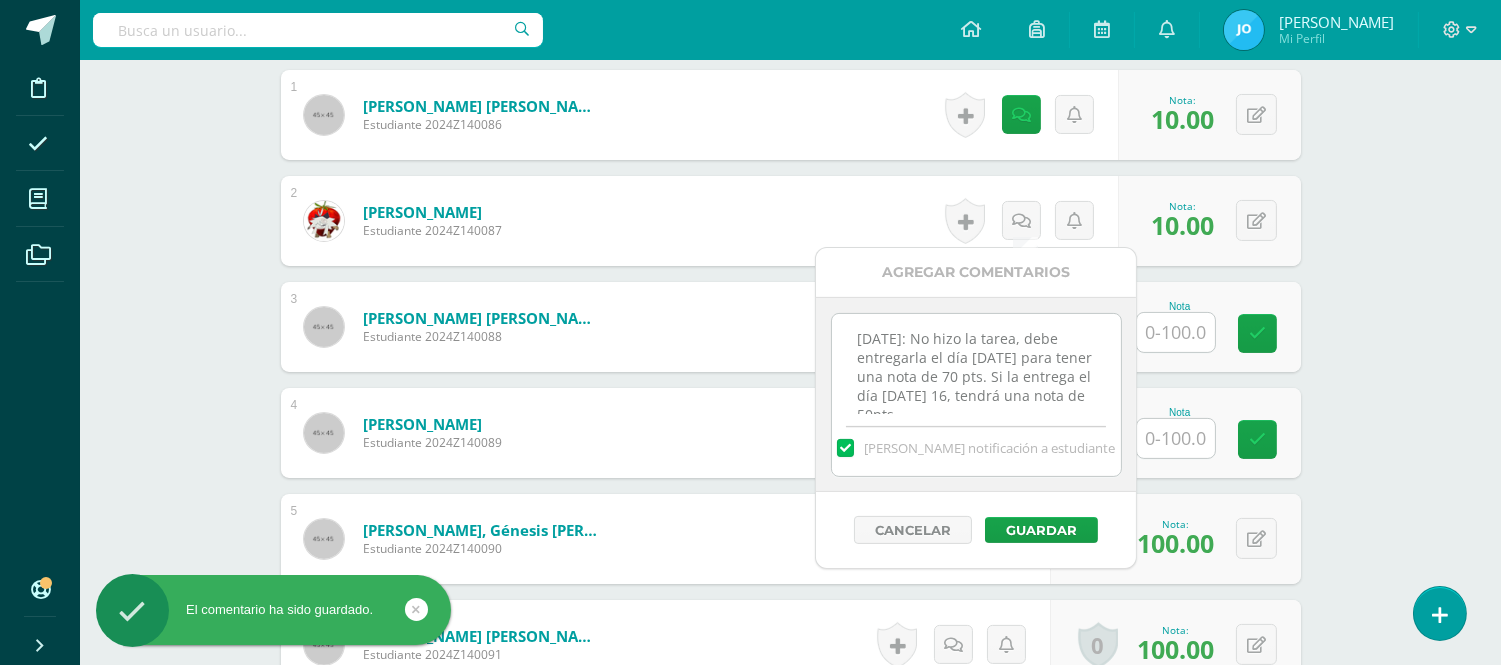 scroll, scrollTop: 10, scrollLeft: 0, axis: vertical 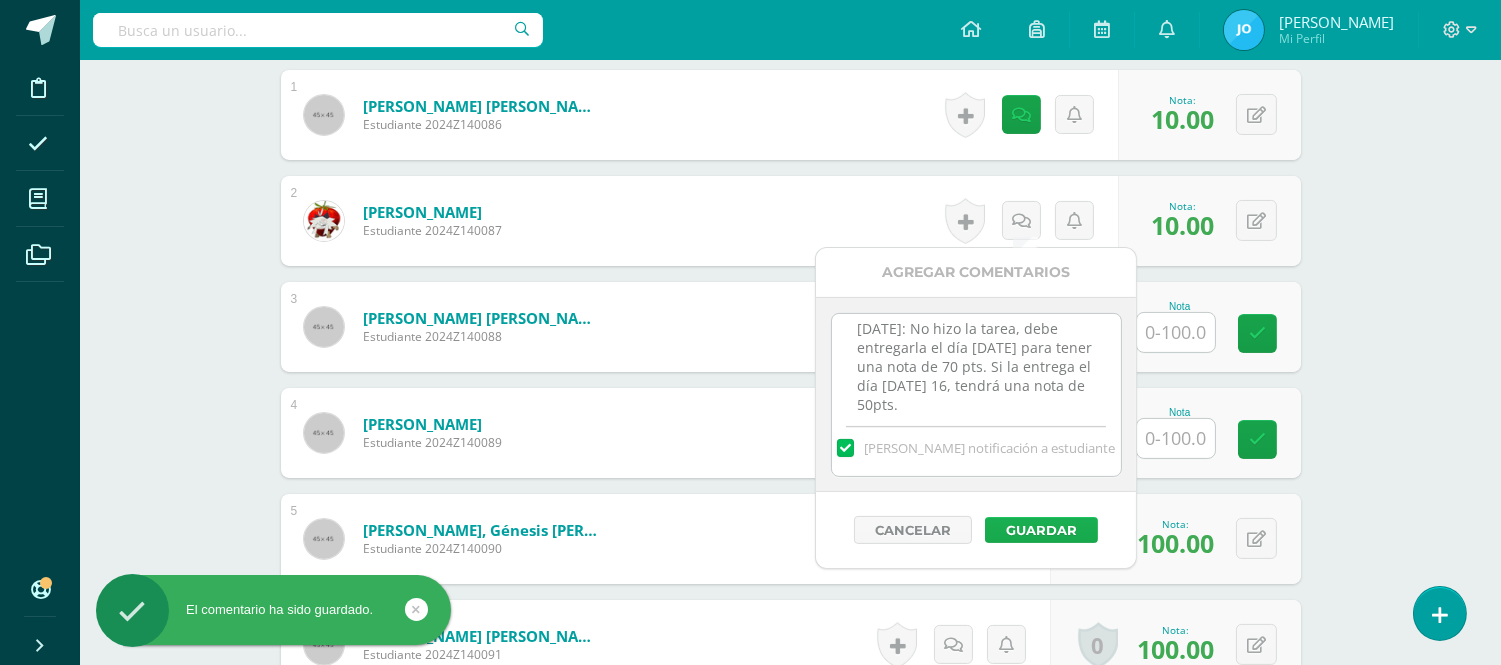 type on "14-07-2025: No hizo la tarea, debe entregarla el día martes 15 de julio para tener una nota de 70 pts. Si la entrega el día miércoles 16, tendrá una nota de 50pts." 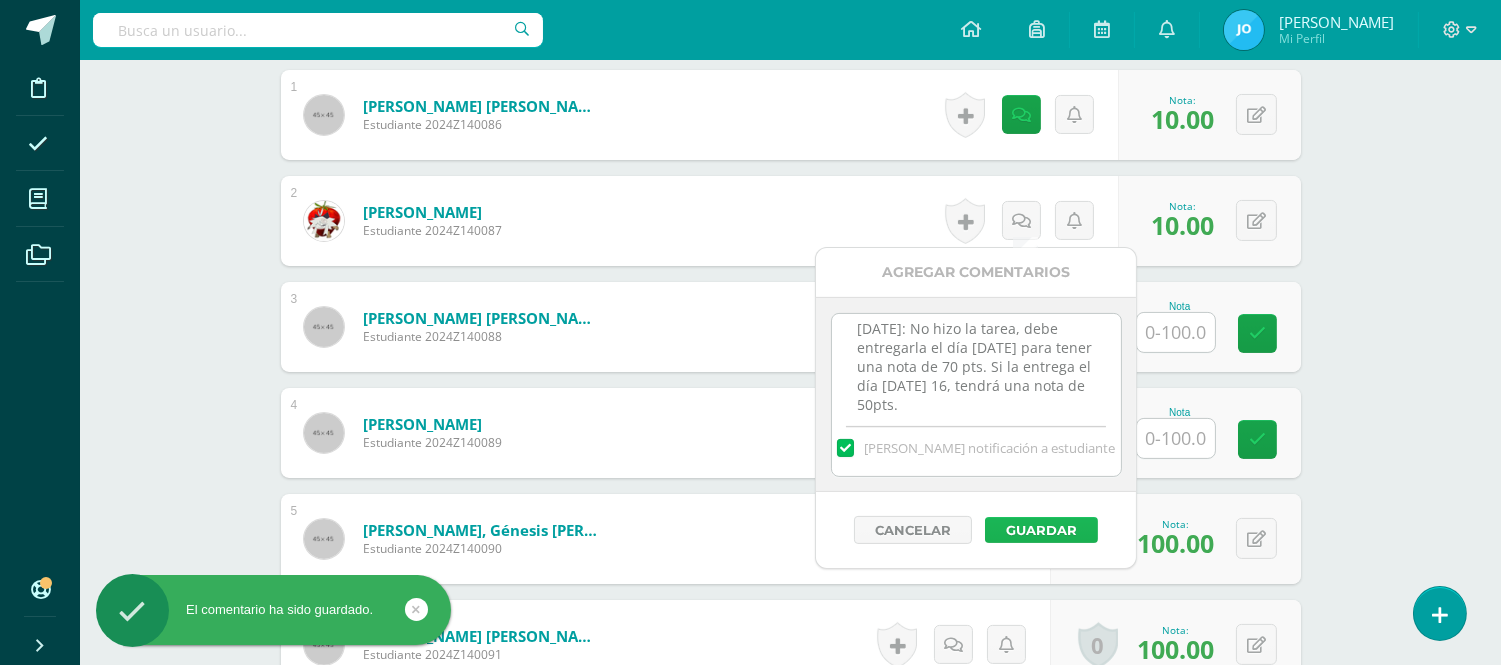 click on "Guardar" at bounding box center (1041, 530) 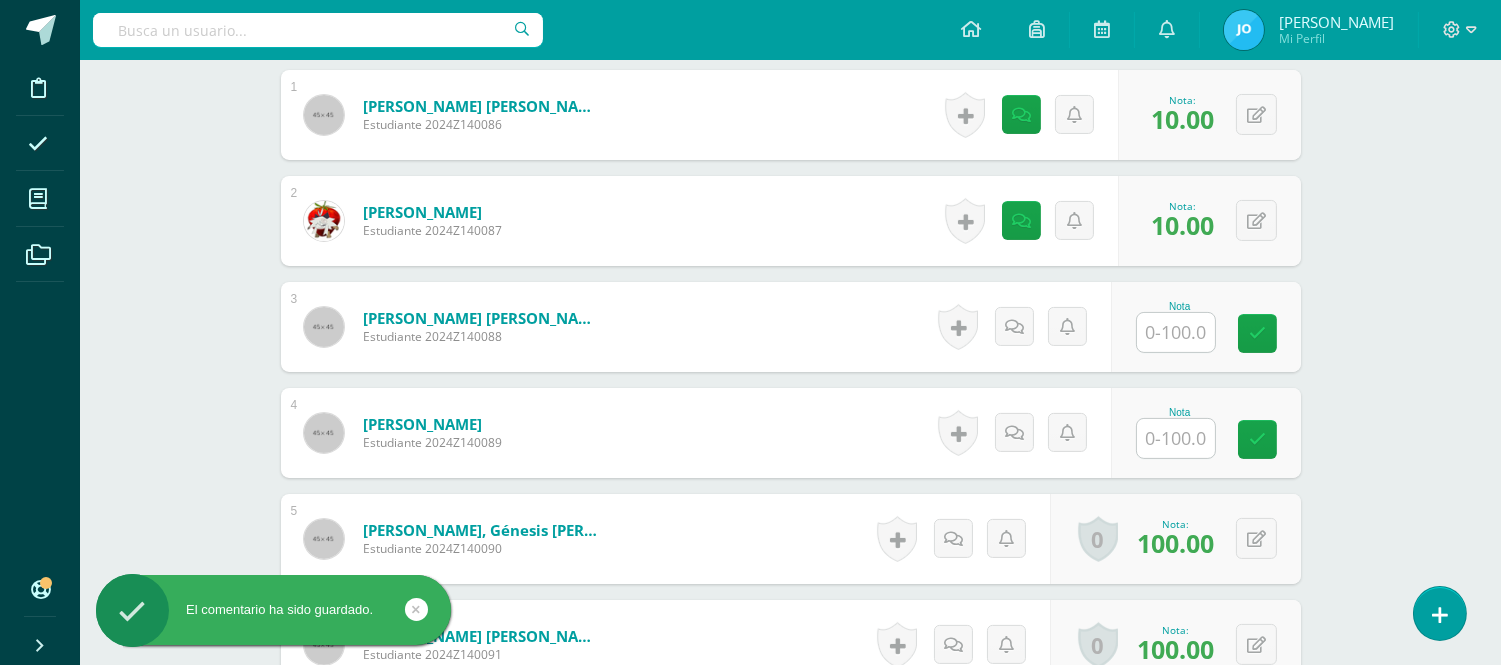 click on "Nota" at bounding box center (1206, 327) 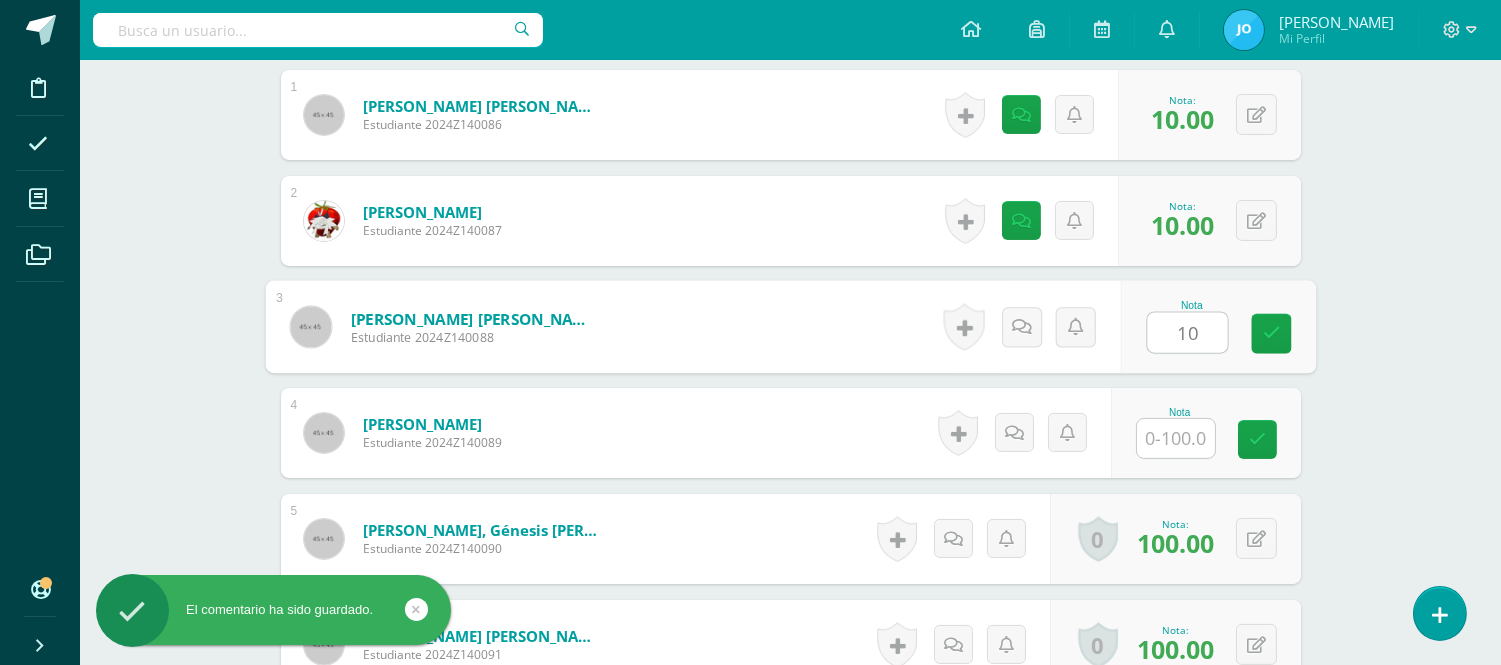 type on "10" 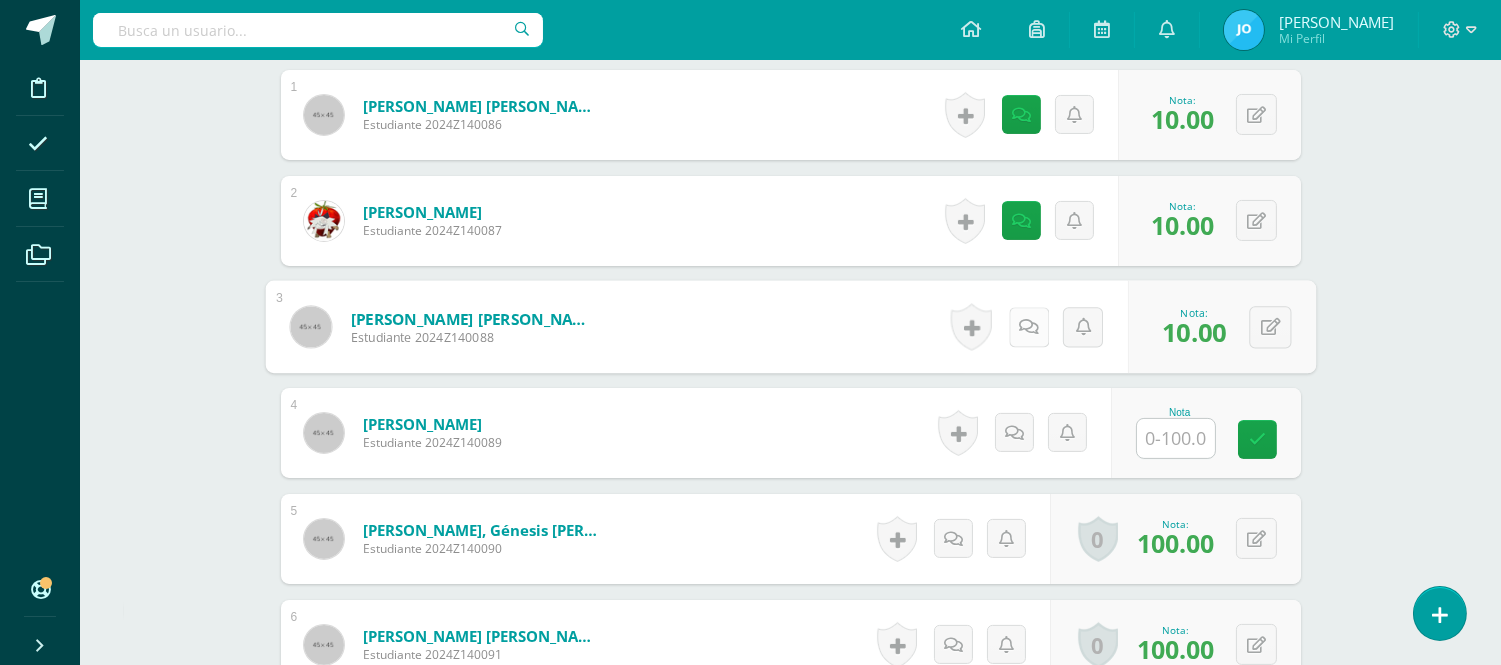 click at bounding box center [1028, 327] 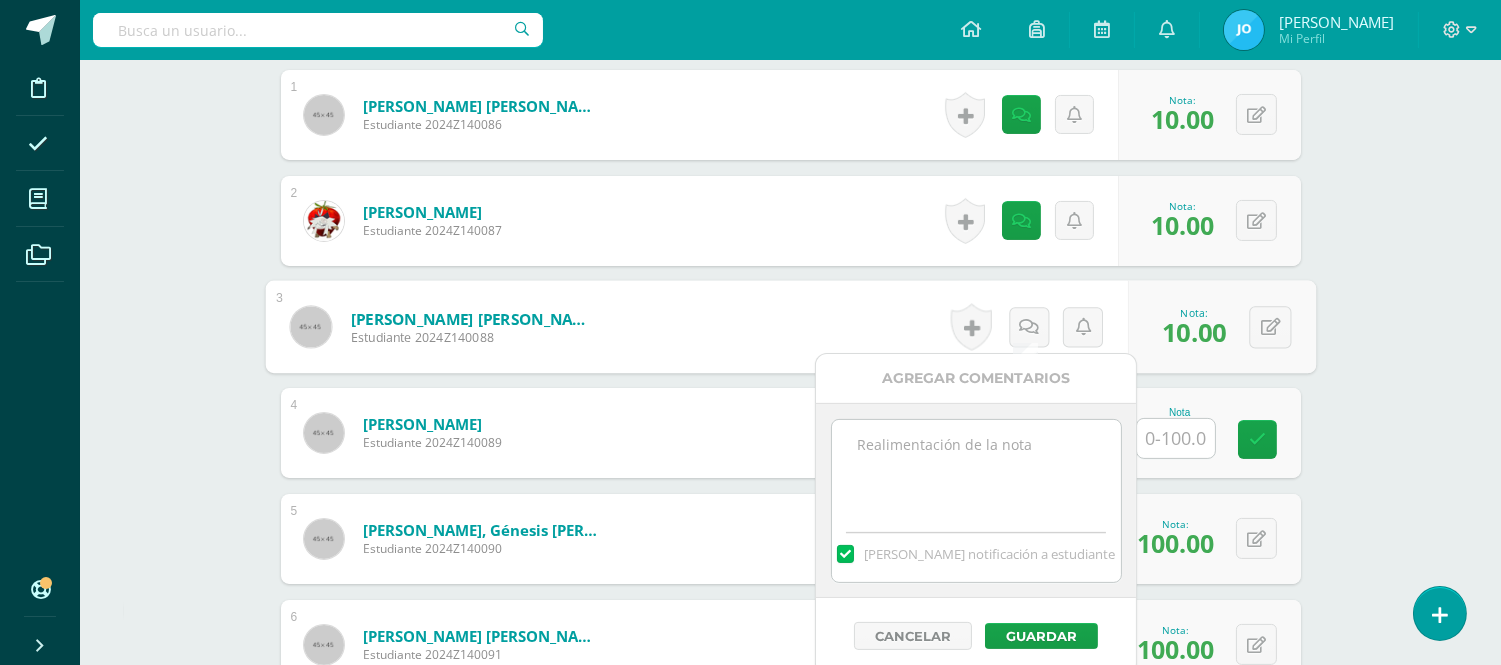 click at bounding box center (976, 470) 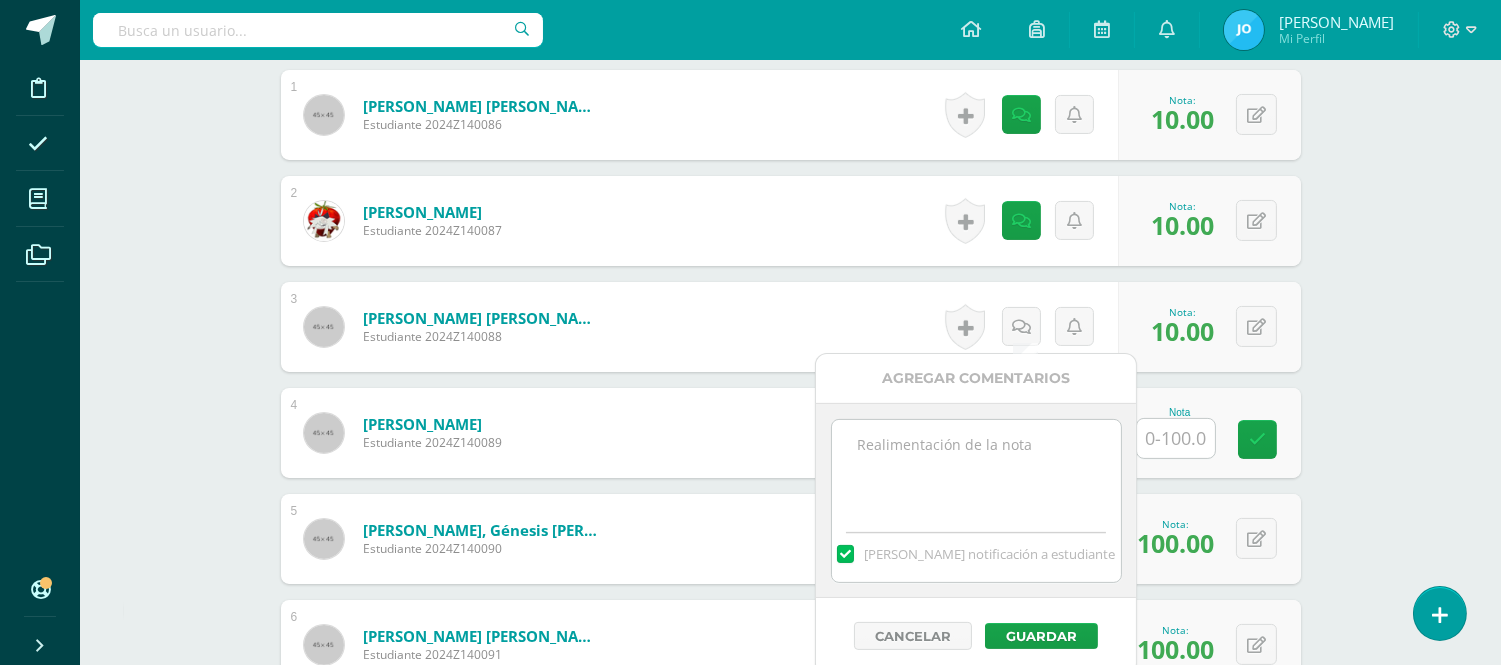 paste on "14-07-2025: No hizo la tarea, debe entregarla el día martes 15 de julio para tener una nota de 70 pts. Si la entrega el día miércoles 16, tendrá una nota de 50pts." 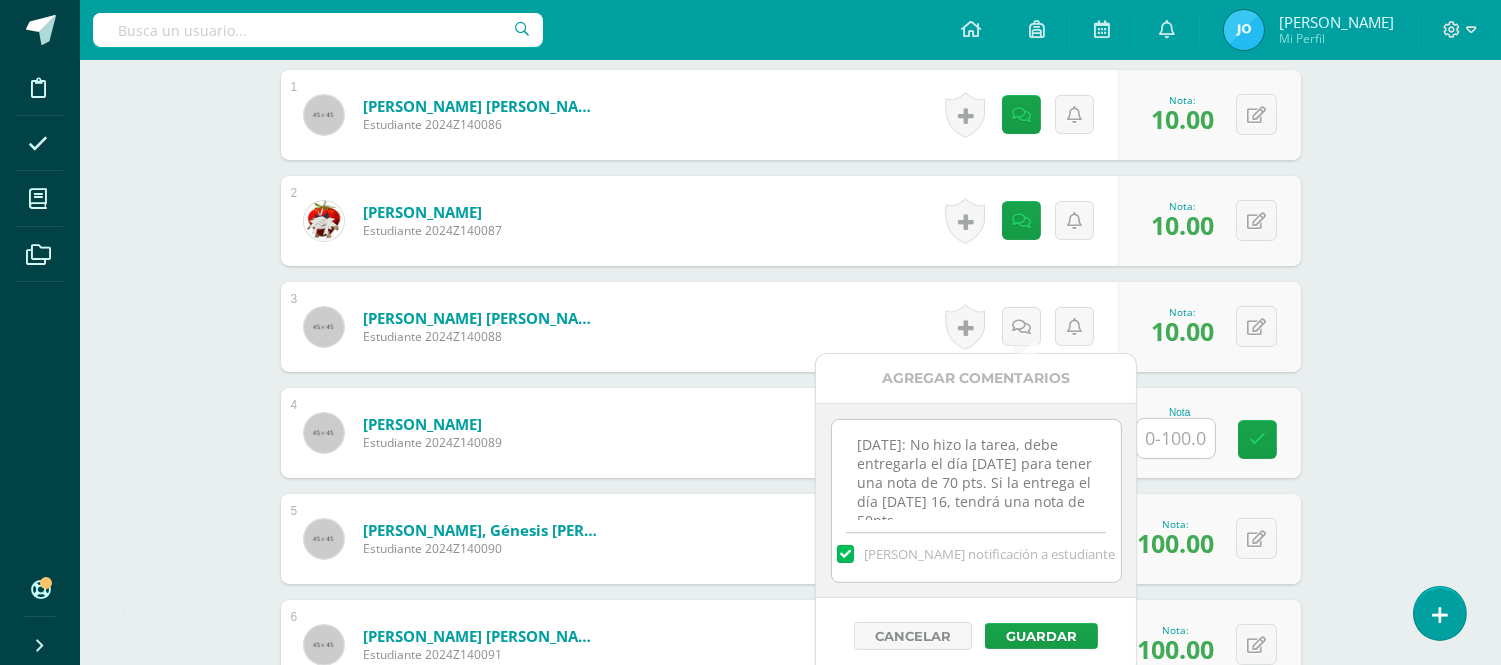 scroll, scrollTop: 10, scrollLeft: 0, axis: vertical 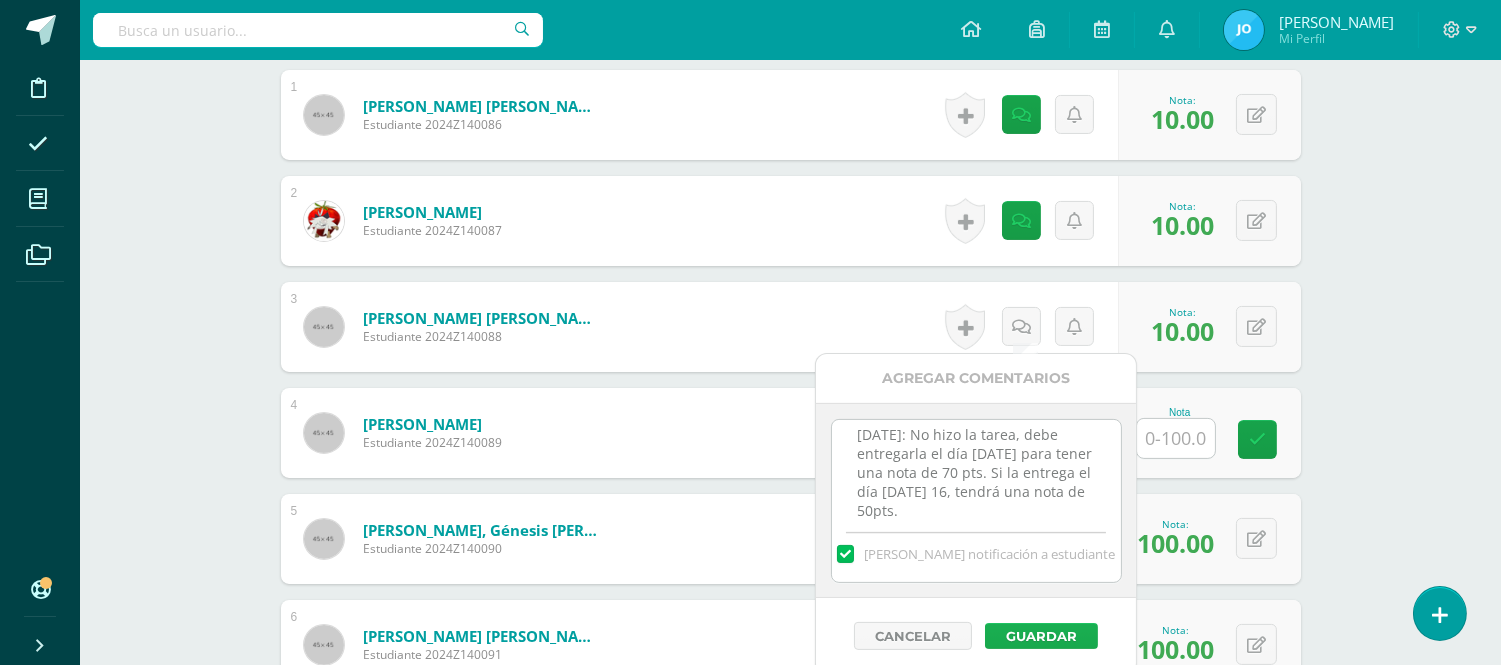 type on "14-07-2025: No hizo la tarea, debe entregarla el día martes 15 de julio para tener una nota de 70 pts. Si la entrega el día miércoles 16, tendrá una nota de 50pts." 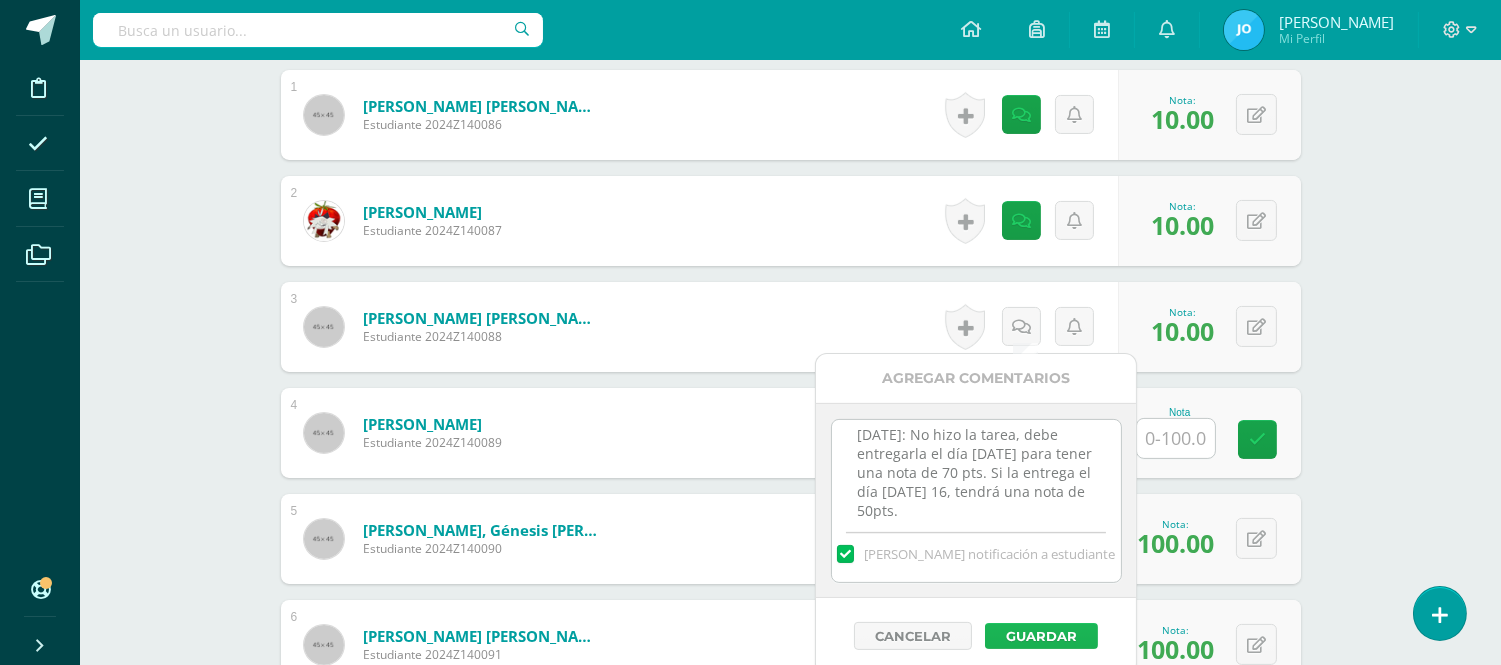 click on "Guardar" at bounding box center [1041, 636] 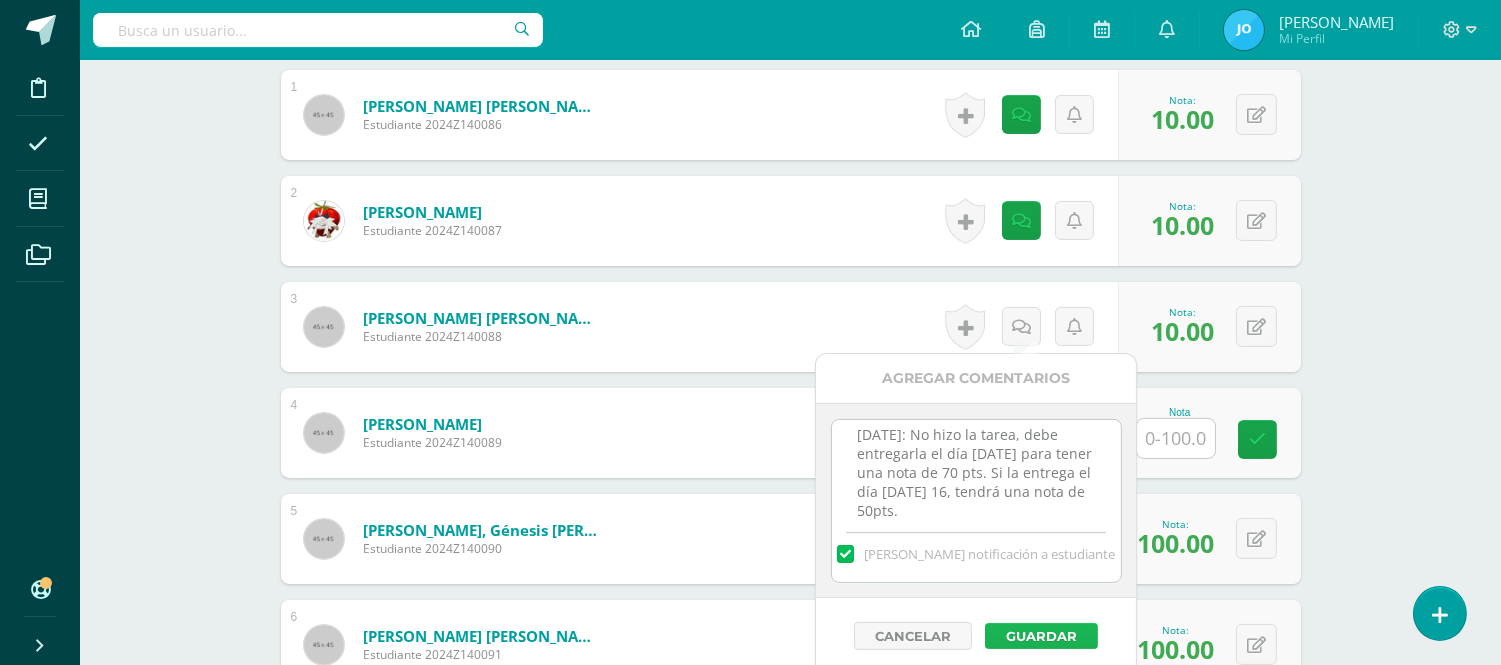 click on "Guardar" at bounding box center [1041, 636] 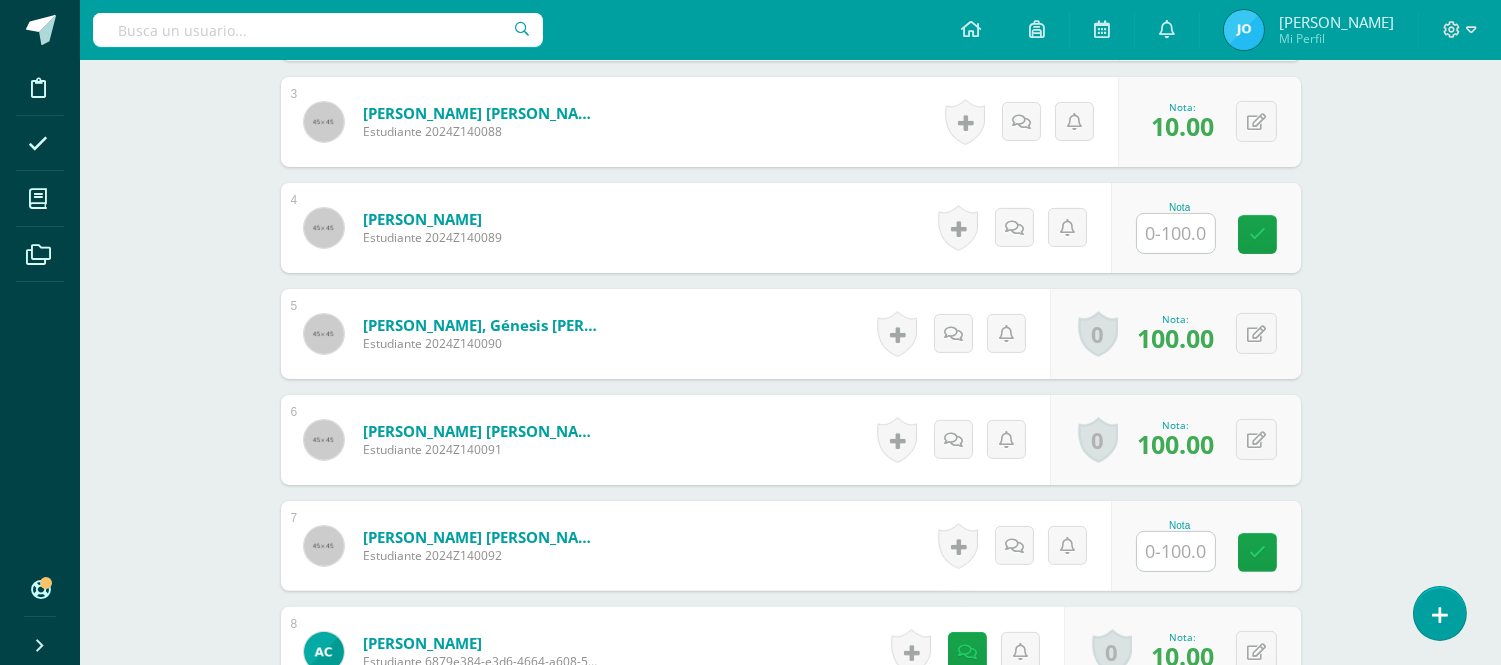 scroll, scrollTop: 1135, scrollLeft: 0, axis: vertical 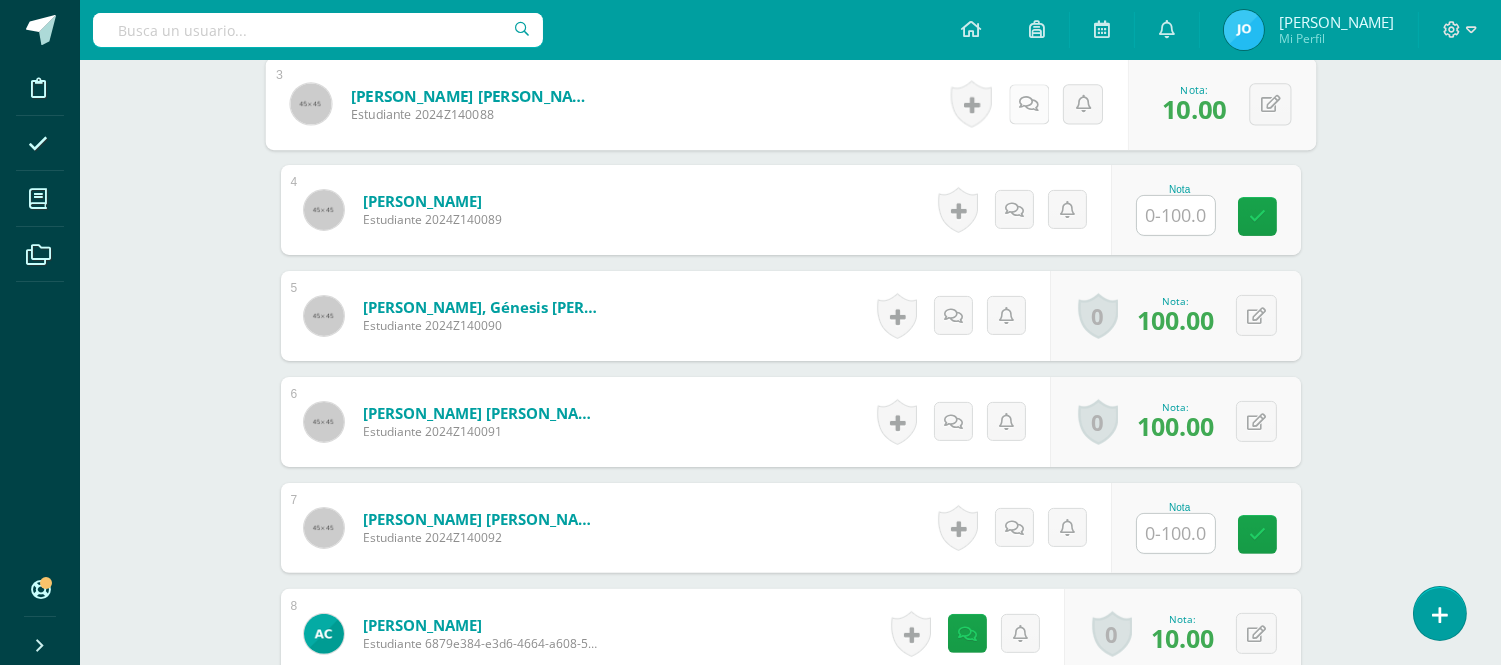 click at bounding box center (1028, 104) 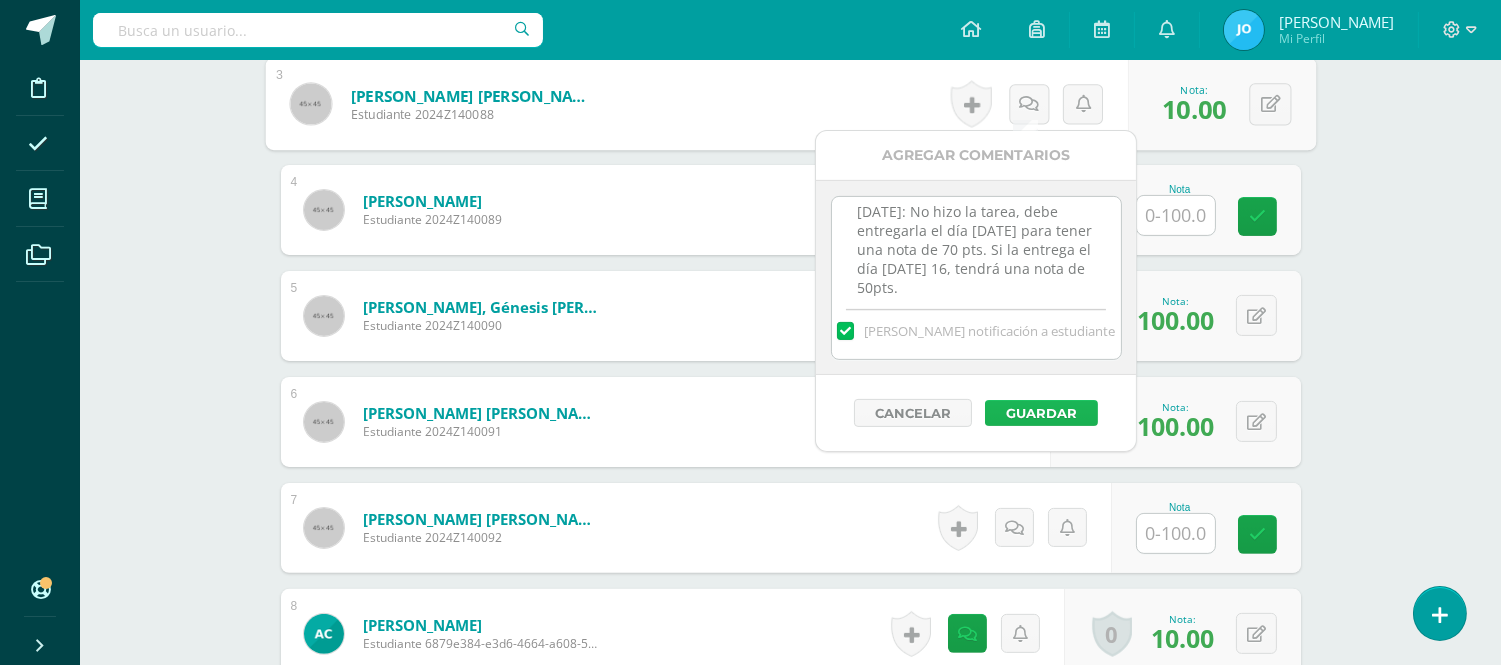click on "Guardar" at bounding box center (1041, 413) 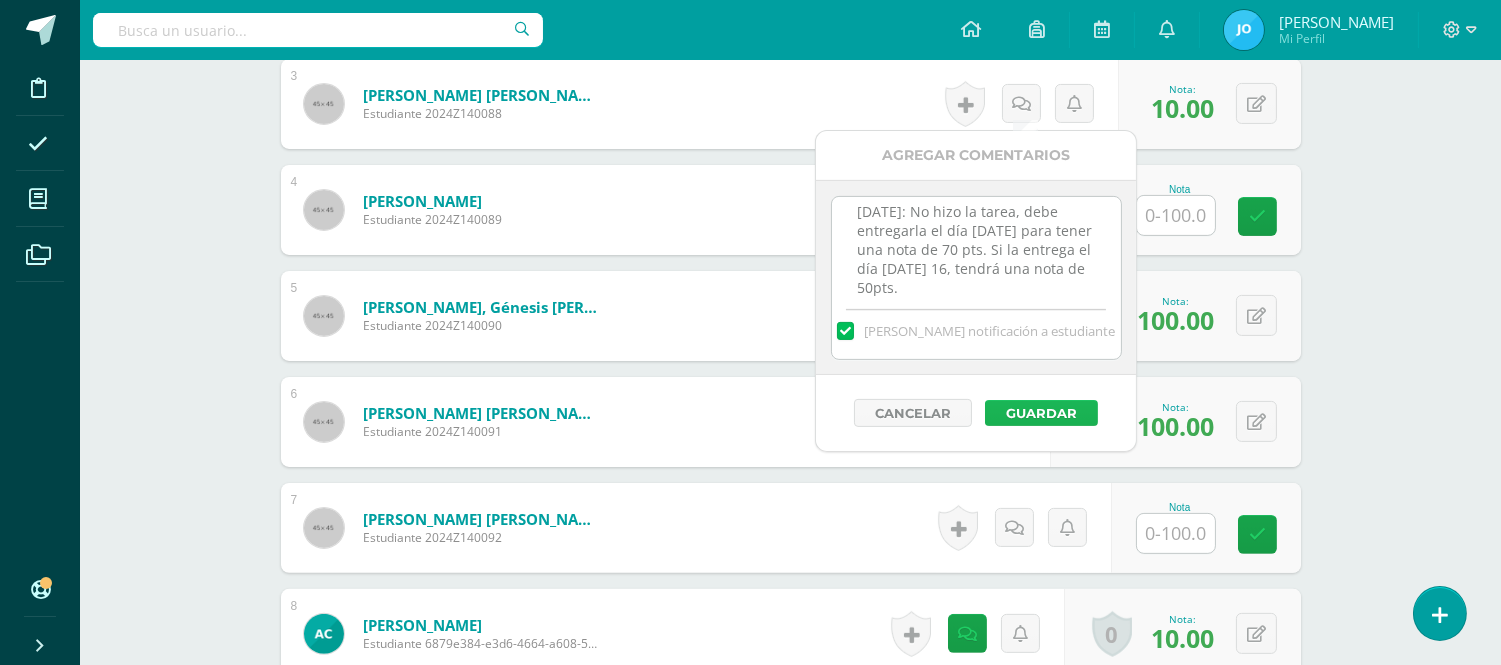 click on "Guardar" at bounding box center (1041, 413) 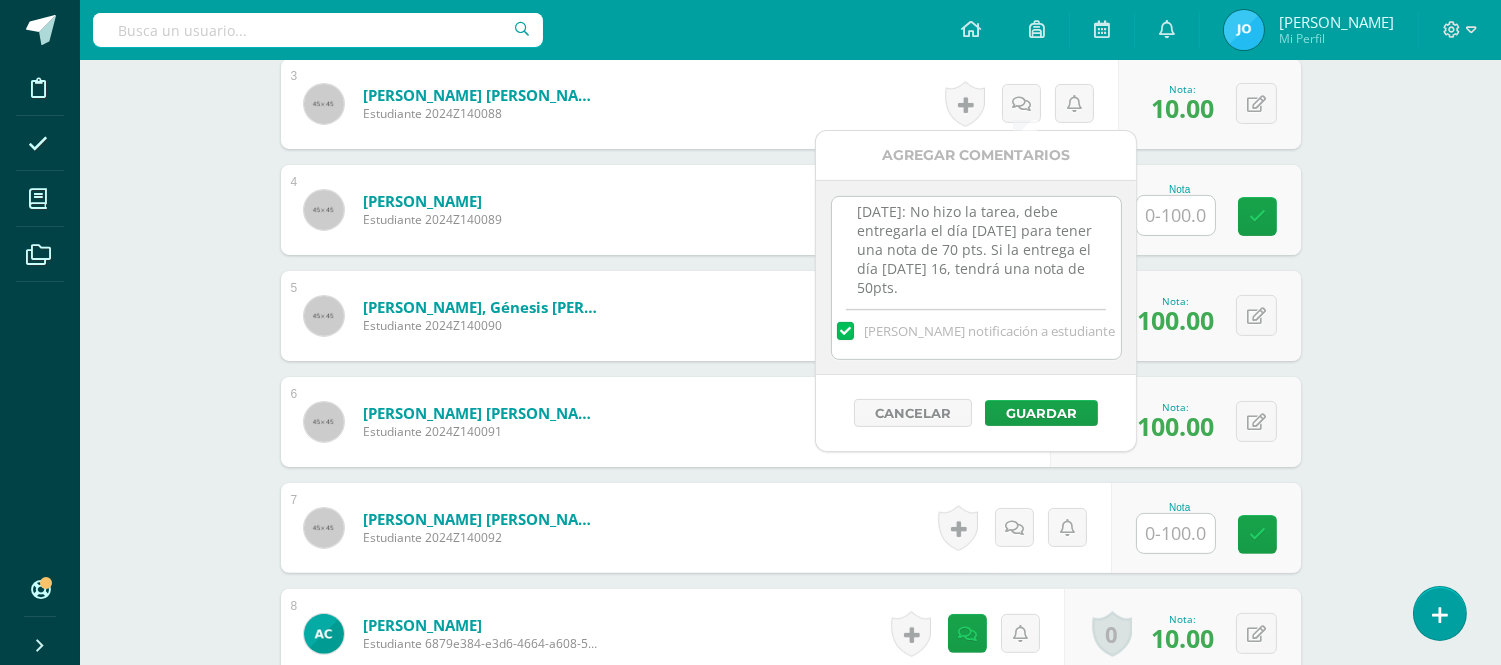 click at bounding box center [1176, 215] 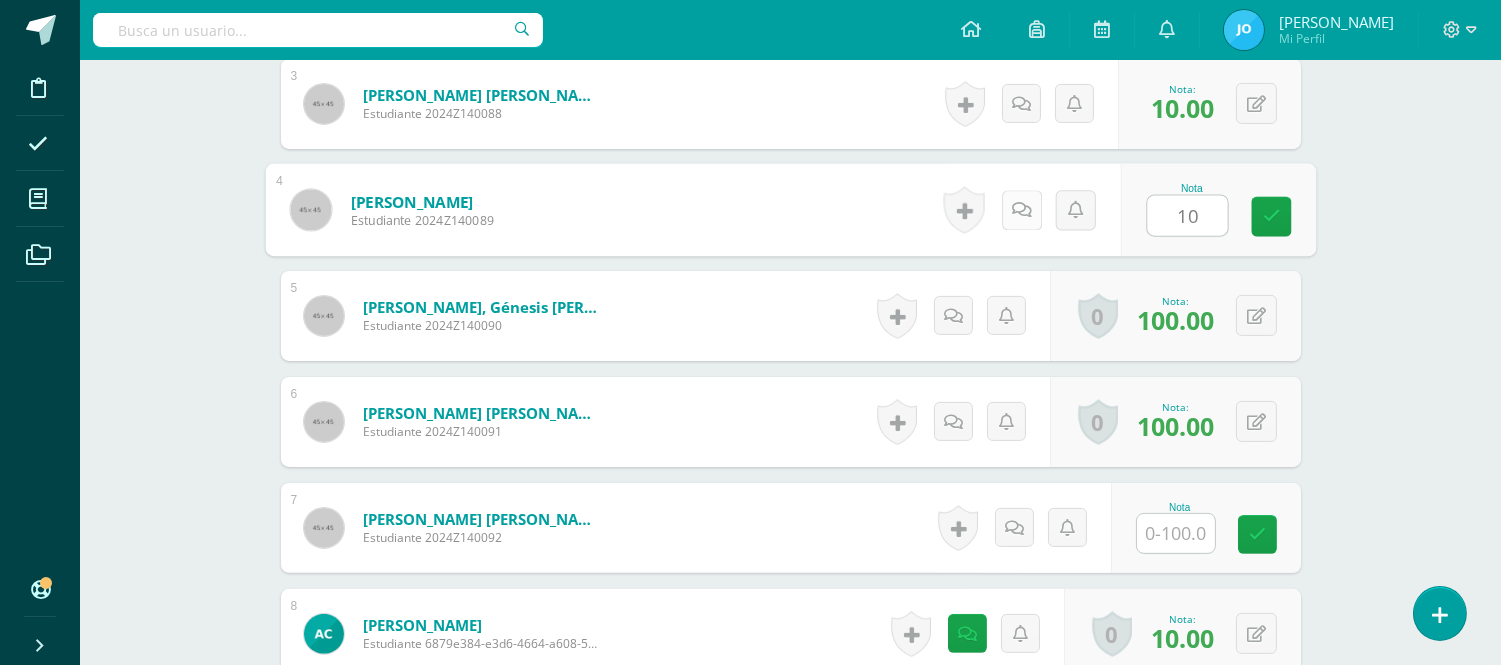 type on "10" 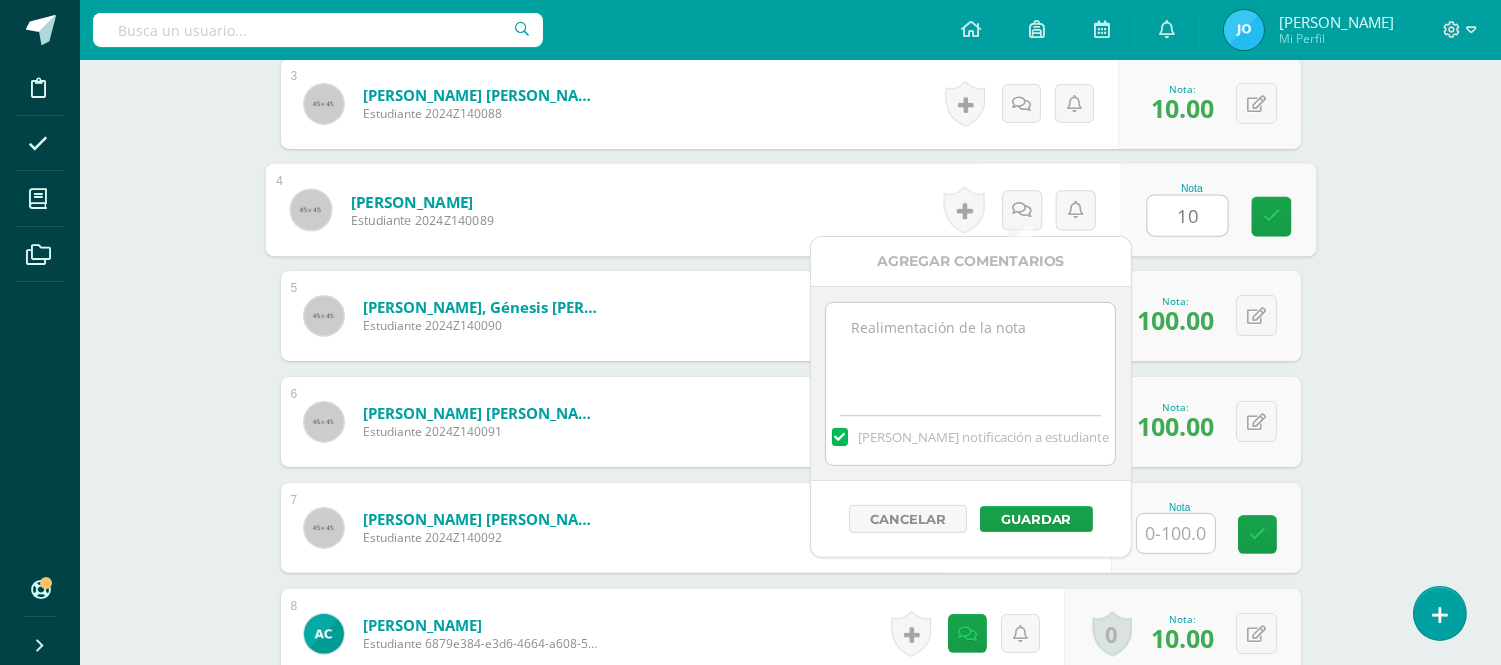 click at bounding box center (970, 353) 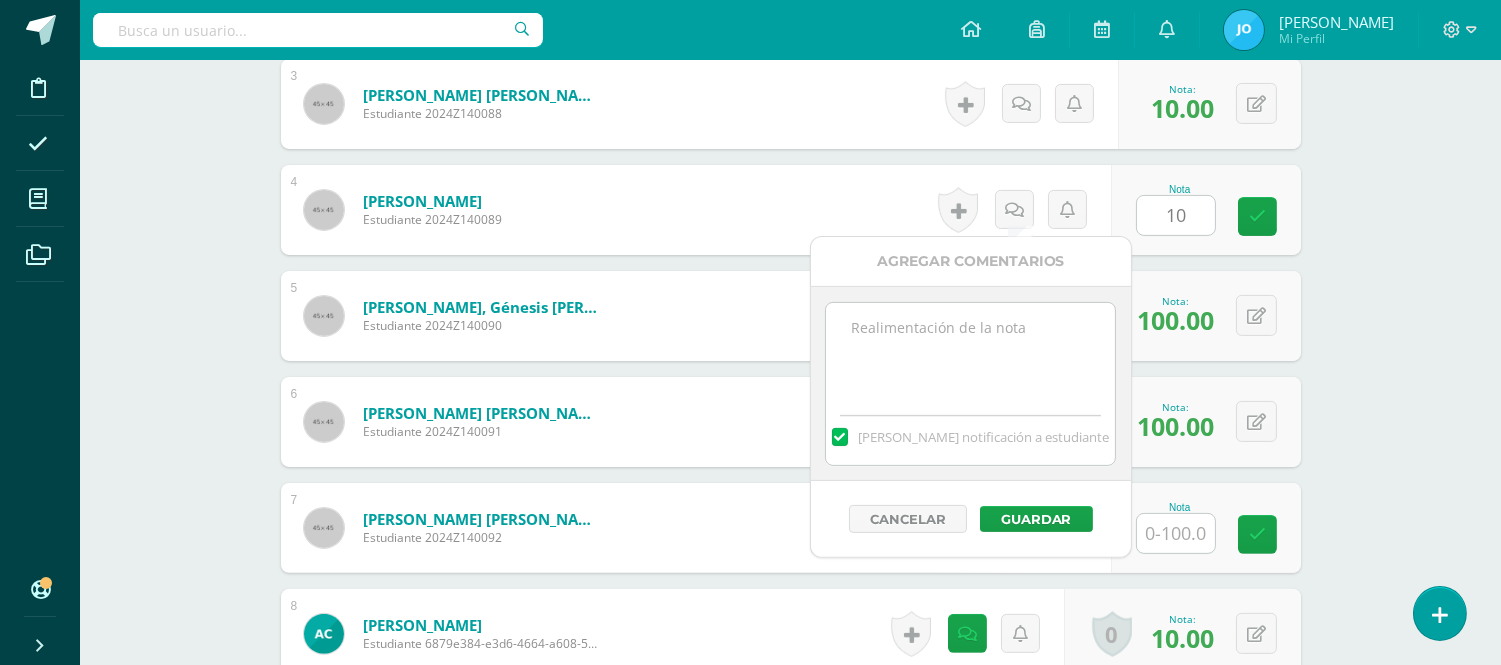 paste on "14-07-2025: No hizo la tarea, debe entregarla el día martes 15 de julio para tener una nota de 70 pts. Si la entrega el día miércoles 16, tendrá una nota de 50pts." 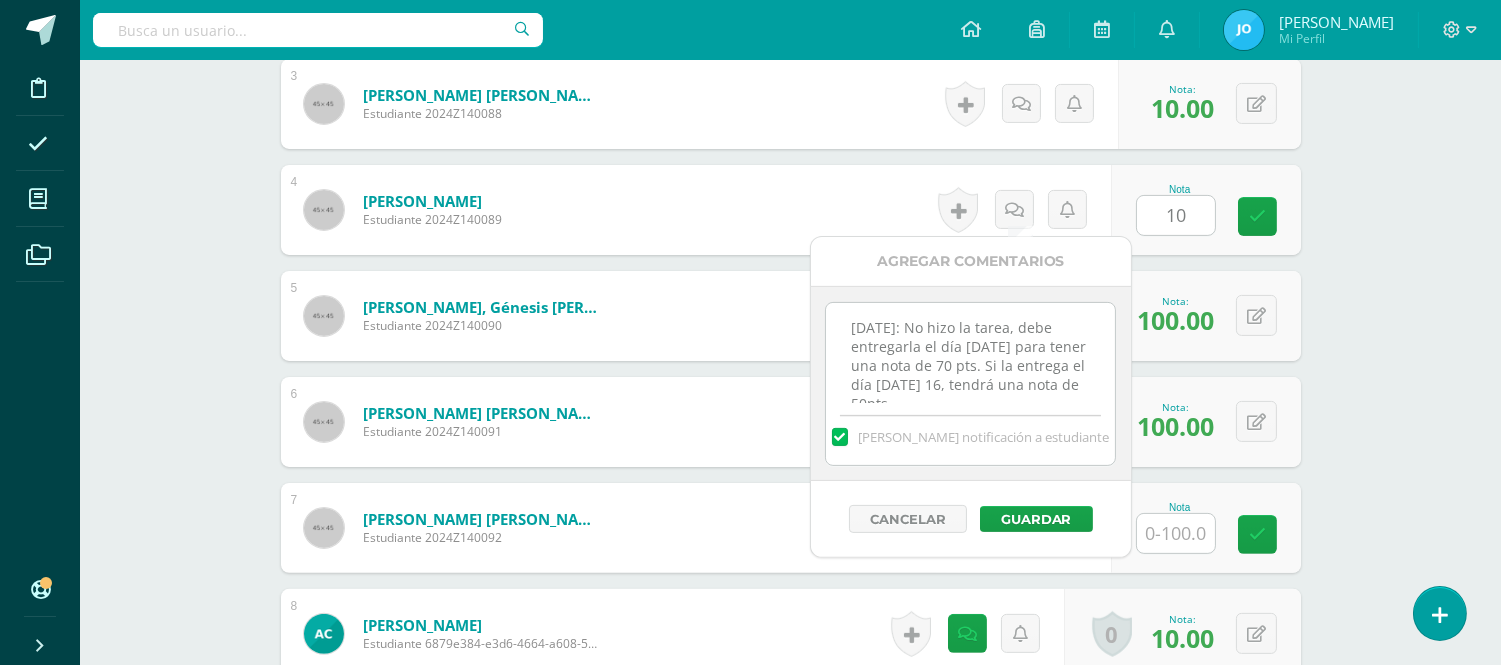 scroll, scrollTop: 10, scrollLeft: 0, axis: vertical 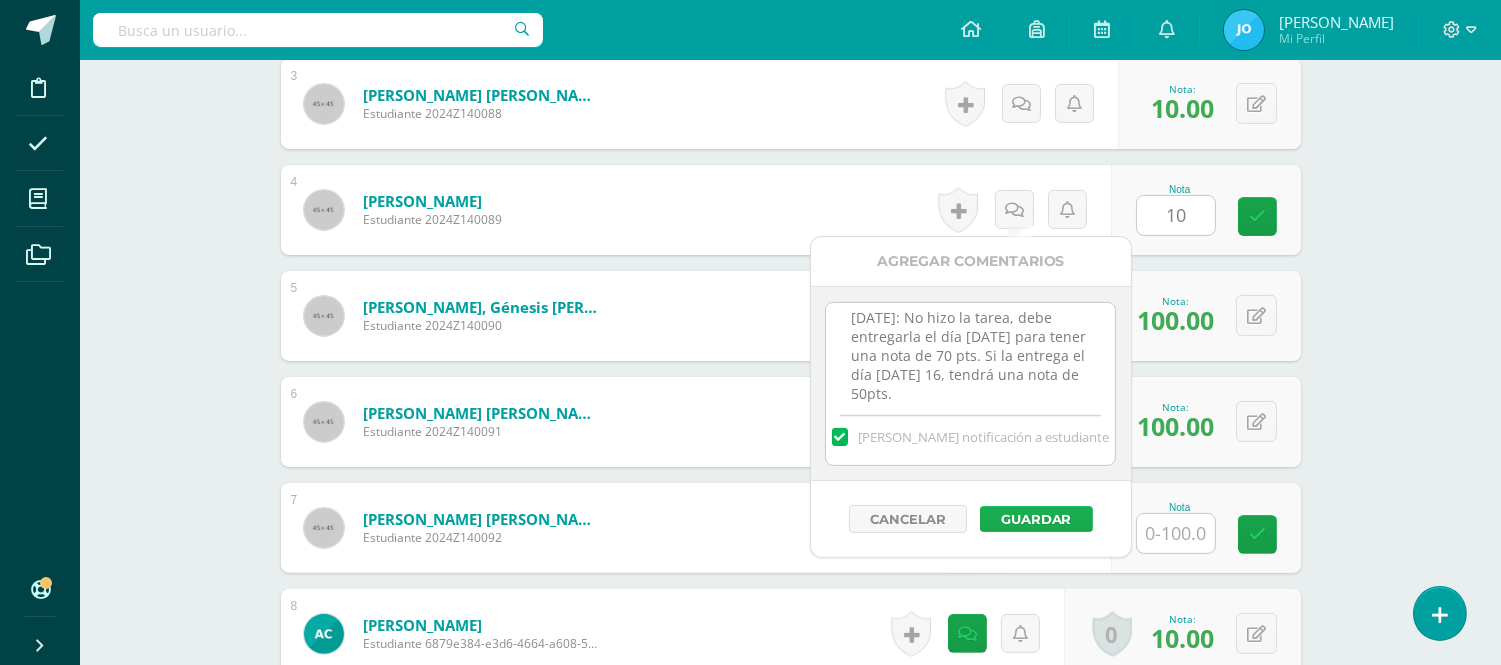 type on "14-07-2025: No hizo la tarea, debe entregarla el día martes 15 de julio para tener una nota de 70 pts. Si la entrega el día miércoles 16, tendrá una nota de 50pts." 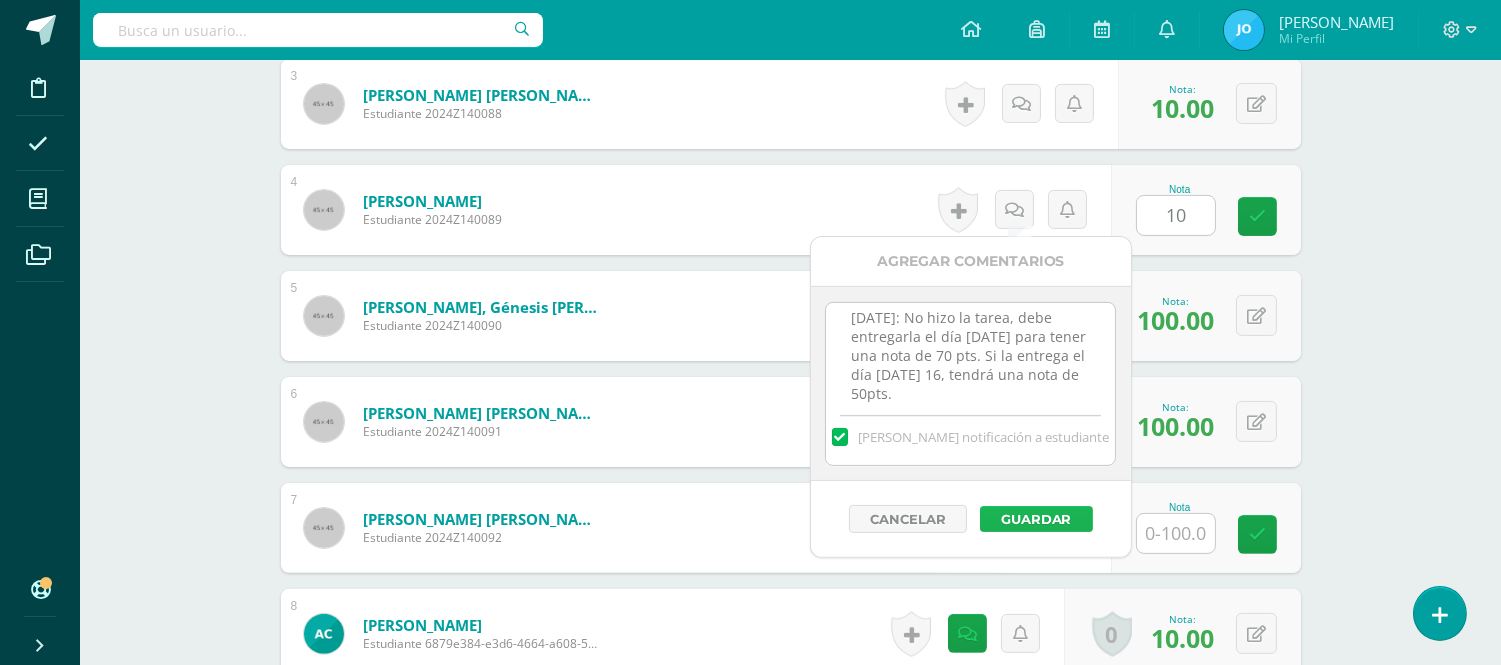 click on "Guardar" at bounding box center (1036, 519) 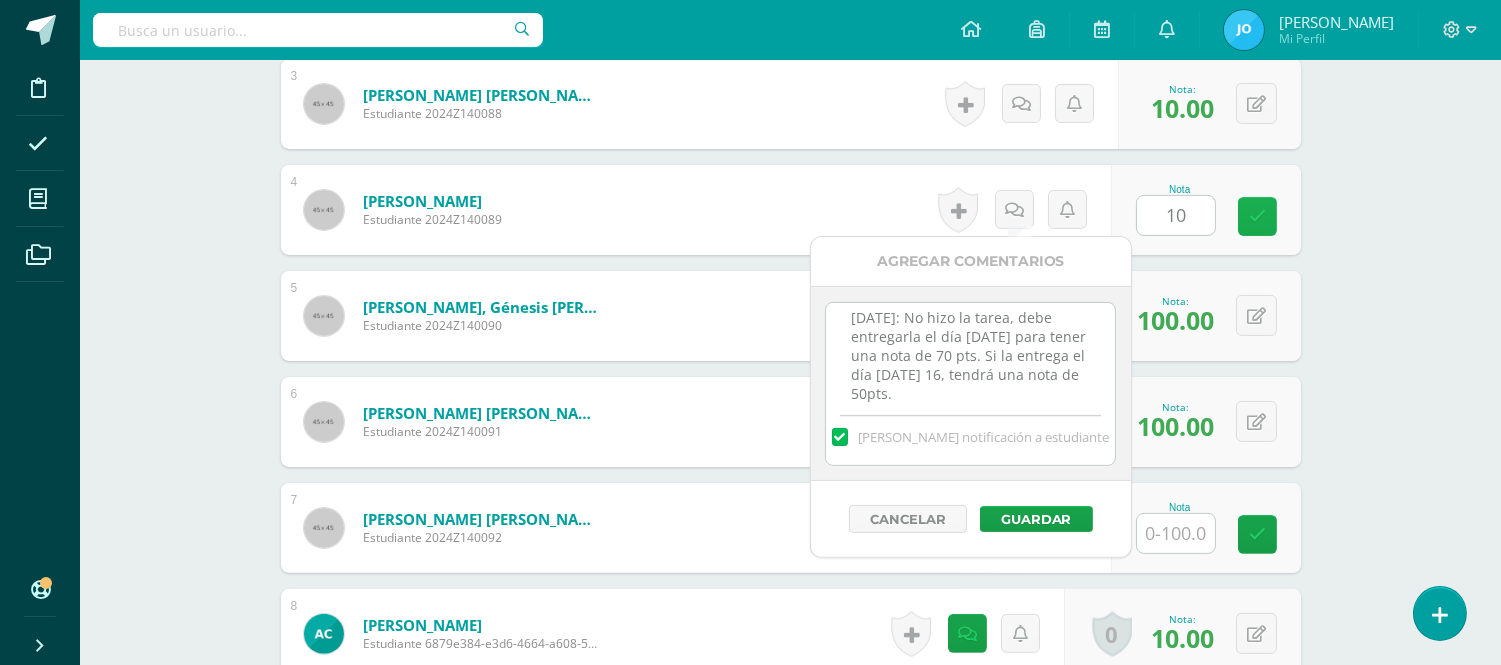 click at bounding box center [1257, 216] 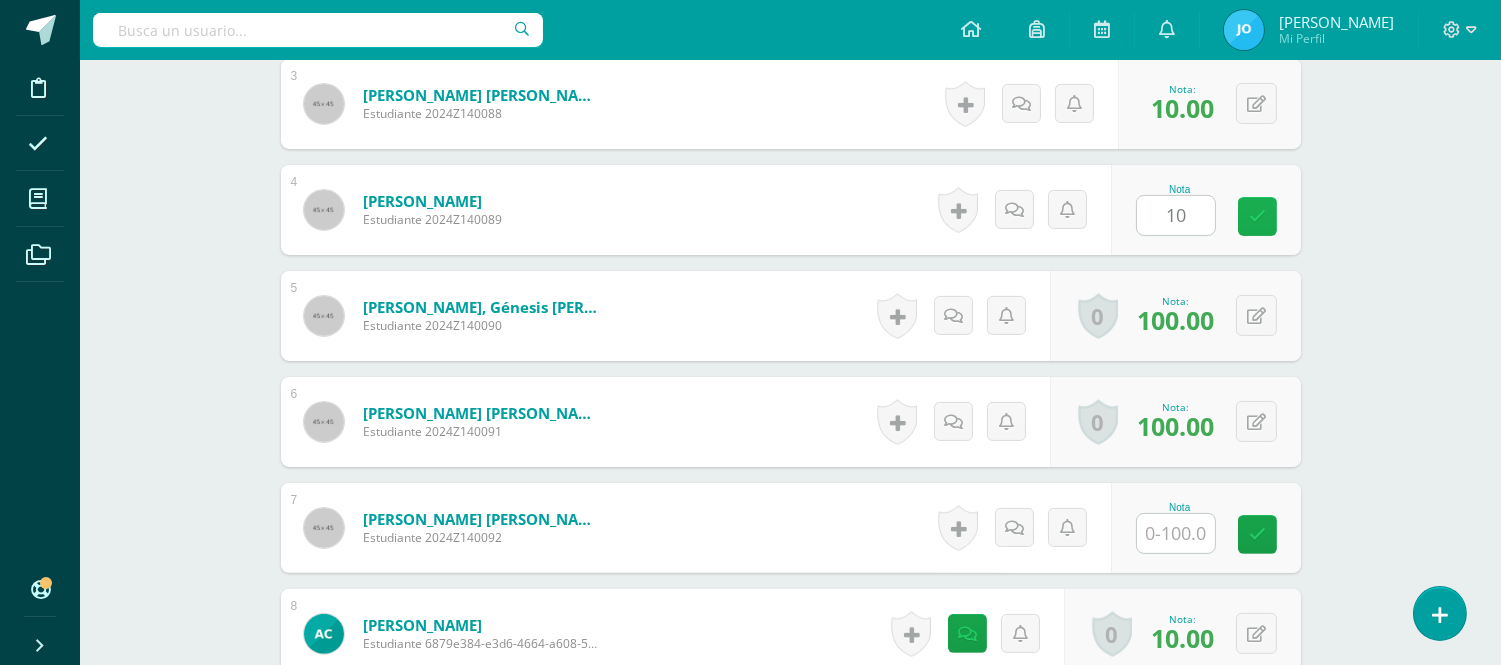 click at bounding box center (1257, 216) 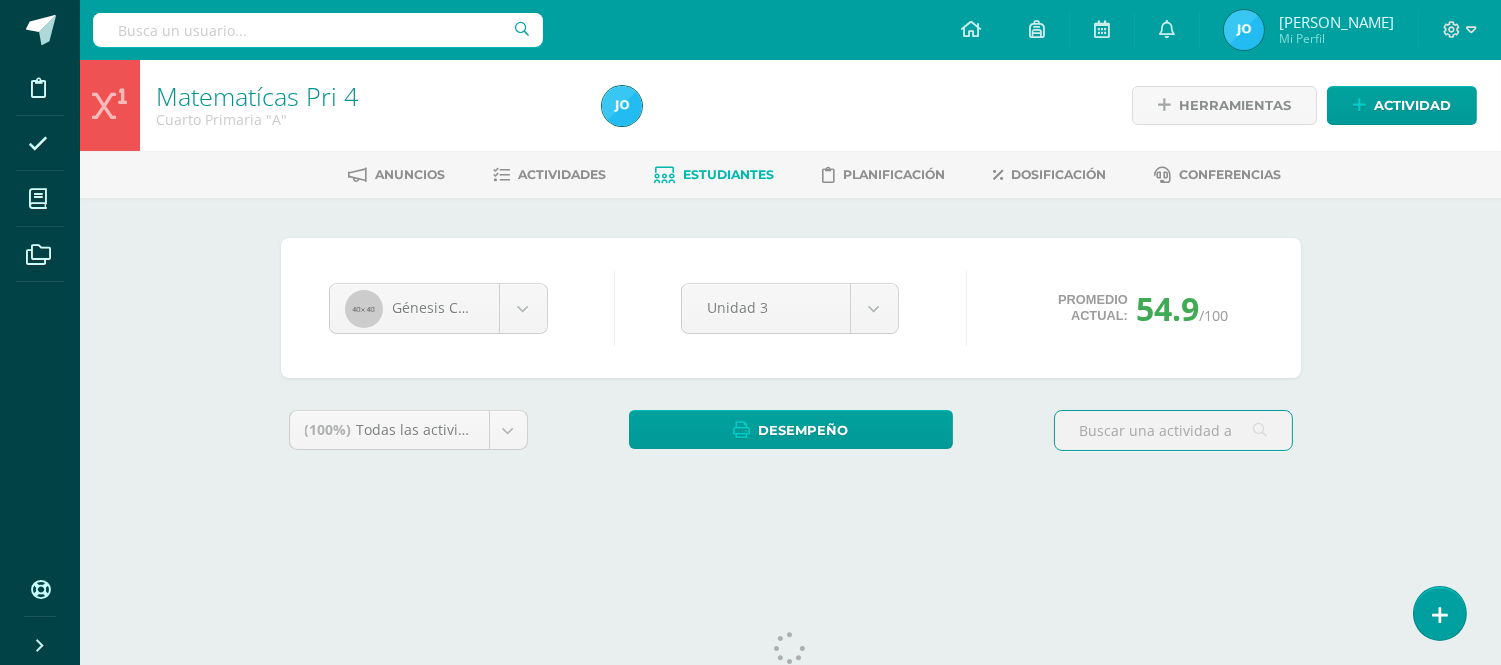 scroll, scrollTop: 0, scrollLeft: 0, axis: both 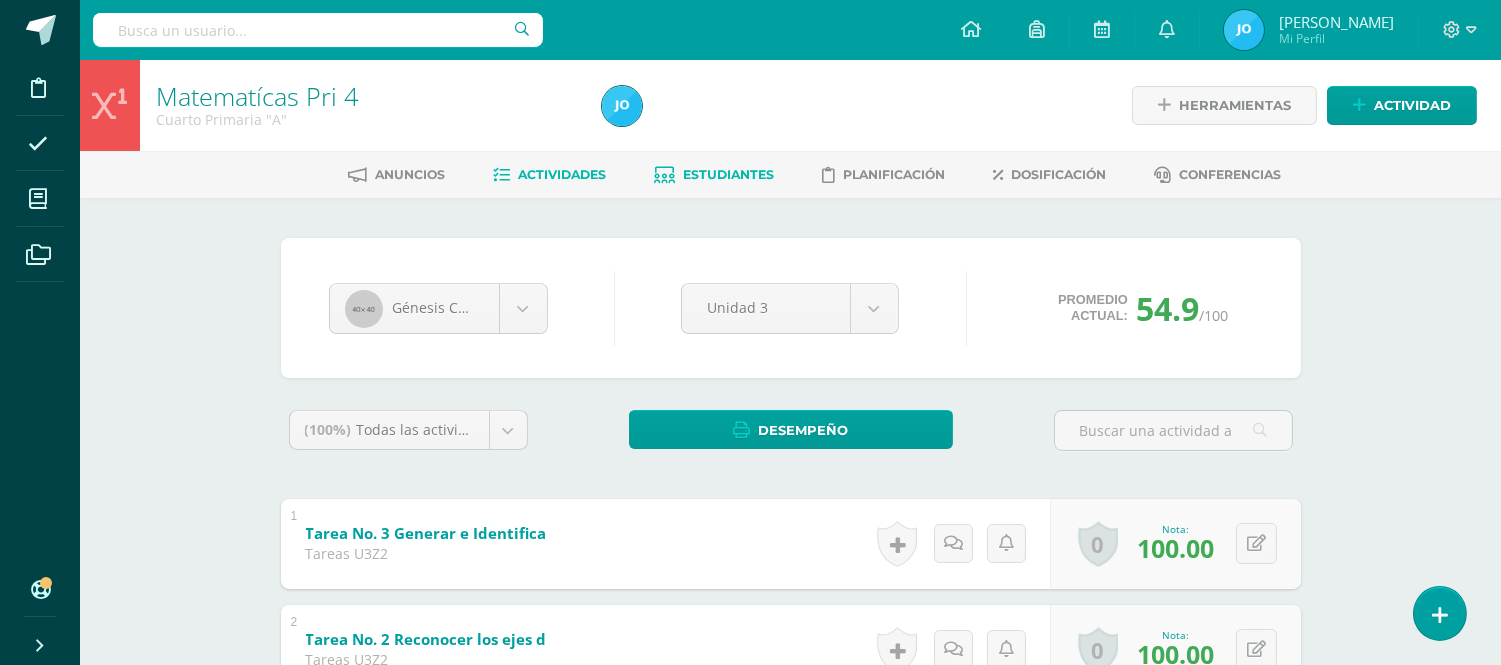 click on "Actividades" at bounding box center (562, 174) 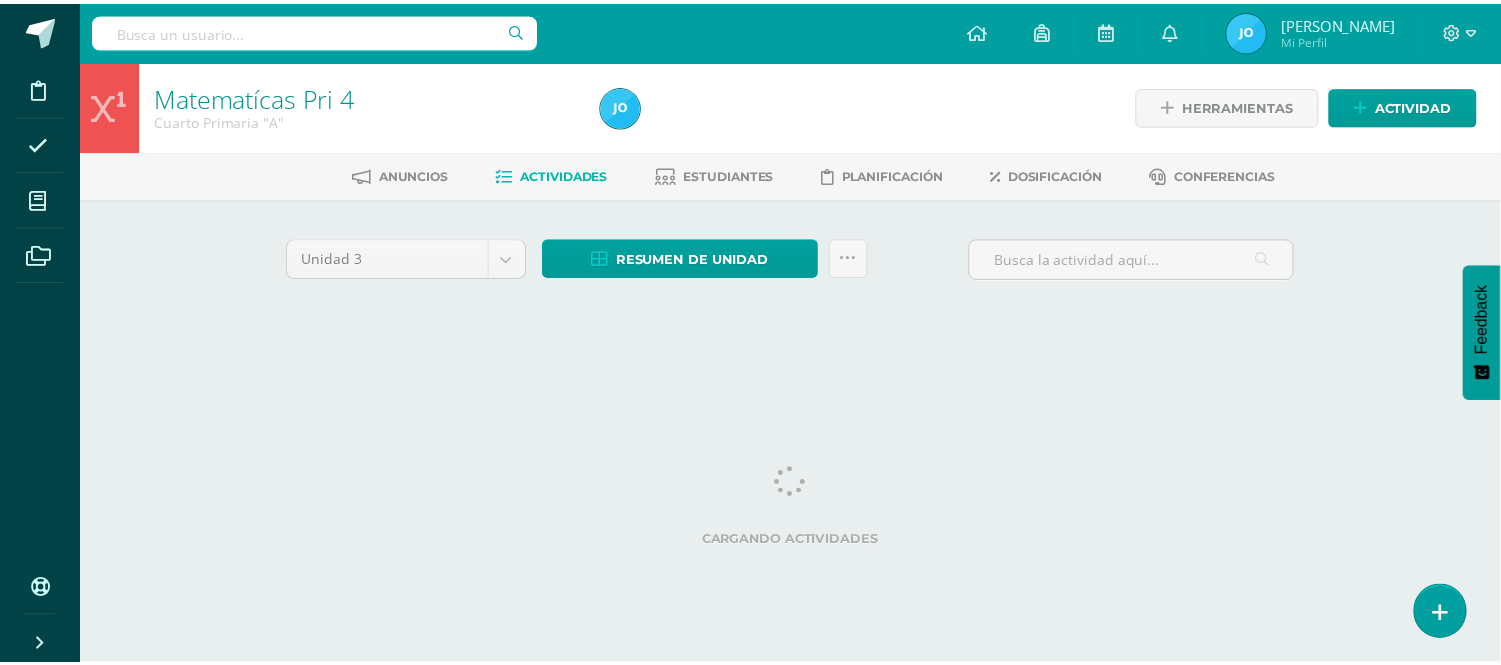 scroll, scrollTop: 0, scrollLeft: 0, axis: both 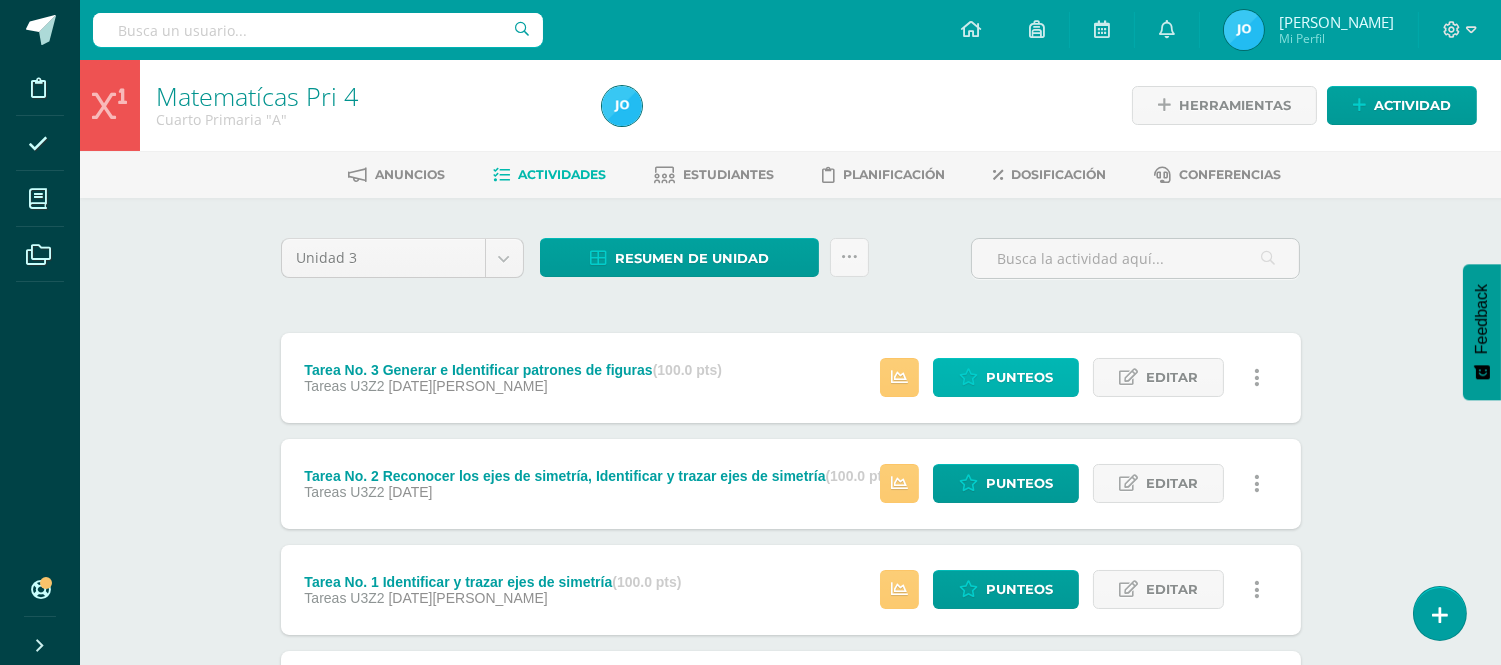 click on "Punteos" at bounding box center [1019, 377] 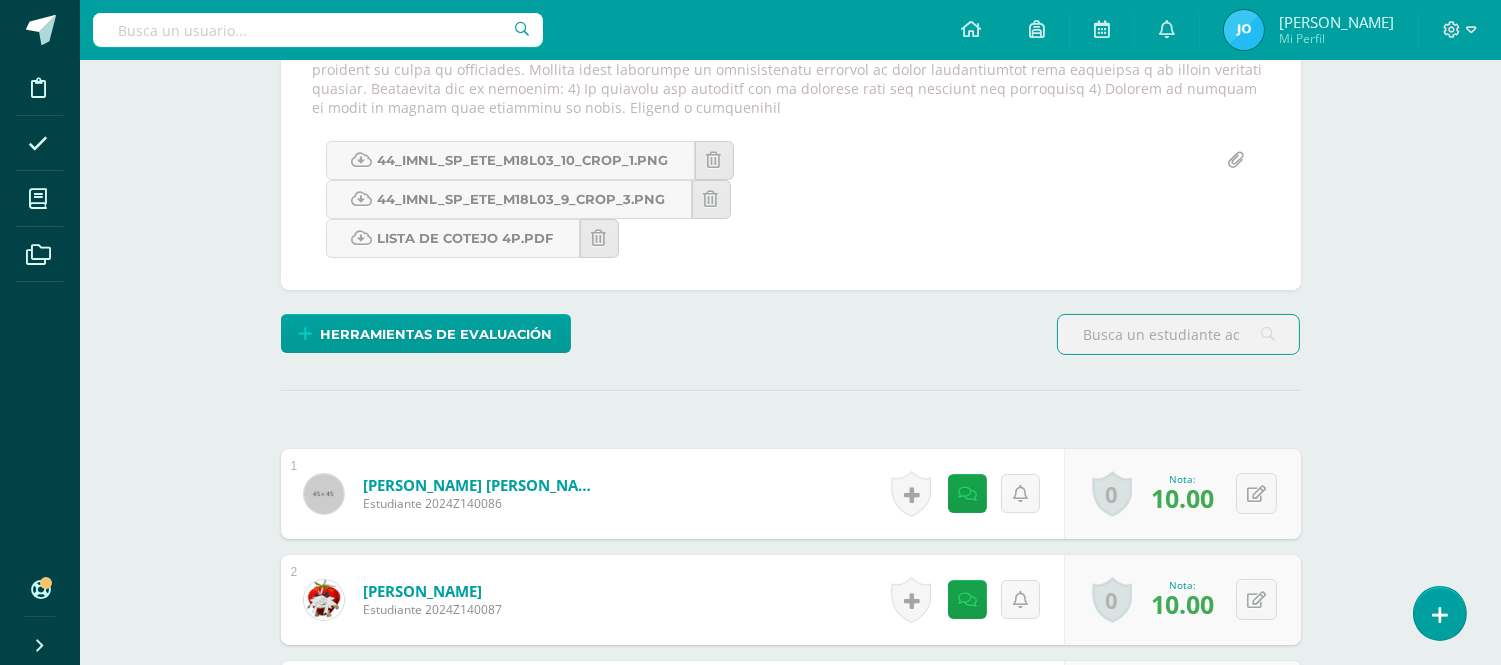 scroll, scrollTop: 0, scrollLeft: 0, axis: both 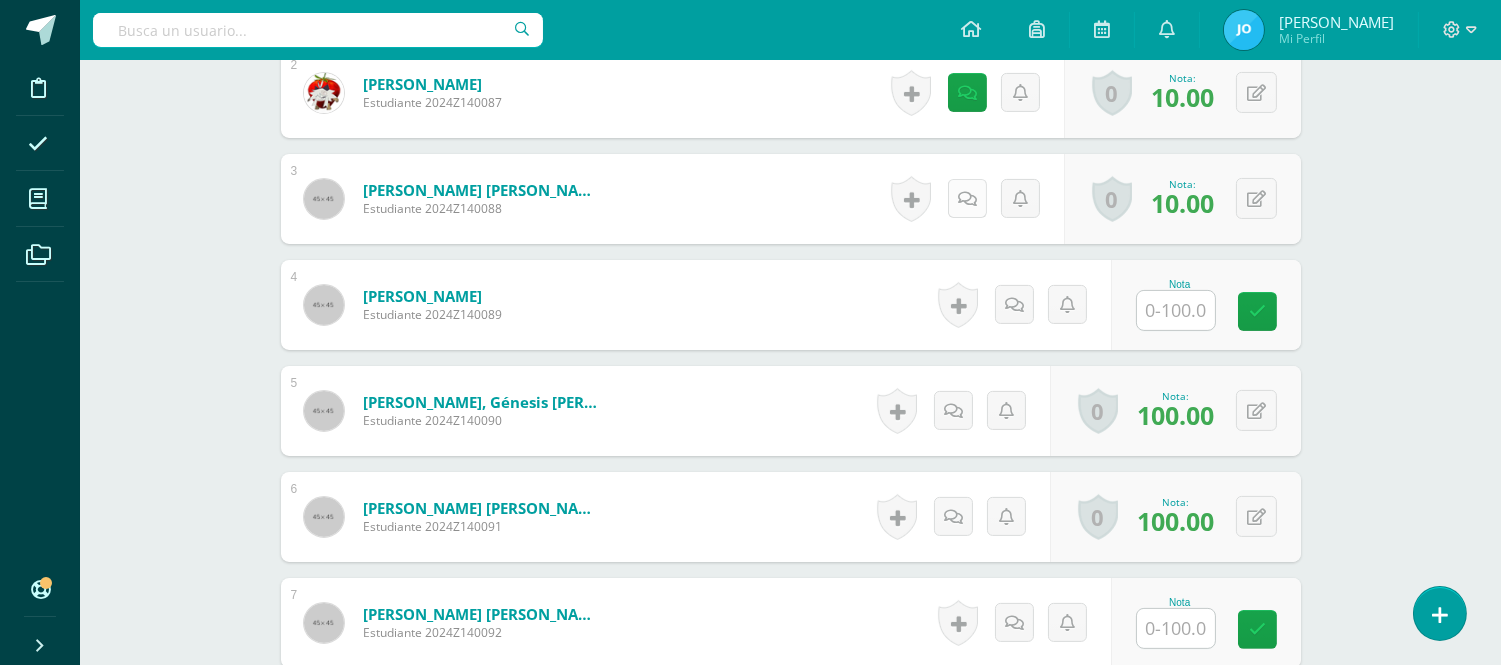 click at bounding box center (967, 199) 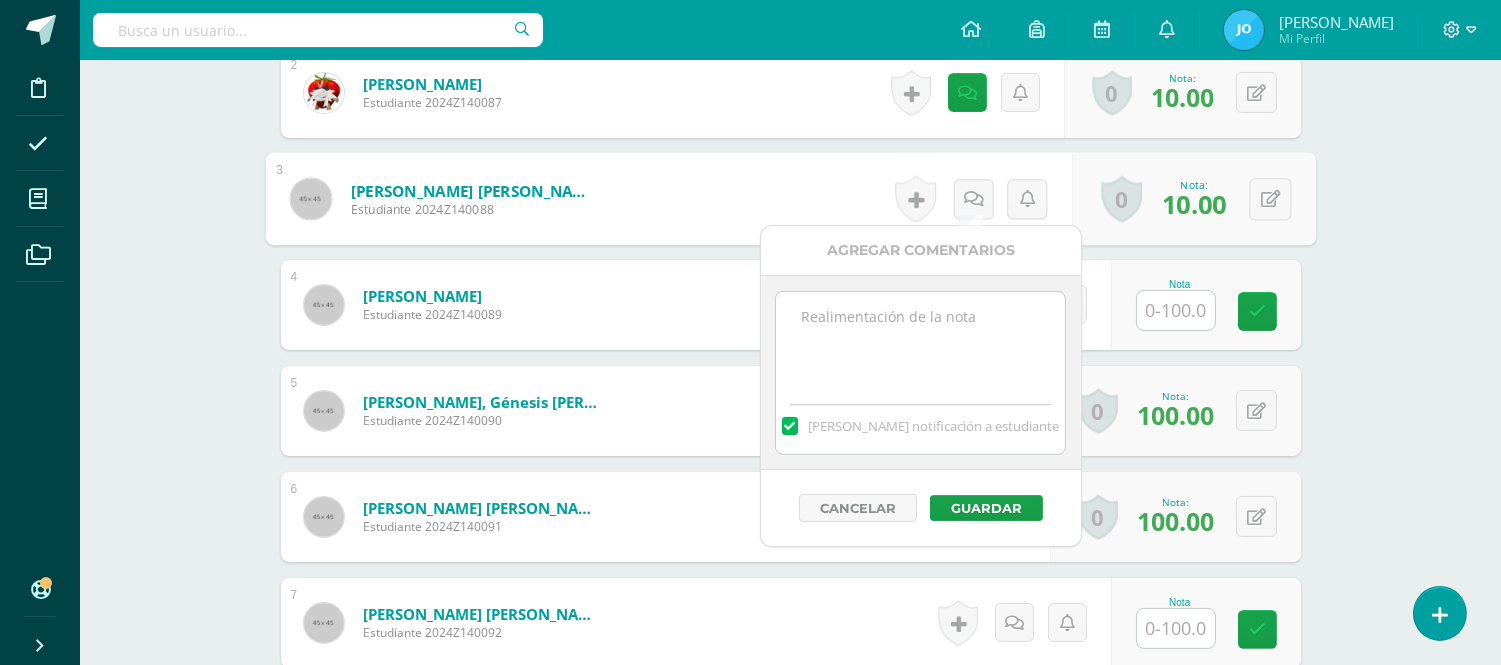 click at bounding box center (920, 342) 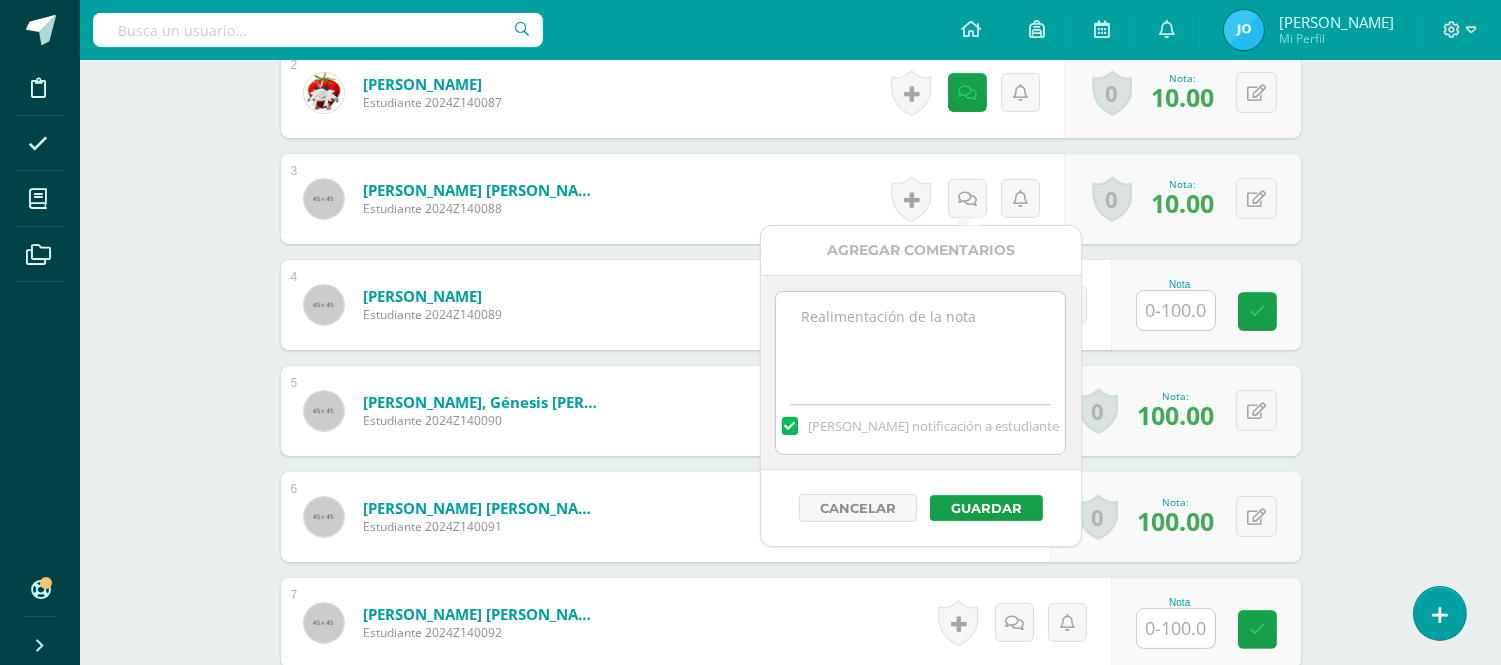scroll, scrollTop: 1041, scrollLeft: 0, axis: vertical 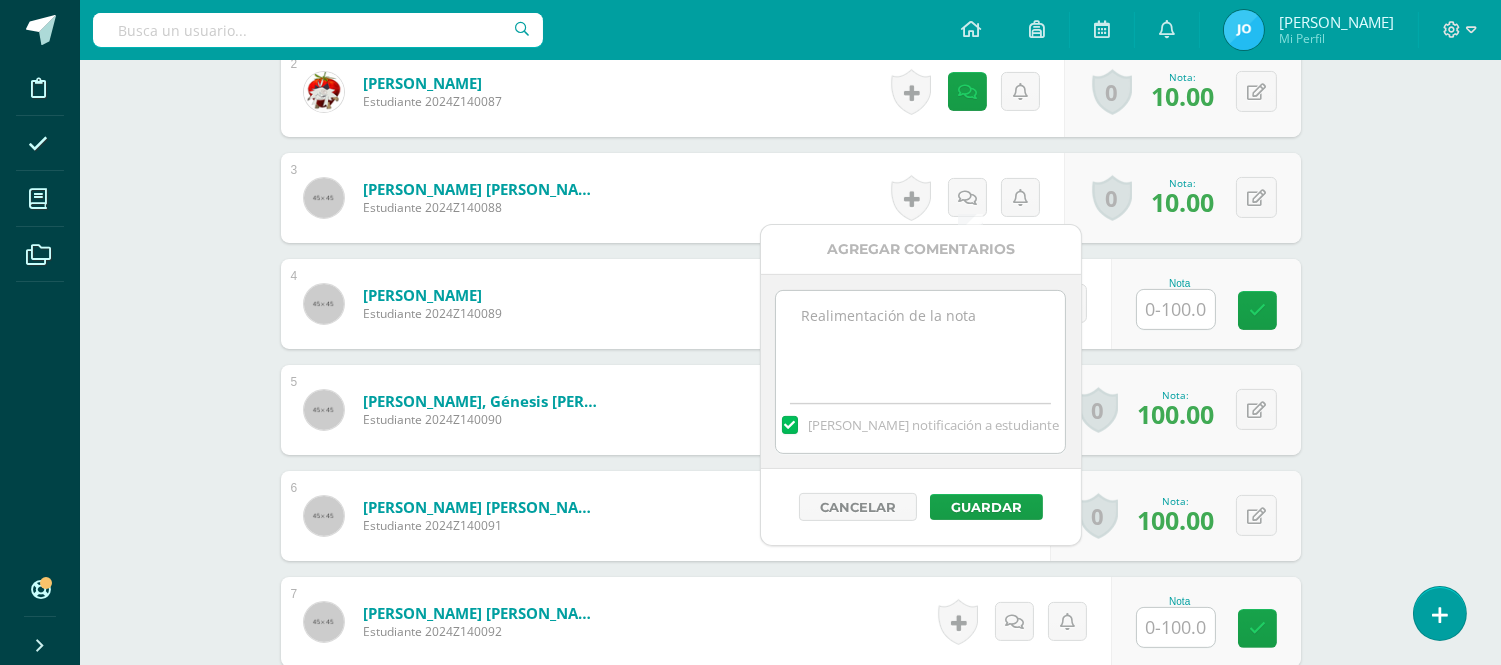 paste on "14-07-2025: No hizo la tarea, debe entregarla el día martes 15 de julio para tener una nota de 70 pts. Si la entrega el día miércoles 16, tendrá una nota de 50pts." 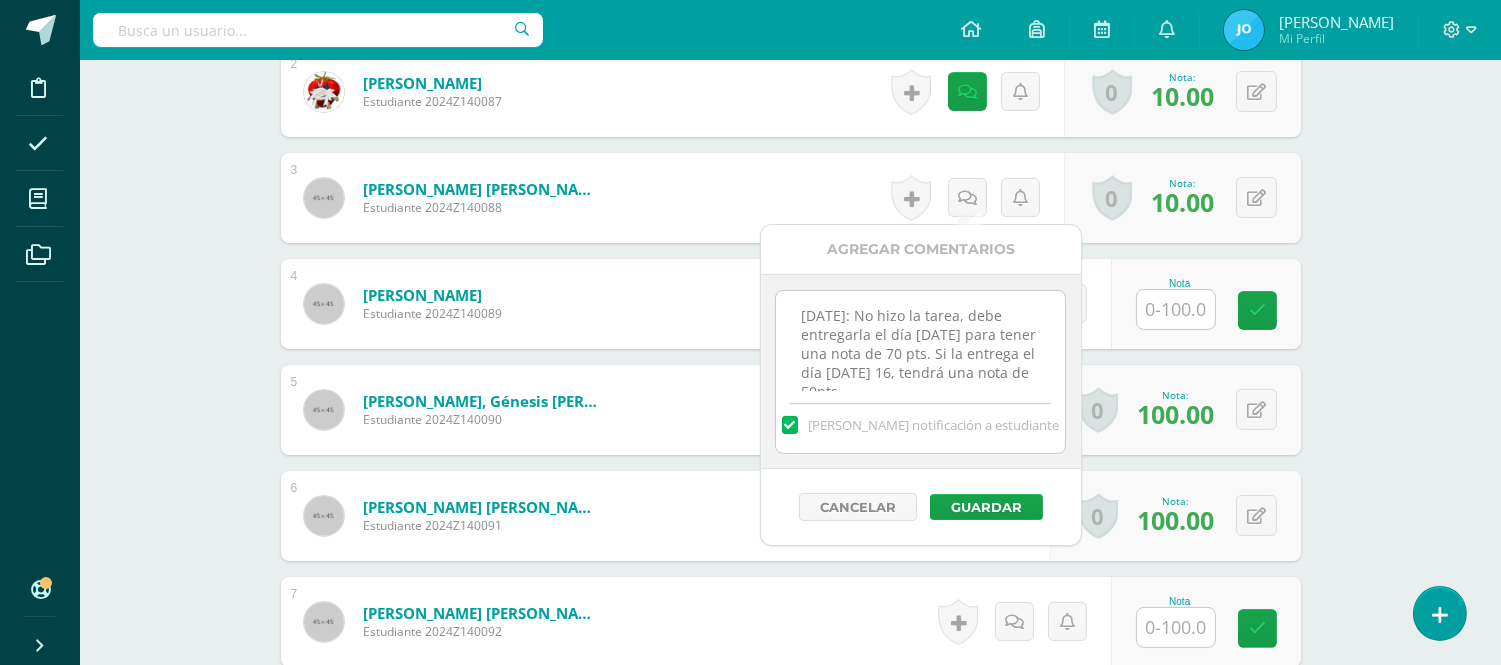 scroll, scrollTop: 10, scrollLeft: 0, axis: vertical 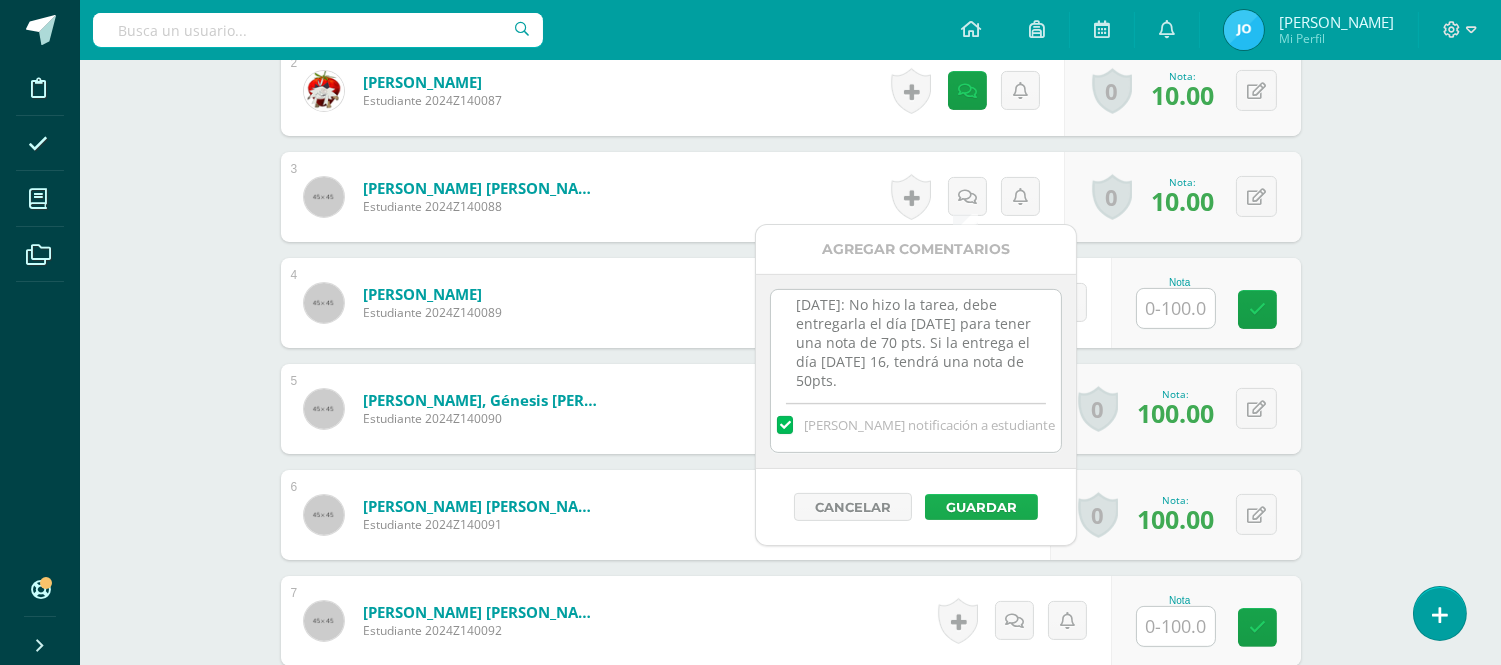 type on "14-07-2025: No hizo la tarea, debe entregarla el día martes 15 de julio para tener una nota de 70 pts. Si la entrega el día miércoles 16, tendrá una nota de 50pts." 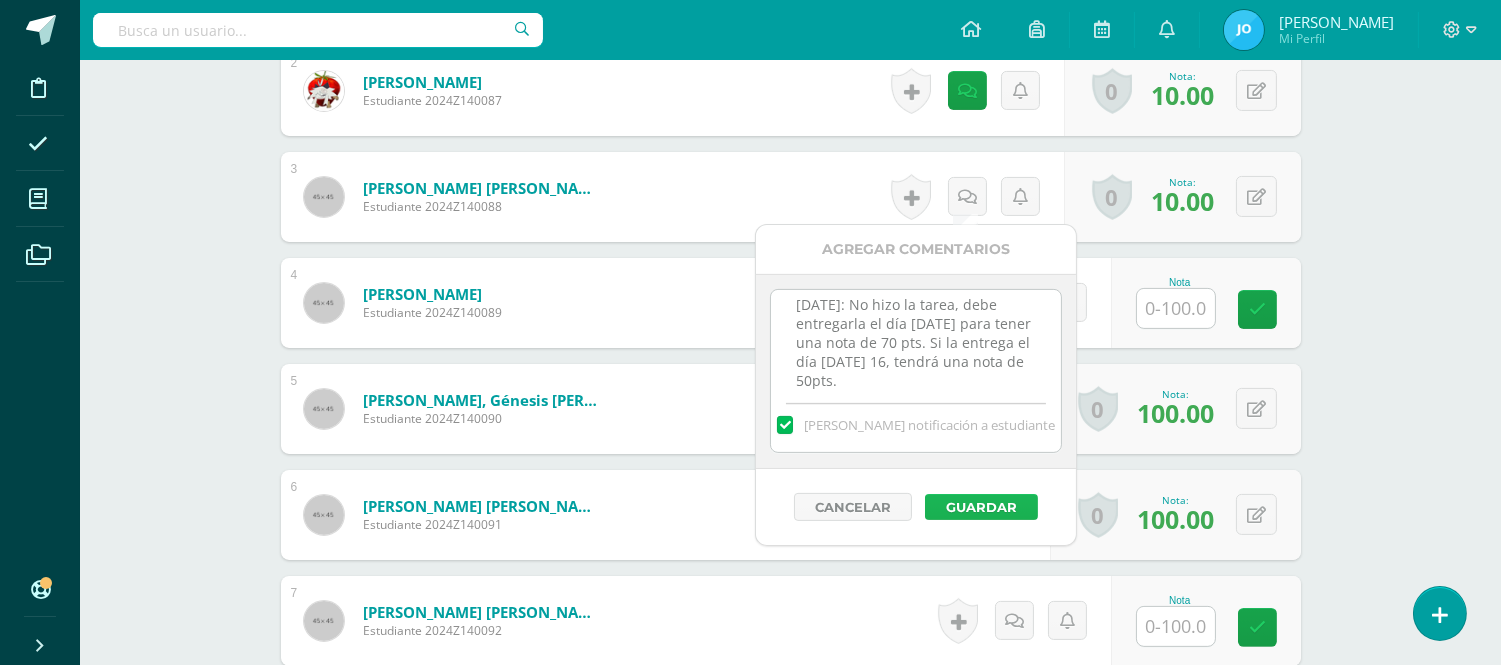 click on "Guardar" at bounding box center (981, 507) 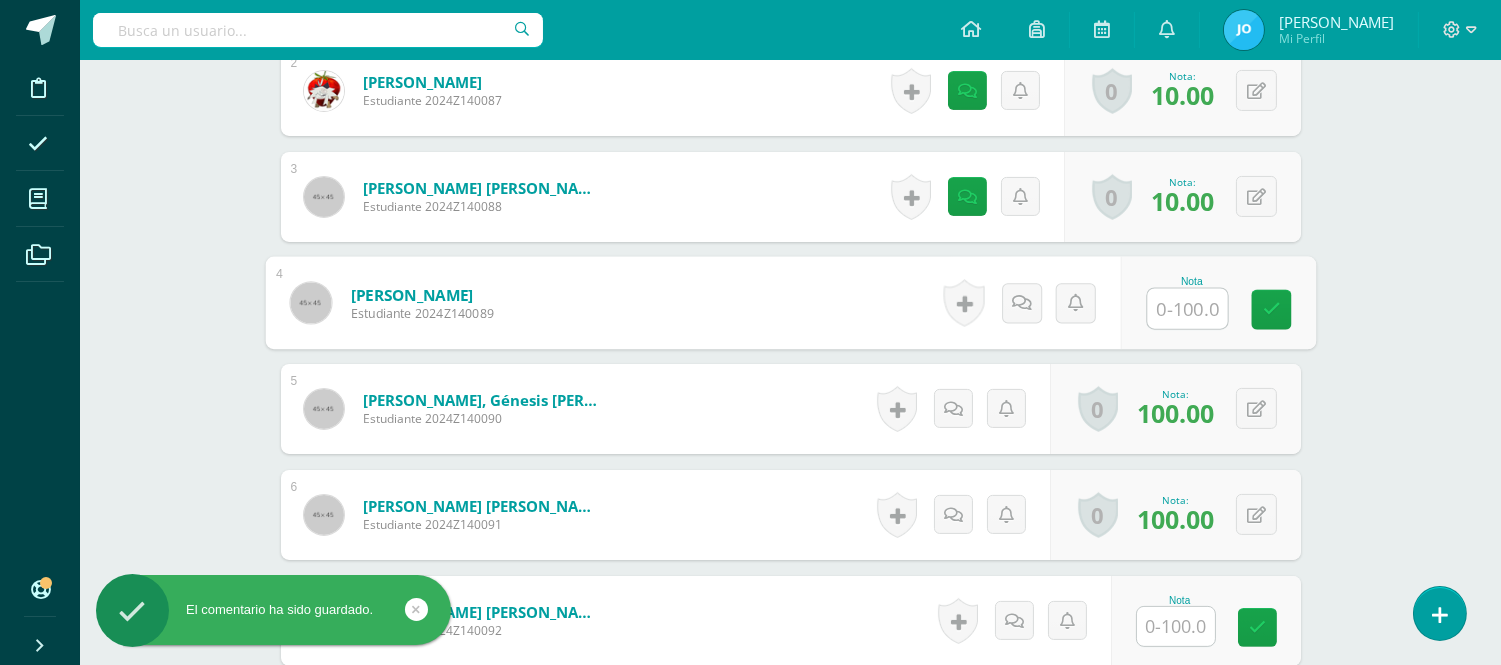click at bounding box center [1187, 309] 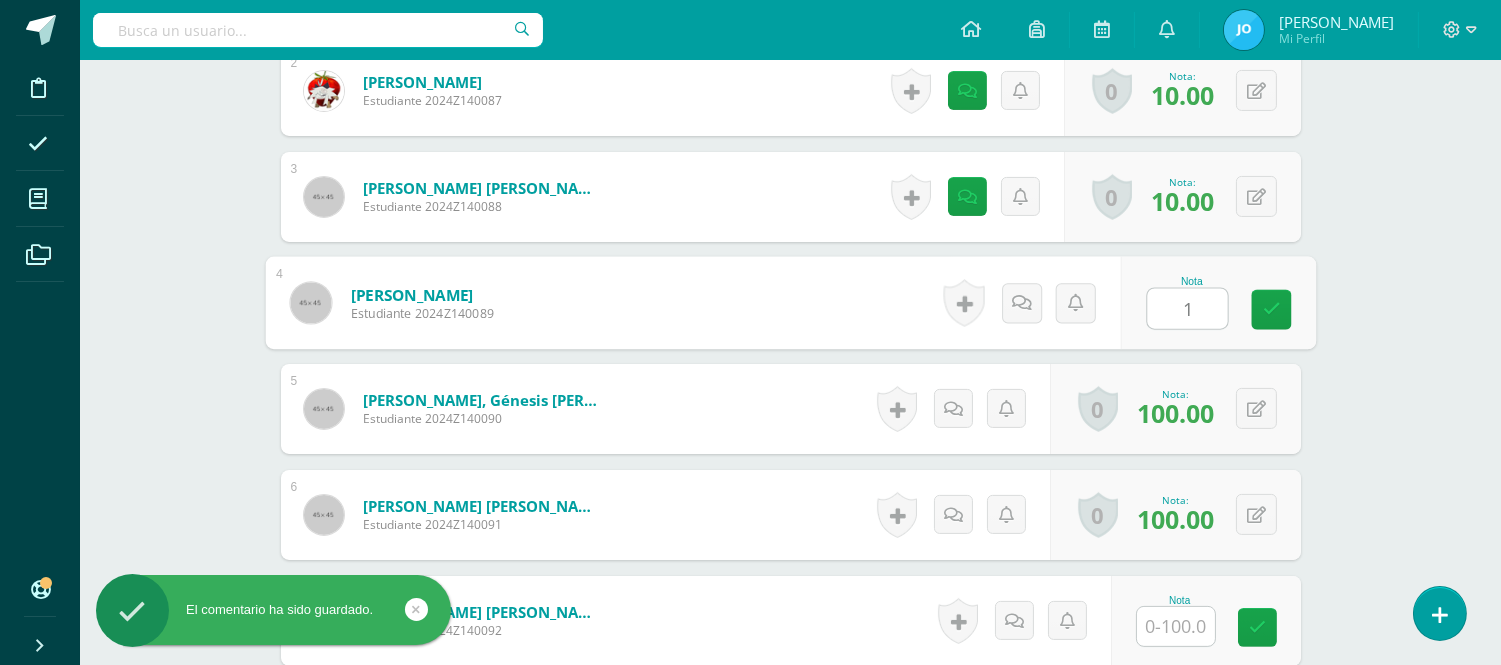 type on "10" 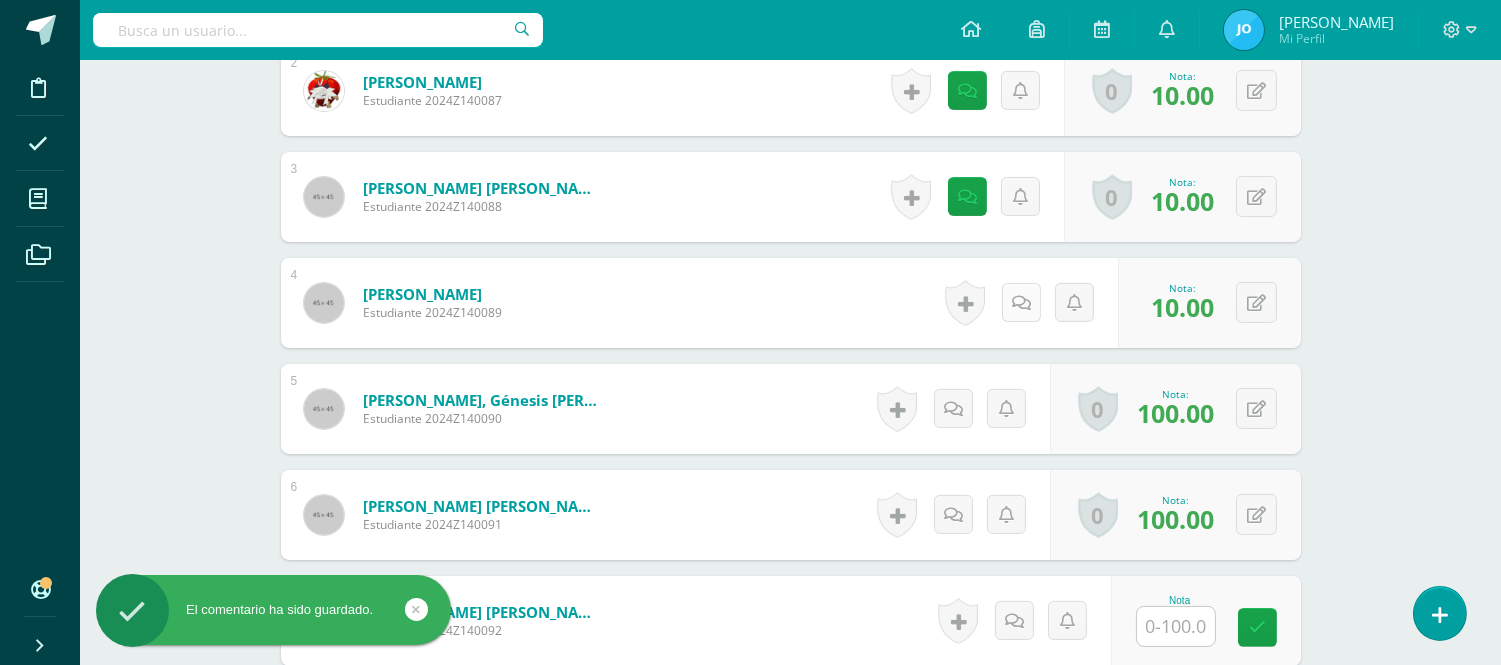 click at bounding box center (1021, 302) 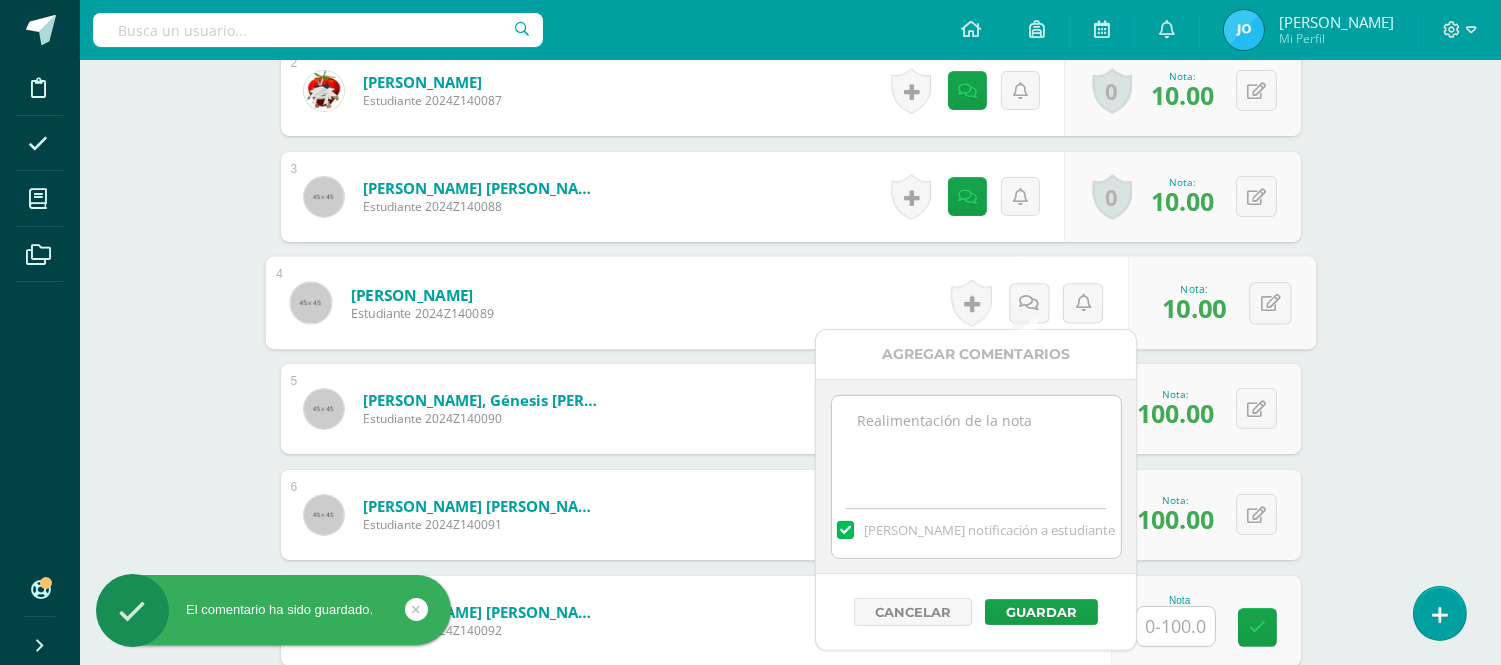 click at bounding box center (976, 446) 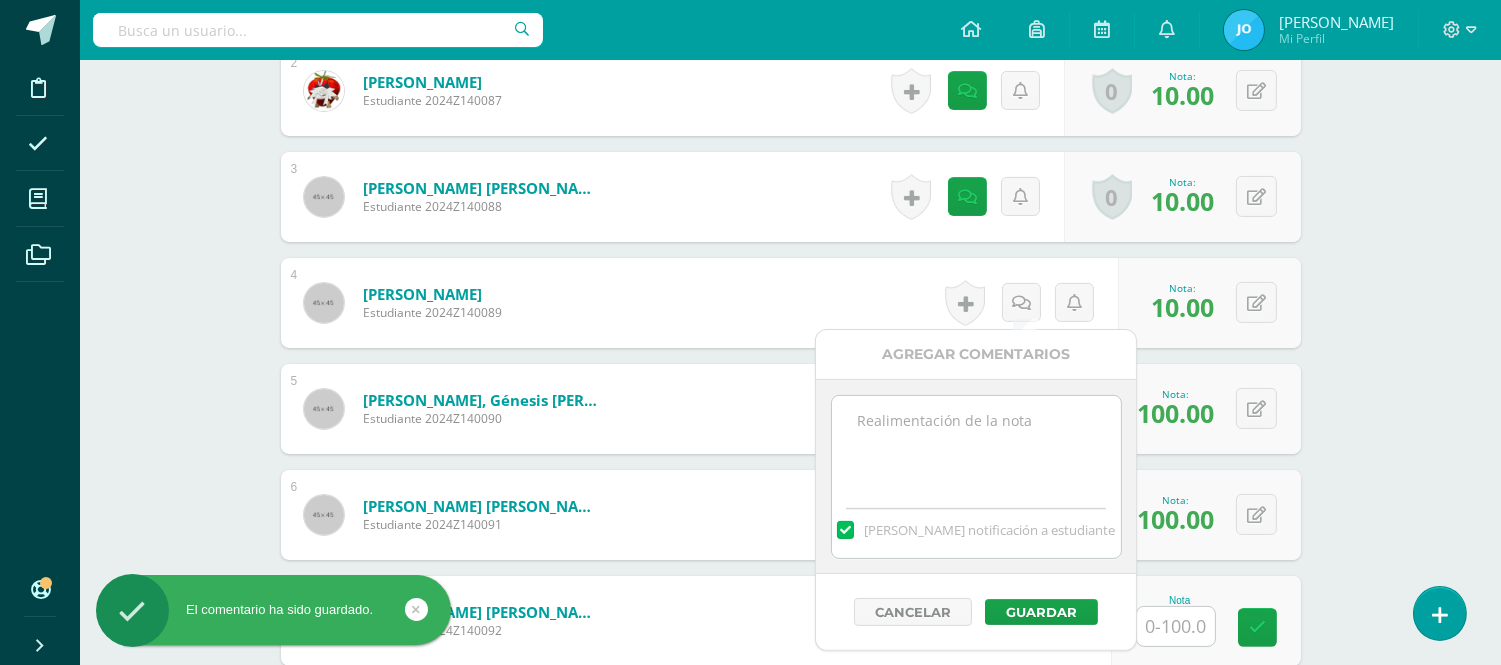 paste on "14-07-2025: No hizo la tarea, debe entregarla el día martes 15 de julio para tener una nota de 70 pts. Si la entrega el día miércoles 16, tendrá una nota de 50pts." 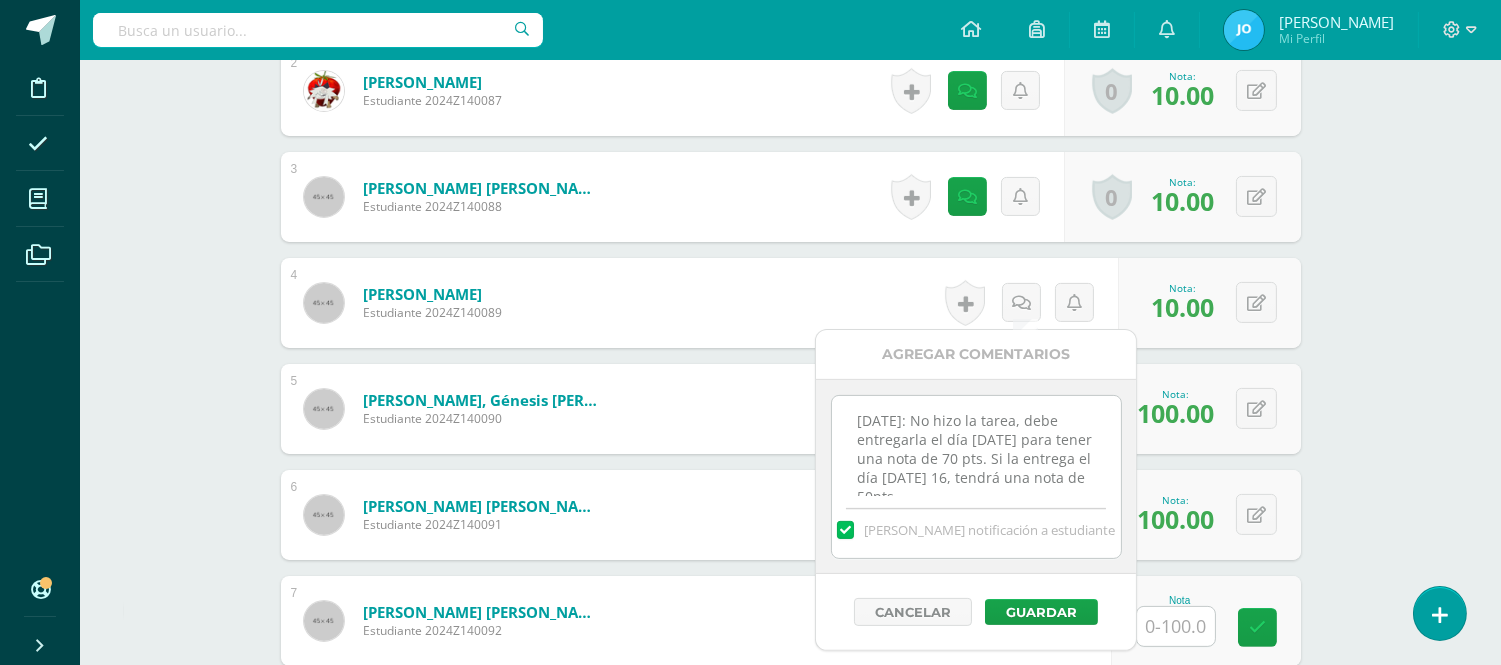 scroll, scrollTop: 10, scrollLeft: 0, axis: vertical 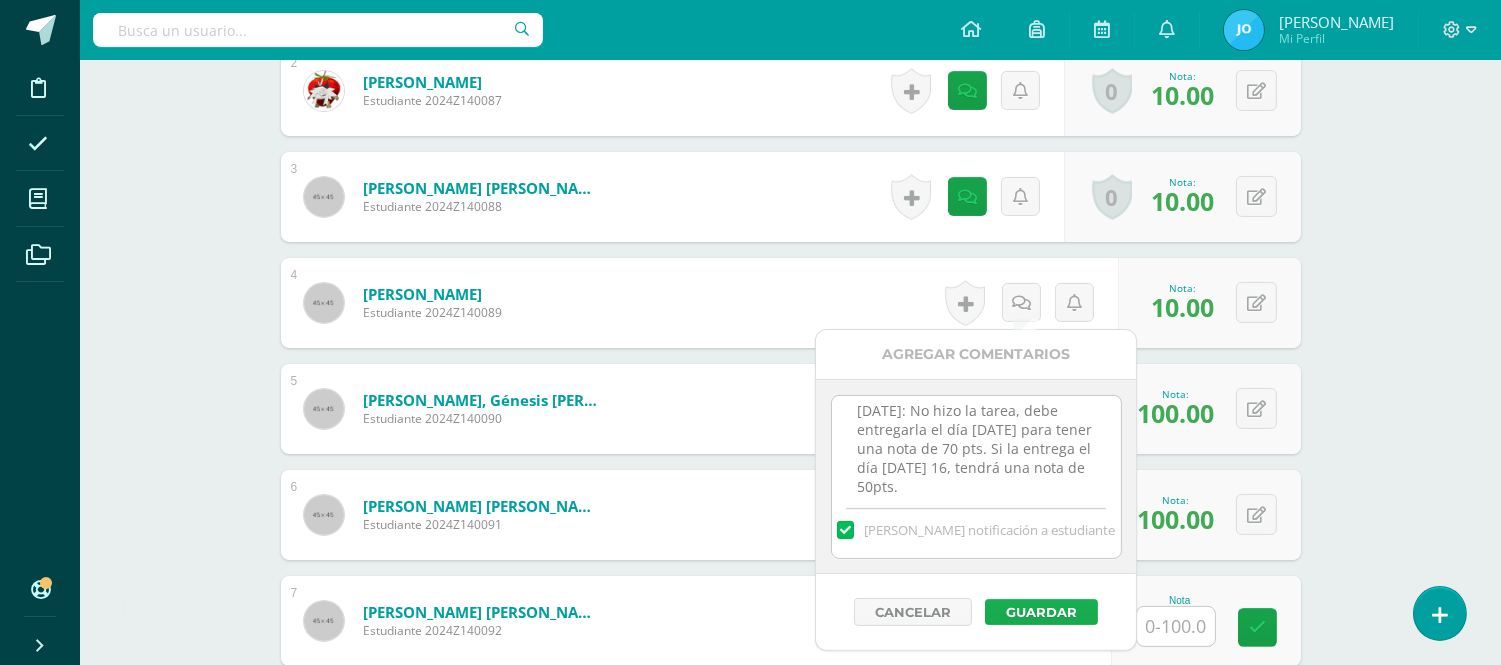 type on "14-07-2025: No hizo la tarea, debe entregarla el día martes 15 de julio para tener una nota de 70 pts. Si la entrega el día miércoles 16, tendrá una nota de 50pts." 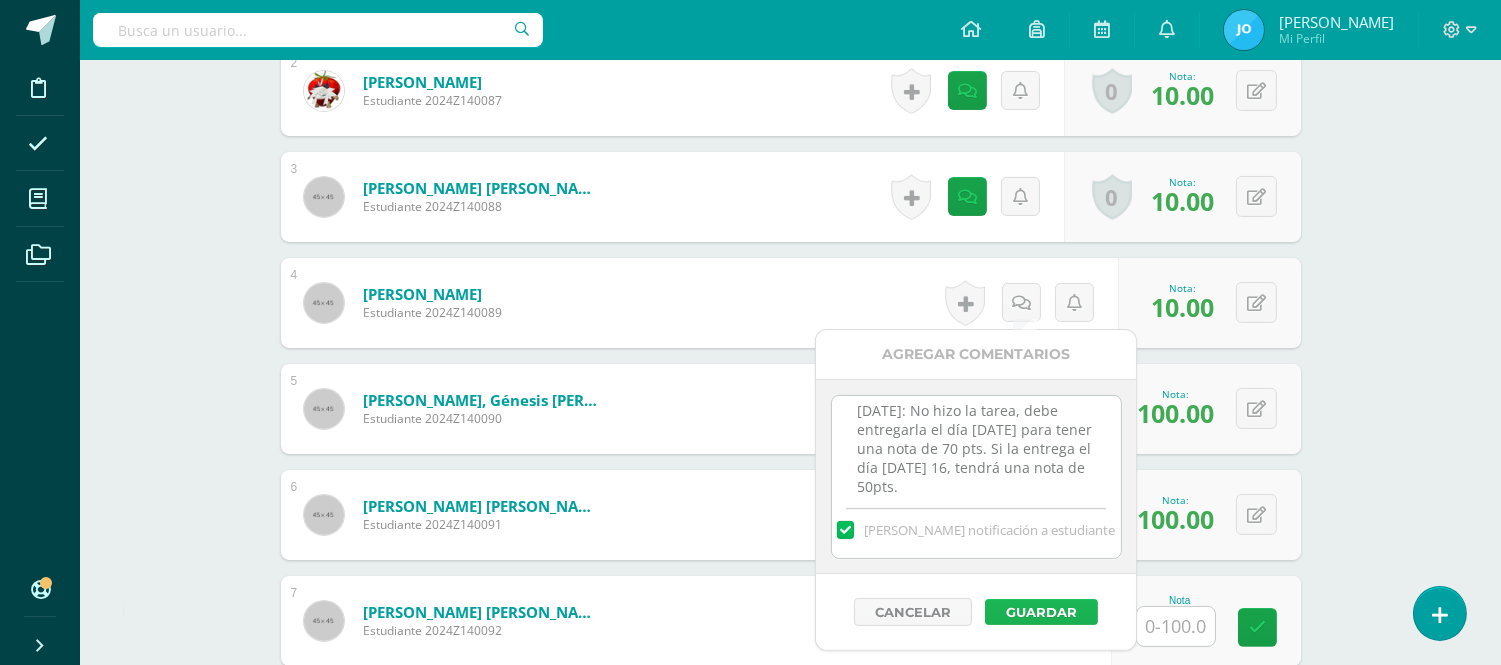 click on "Guardar" at bounding box center [1041, 612] 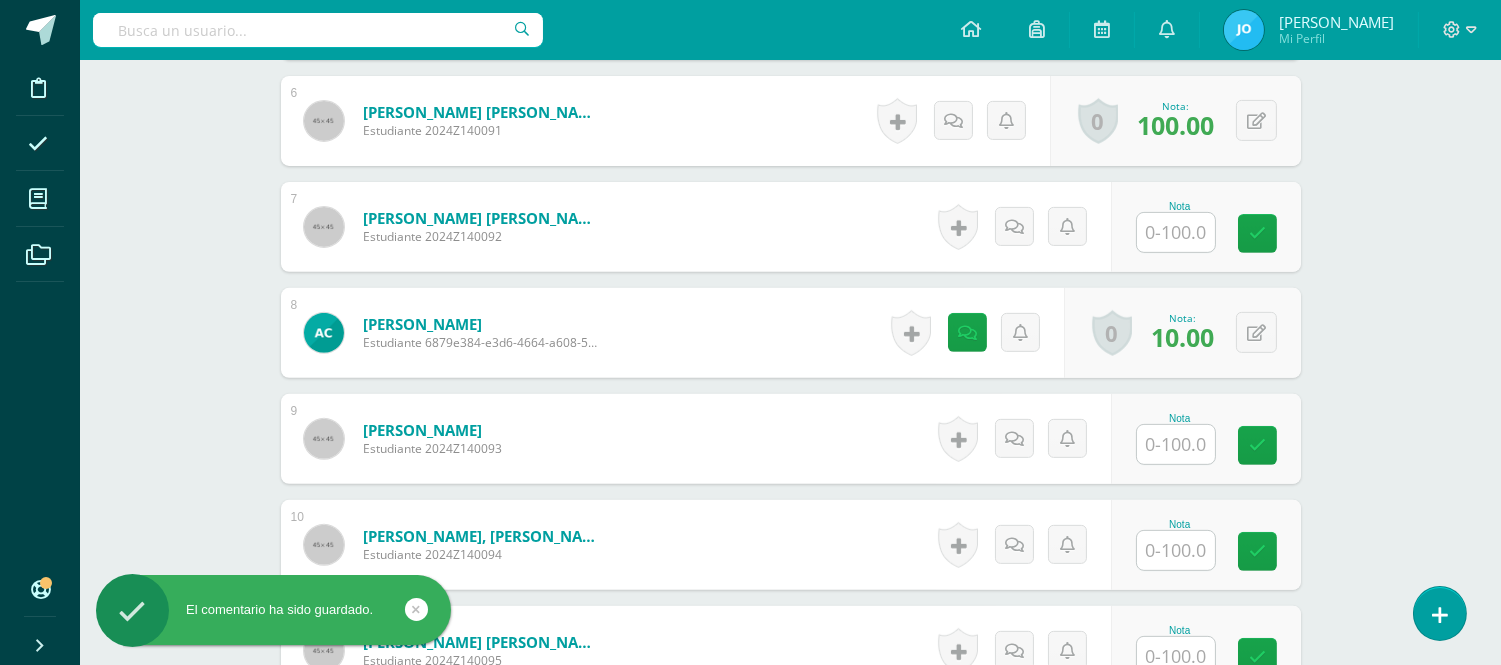 scroll, scrollTop: 1506, scrollLeft: 0, axis: vertical 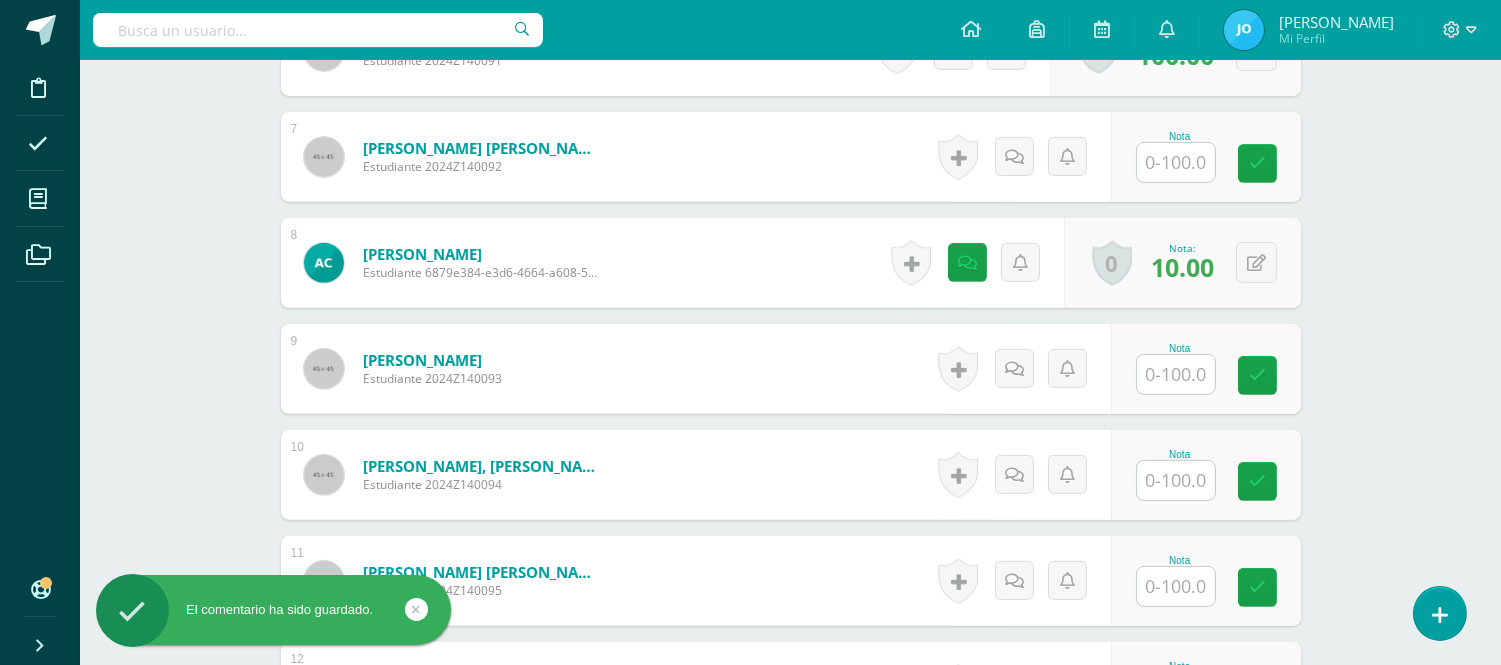 click at bounding box center [1176, 162] 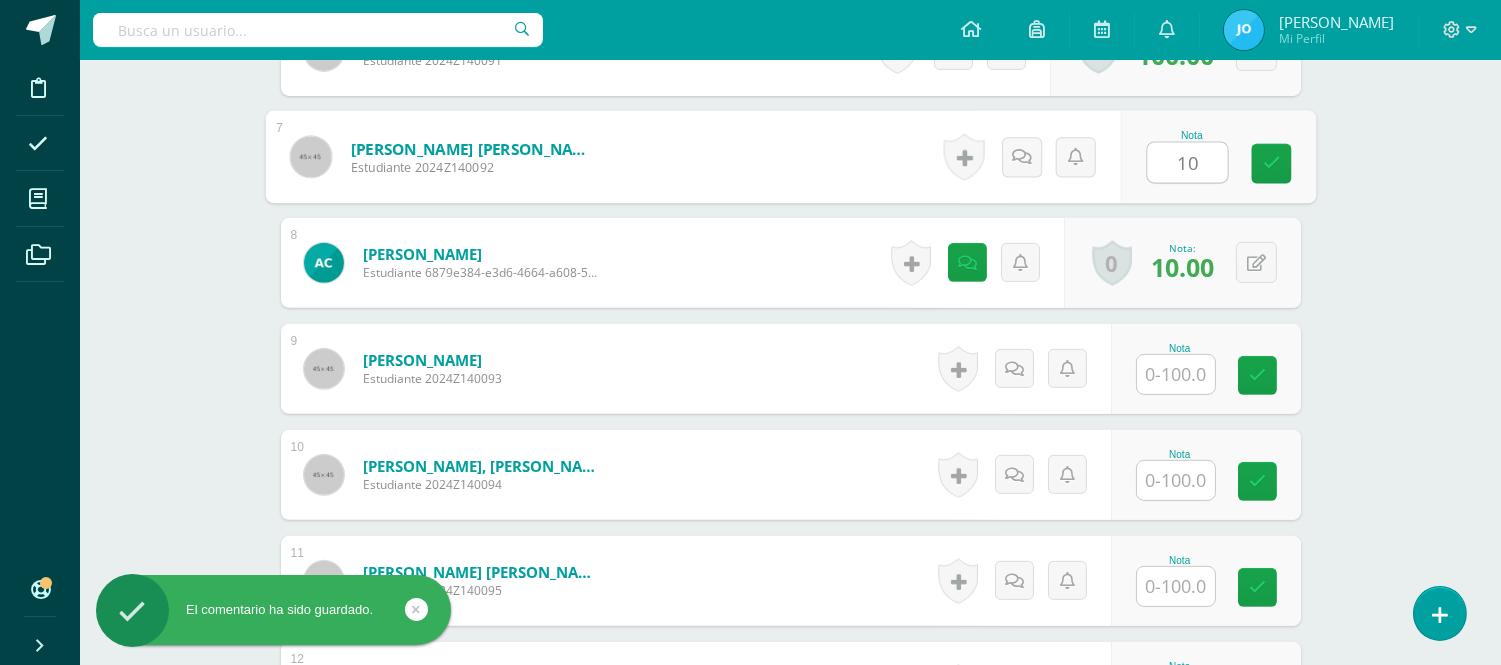 type on "100" 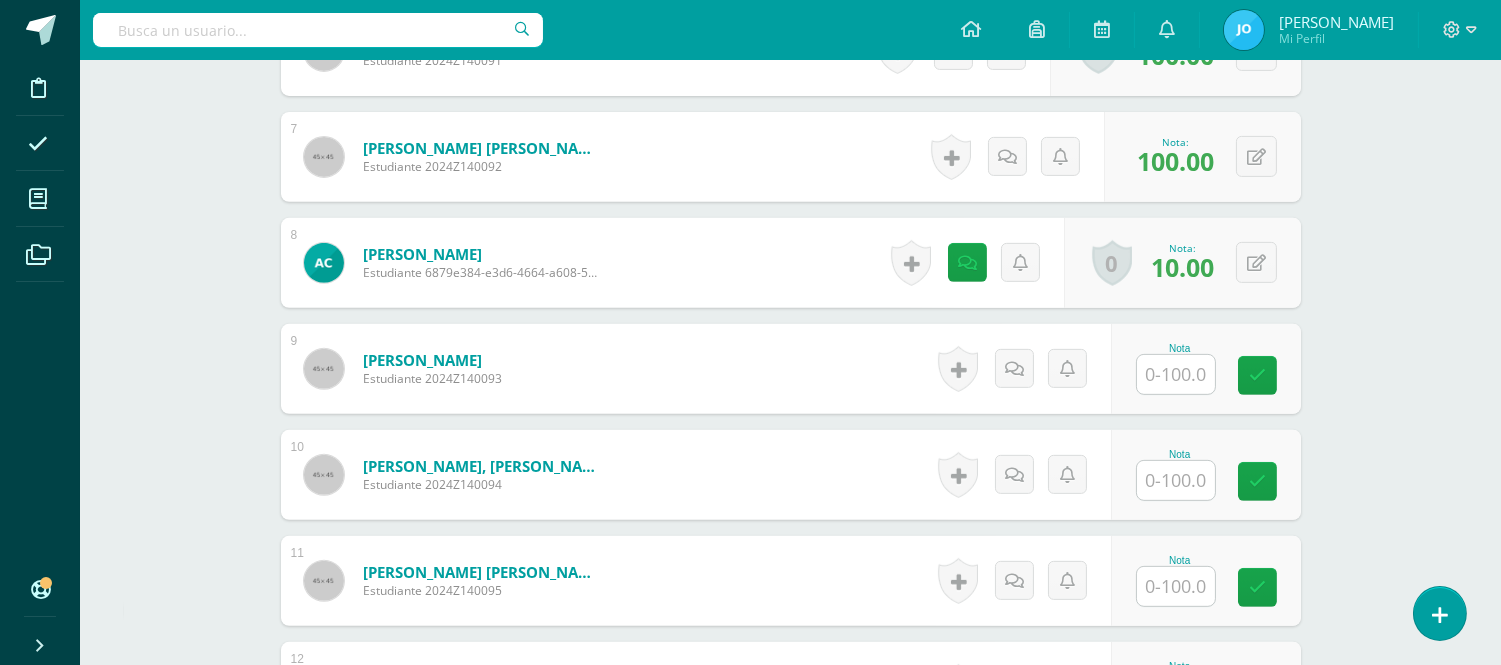 click at bounding box center [1176, 374] 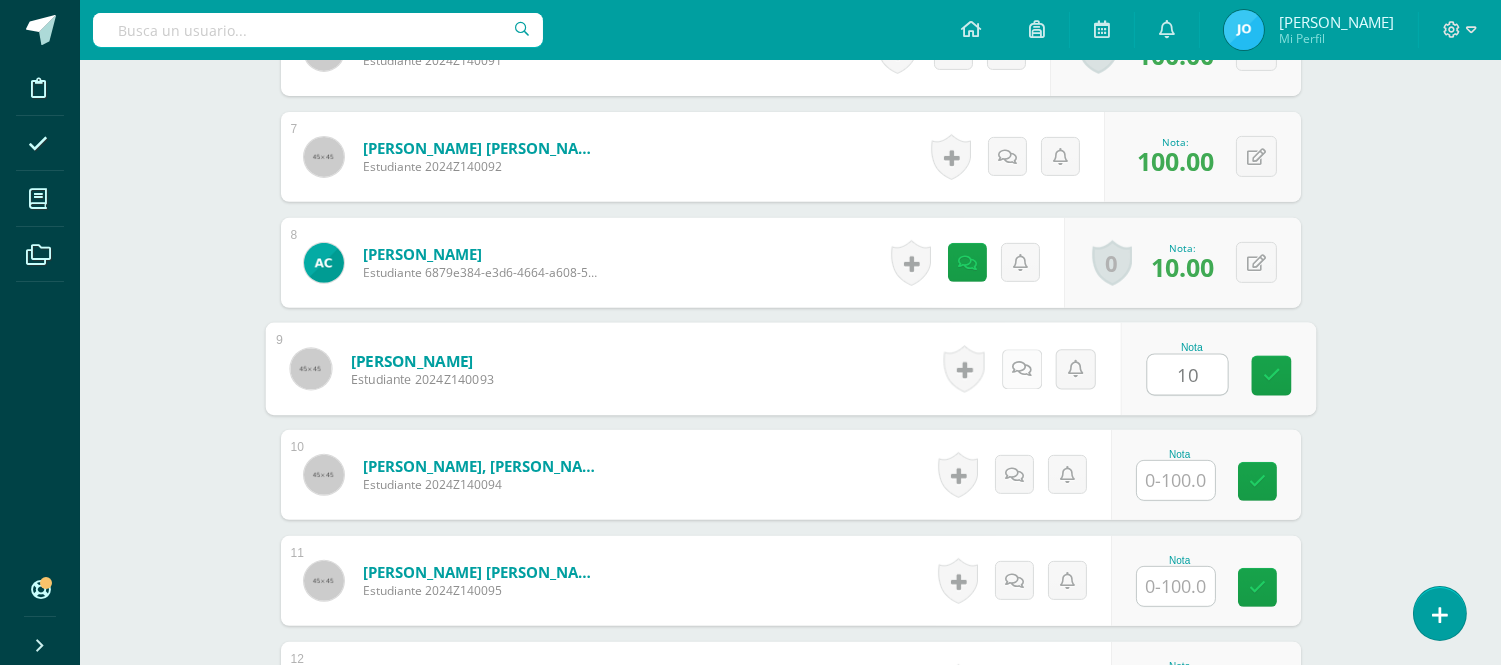 type on "10" 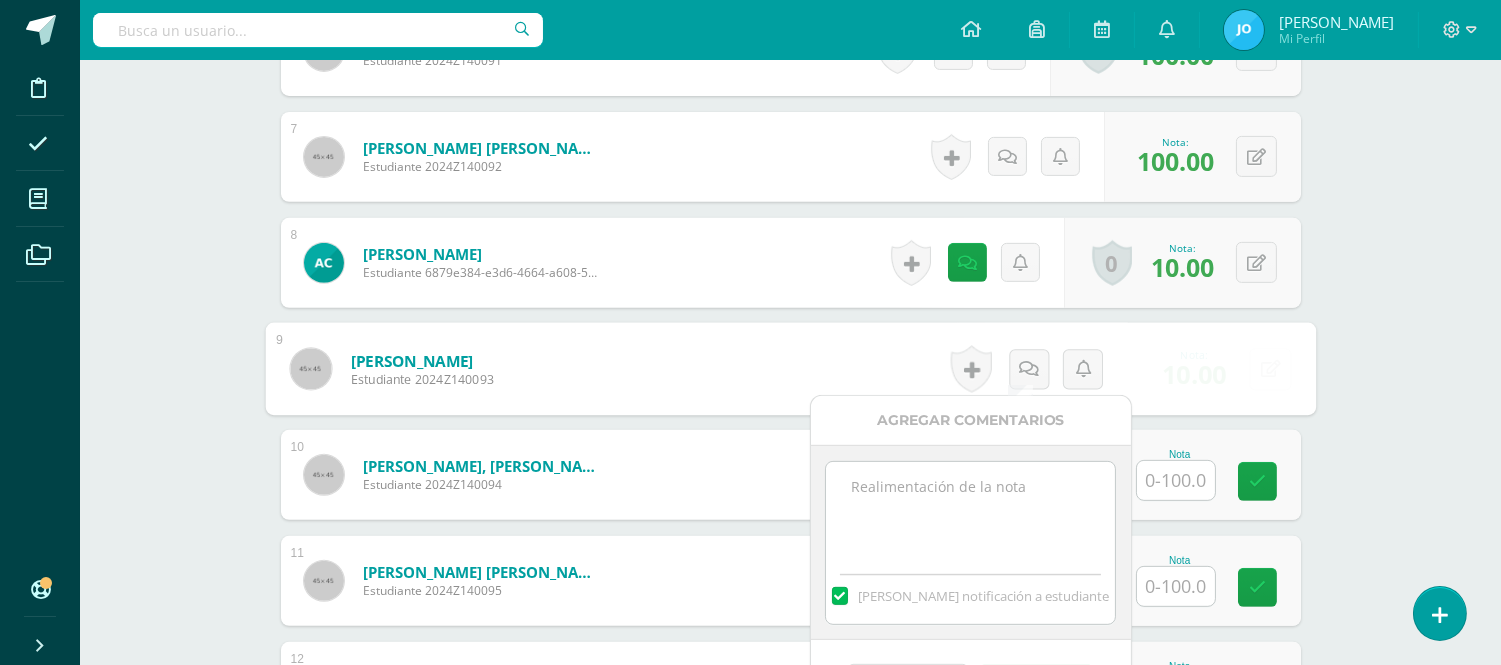 click at bounding box center (970, 512) 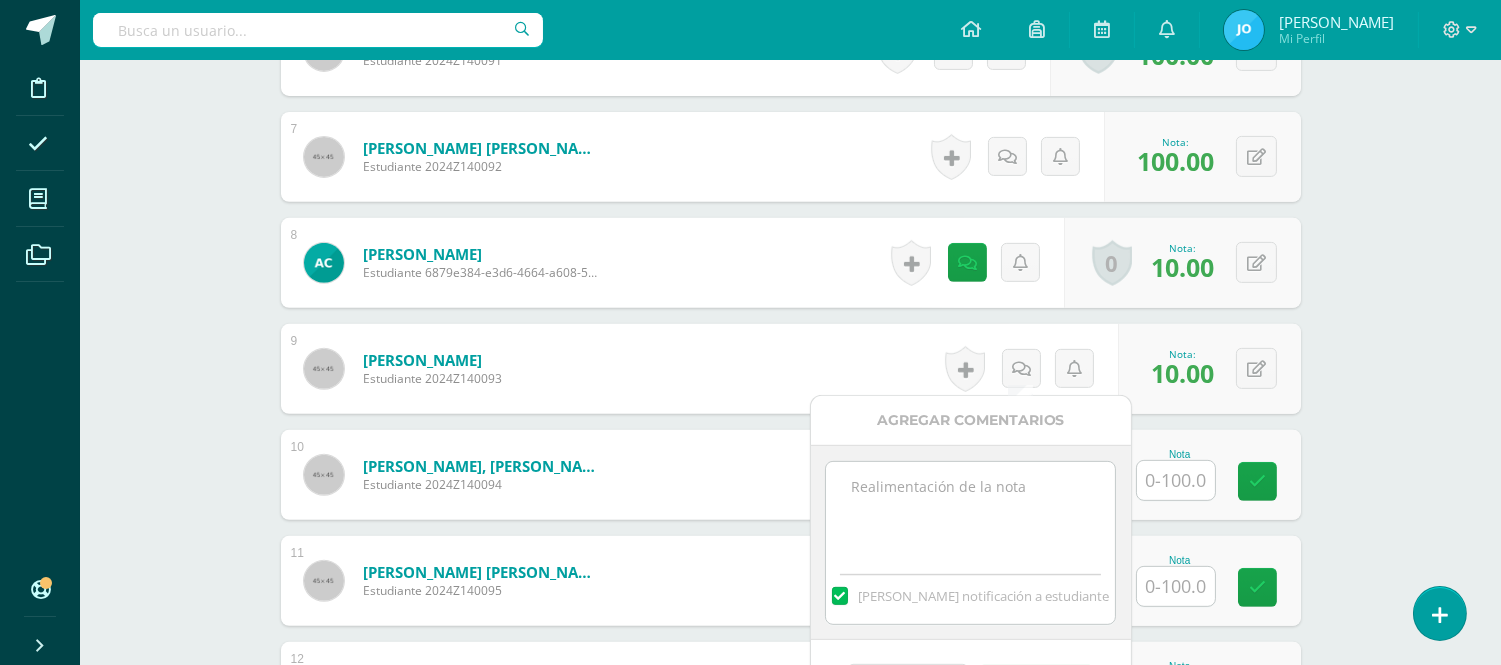 paste on "14-07-2025: No hizo la tarea, debe entregarla el día martes 15 de julio para tener una nota de 70 pts. Si la entrega el día miércoles 16, tendrá una nota de 50pts." 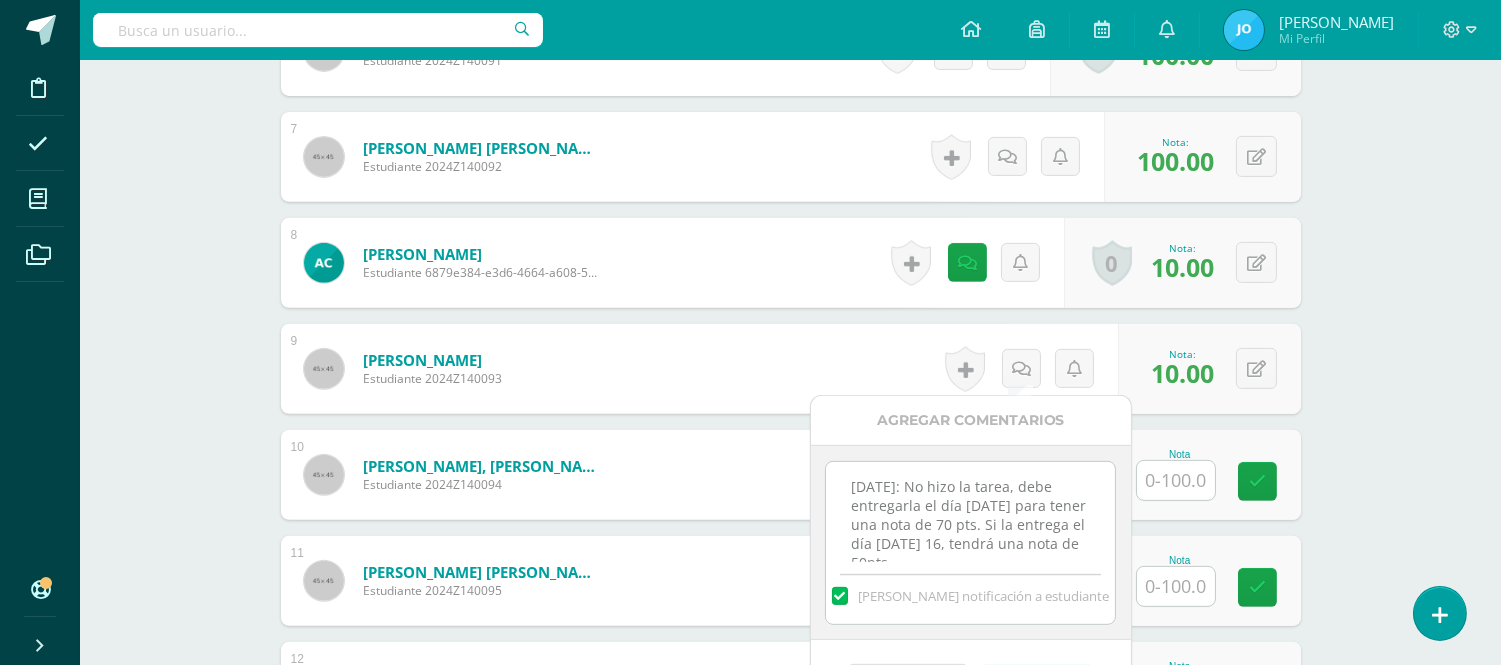 scroll, scrollTop: 10, scrollLeft: 0, axis: vertical 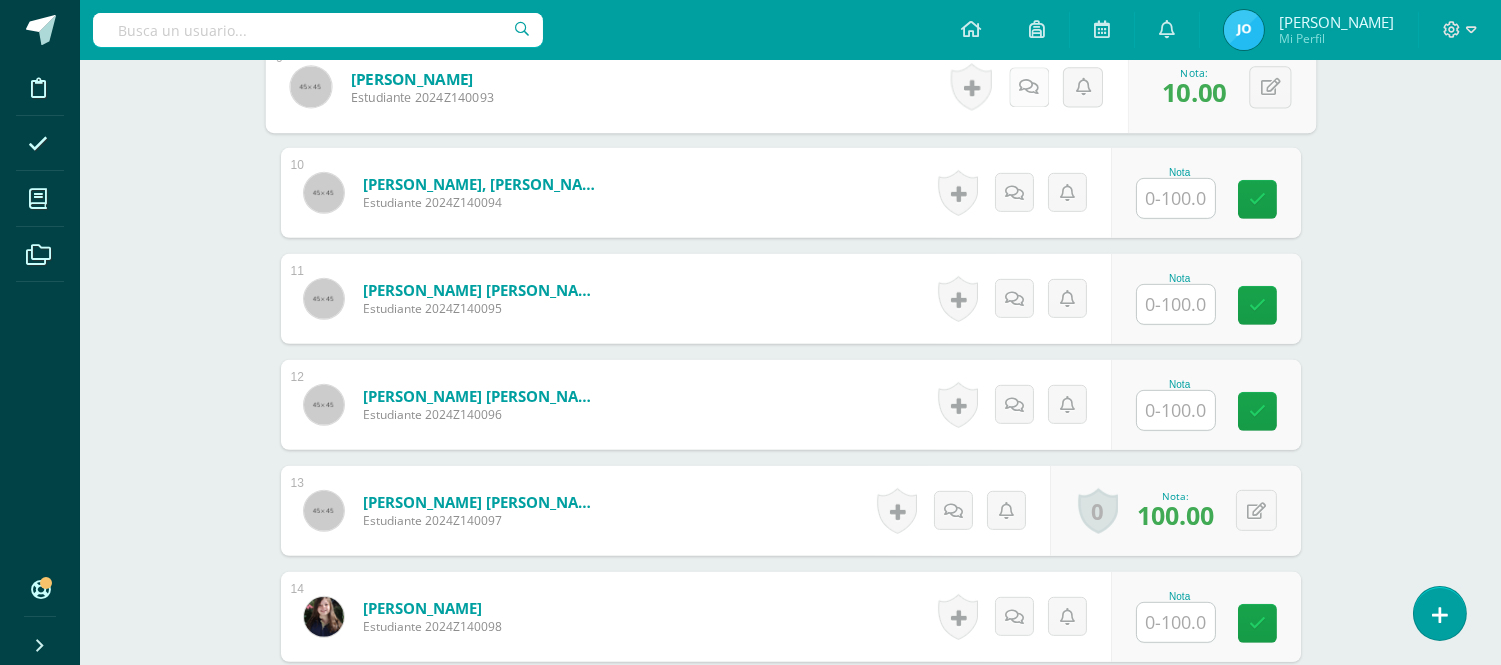 click at bounding box center (1028, 87) 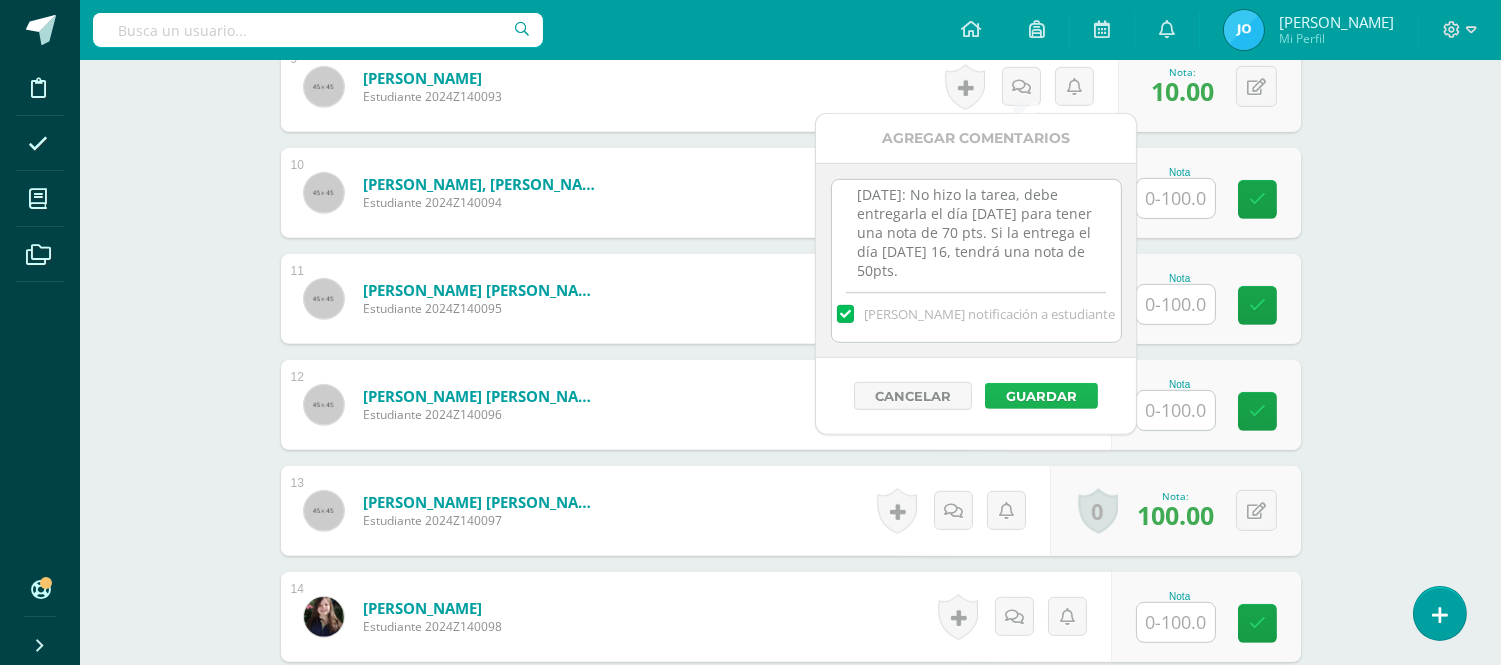 click on "Guardar" at bounding box center (1041, 396) 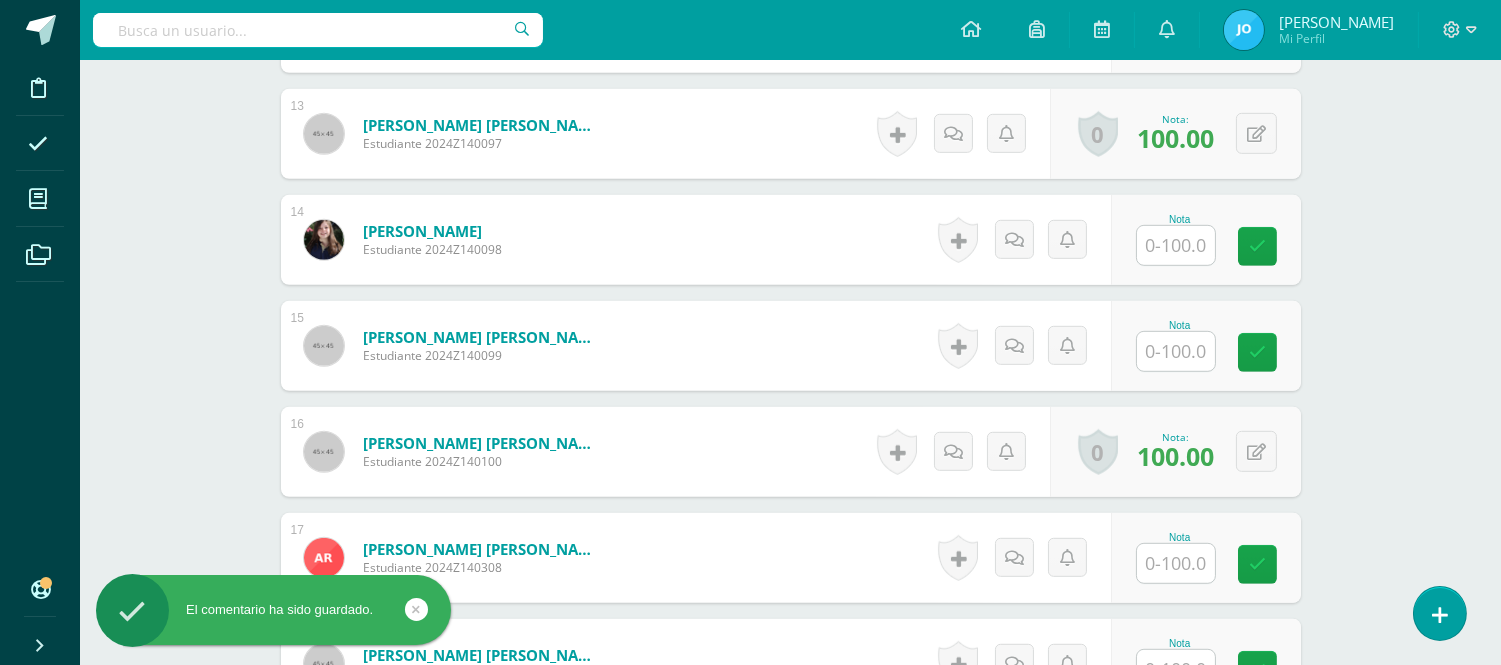 scroll, scrollTop: 2177, scrollLeft: 0, axis: vertical 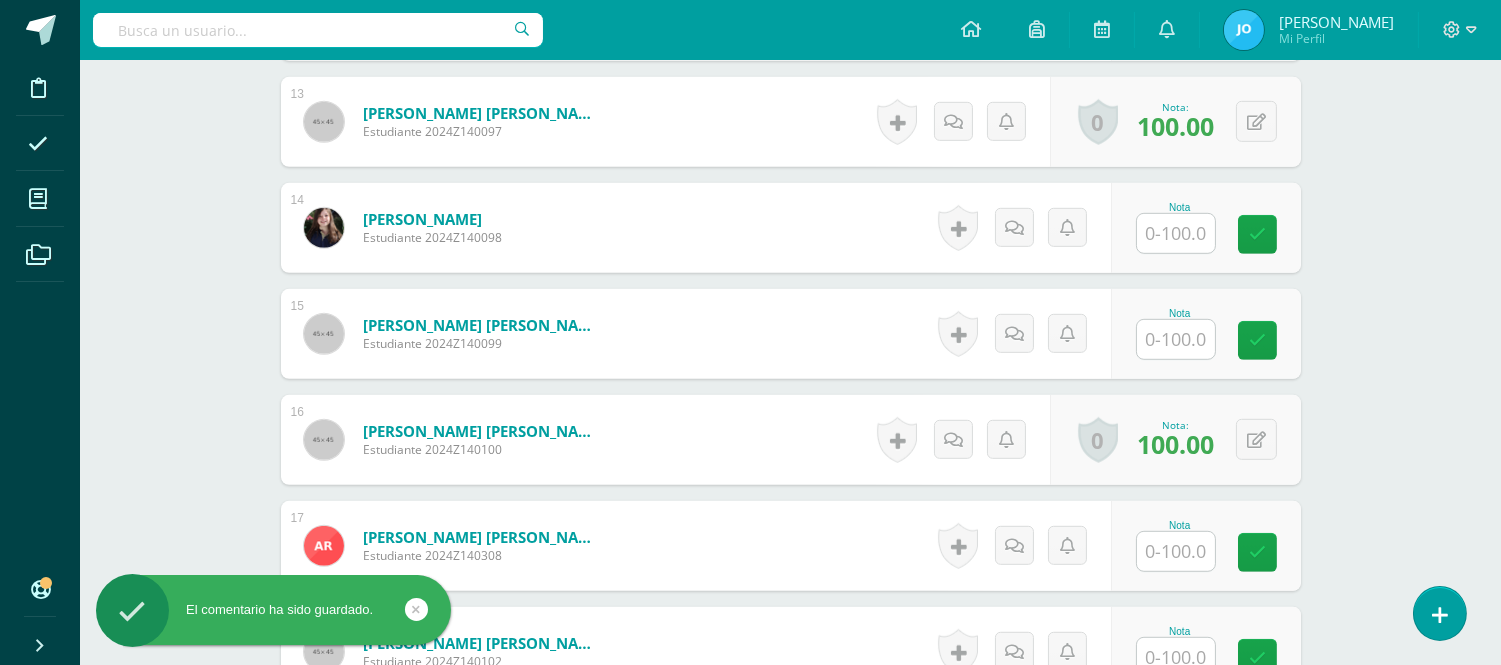 click at bounding box center (1176, 233) 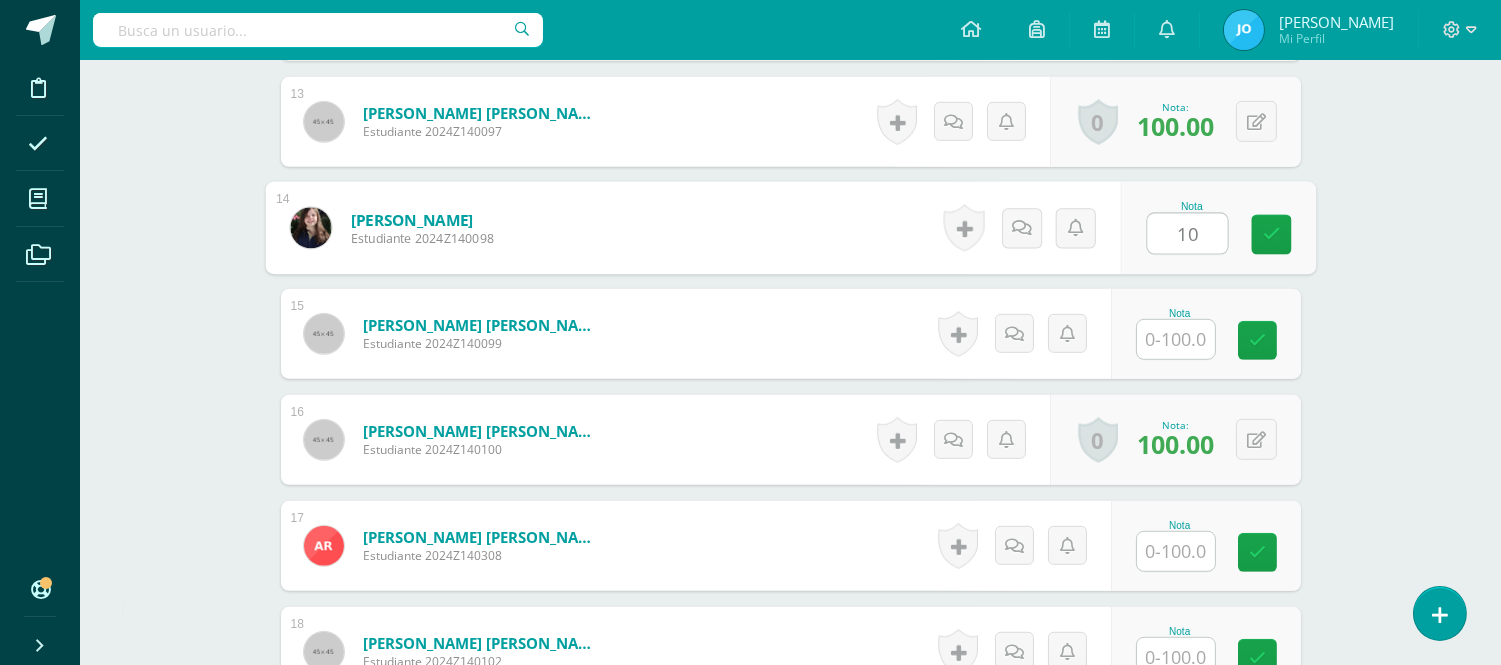 type on "10" 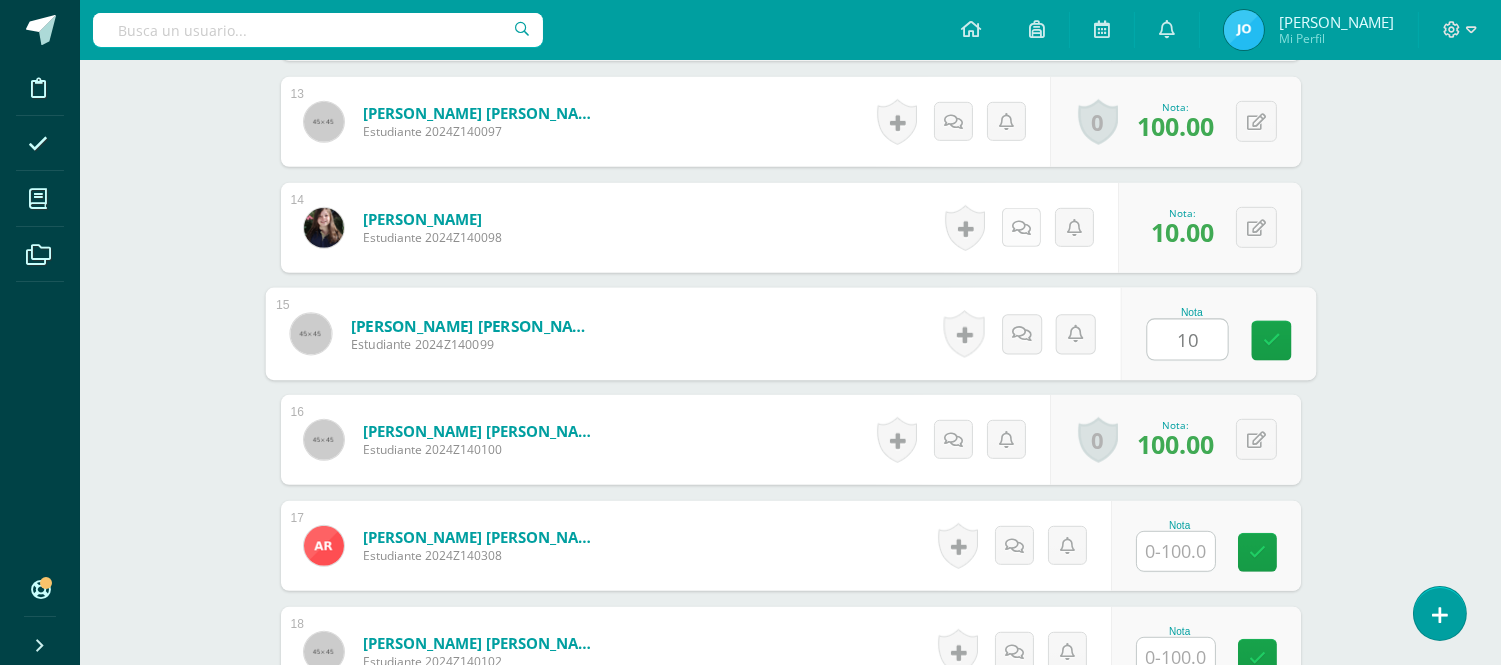 type on "10" 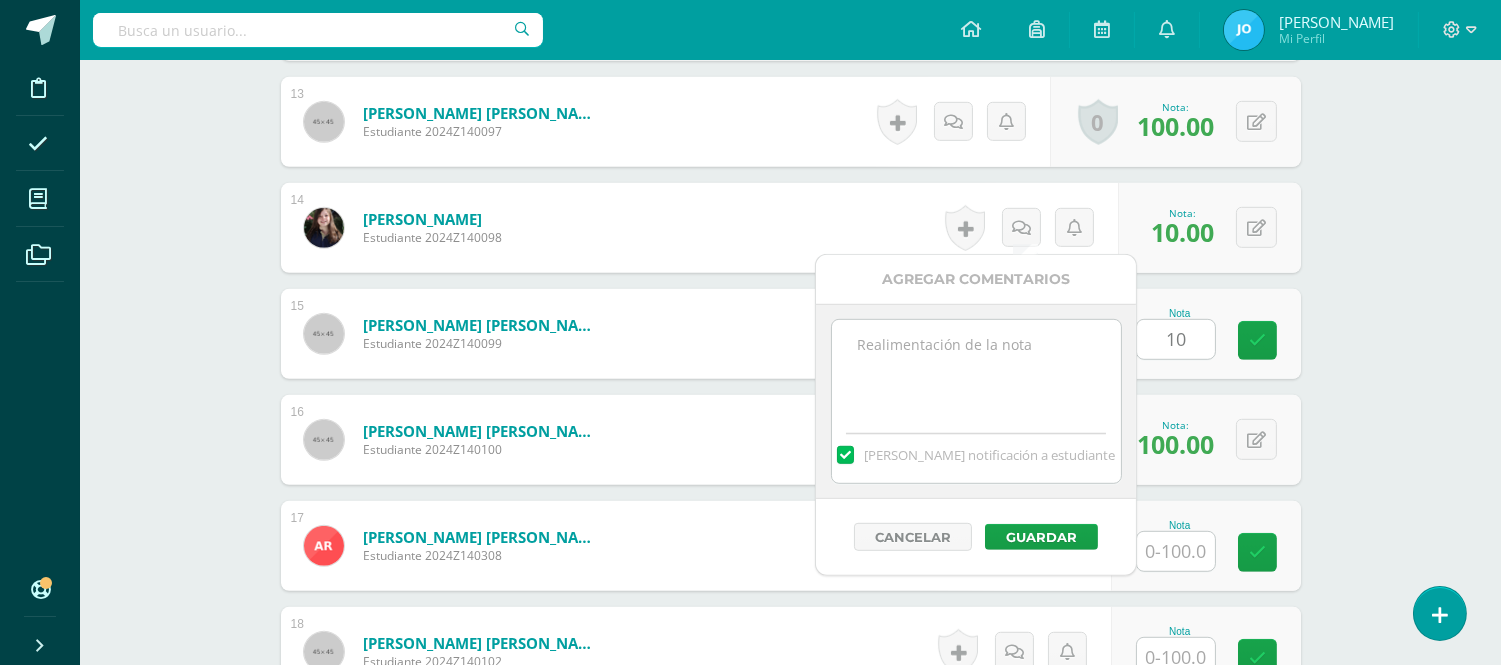 click at bounding box center (976, 370) 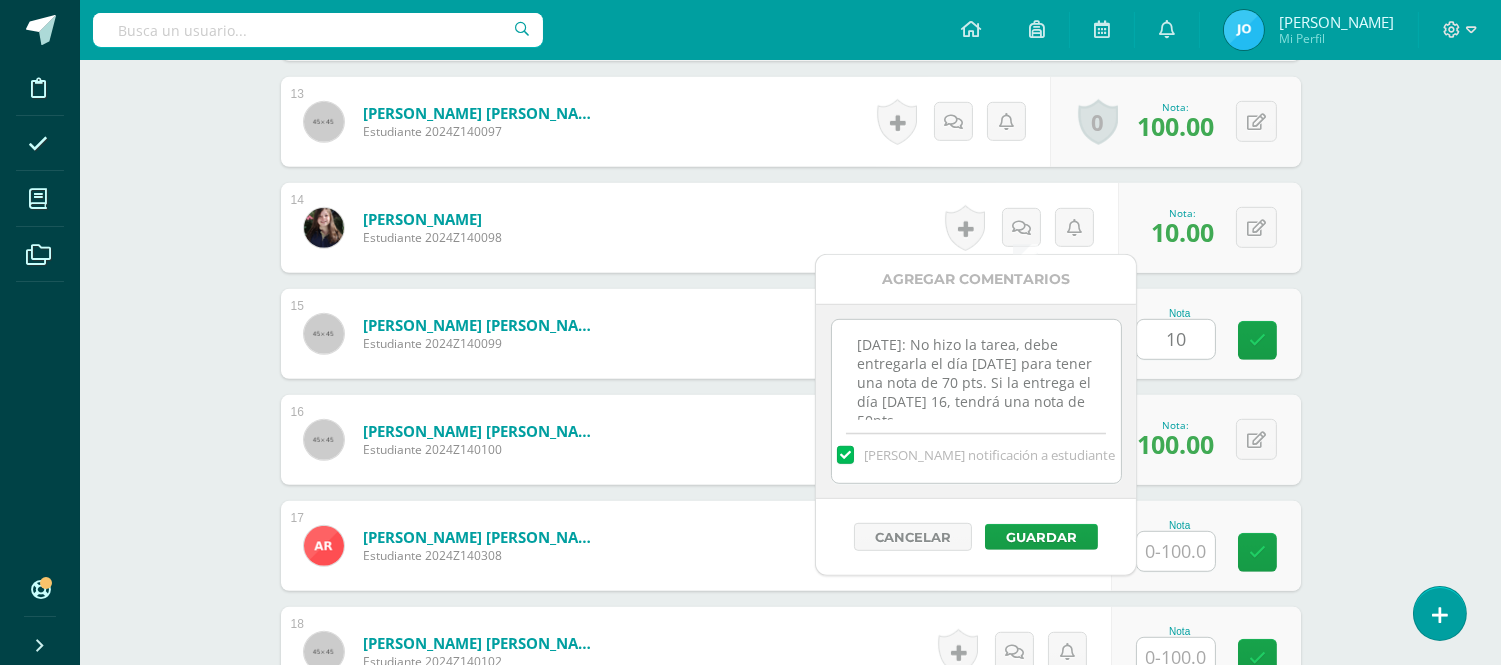 scroll, scrollTop: 10, scrollLeft: 0, axis: vertical 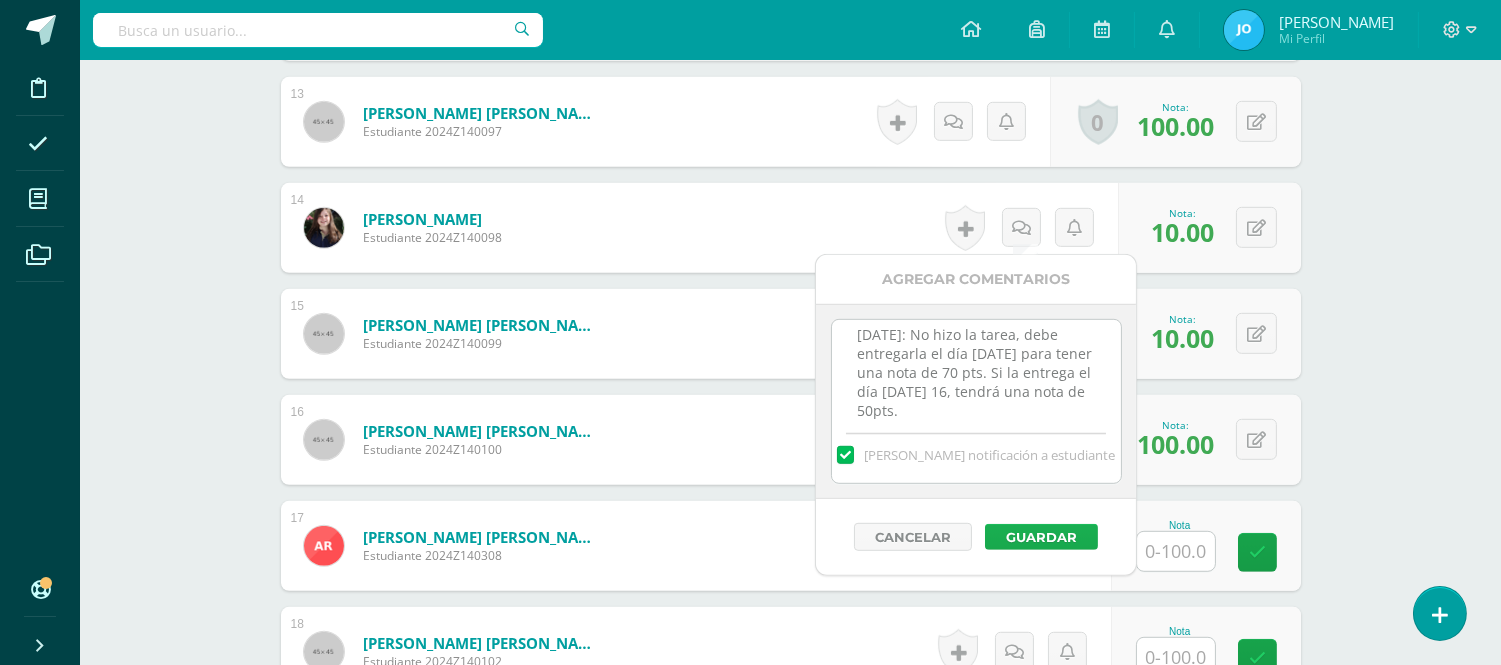 type on "14-07-2025: No hizo la tarea, debe entregarla el día martes 15 de julio para tener una nota de 70 pts. Si la entrega el día miércoles 16, tendrá una nota de 50pts." 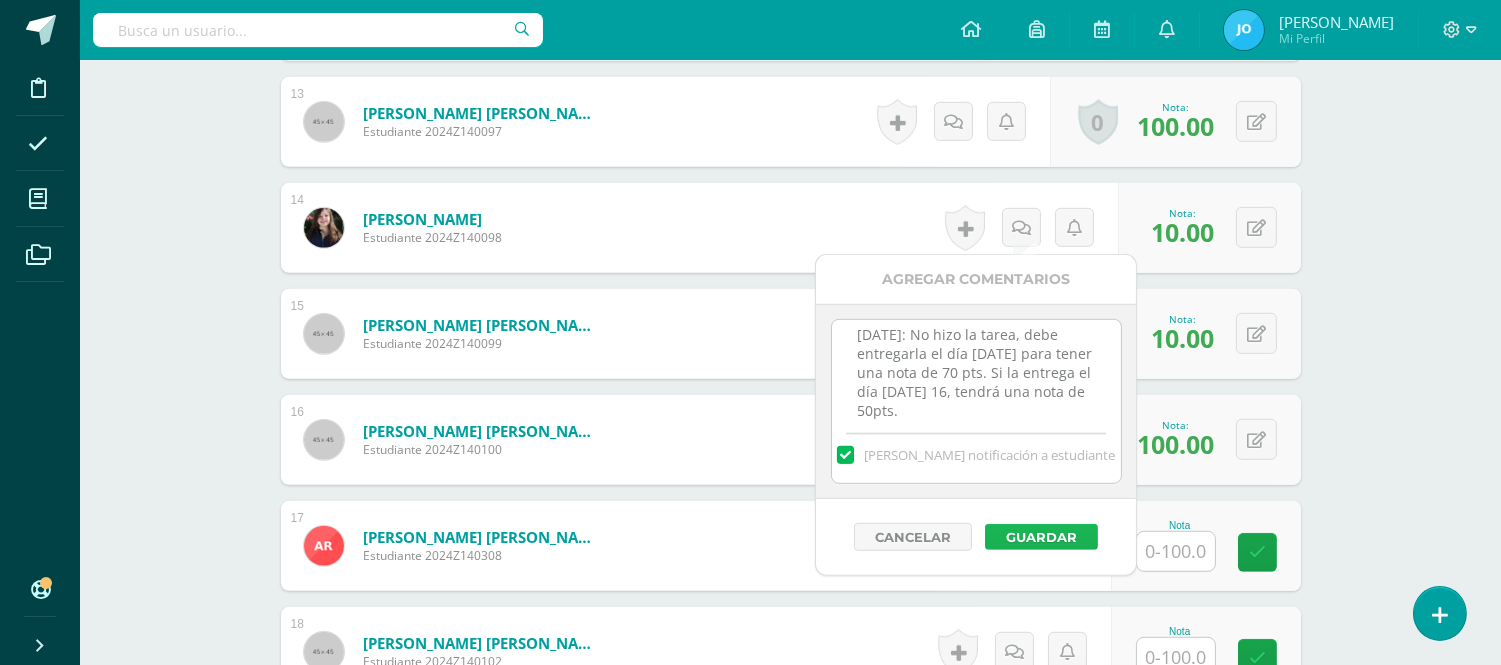 click on "Guardar" at bounding box center [1041, 537] 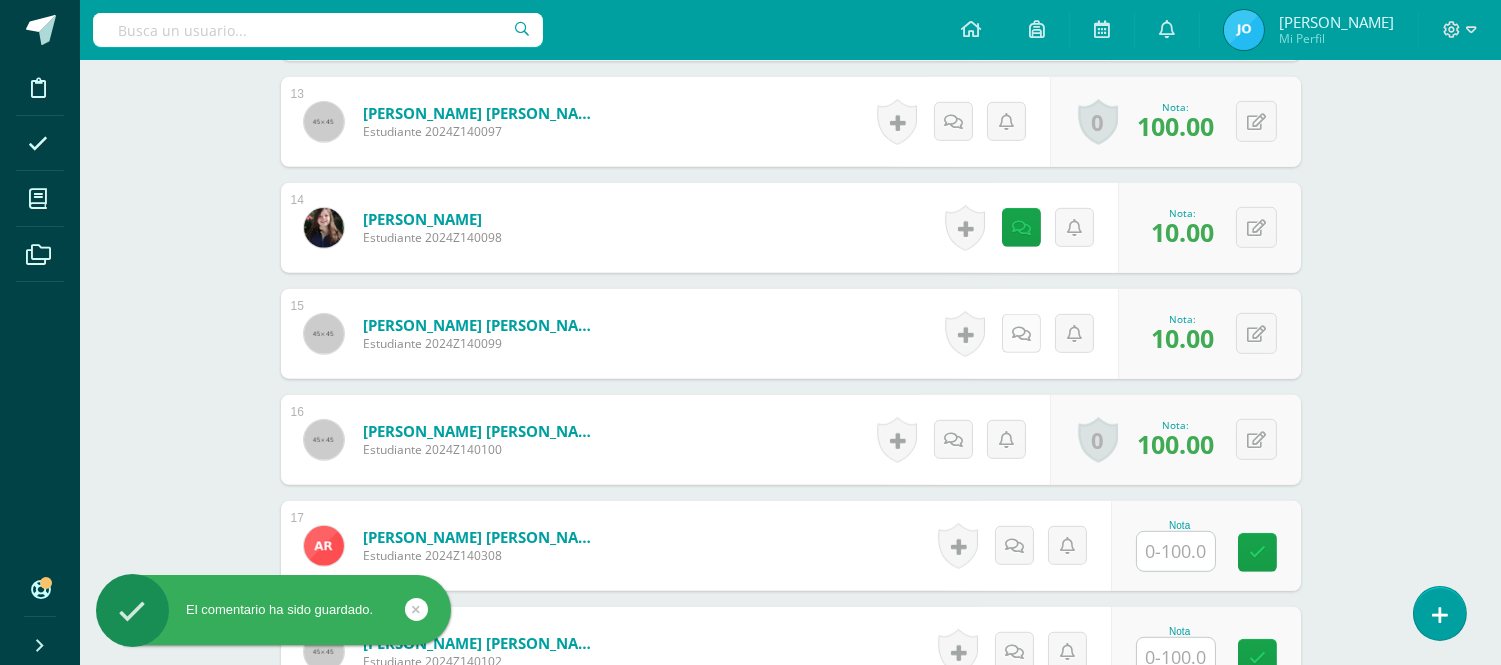 click at bounding box center (1021, 333) 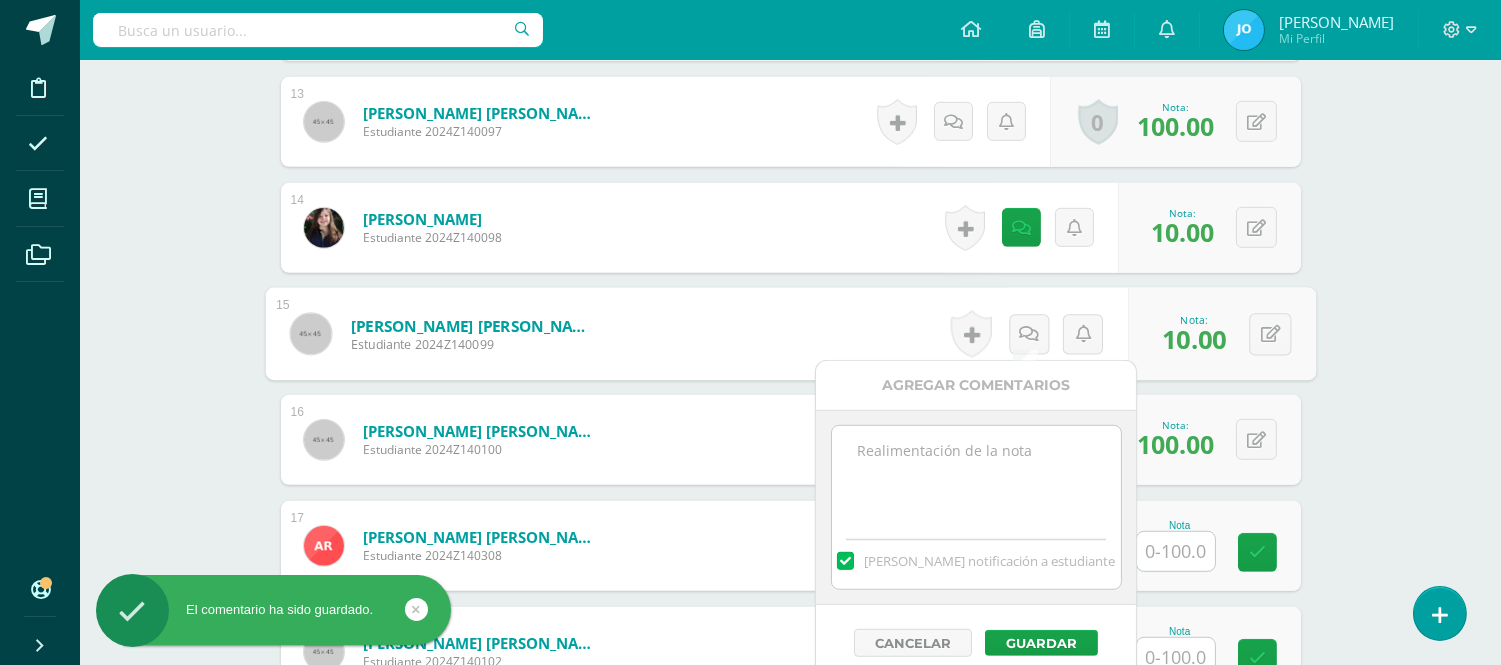 click at bounding box center (976, 476) 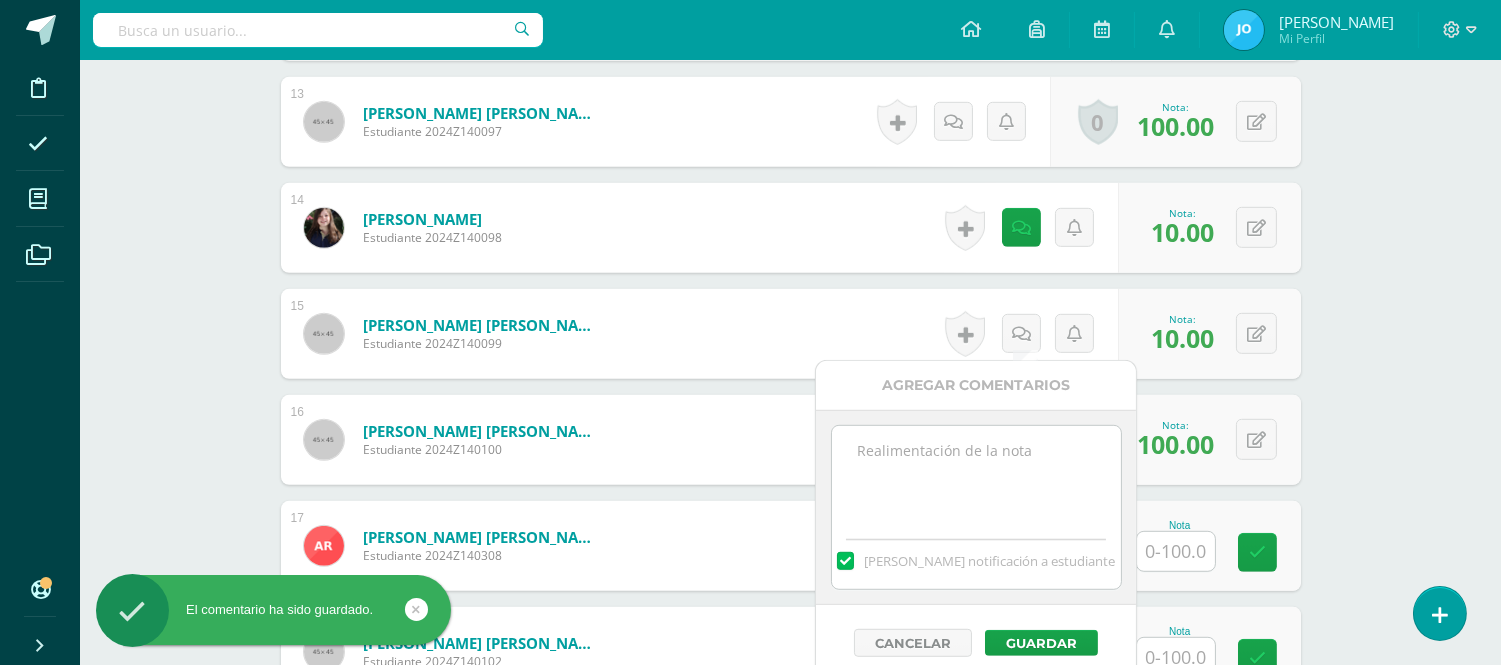 paste on "14-07-2025: No hizo la tarea, debe entregarla el día martes 15 de julio para tener una nota de 70 pts. Si la entrega el día miércoles 16, tendrá una nota de 50pts." 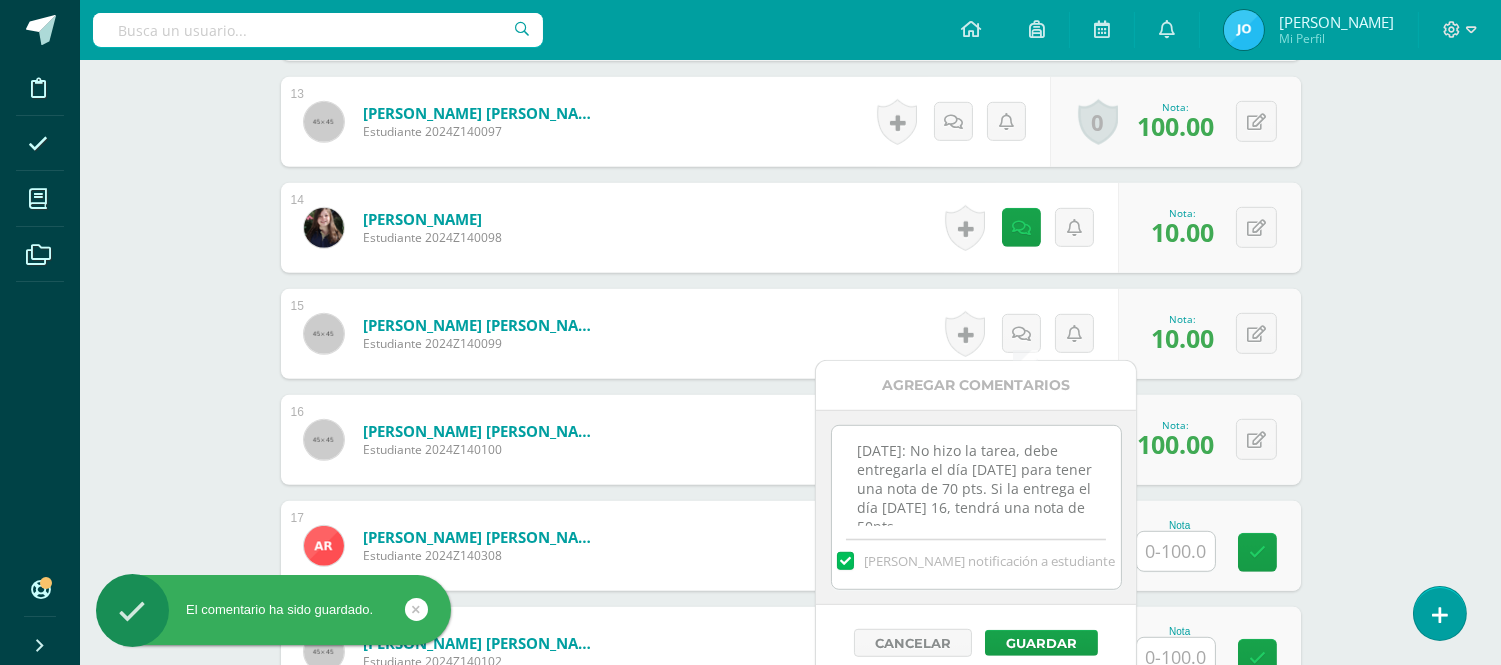 scroll, scrollTop: 10, scrollLeft: 0, axis: vertical 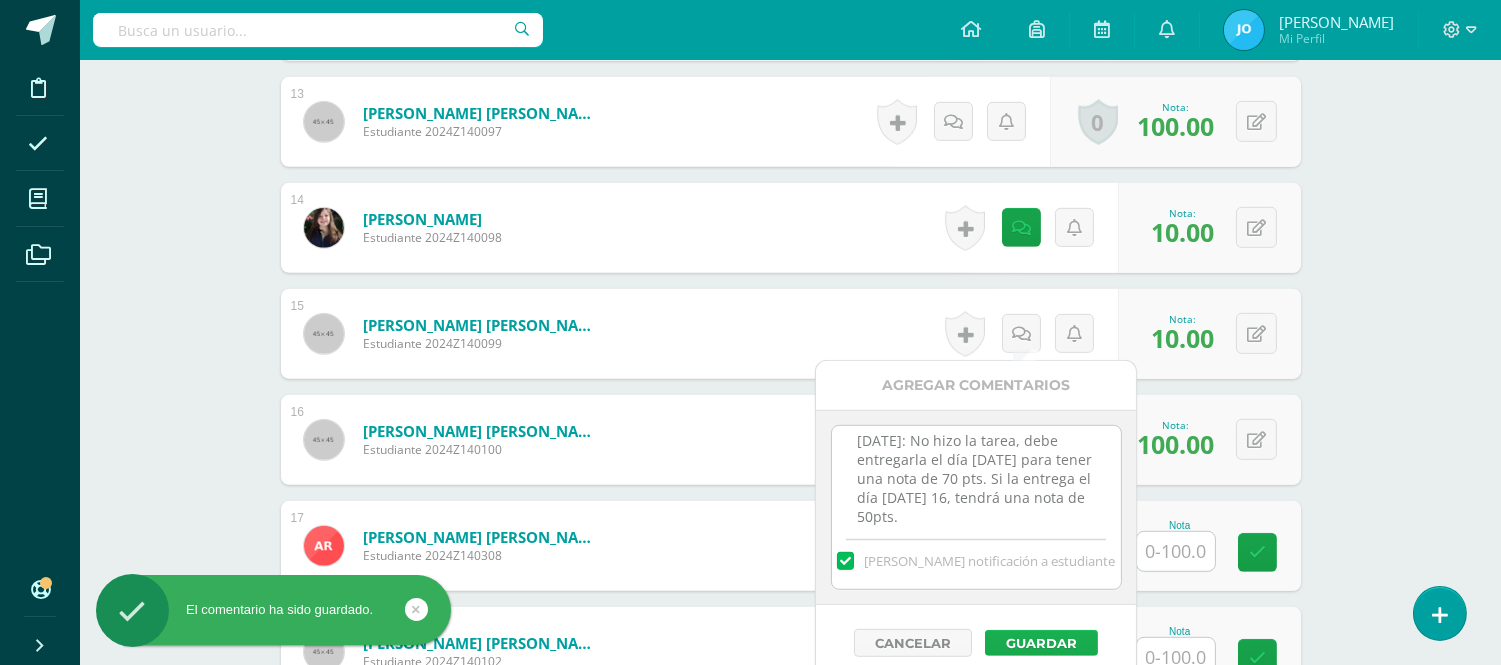 type on "14-07-2025: No hizo la tarea, debe entregarla el día martes 15 de julio para tener una nota de 70 pts. Si la entrega el día miércoles 16, tendrá una nota de 50pts." 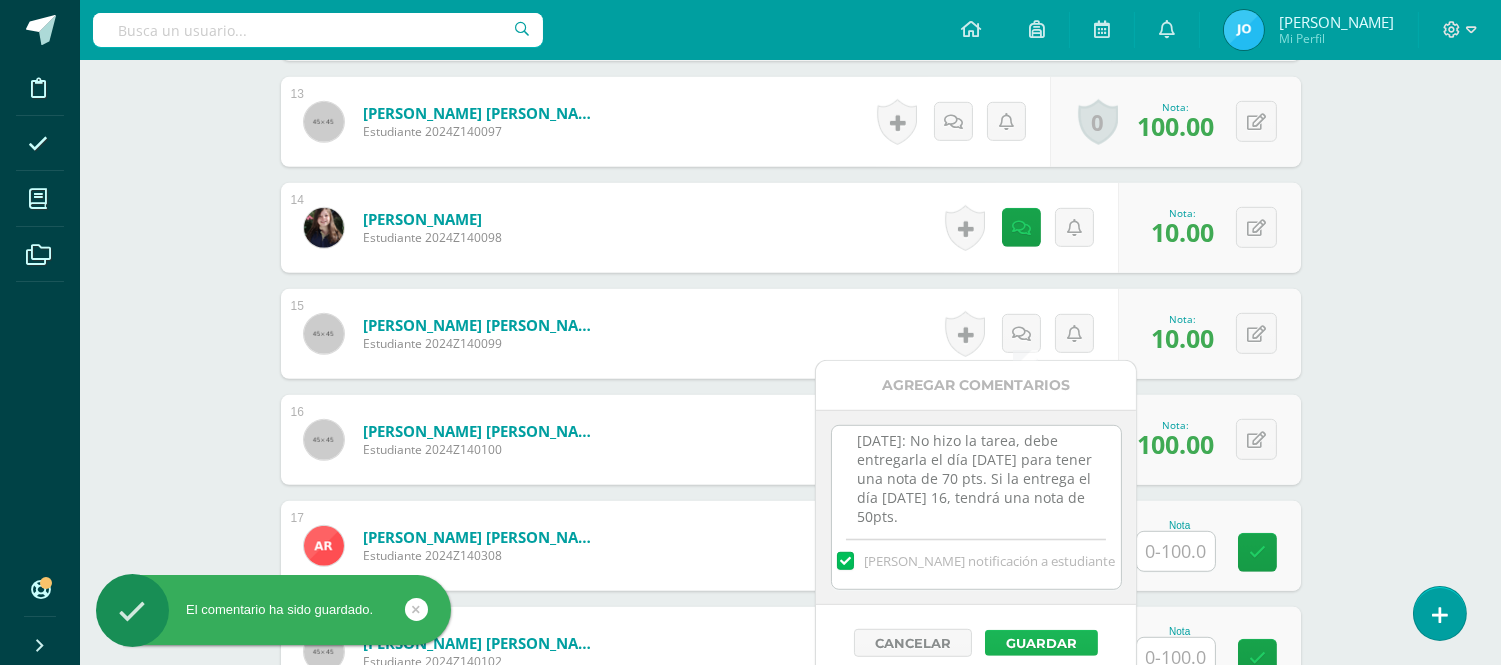 click on "Guardar" at bounding box center (1041, 643) 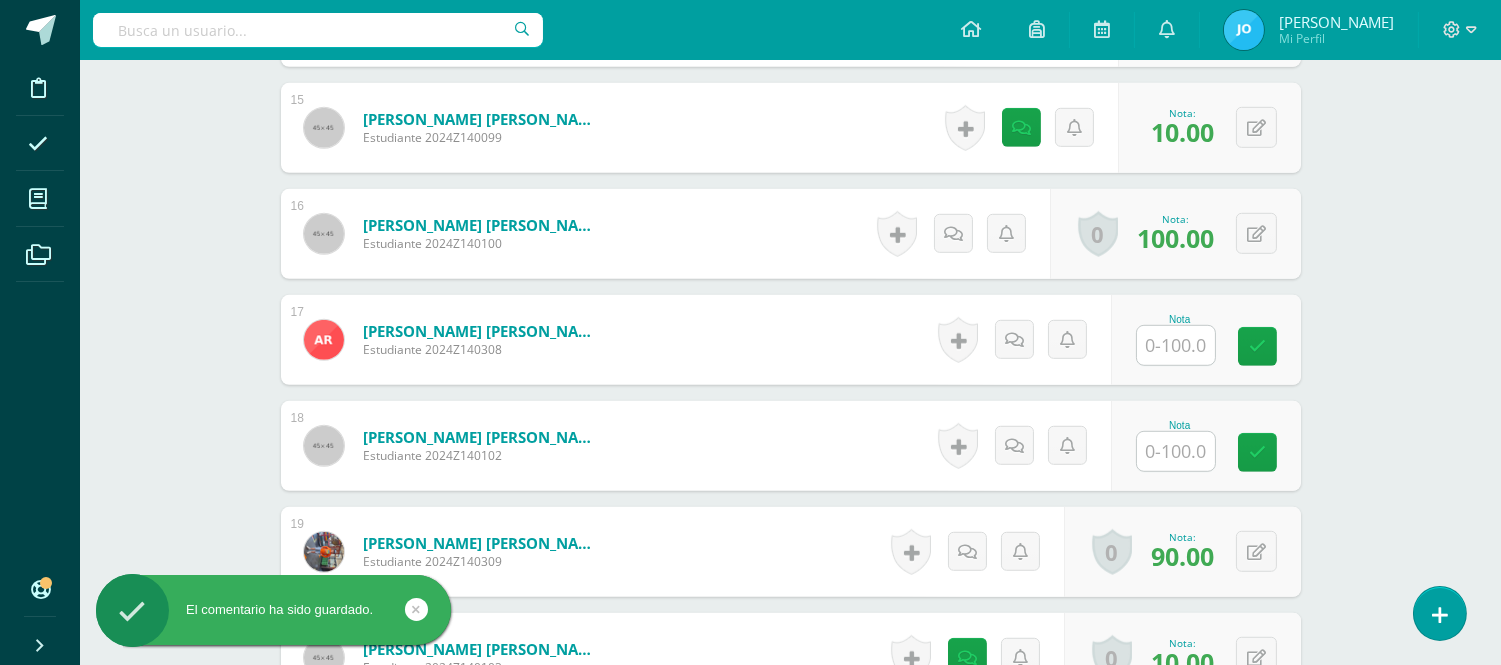 scroll, scrollTop: 2390, scrollLeft: 0, axis: vertical 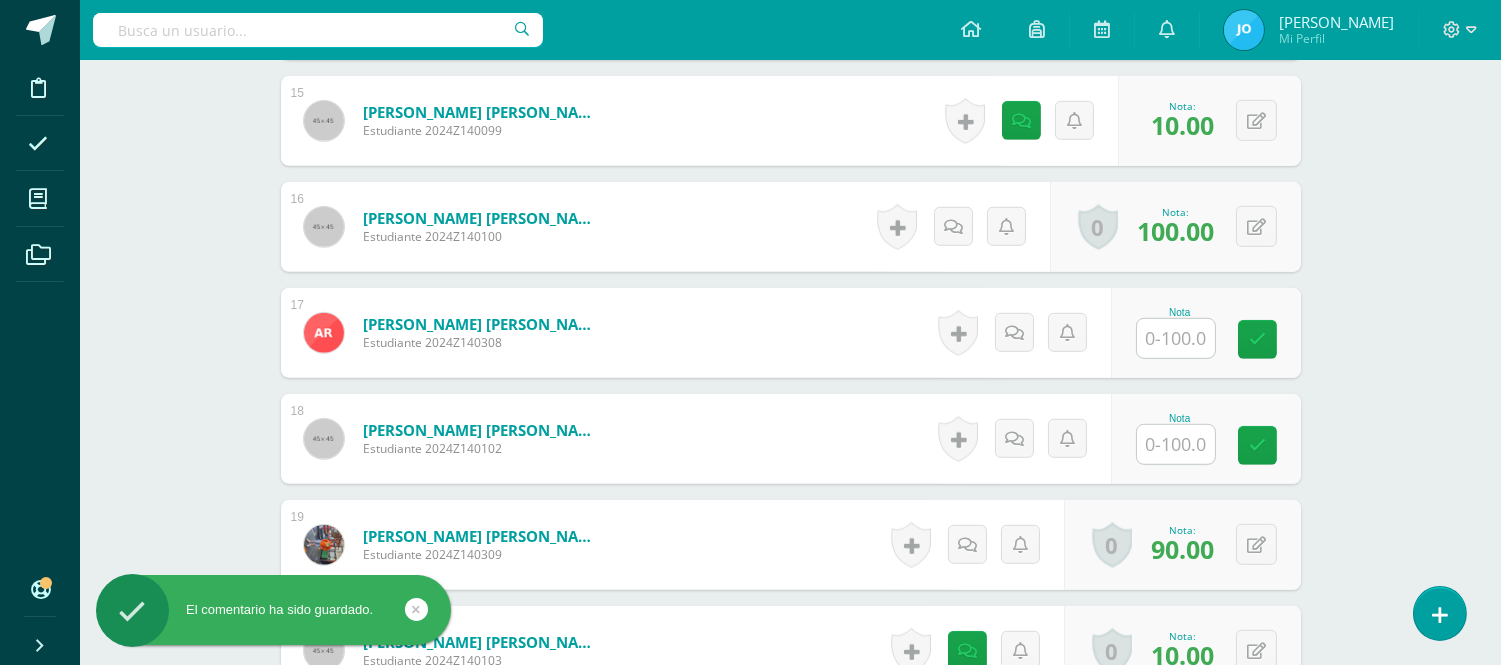 click at bounding box center (1176, 338) 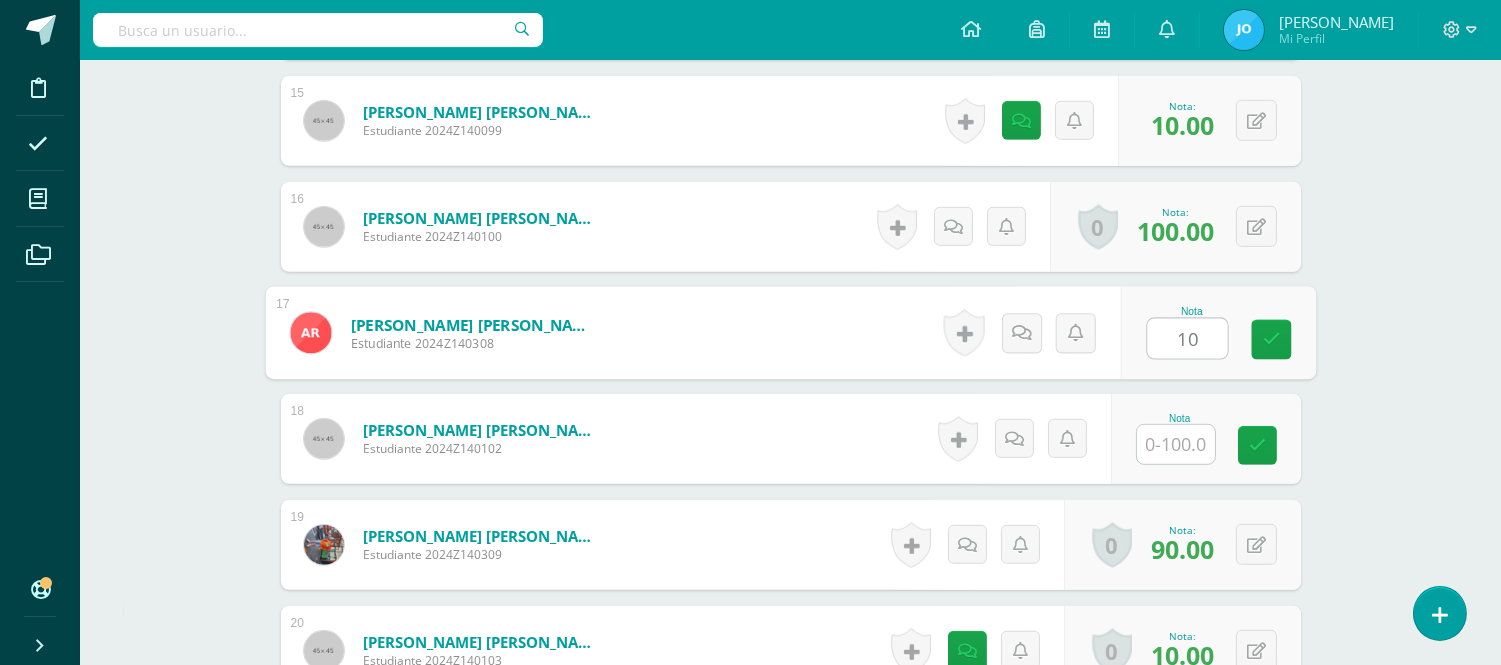 type on "10" 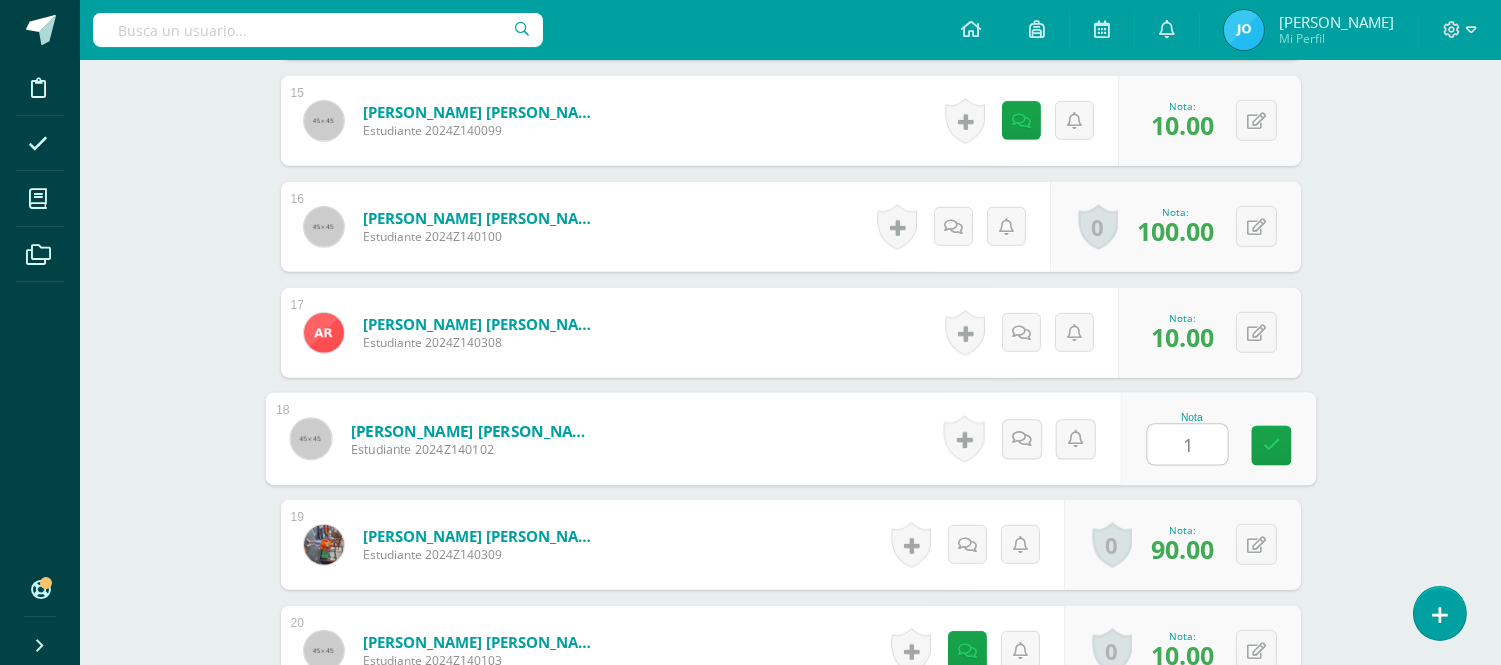 type on "10" 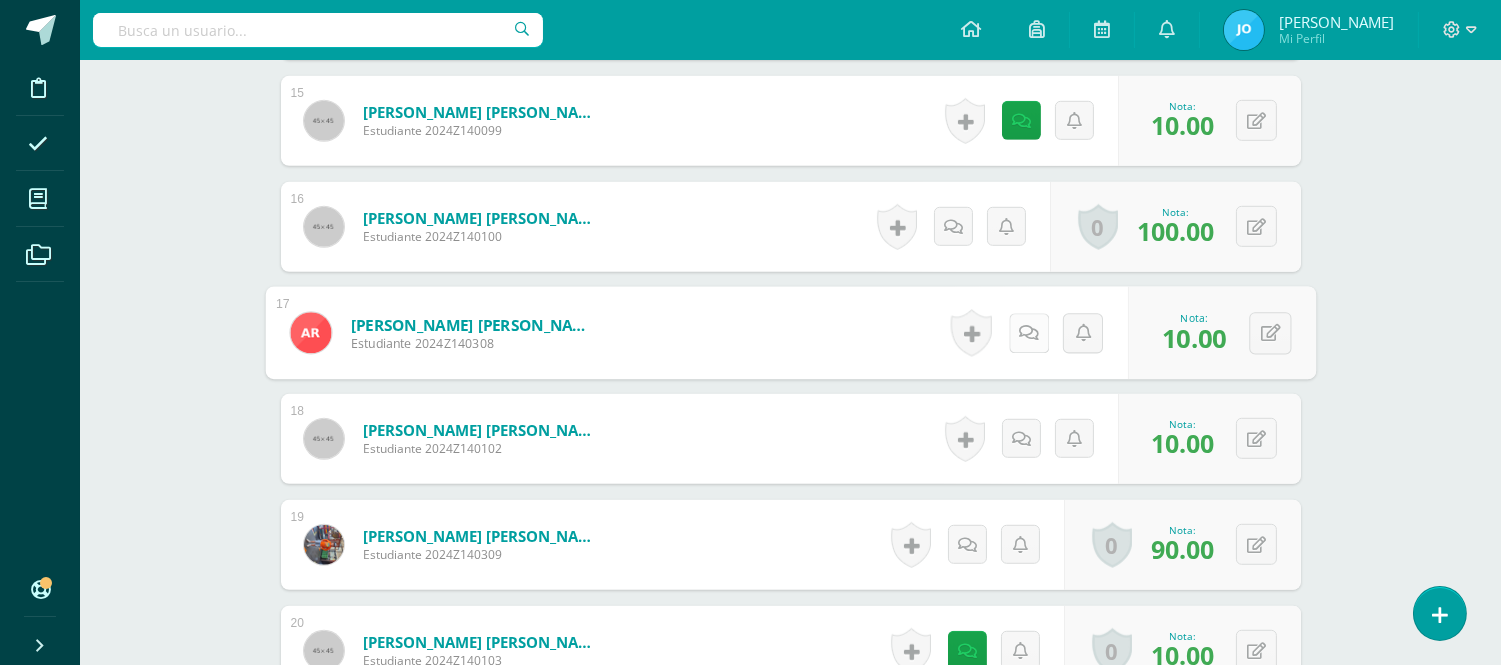 click at bounding box center [1028, 333] 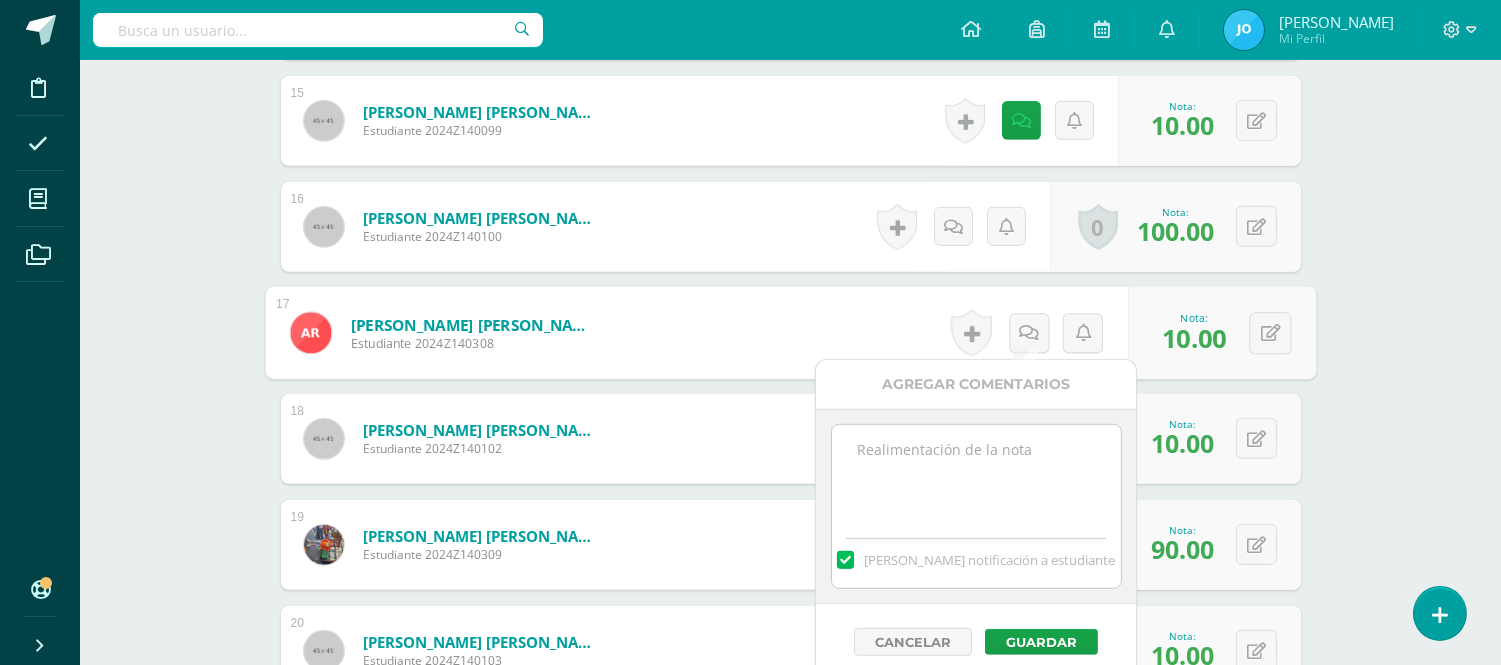 click at bounding box center [976, 475] 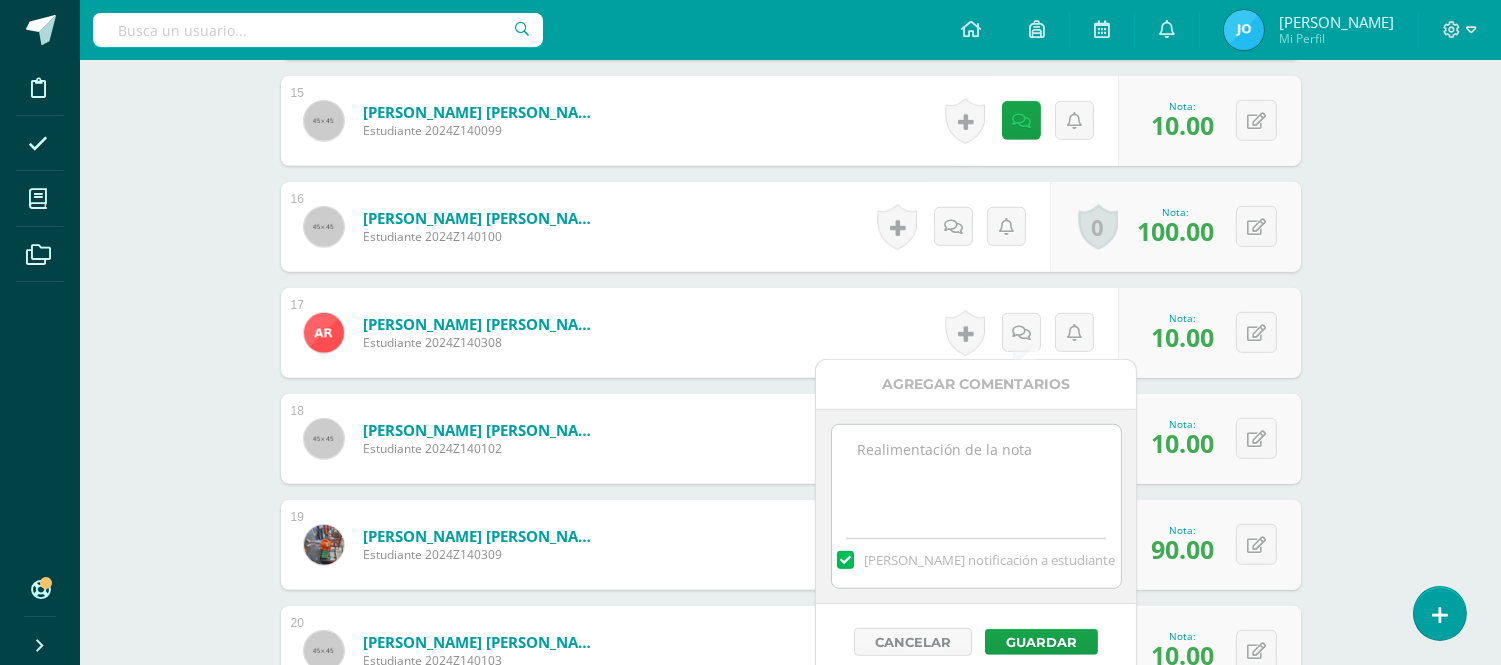 paste on "14-07-2025: No hizo la tarea, debe entregarla el día martes 15 de julio para tener una nota de 70 pts. Si la entrega el día miércoles 16, tendrá una nota de 50pts." 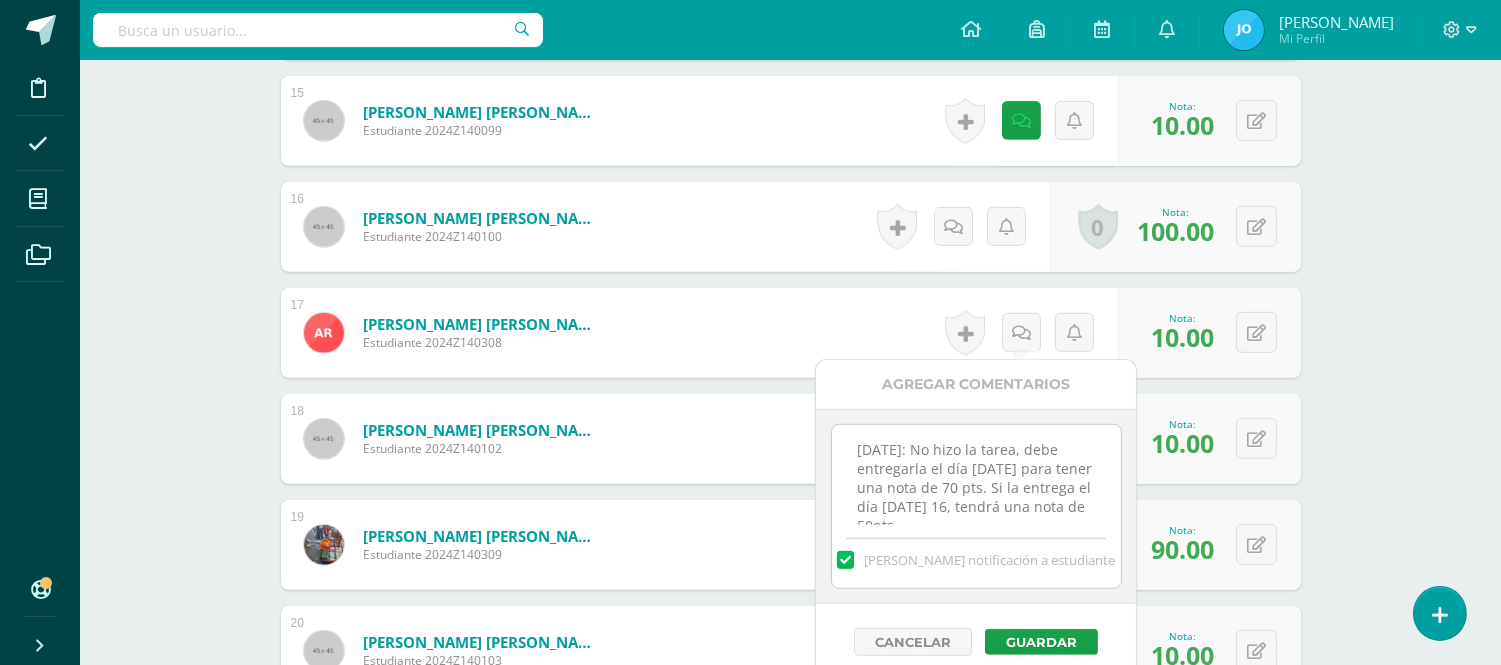 scroll, scrollTop: 10, scrollLeft: 0, axis: vertical 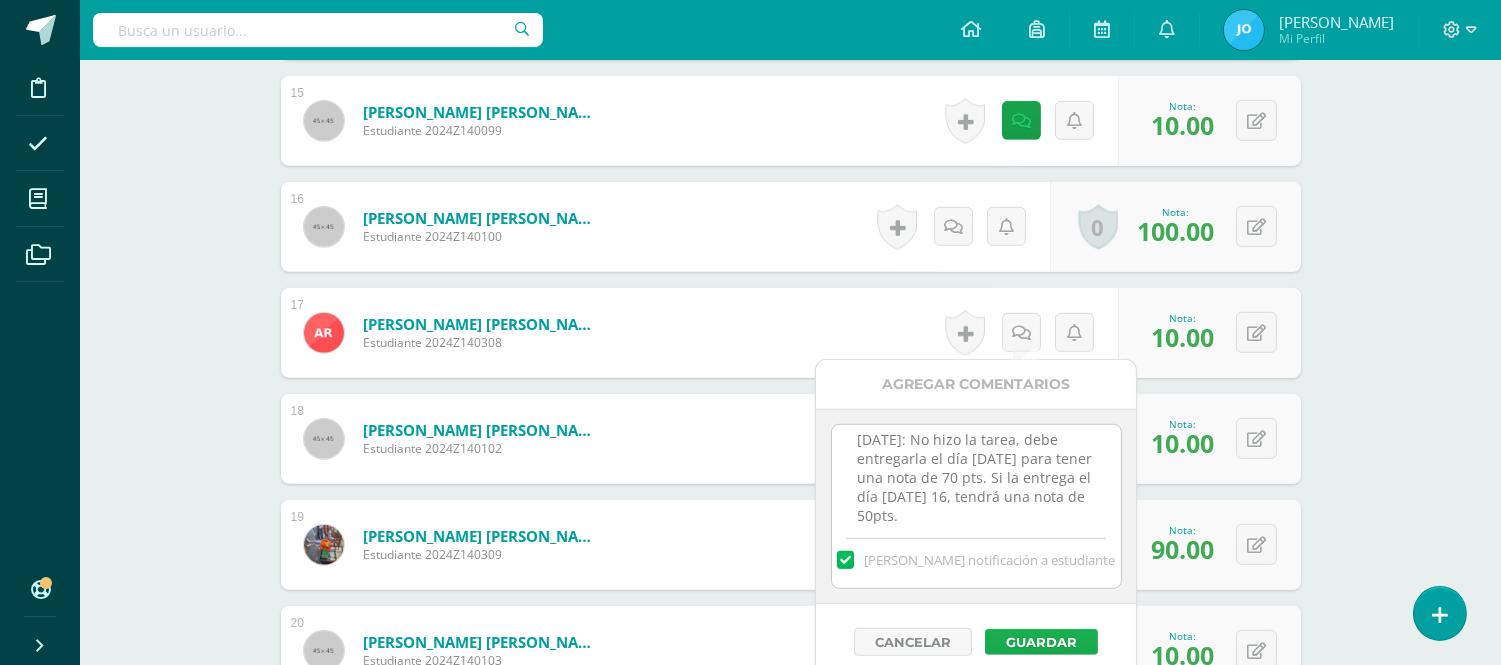 type on "14-07-2025: No hizo la tarea, debe entregarla el día martes 15 de julio para tener una nota de 70 pts. Si la entrega el día miércoles 16, tendrá una nota de 50pts." 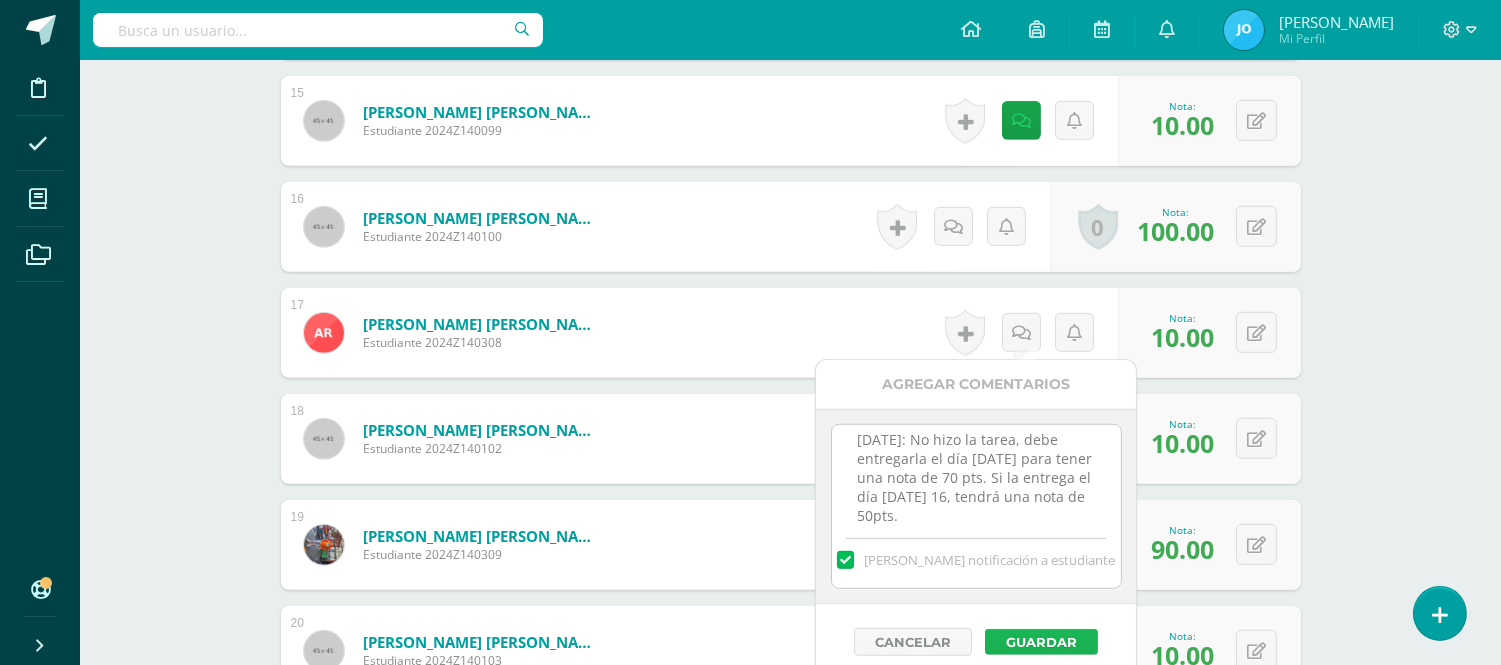 click on "Guardar" at bounding box center [1041, 642] 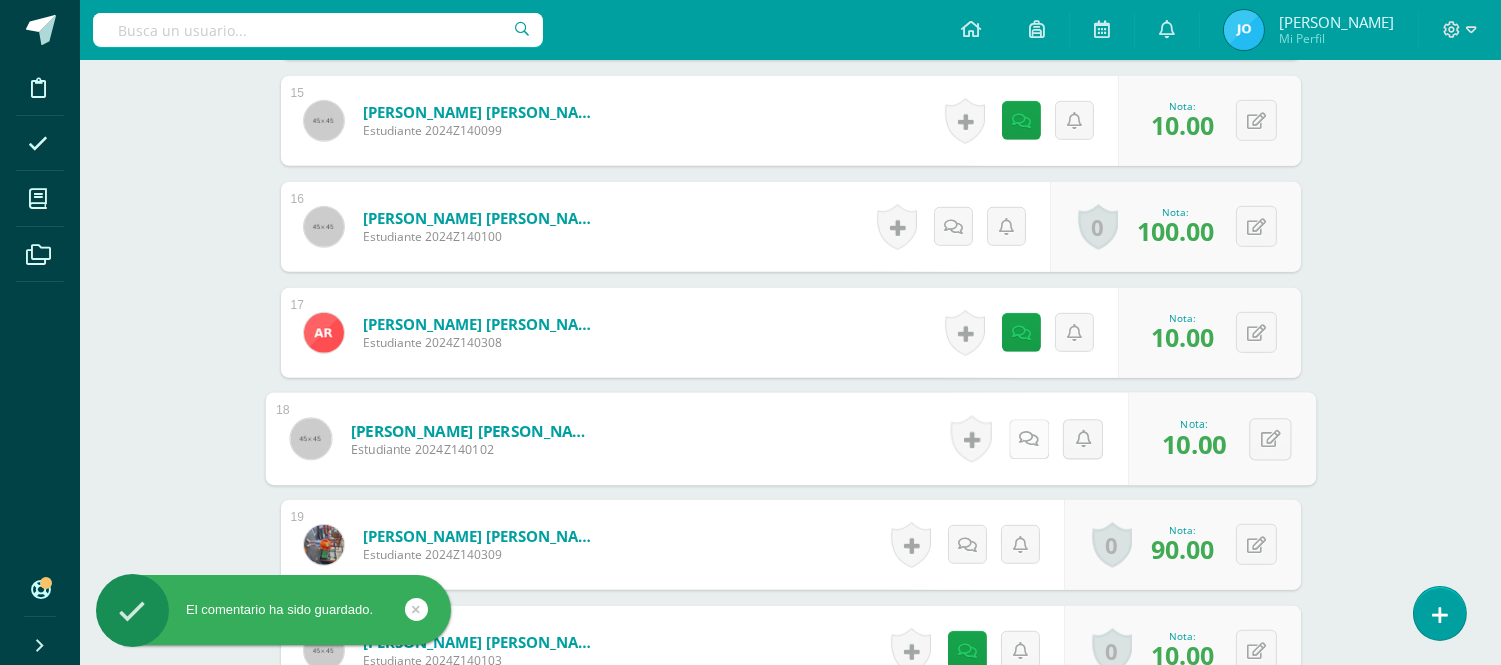 click at bounding box center (1028, 439) 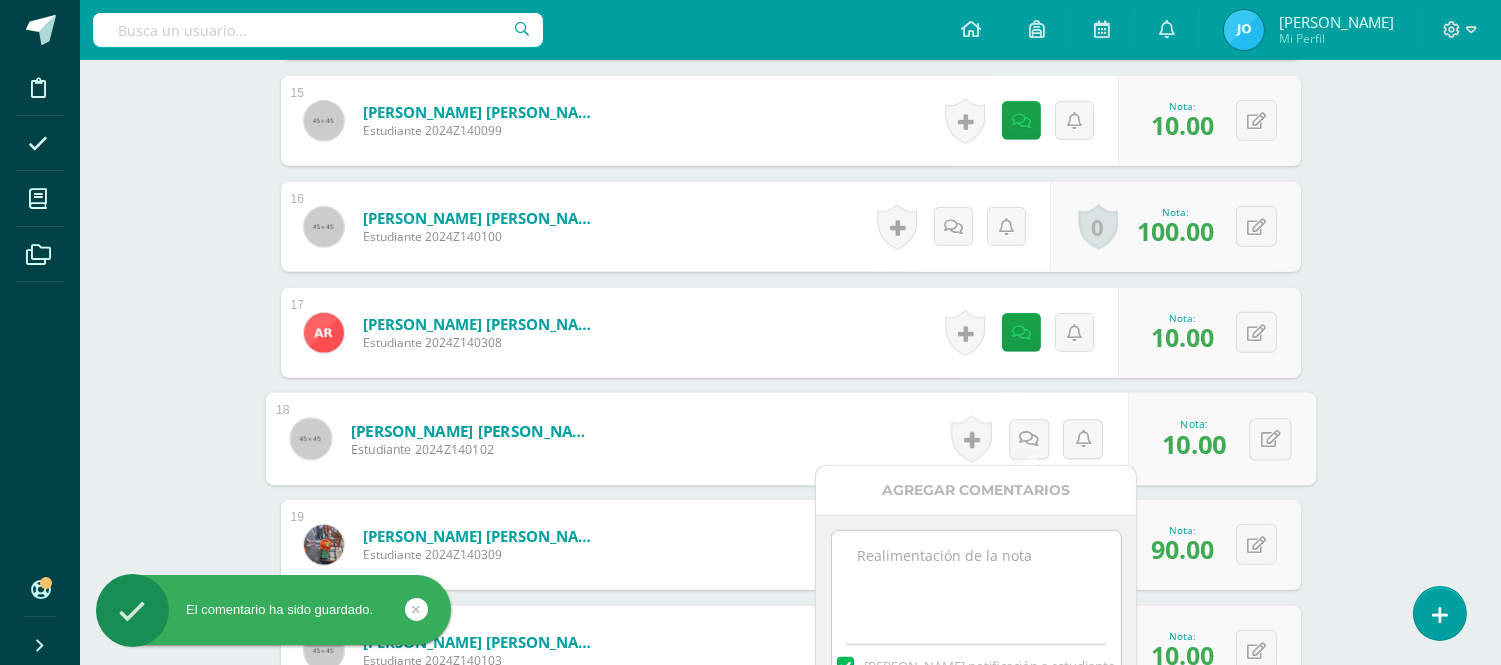 click at bounding box center [976, 581] 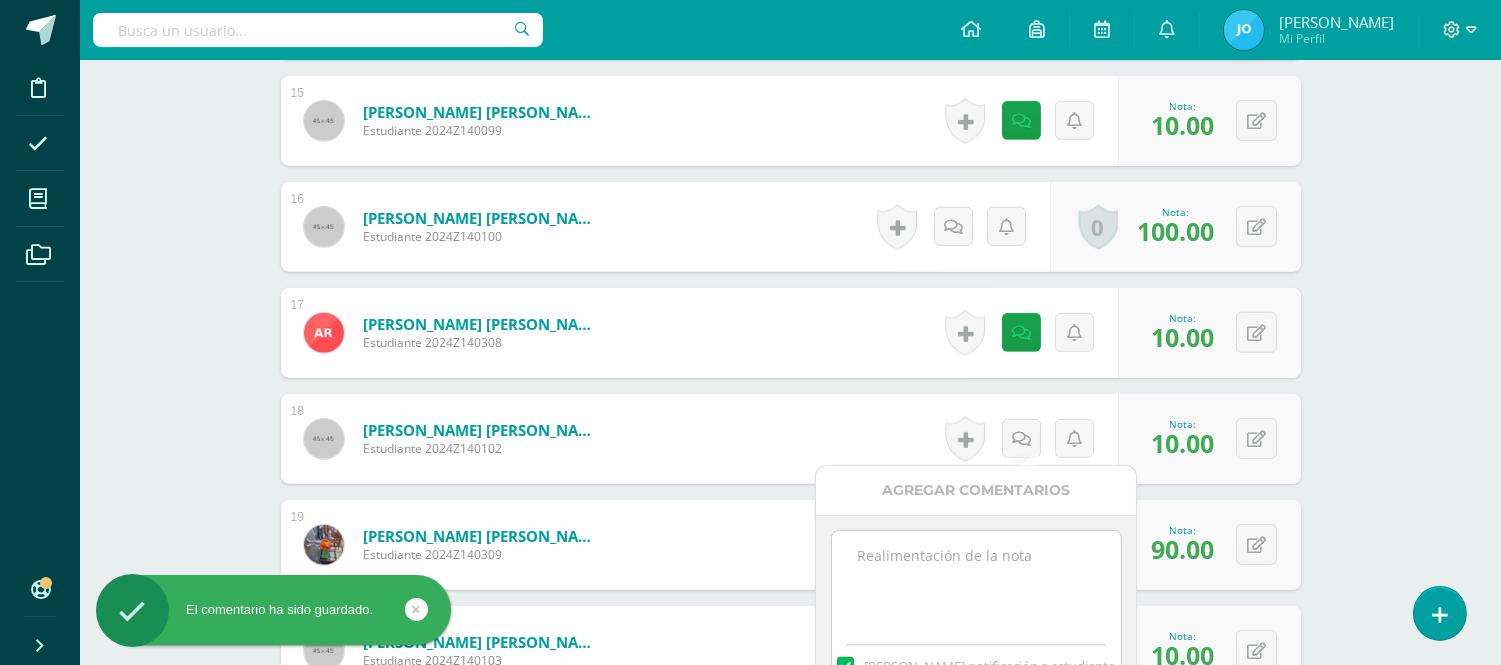 paste on "14-07-2025: No hizo la tarea, debe entregarla el día martes 15 de julio para tener una nota de 70 pts. Si la entrega el día miércoles 16, tendrá una nota de 50pts." 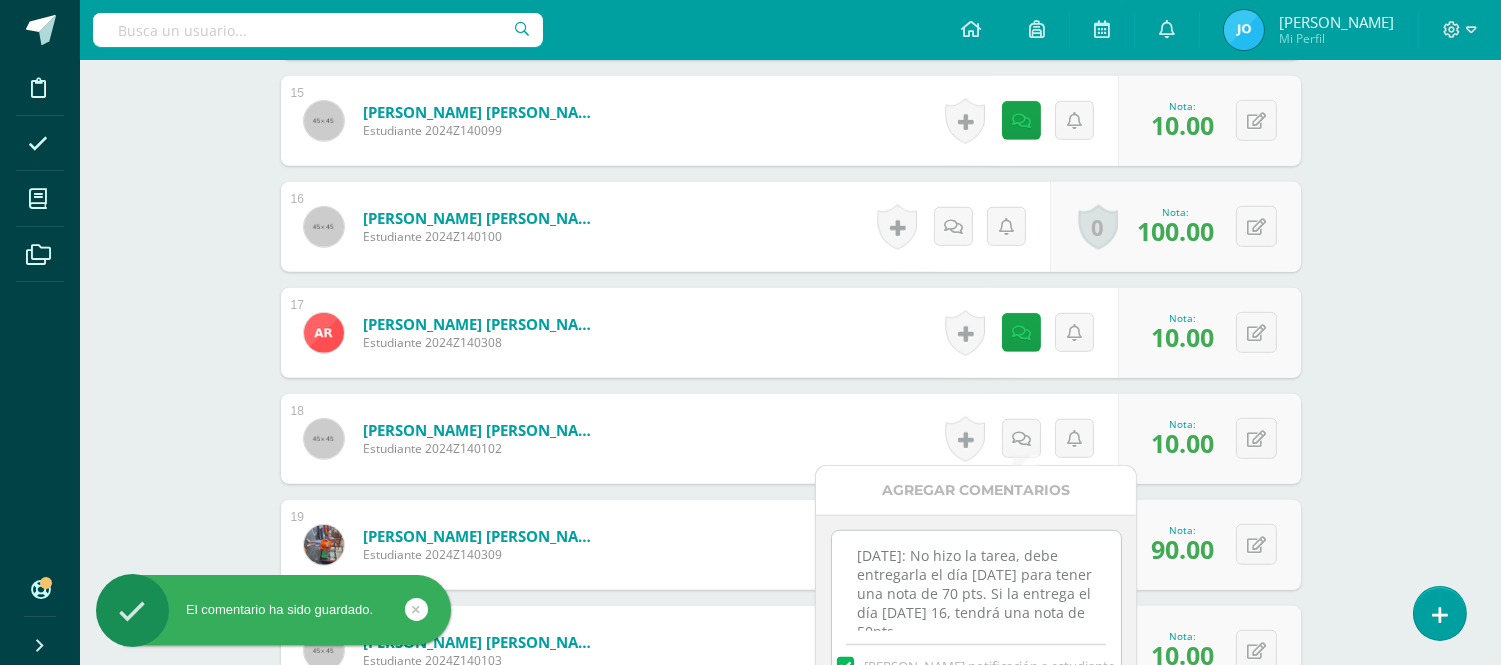 scroll, scrollTop: 10, scrollLeft: 0, axis: vertical 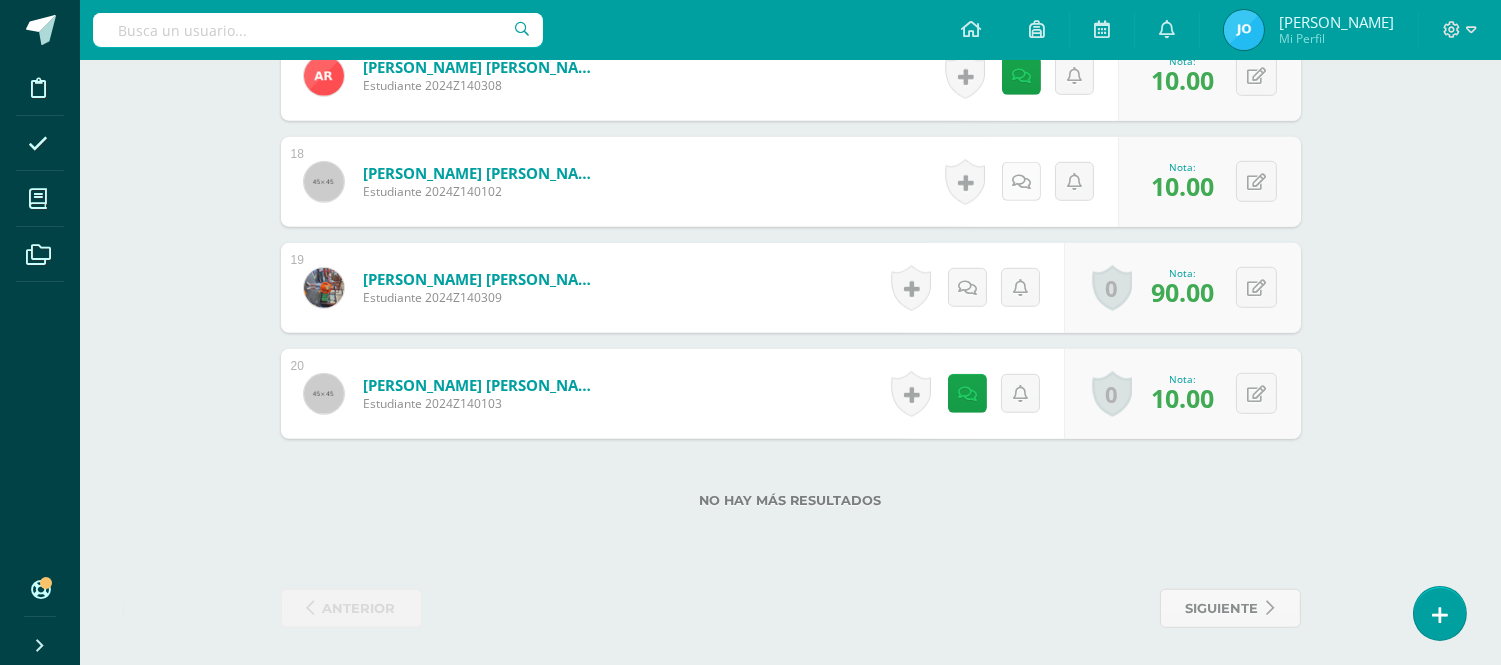 click at bounding box center (1021, 181) 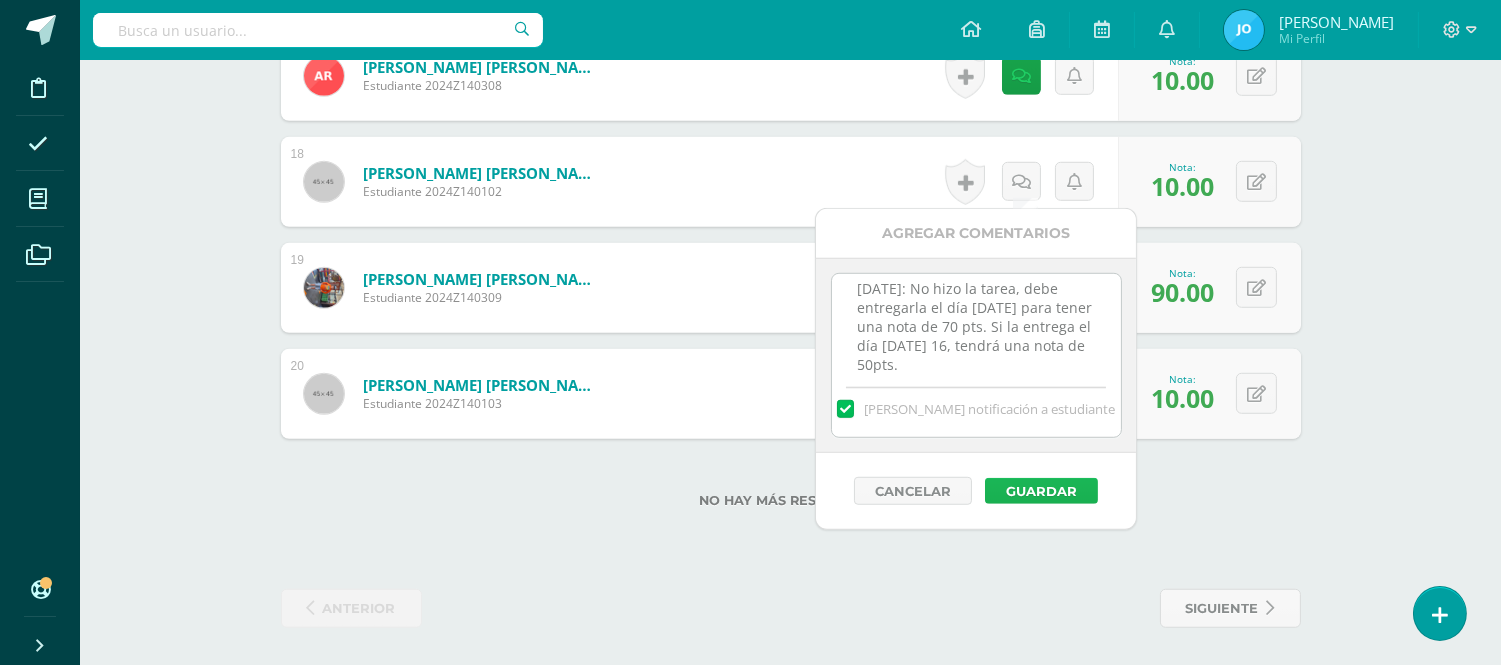 click on "Guardar" at bounding box center [1041, 491] 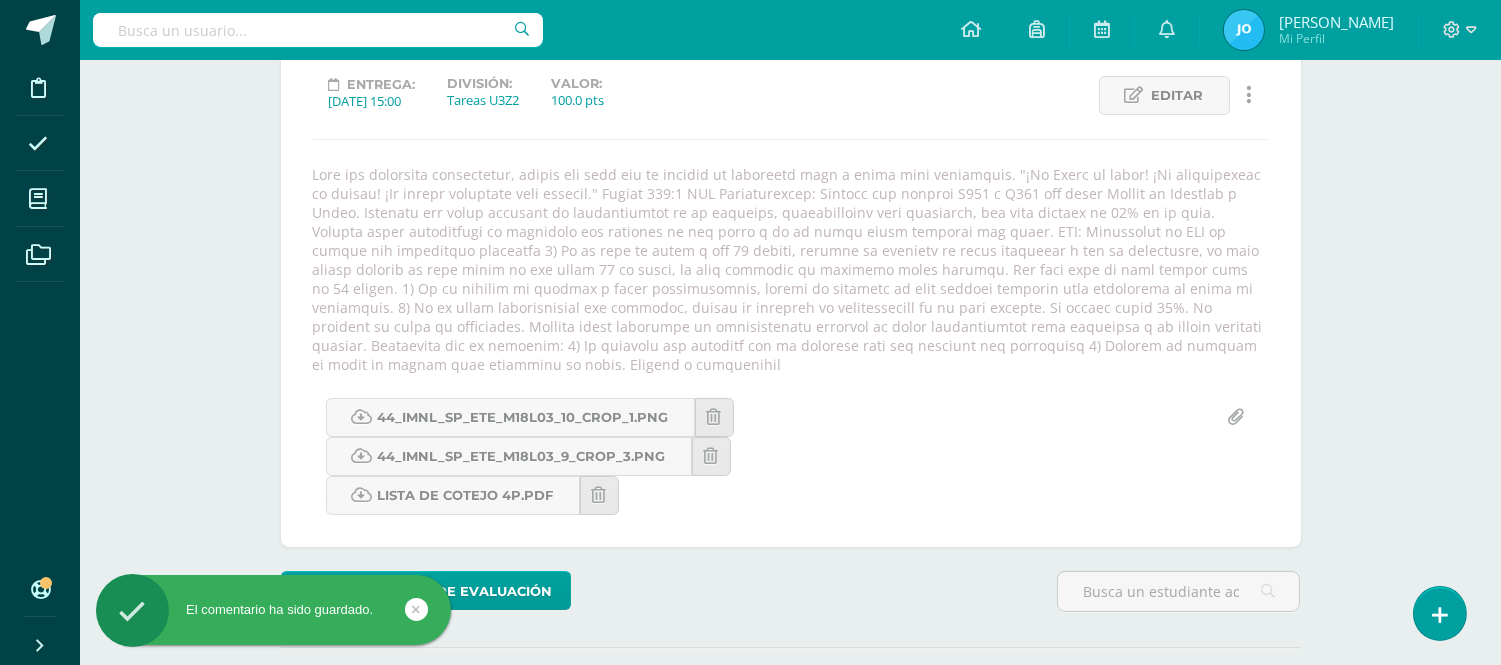 scroll, scrollTop: 0, scrollLeft: 0, axis: both 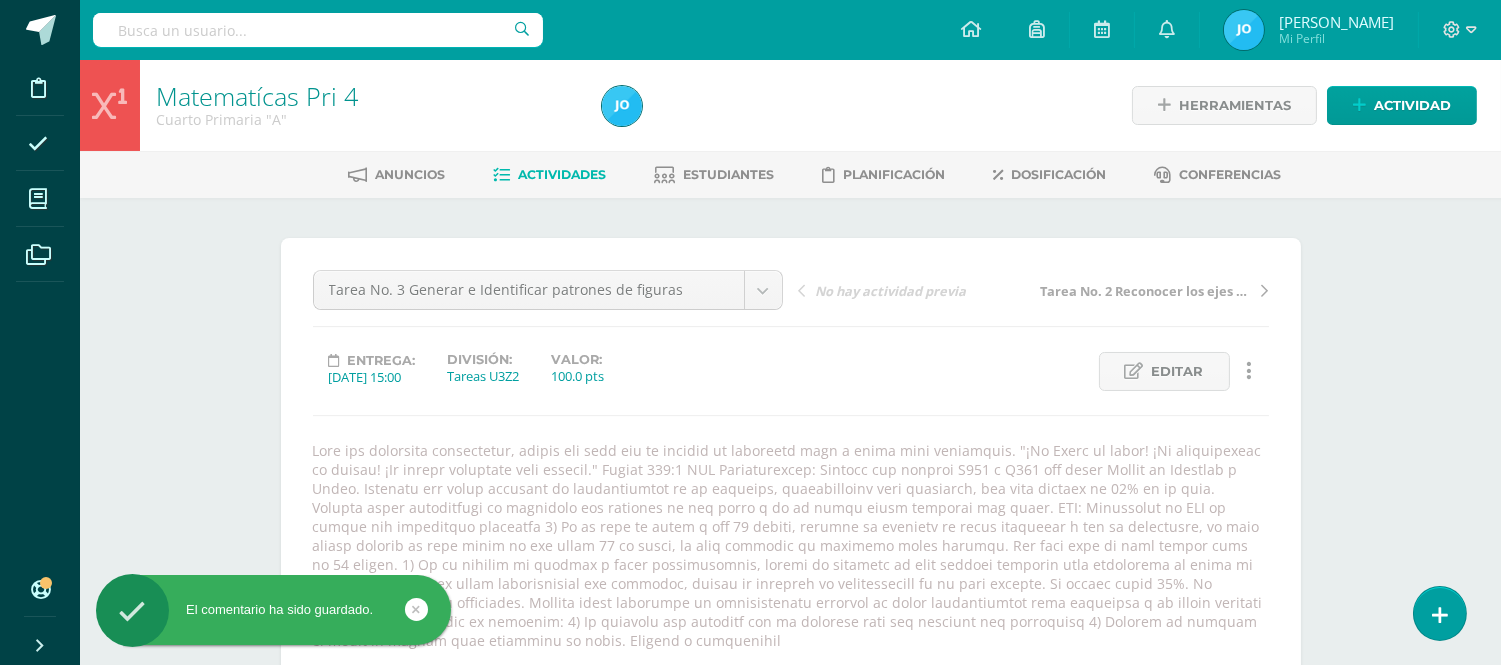 click on "Actividades" at bounding box center [549, 175] 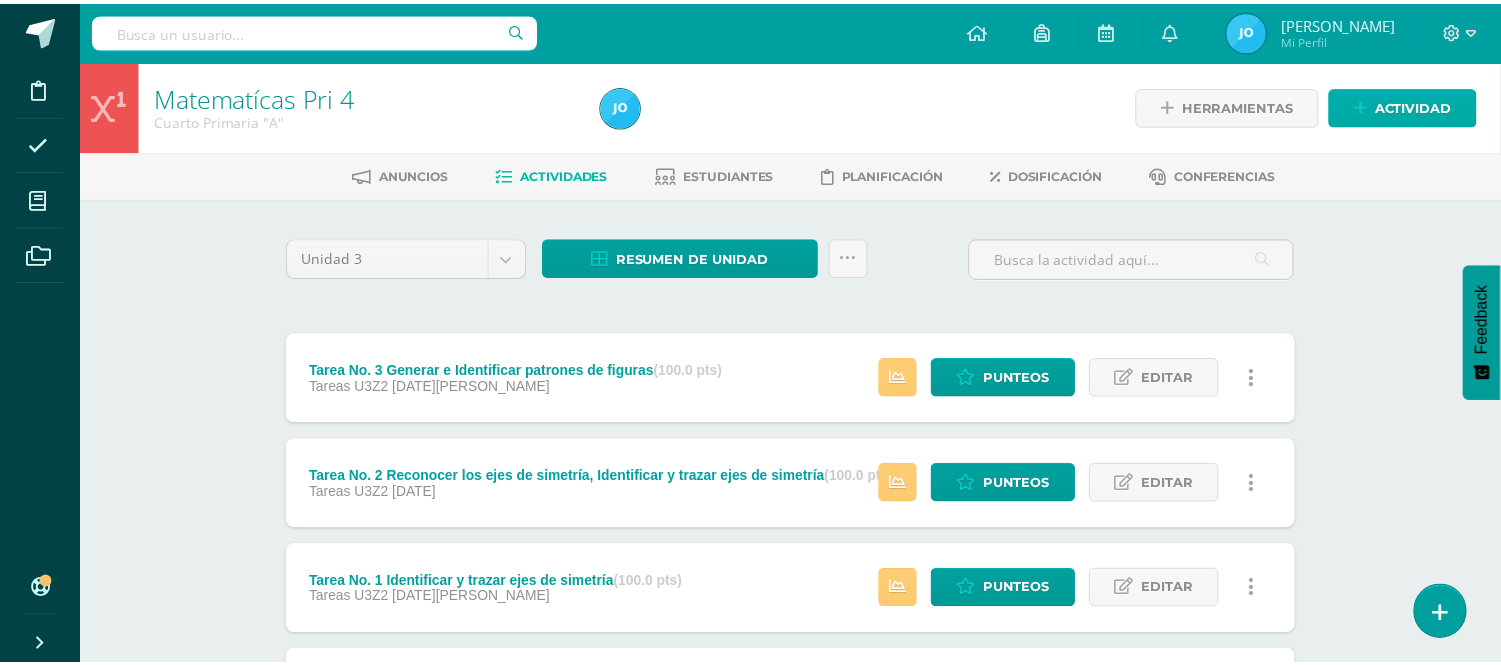 scroll, scrollTop: 0, scrollLeft: 0, axis: both 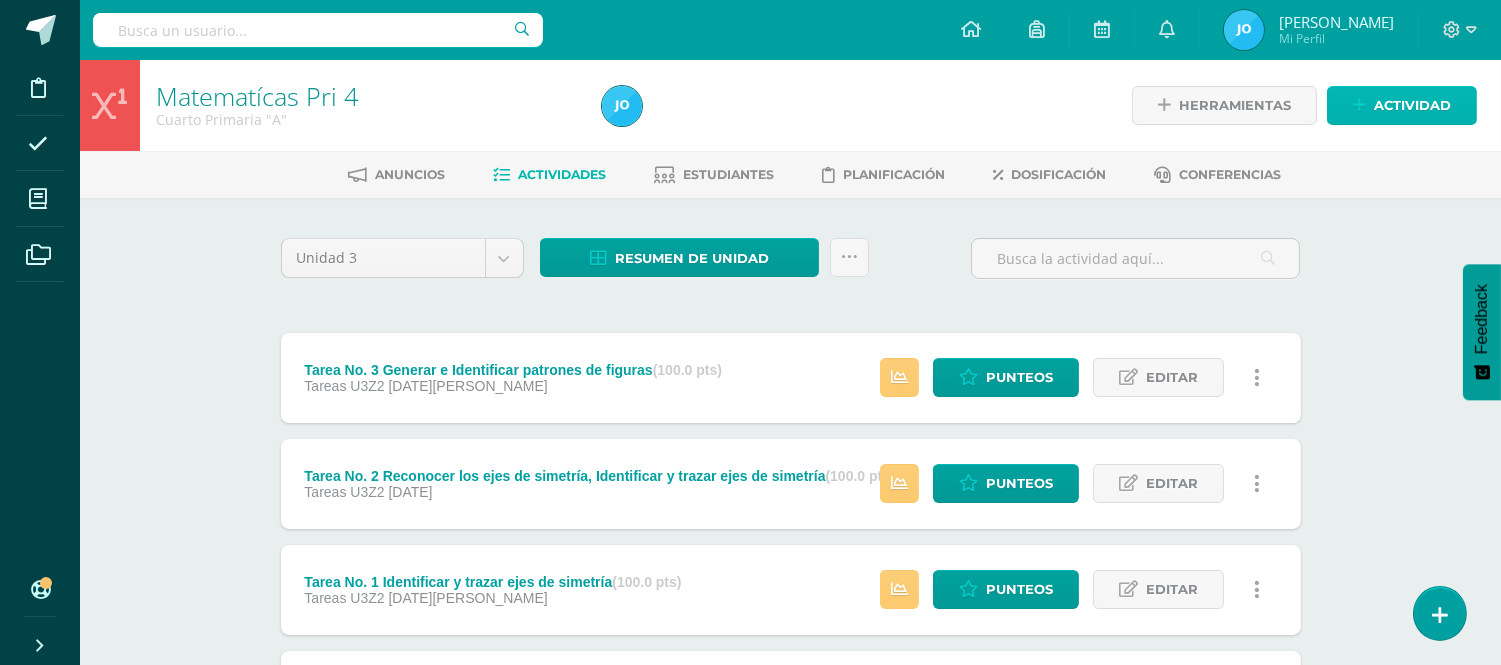 click on "Actividad" at bounding box center (1412, 105) 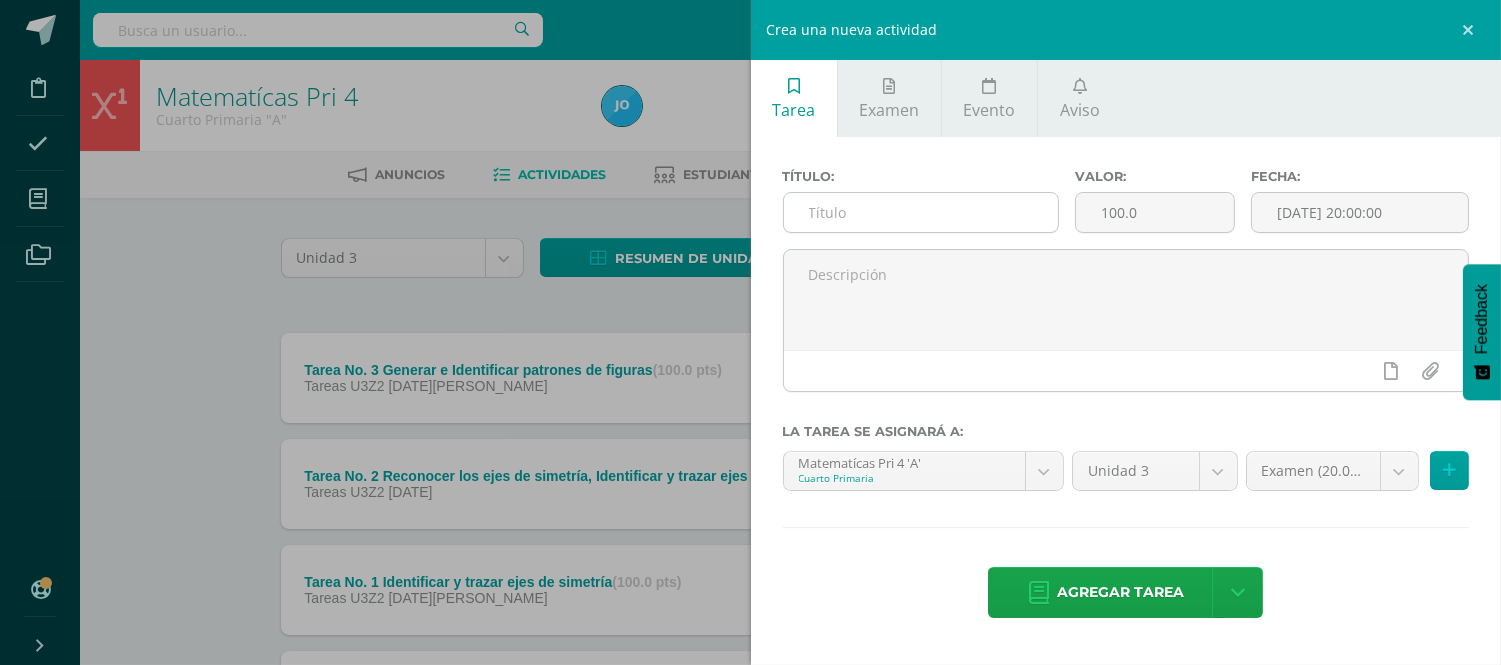 click at bounding box center (921, 212) 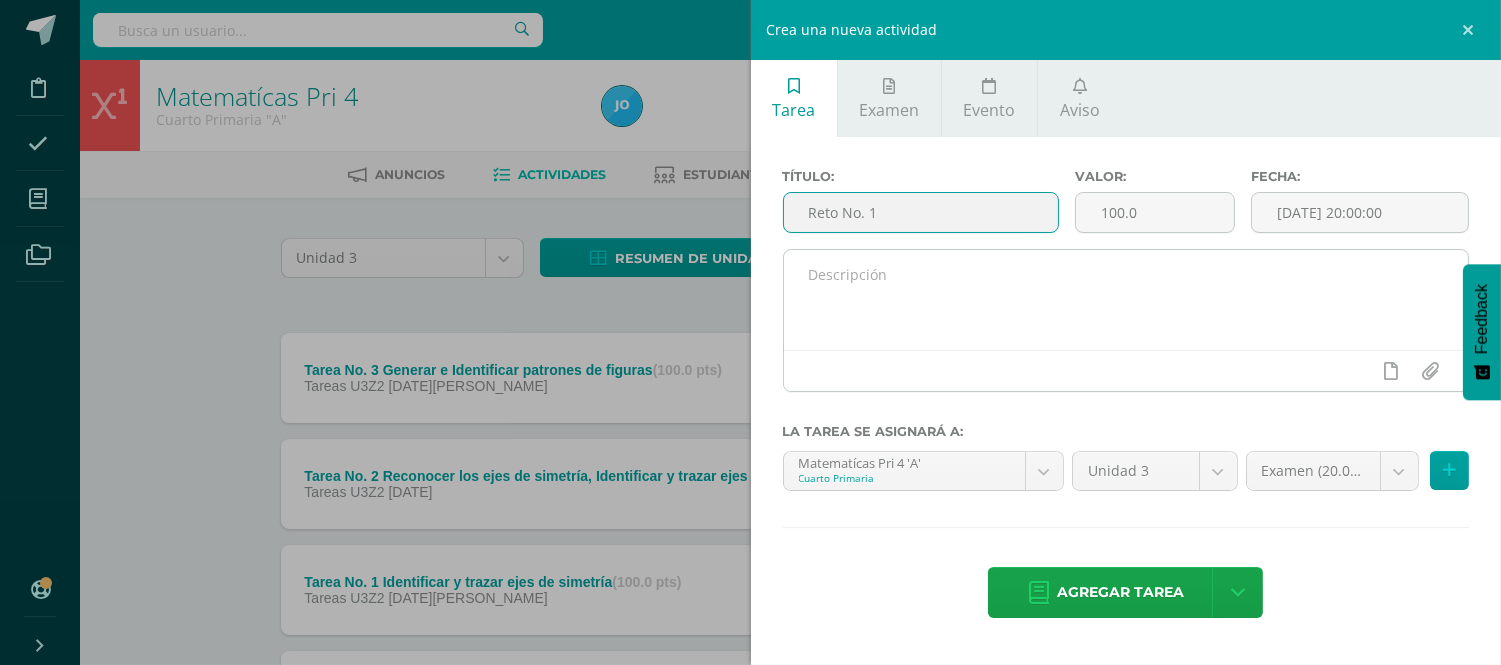 type on "Reto No. 1" 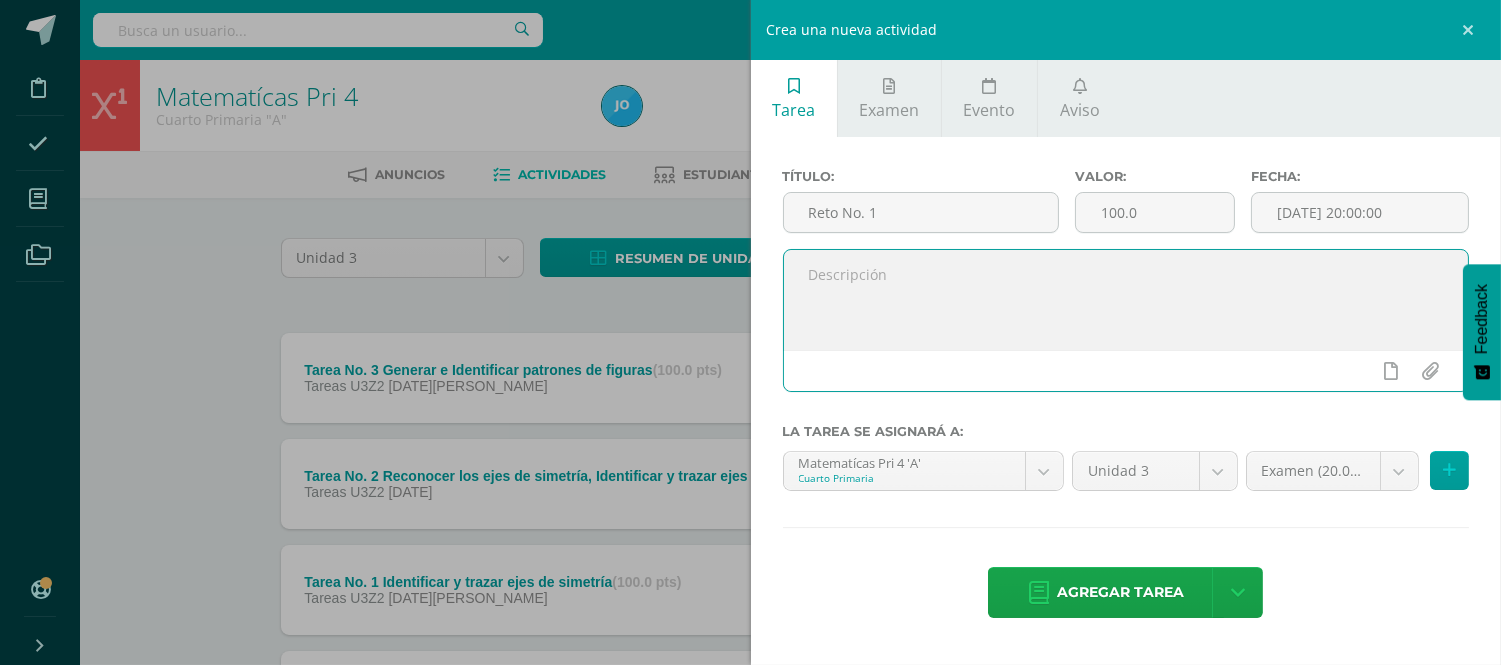 click at bounding box center [1126, 300] 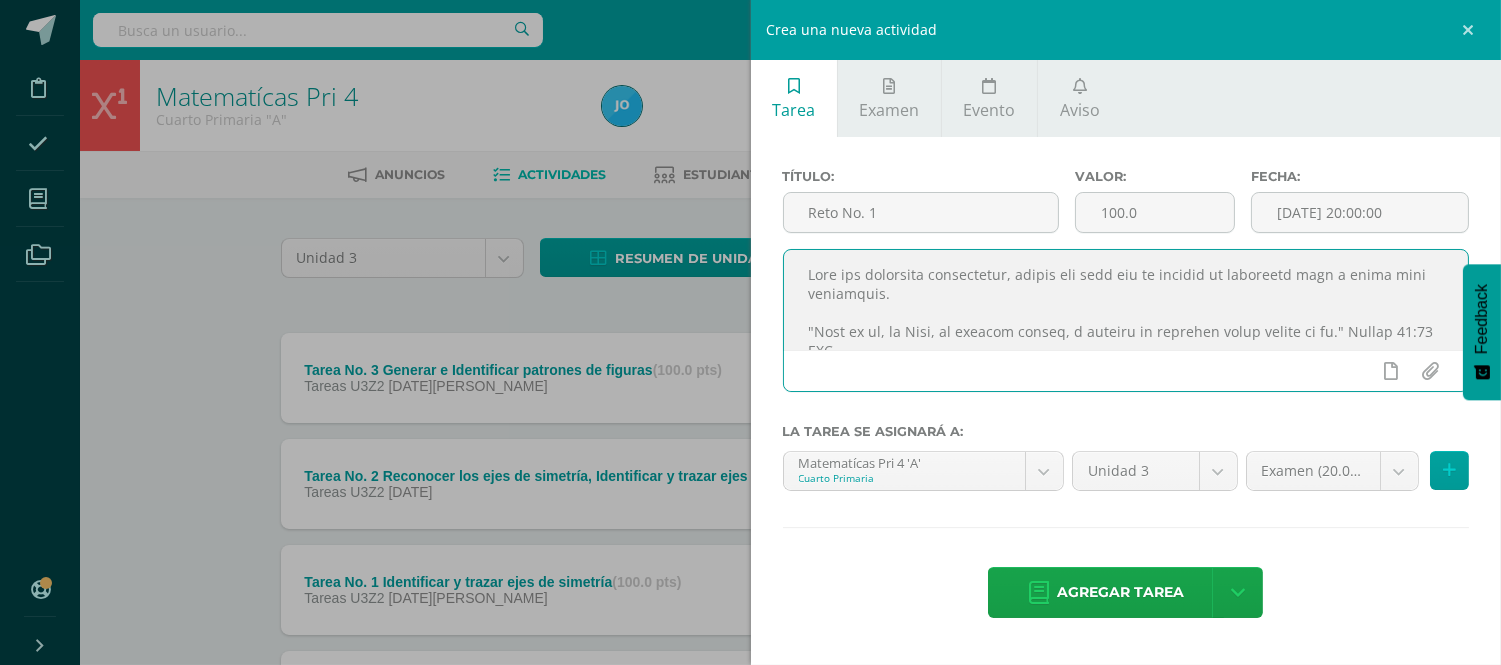 scroll, scrollTop: 425, scrollLeft: 0, axis: vertical 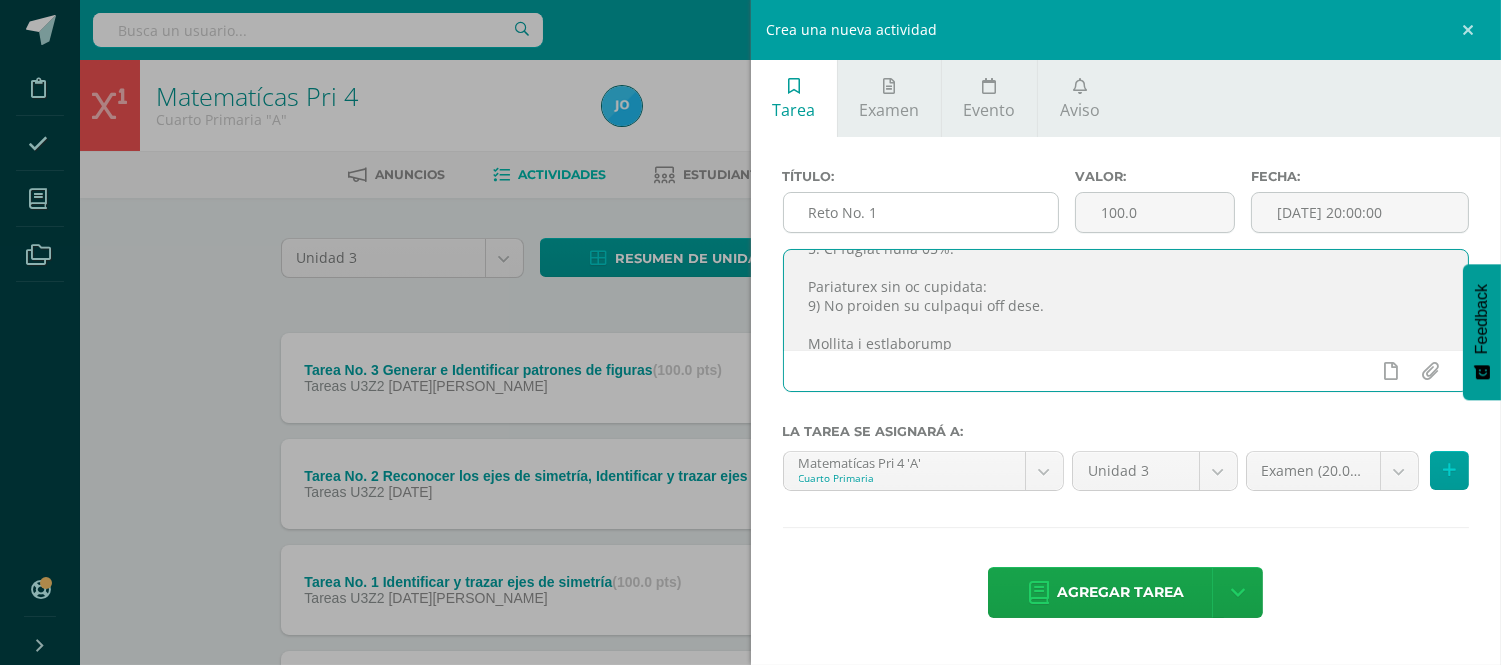 type on "Buen día estimados estudiantes, espero que cada uno de ustedes se encuentre bien y sobre todo bendecidos.
"Crea en mí, oh Dios, un corazón limpio, y renueva un espíritu recto dentro de mí." Salmos 51:10 RVC
Instrucciones: Se proporcionó el material con el reto correspondiente a la semana en curso, el cual incluye problemas matemáticos donde debe encontrar el valor de la suma y resta de fracciones, así como graficar cada resultado.
Leer correctamente cada pregunta. No olvides trabajar en orden y limpieza y sobre todo con lápiz.
PMA: Trabajarás el PMA si tienes los siguientes elementos
1) Si tu nota en menor a los 70 puntos, deberás resolver todo el reto nuevamente incluyendo los ejercicios que estén correctos, esto debes trabajarlo en hojas de cuadros identificando los ejercicios con lapicero y las respuestas, pero el procedimiento debe ir con lápiz Con este plan tu nota máxima será de 70 puntos.
2) Si no asistió al colegio y tiene justificación, el día 26-05-2025, se trabajará el reto en el periodo de..." 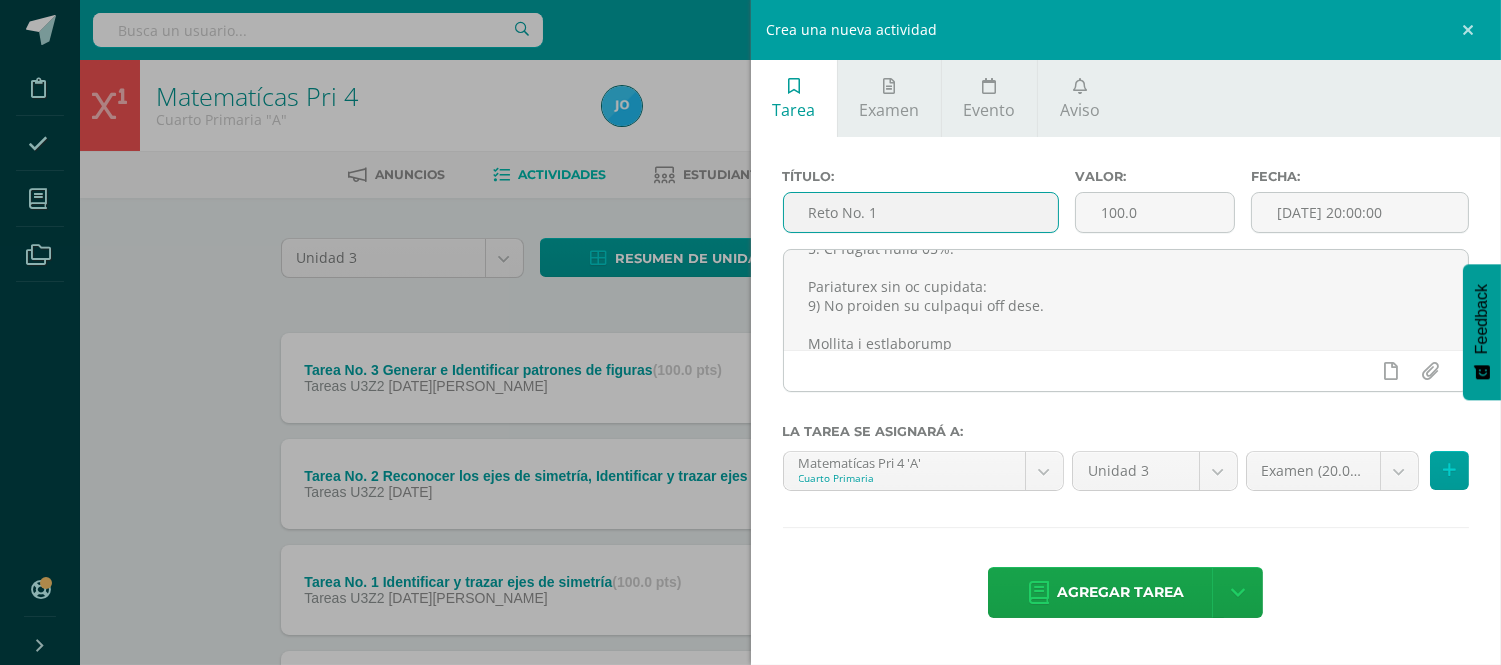 click on "Reto No. 1" at bounding box center (921, 212) 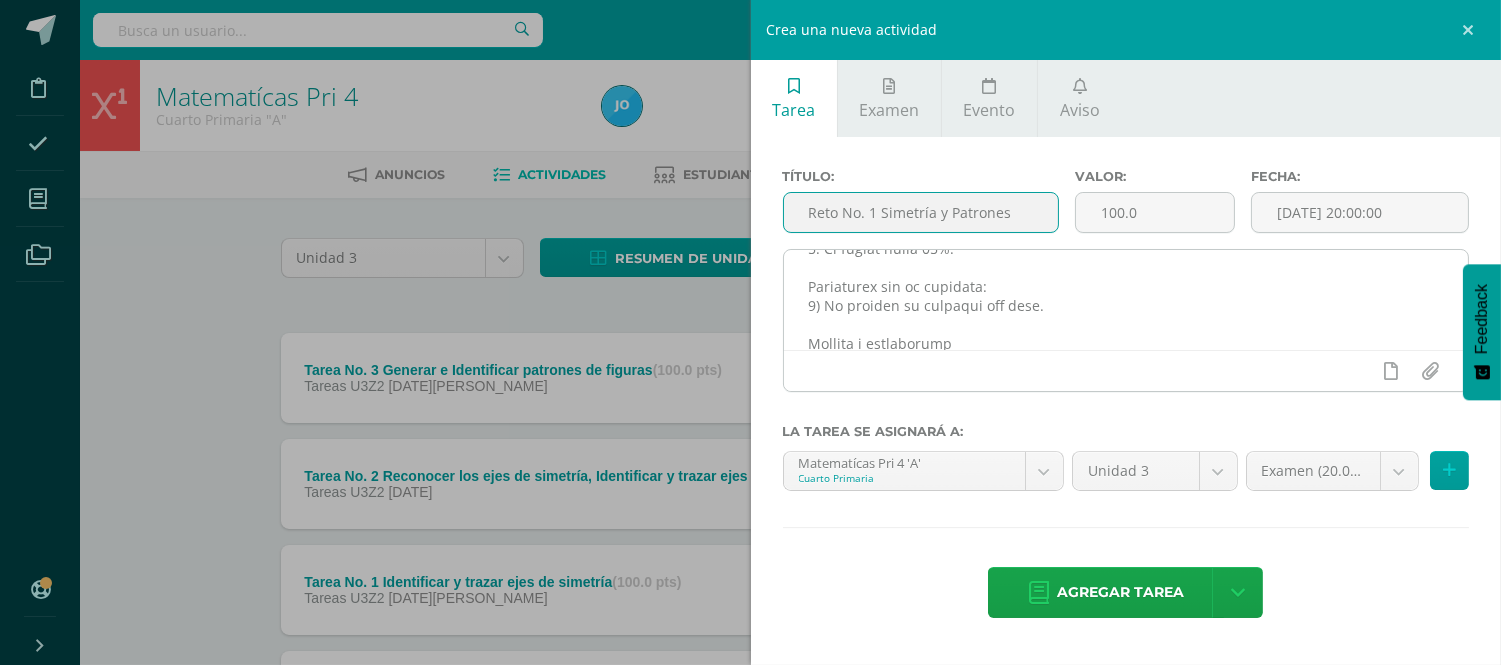 type on "Reto No. 1 Simetría y Patrones" 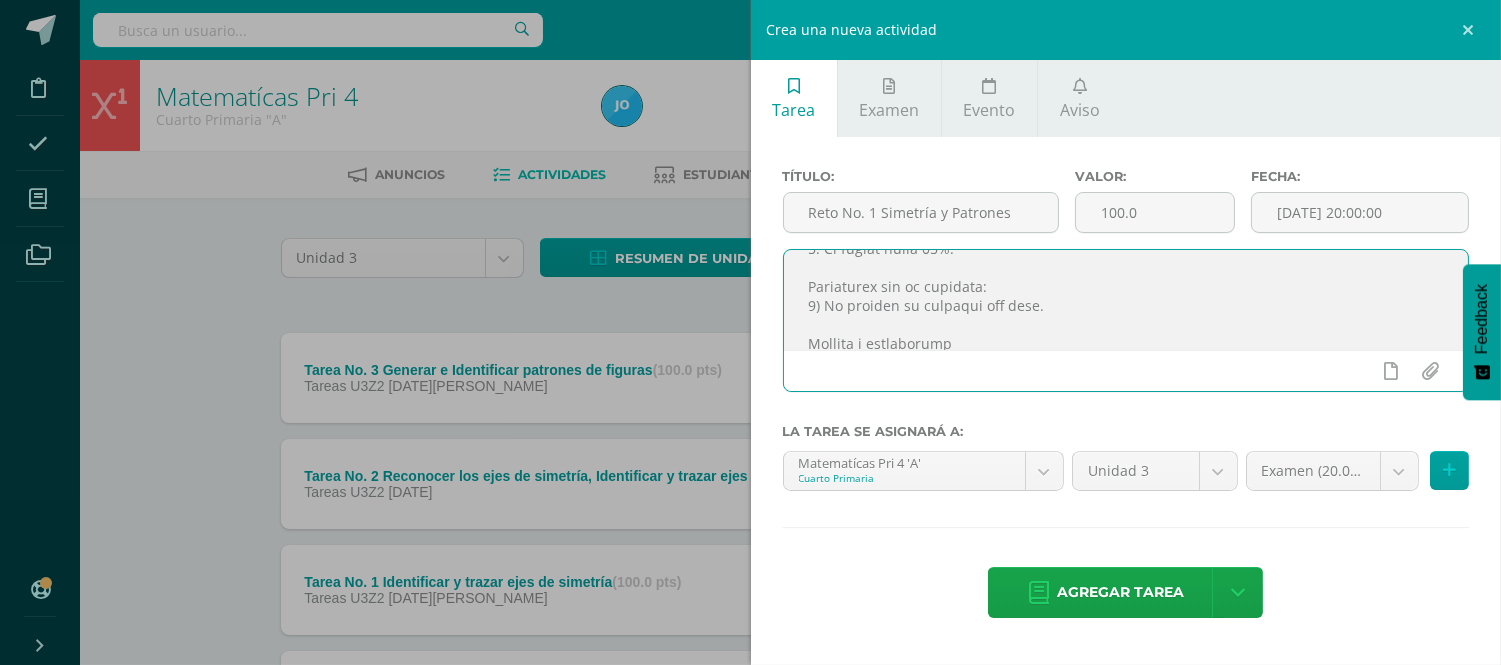 click at bounding box center [1126, 300] 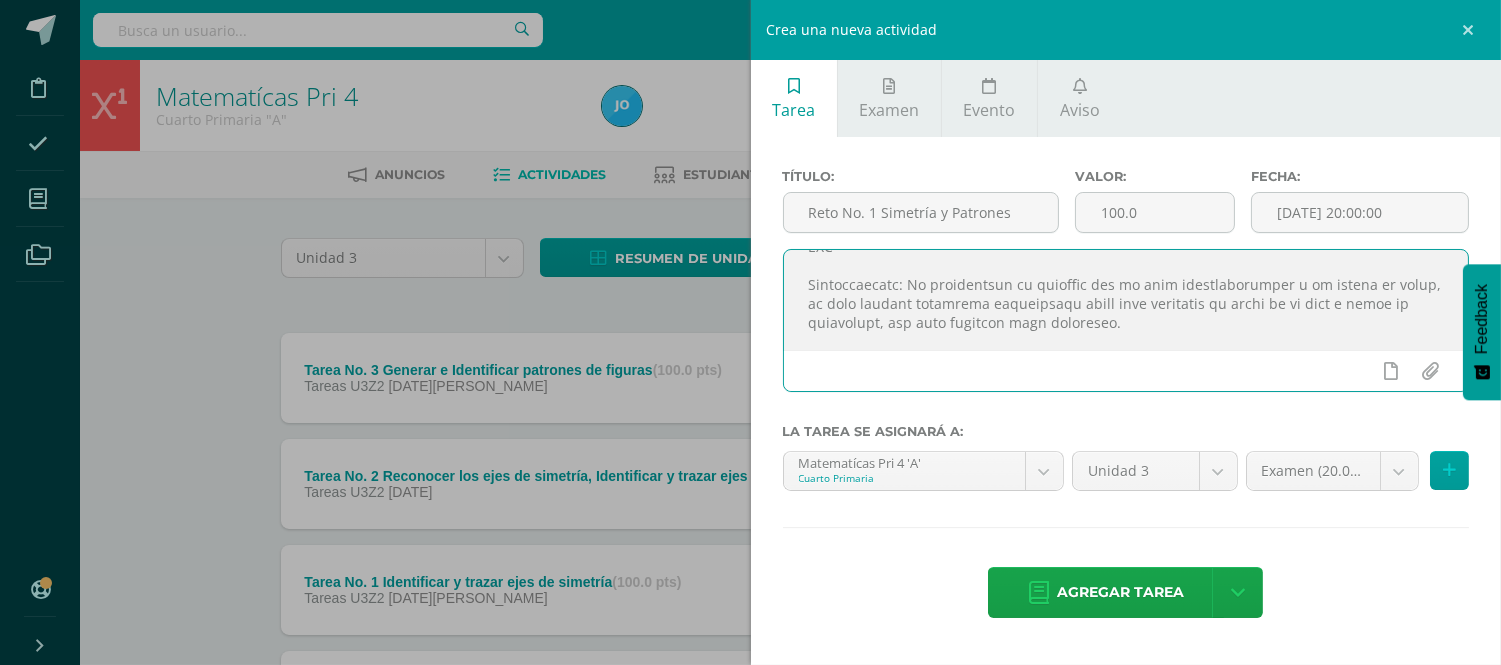 scroll, scrollTop: 123, scrollLeft: 0, axis: vertical 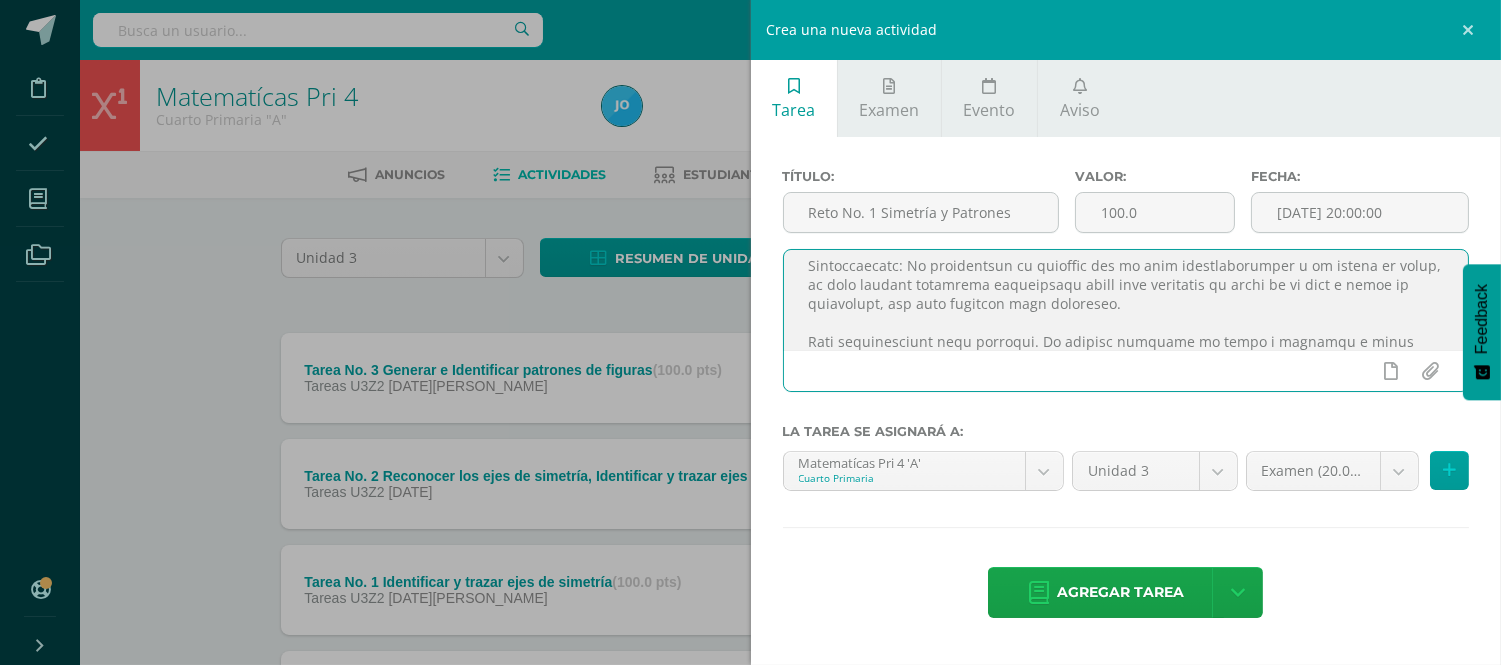 click at bounding box center [1126, 300] 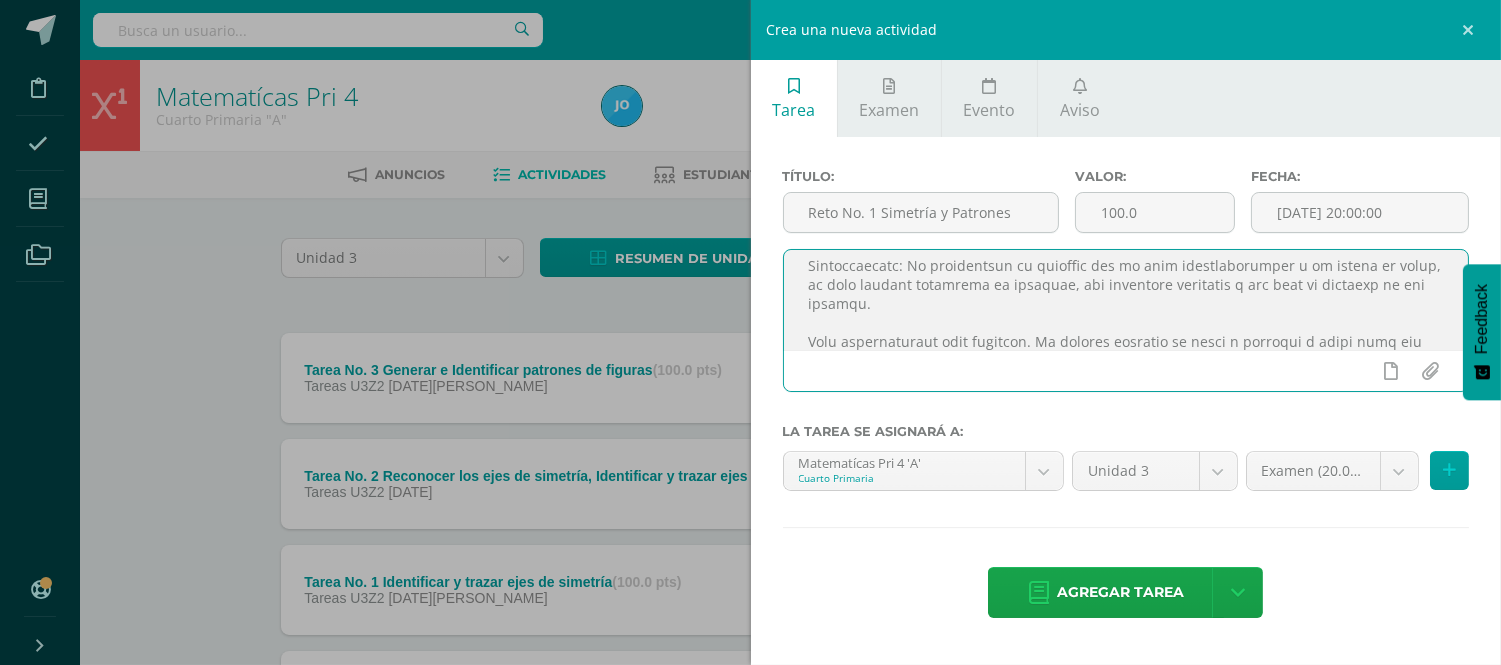 click at bounding box center (1126, 300) 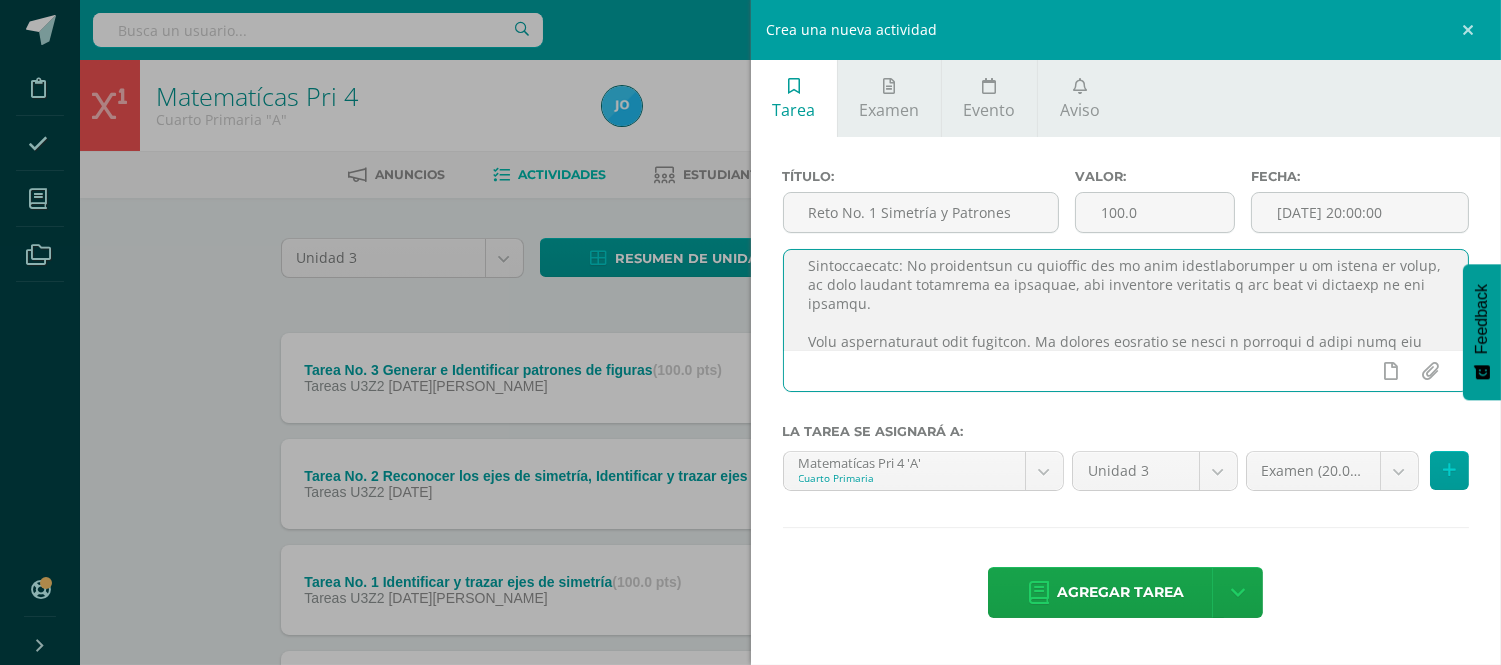 scroll, scrollTop: 14, scrollLeft: 0, axis: vertical 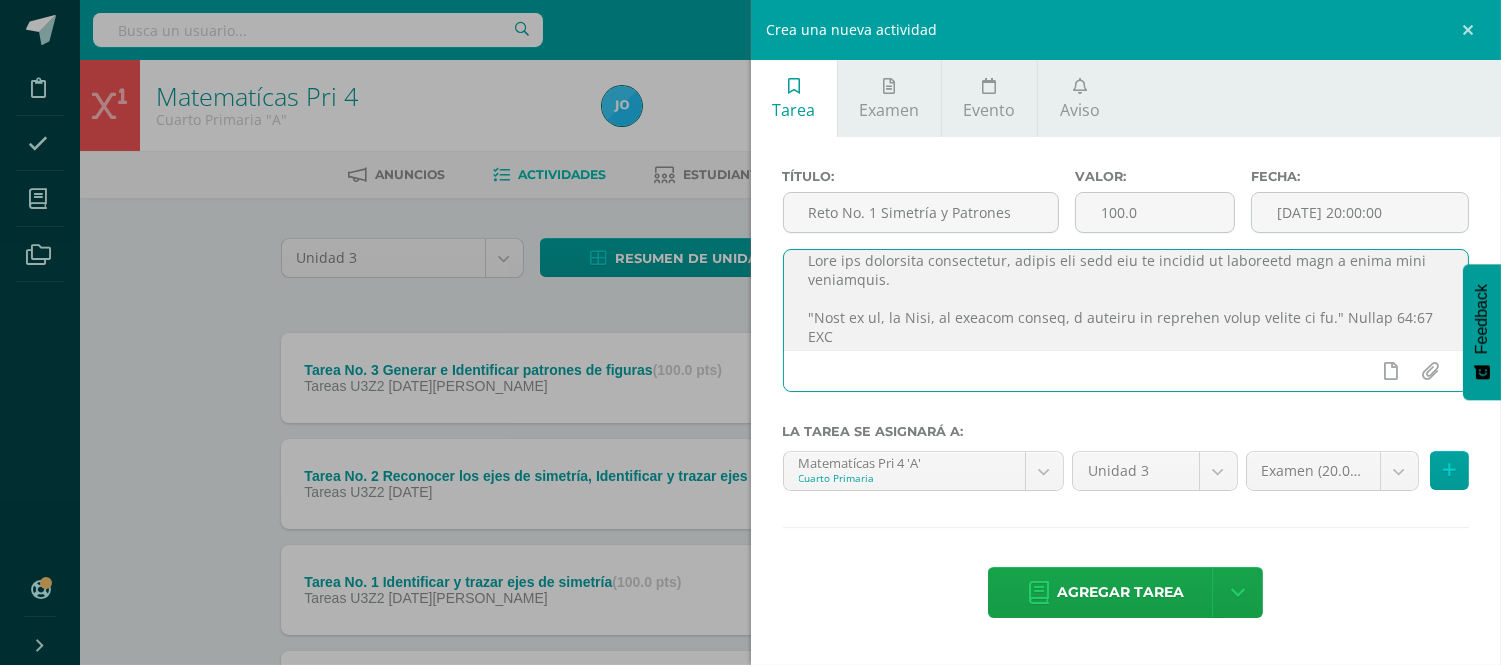 paste on "¡El Señor es bueno! ¡Su misericordia es eterna! ¡Su verdad permanece para siempre." Salmos 100:5 RVC" 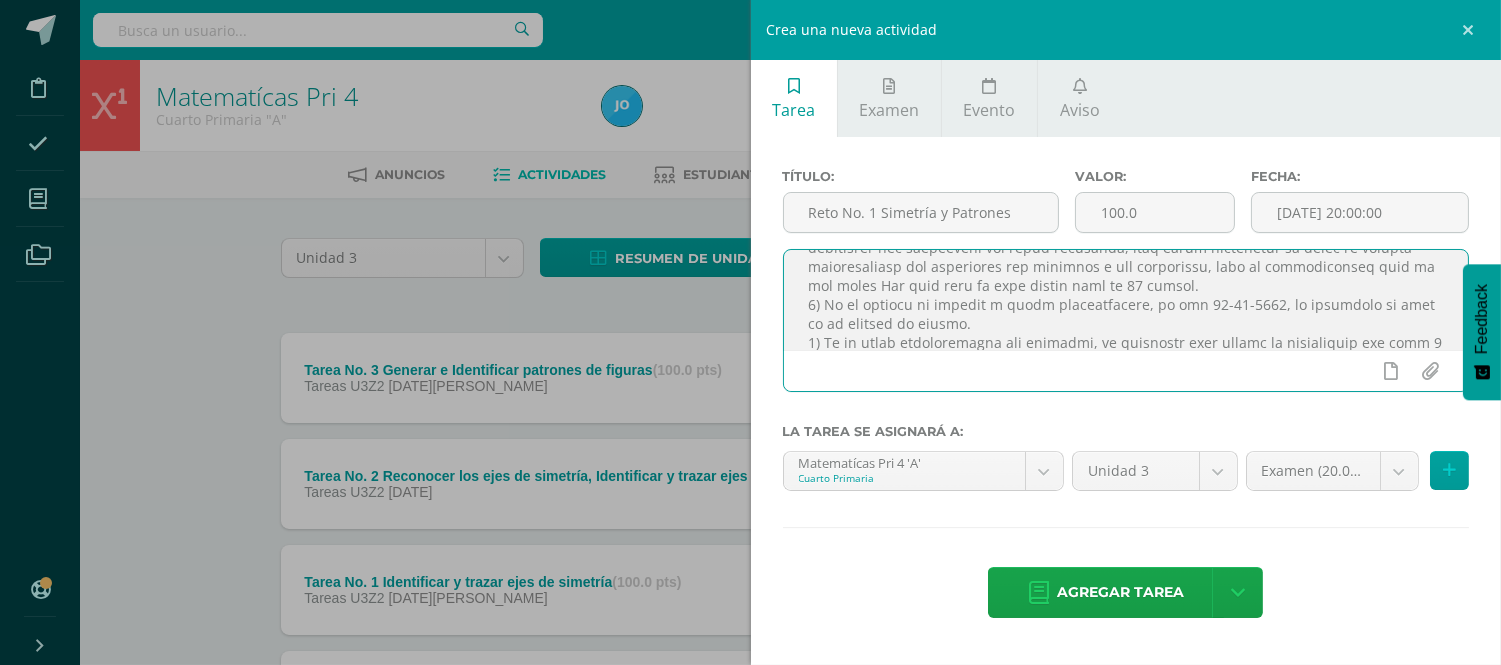 scroll, scrollTop: 406, scrollLeft: 0, axis: vertical 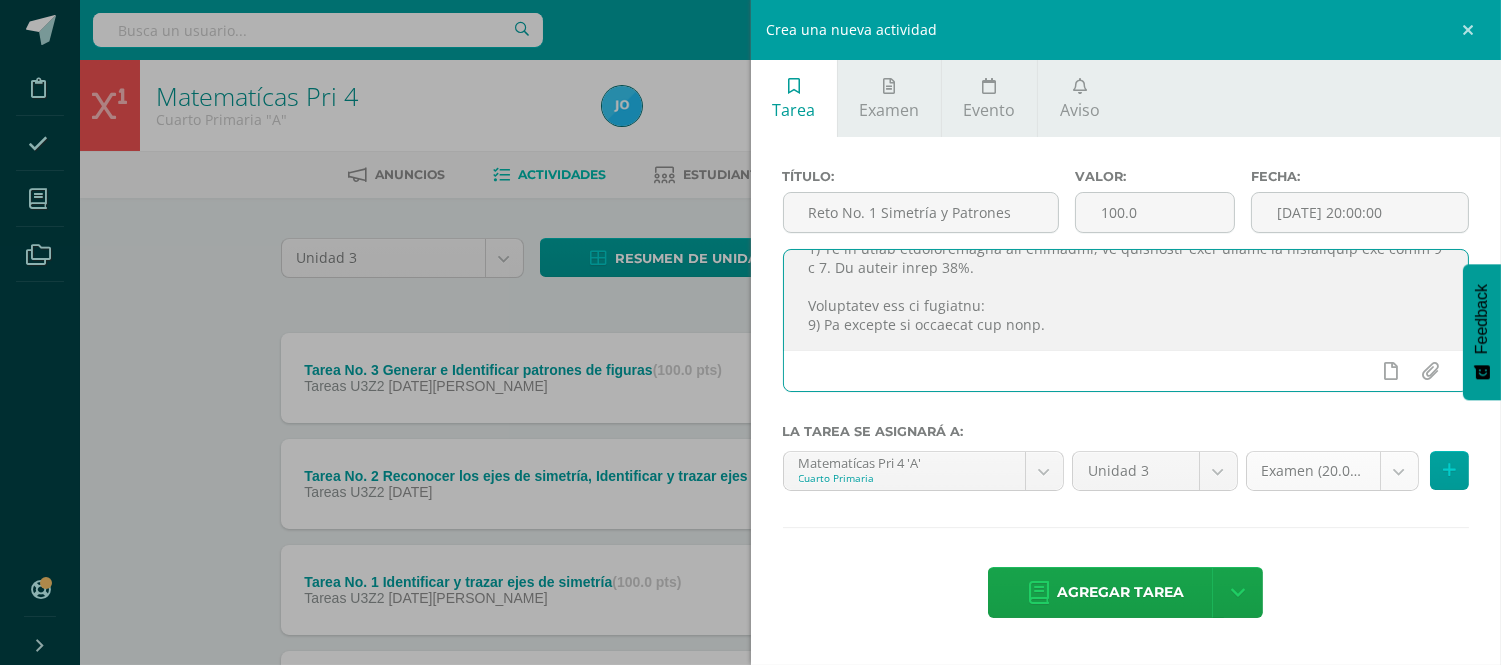 type on "Buen día estimados estudiantes, espero que cada uno de ustedes se encuentre bien y sobre todo bendecidos.
"¡El Señor es bueno! ¡Su misericordia es eterna! ¡Su verdad permanece para siempre." Salmos 100:5 RVC
Instrucciones: Se proporcionó el material con el reto correspondiente a la semana en curso, el cual incluye encontrar la simetría, los polígonos regulares y los ejes de simetría de las figuras.
Leer correctamente cada pregunta. No olvides trabajar en orden y limpieza y sobre todo con lápiz.
PMA: Trabajarás el PMA si tienes los siguientes elementos
1) Si tu nota en menor a los 70 puntos, deberás resolver todo el reto nuevamente incluyendo los ejercicios que estén correctos, esto debes trabajarlo en hojas de cuadros identificando los ejercicios con lapicero y las respuestas, pero el procedimiento debe ir con lápiz Con este plan tu nota máxima será de 70 puntos.
2) Si no asistió al colegio y tiene justificación, el día 26-05-2025, se trabajará el reto en el periodo de clases.
3) Si no tiene justifica..." 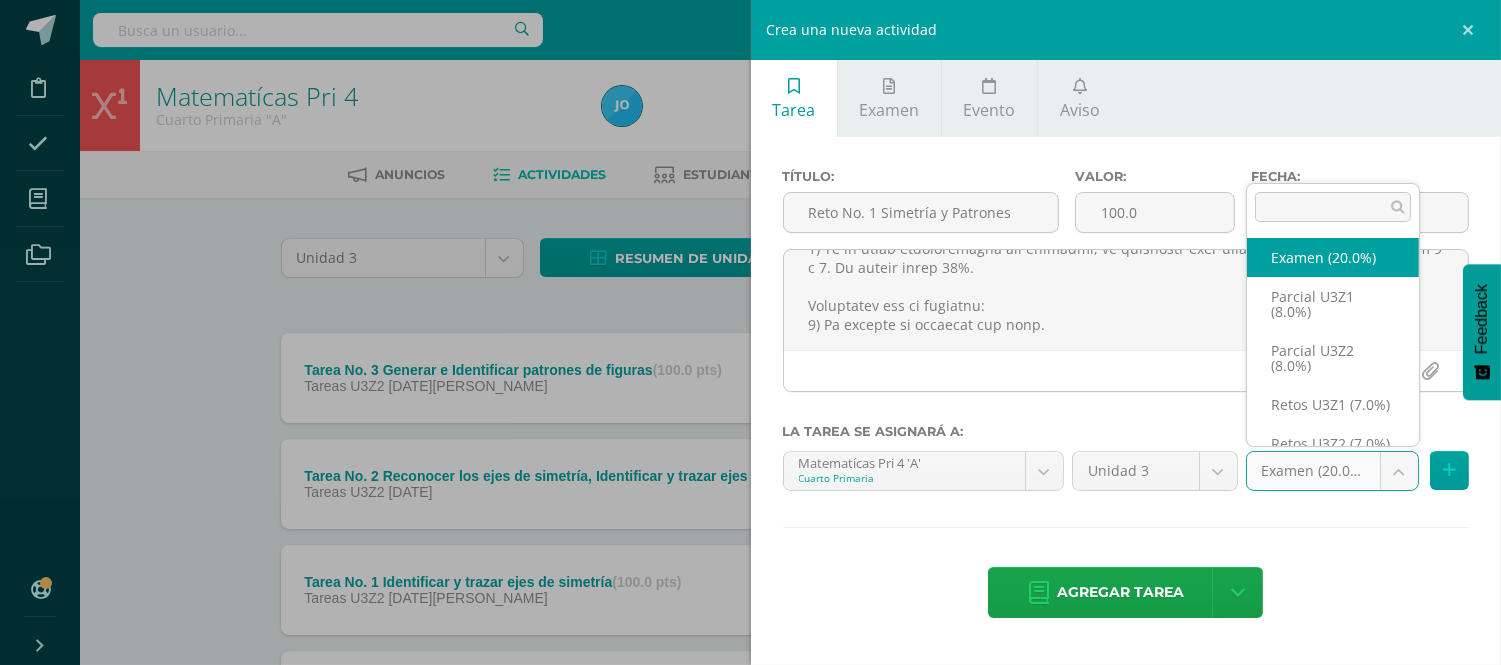 click on "Disciplina Asistencia Mis cursos Archivos Soporte
Centro de ayuda
Últimas actualizaciones
10+ Cerrar panel
Matematícas  Pri 3
Tercero
Primaria
"A"
Actividades Estudiantes Planificación Dosificación
Matematícas  Pri 4
Cuarto
Primaria
"A"
Actividades Estudiantes Planificación Dosificación
Matematícas  Pri 5
Quinto
Primaria
"A"
Actividades Estudiantes Planificación Dosificación
Física Fundamental  Bas III
Actividades Estudiantes Planificación Mi Perfil" at bounding box center (750, 751) 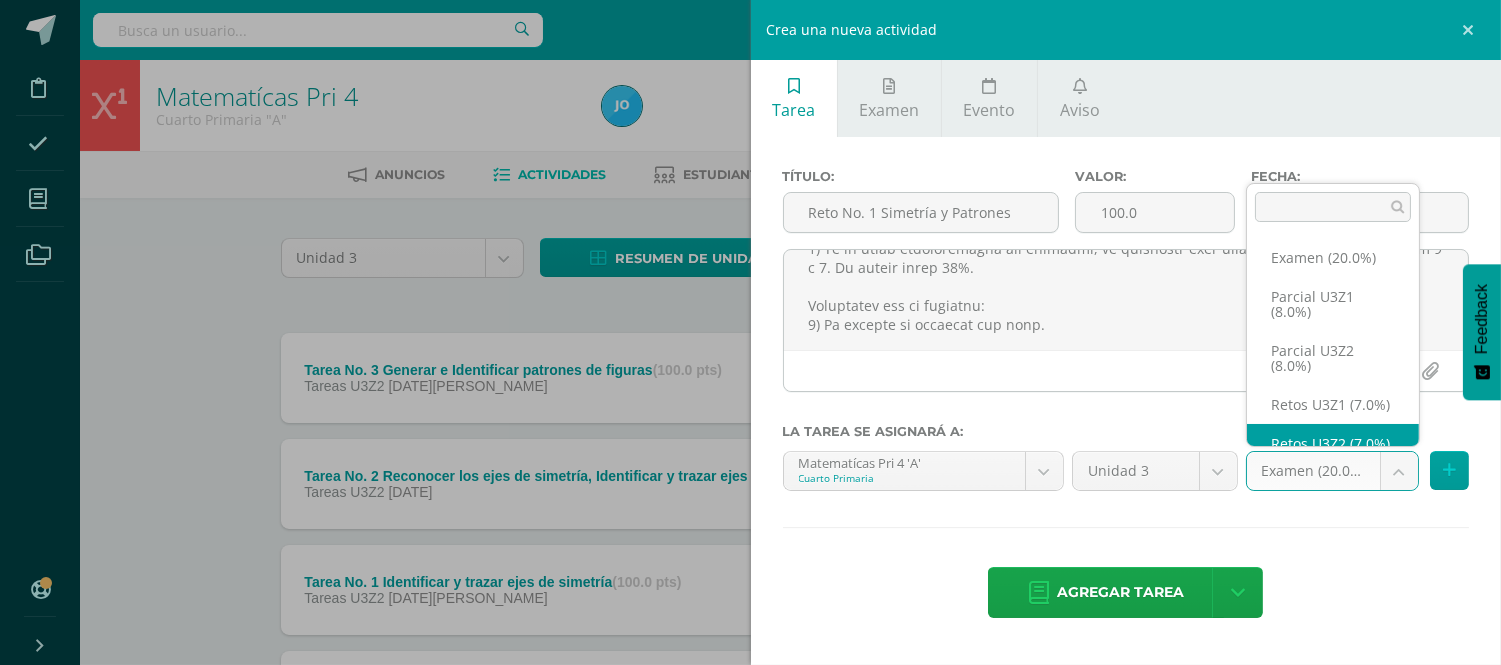 scroll, scrollTop: 46, scrollLeft: 0, axis: vertical 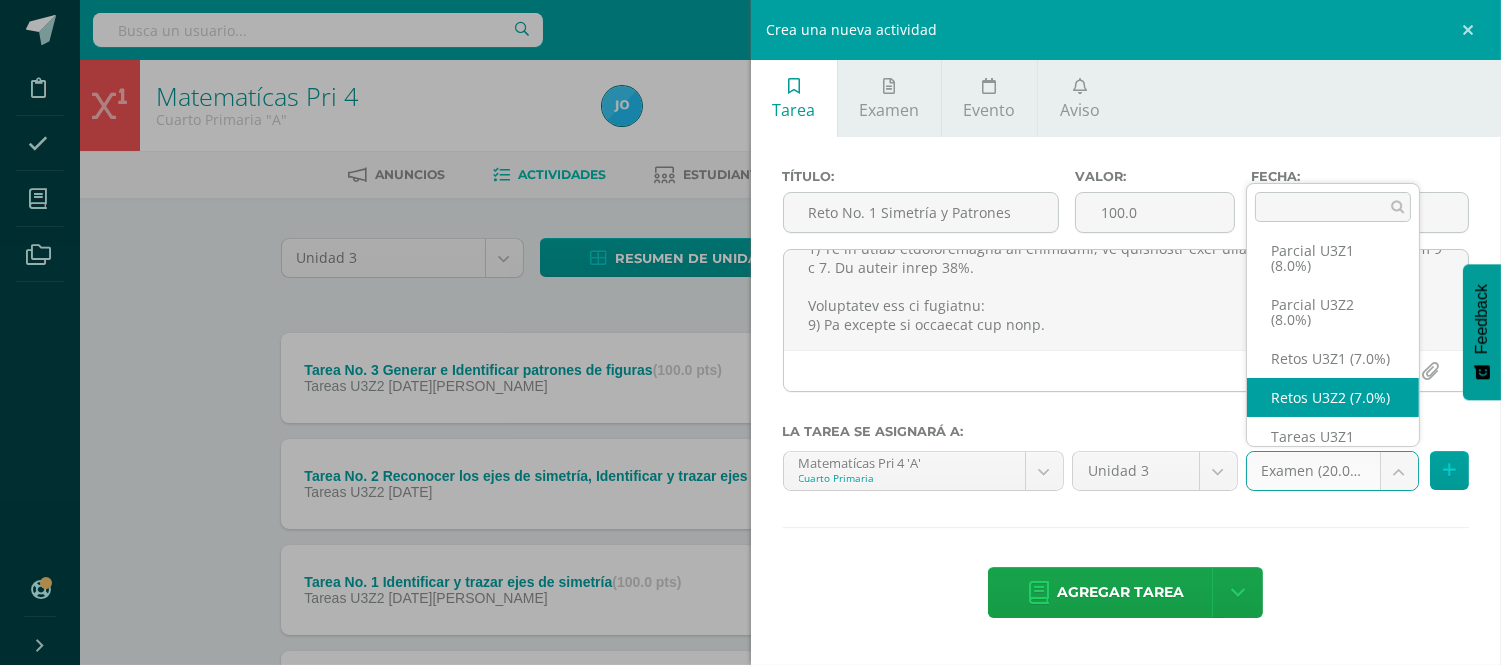 select on "27625" 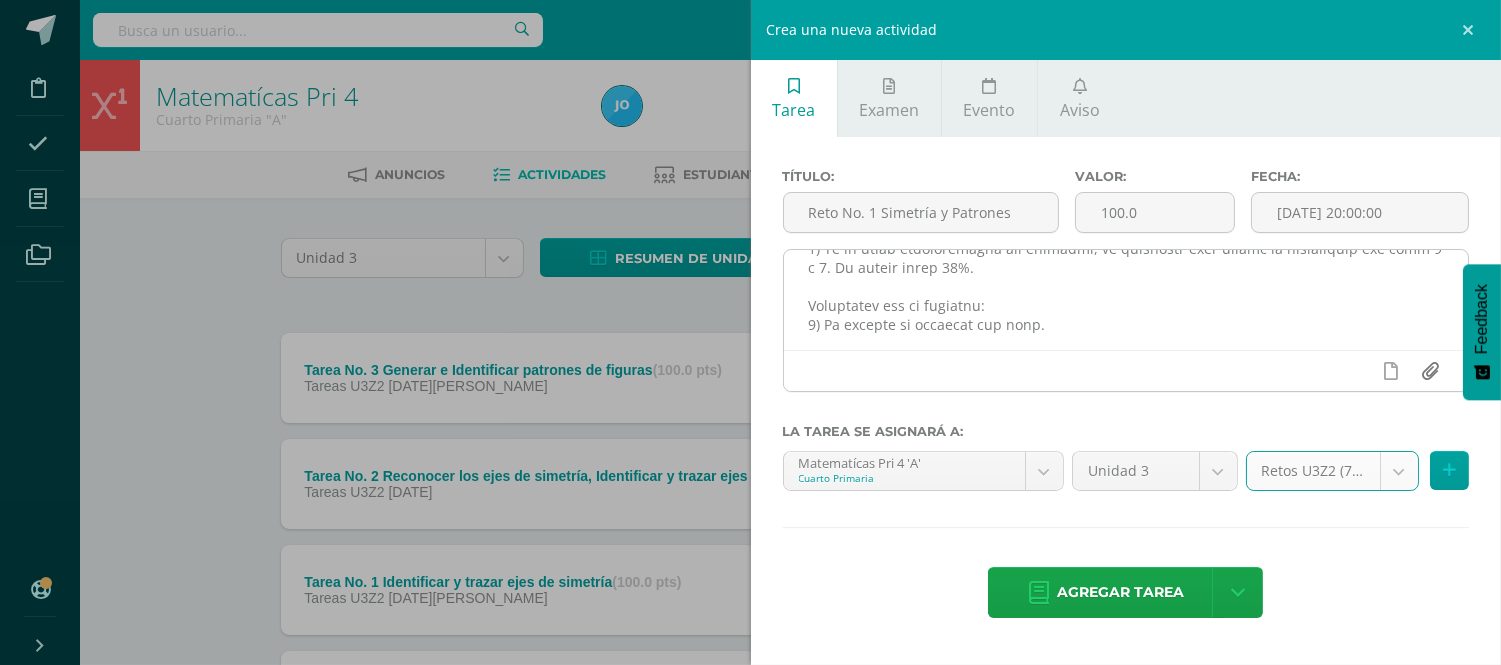 click at bounding box center (1430, 371) 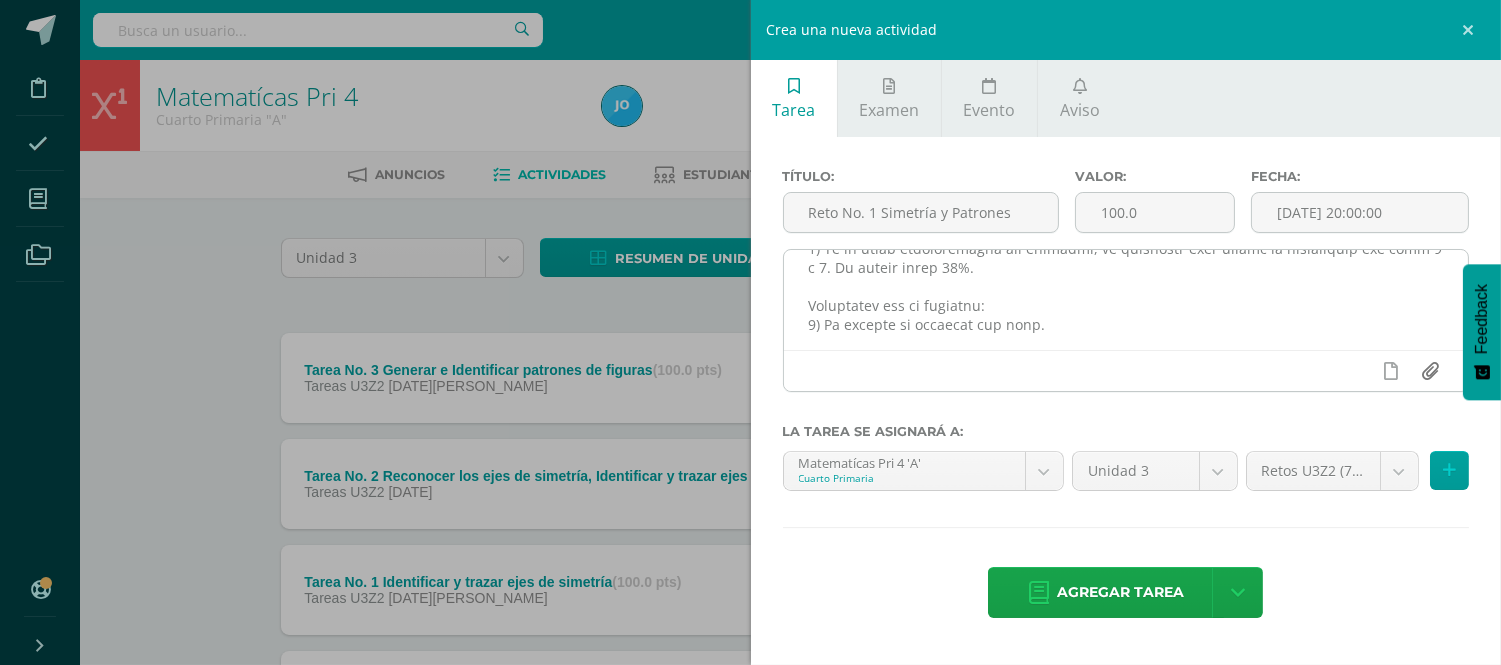 type on "C:\fakepath\44_imnl_sp_ete_m18_mr_2_crop_1.png" 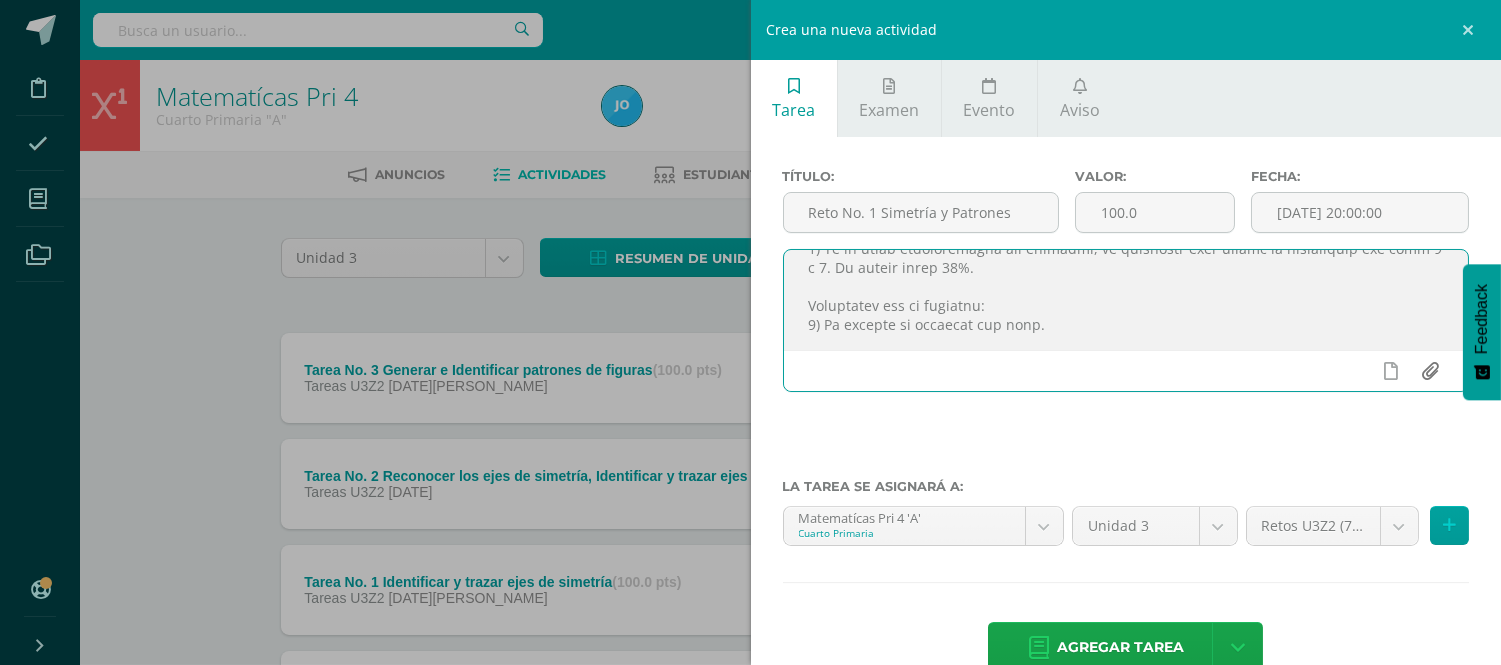 scroll, scrollTop: 425, scrollLeft: 0, axis: vertical 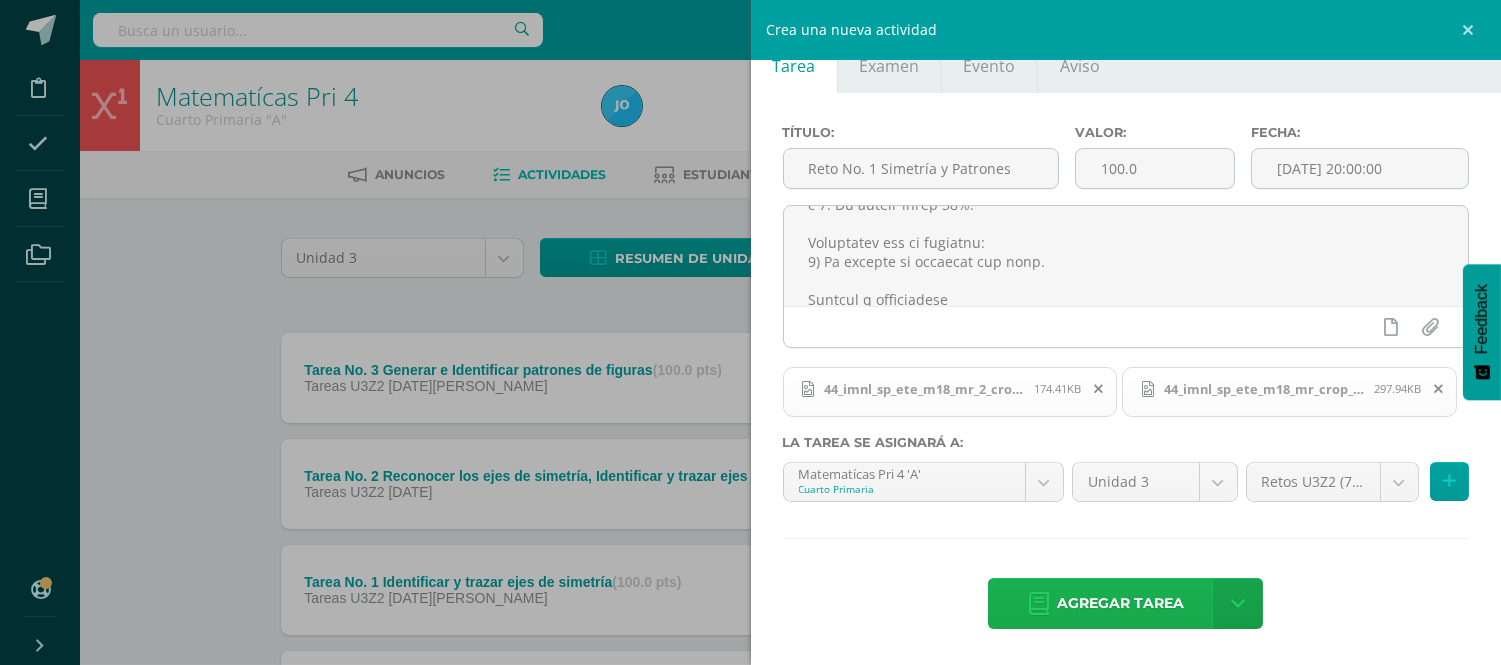 click on "Agregar tarea" at bounding box center (1120, 603) 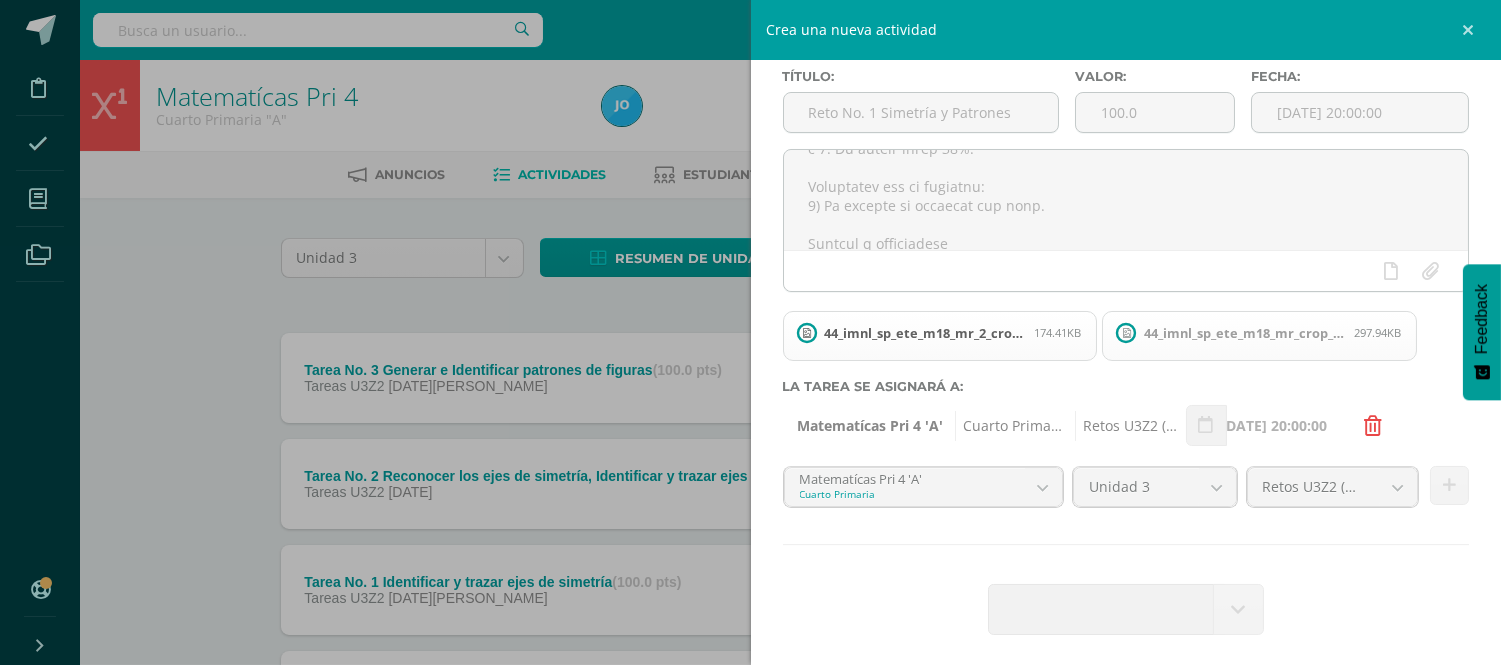 type 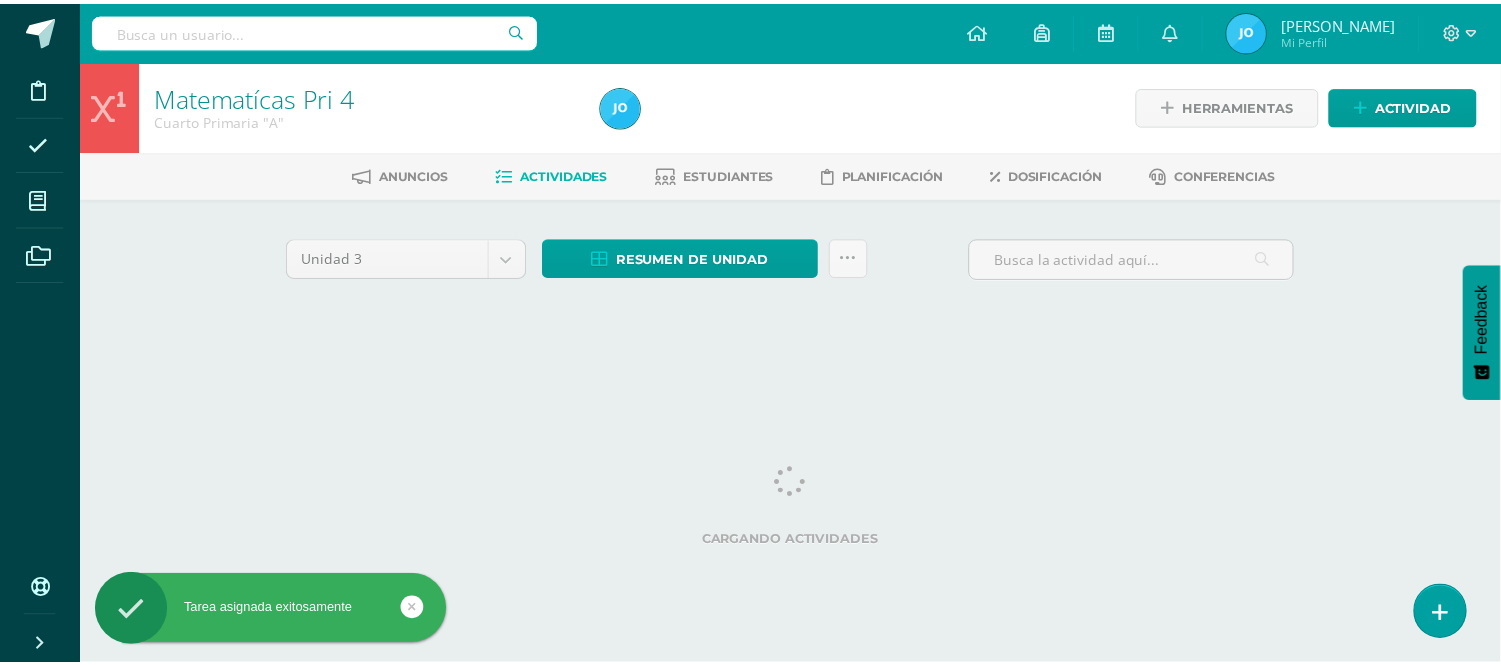 scroll, scrollTop: 0, scrollLeft: 0, axis: both 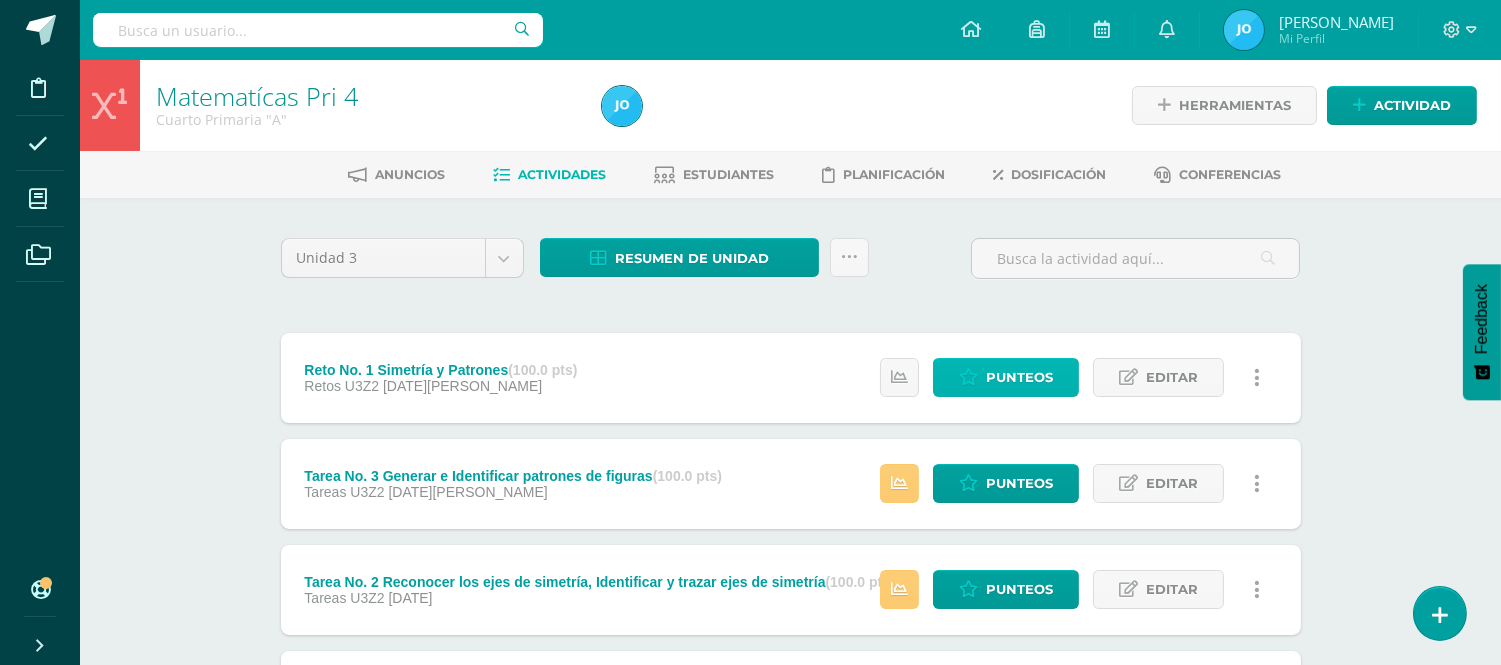 click on "Punteos" at bounding box center [1019, 377] 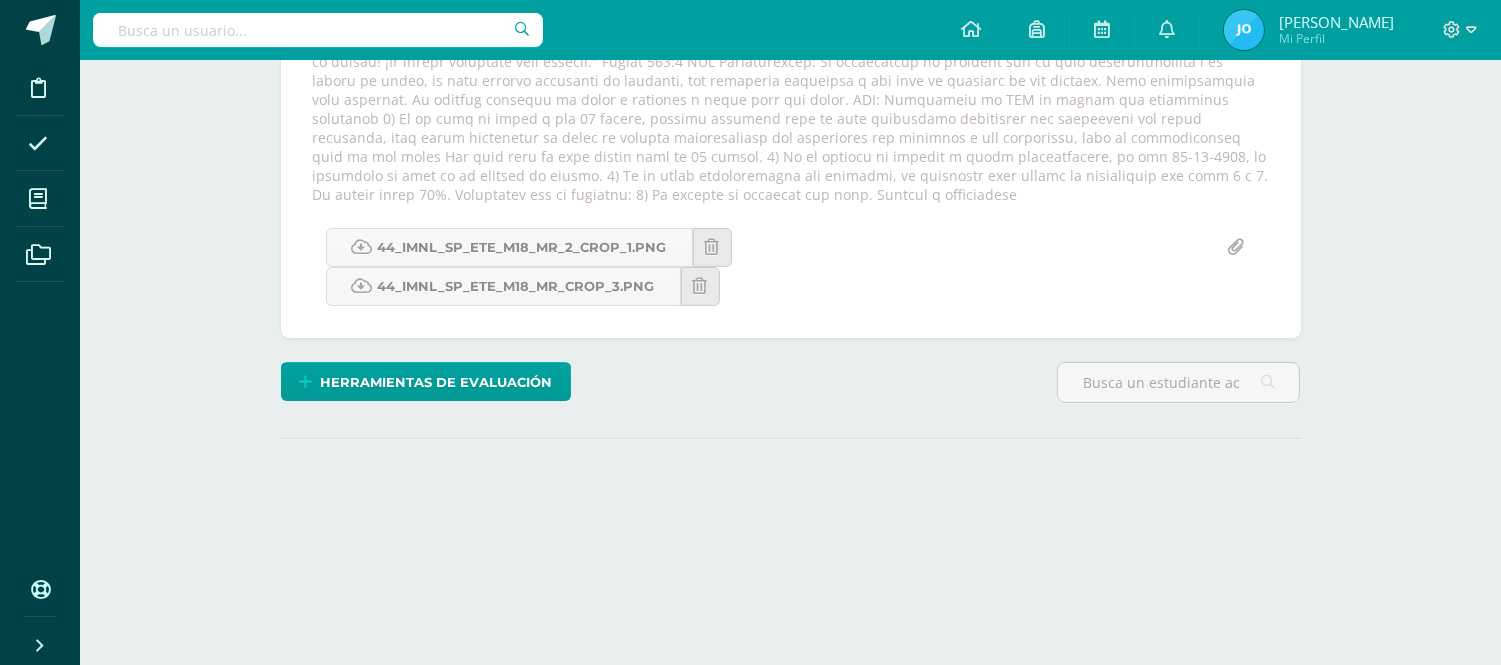 scroll, scrollTop: 408, scrollLeft: 0, axis: vertical 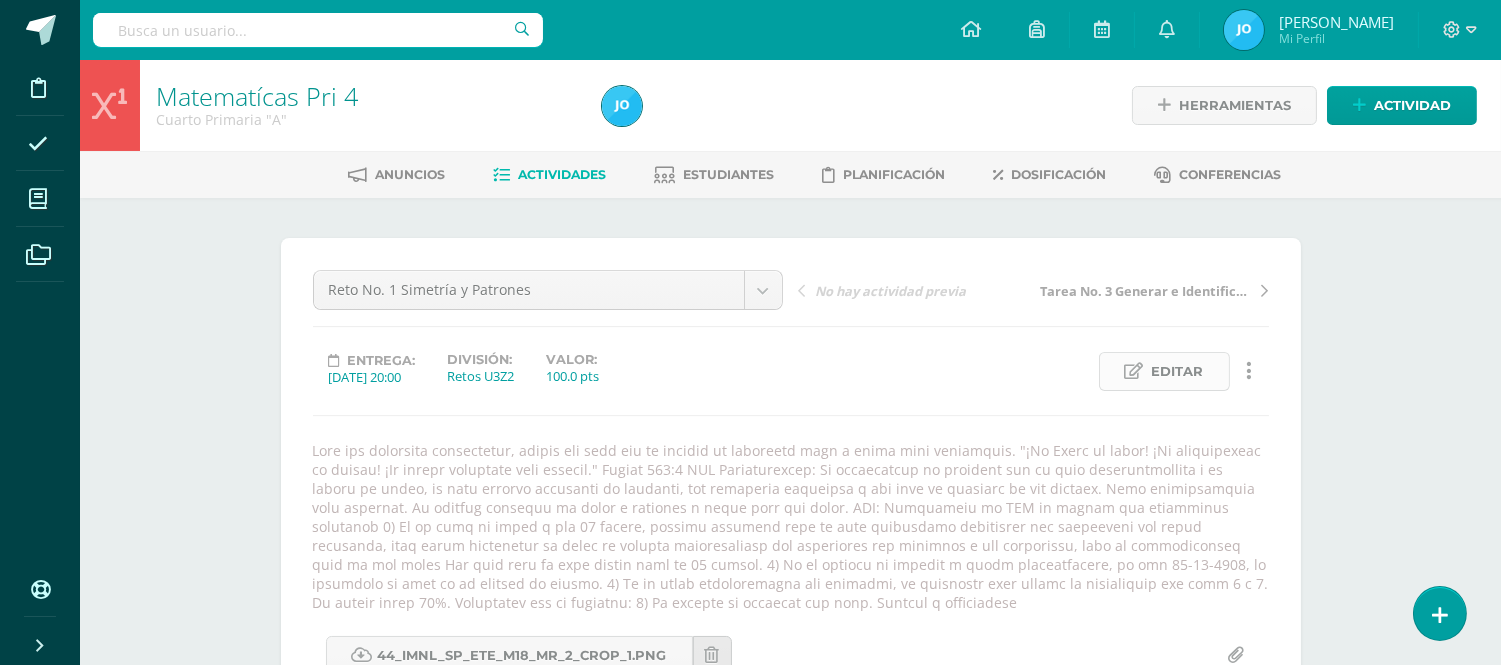 click on "Editar" at bounding box center [1178, 371] 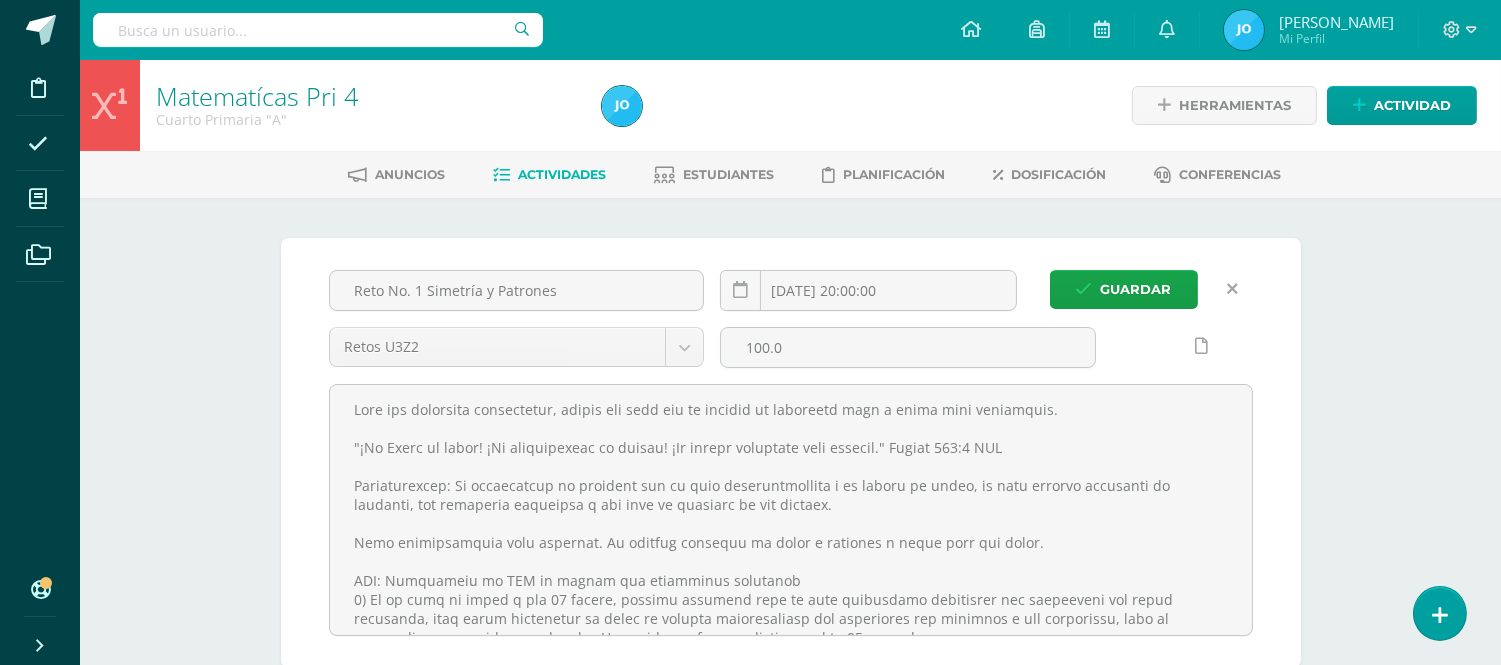 scroll, scrollTop: 1, scrollLeft: 0, axis: vertical 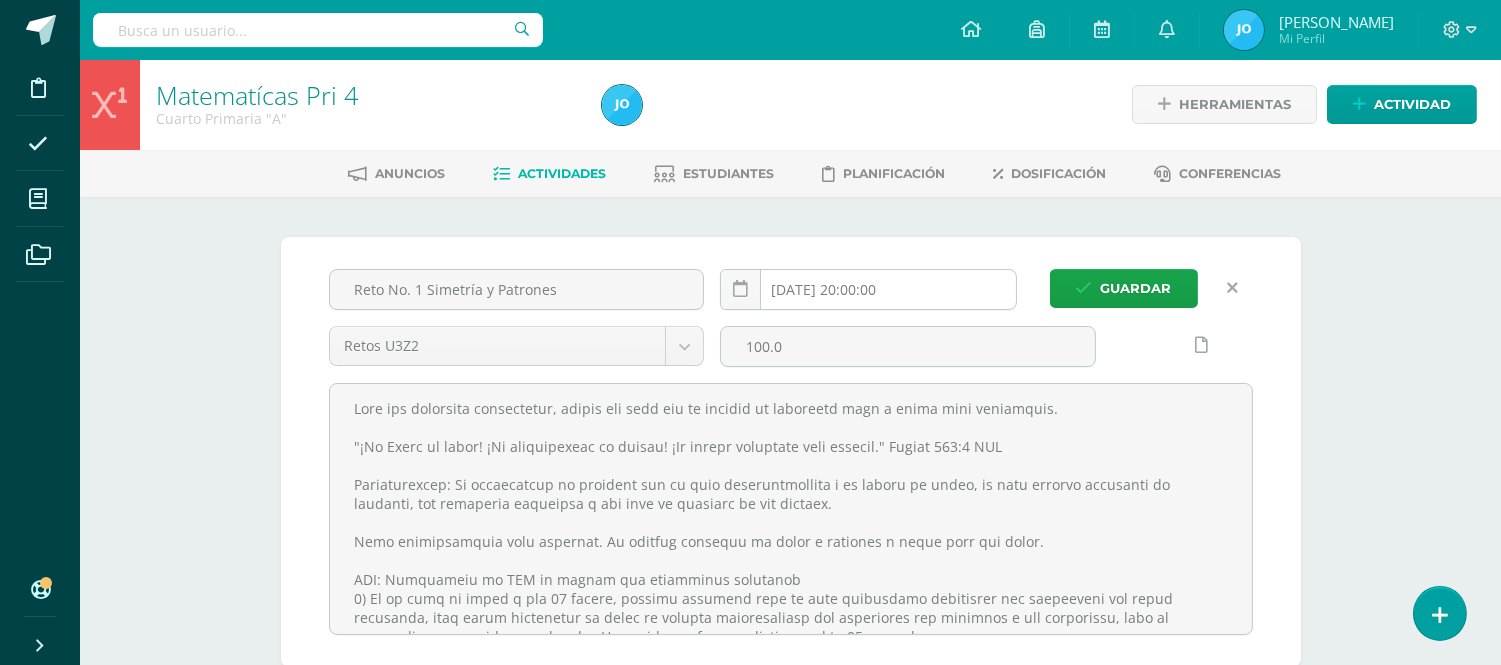 click on "[DATE] 20:00:00" at bounding box center [868, 289] 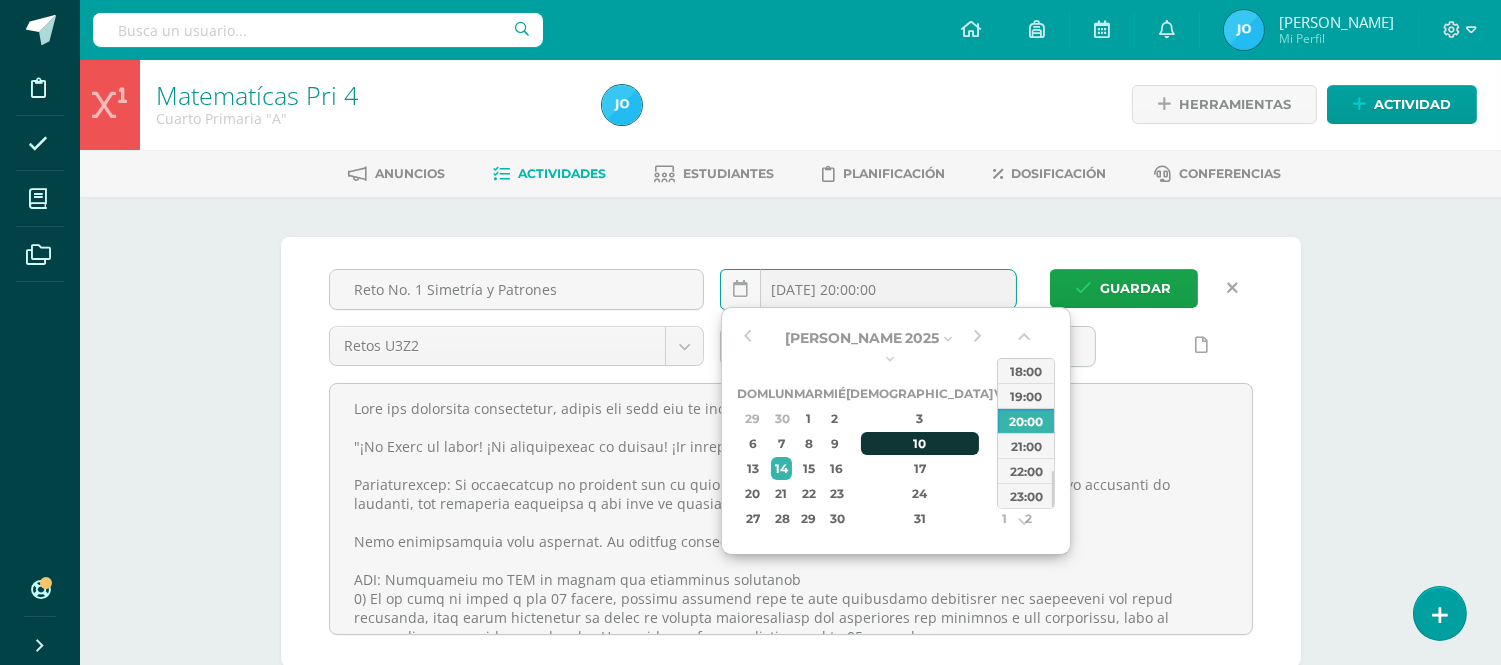 click on "10" at bounding box center [920, 443] 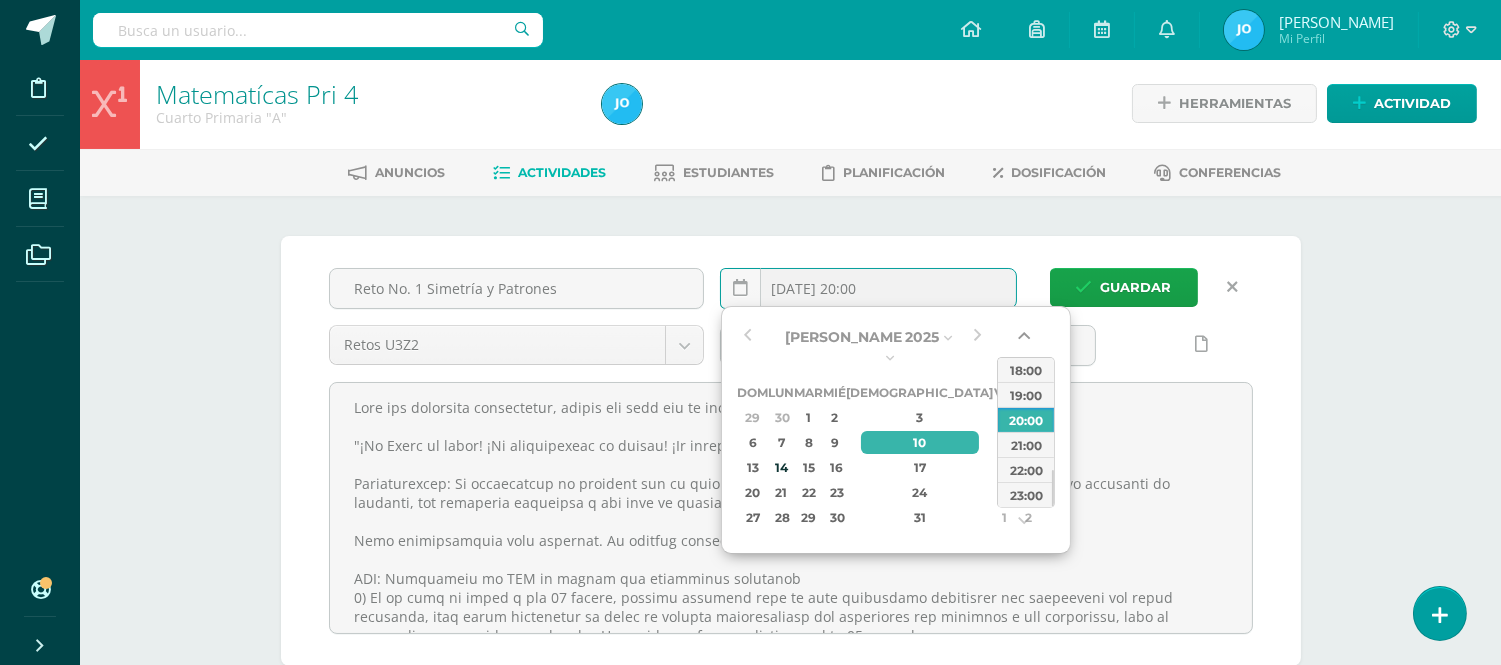 scroll, scrollTop: 3, scrollLeft: 0, axis: vertical 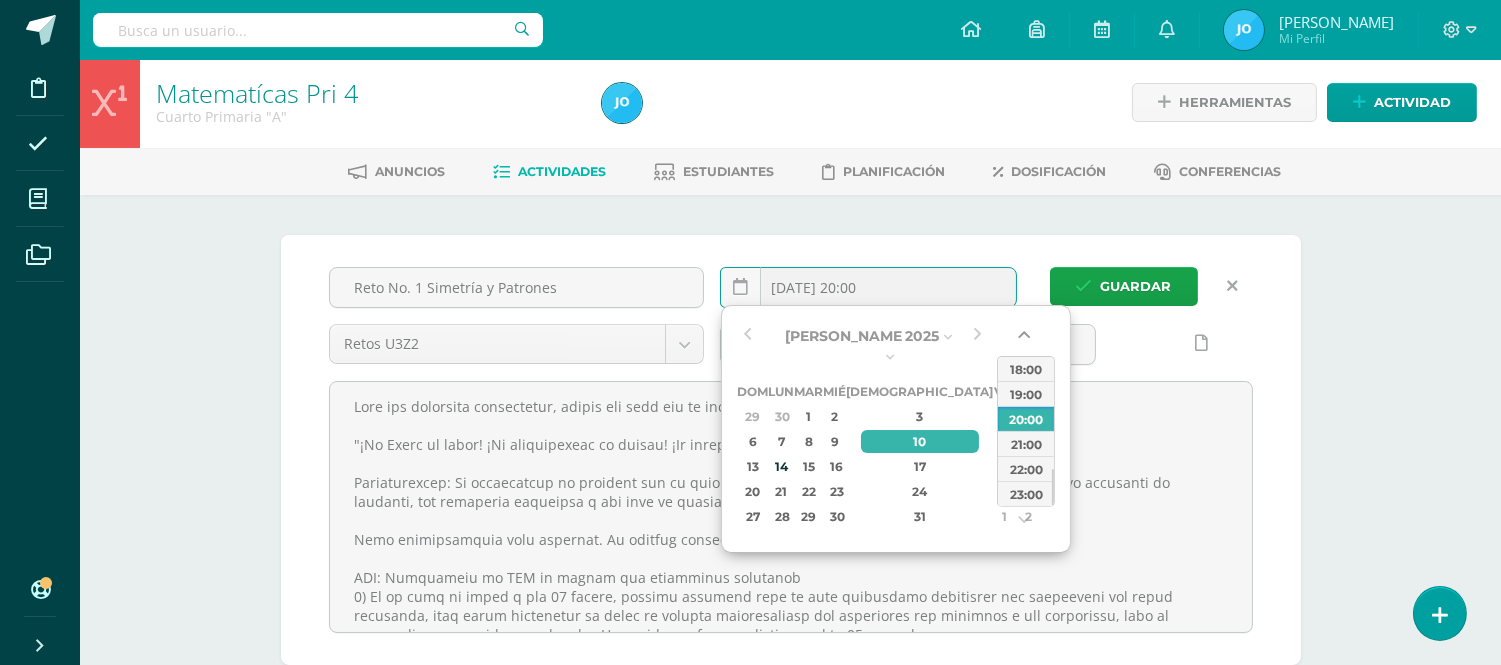 click at bounding box center [1026, 339] 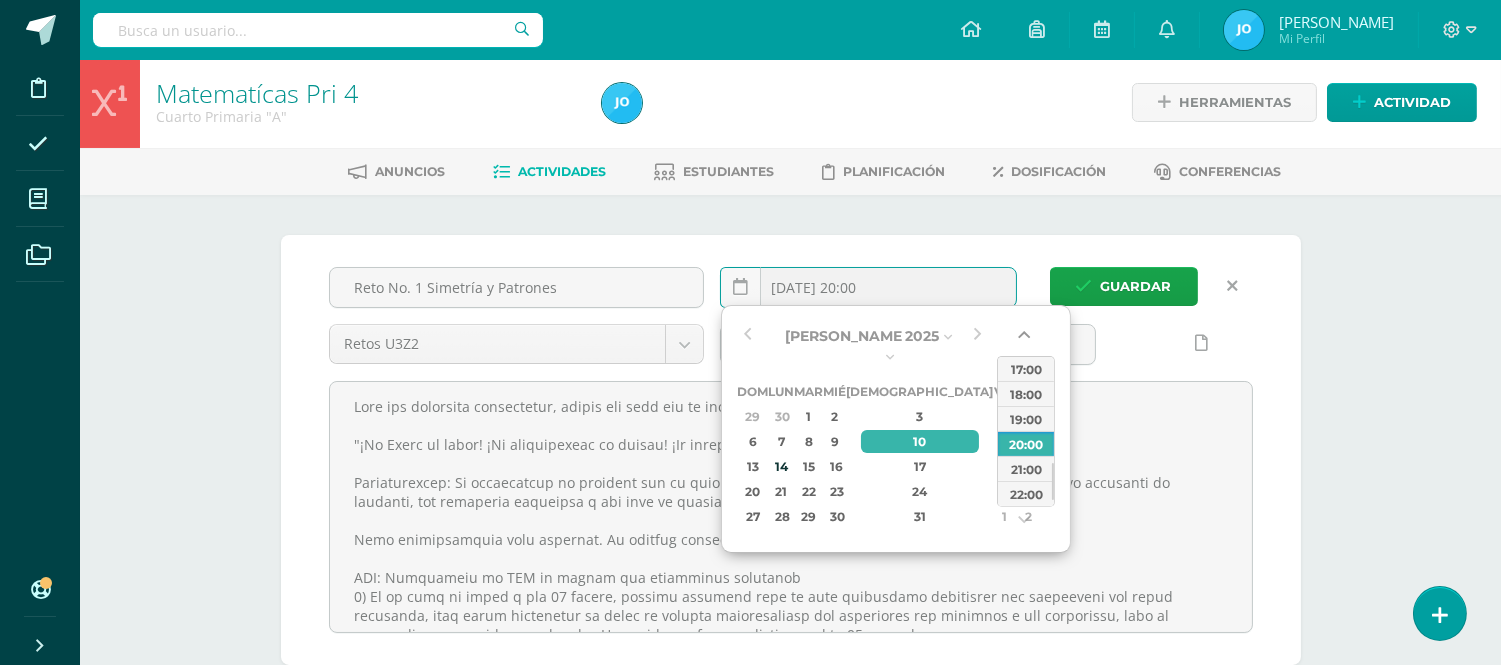 click at bounding box center (1026, 339) 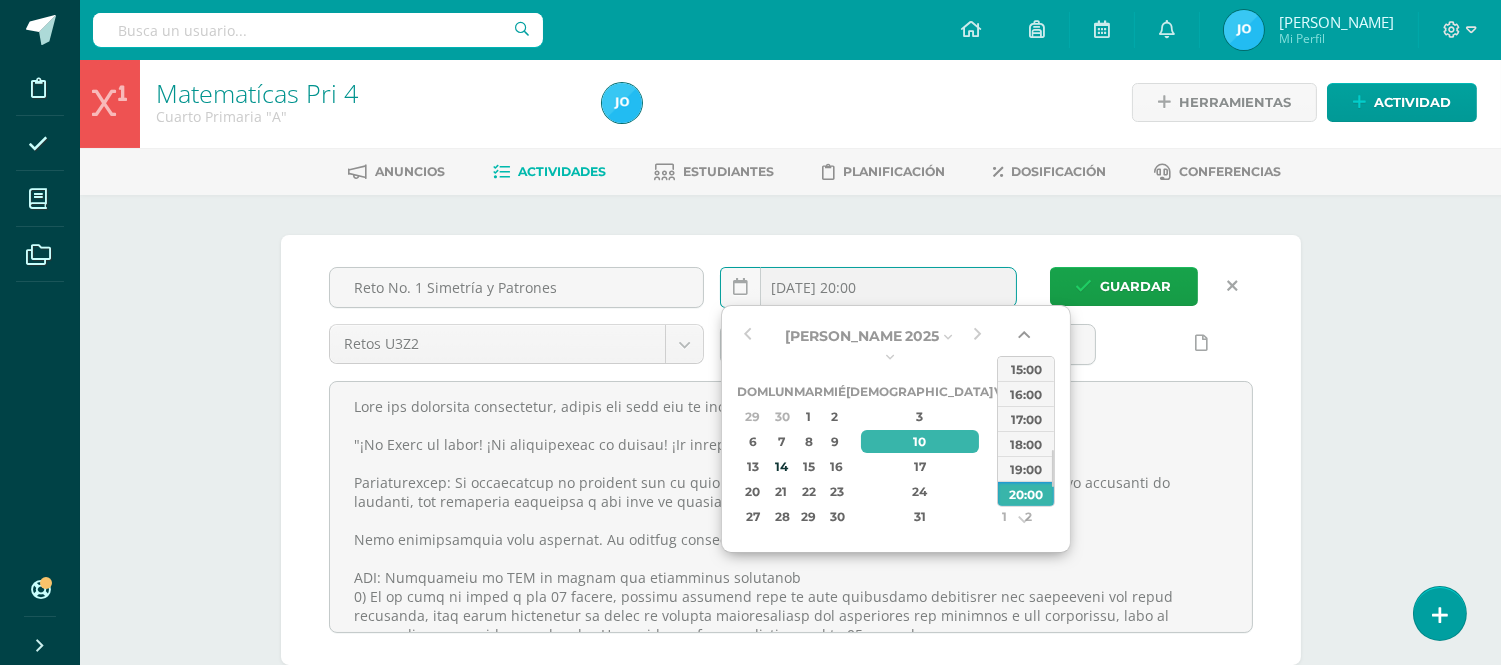 click at bounding box center [1026, 339] 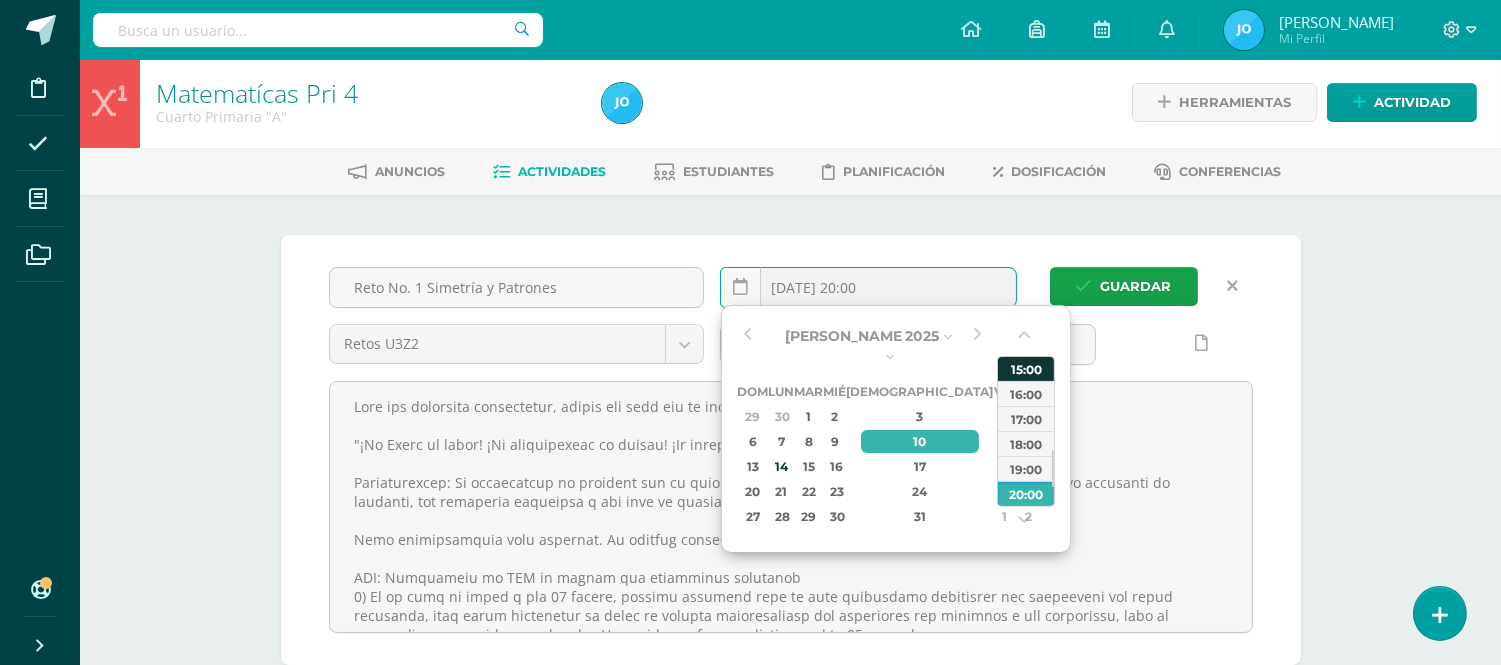 click on "15:00" at bounding box center [1026, 368] 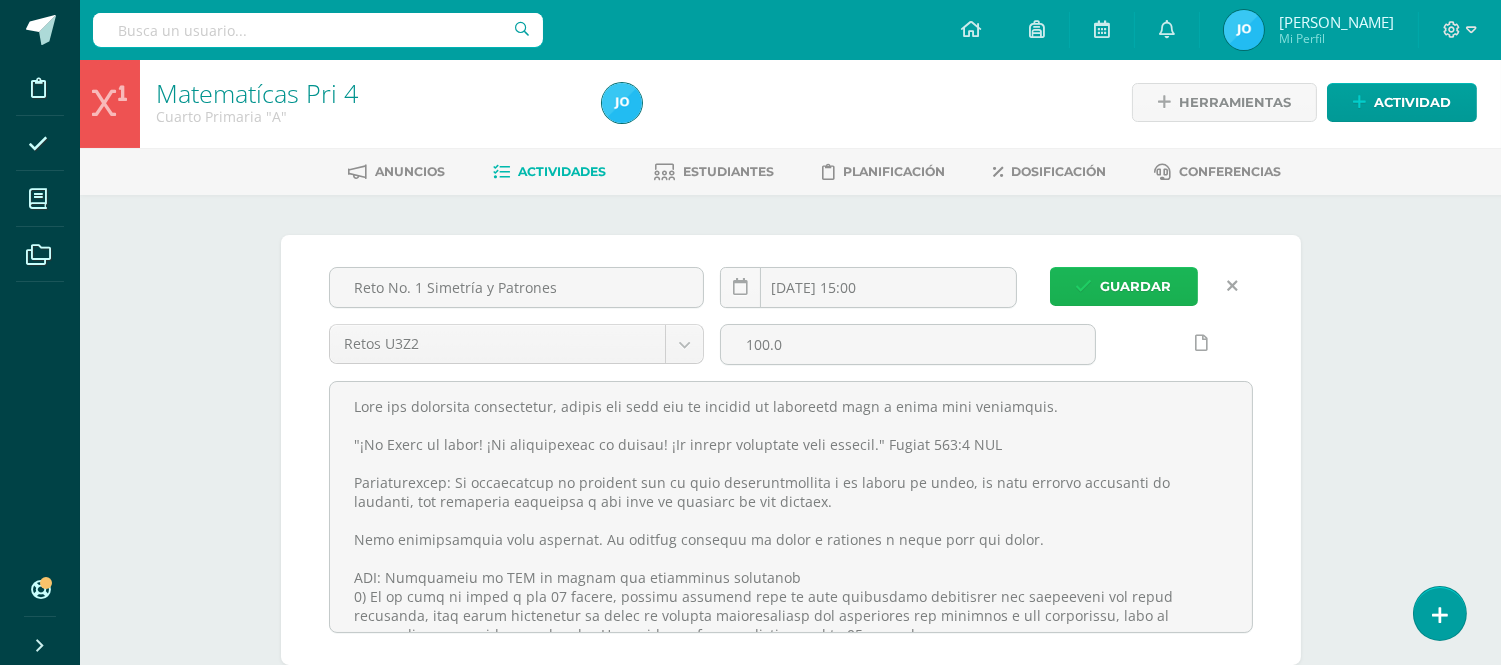 click on "Guardar" at bounding box center [1136, 286] 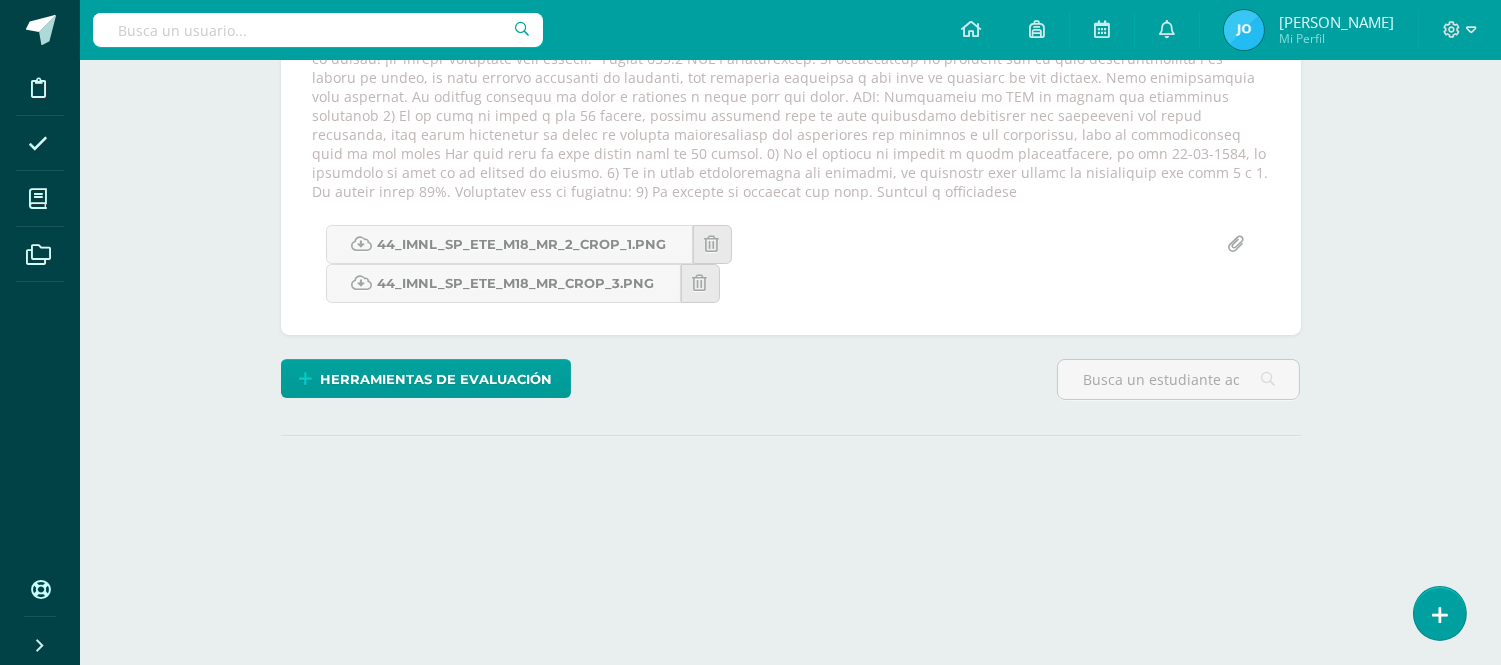 scroll, scrollTop: 408, scrollLeft: 0, axis: vertical 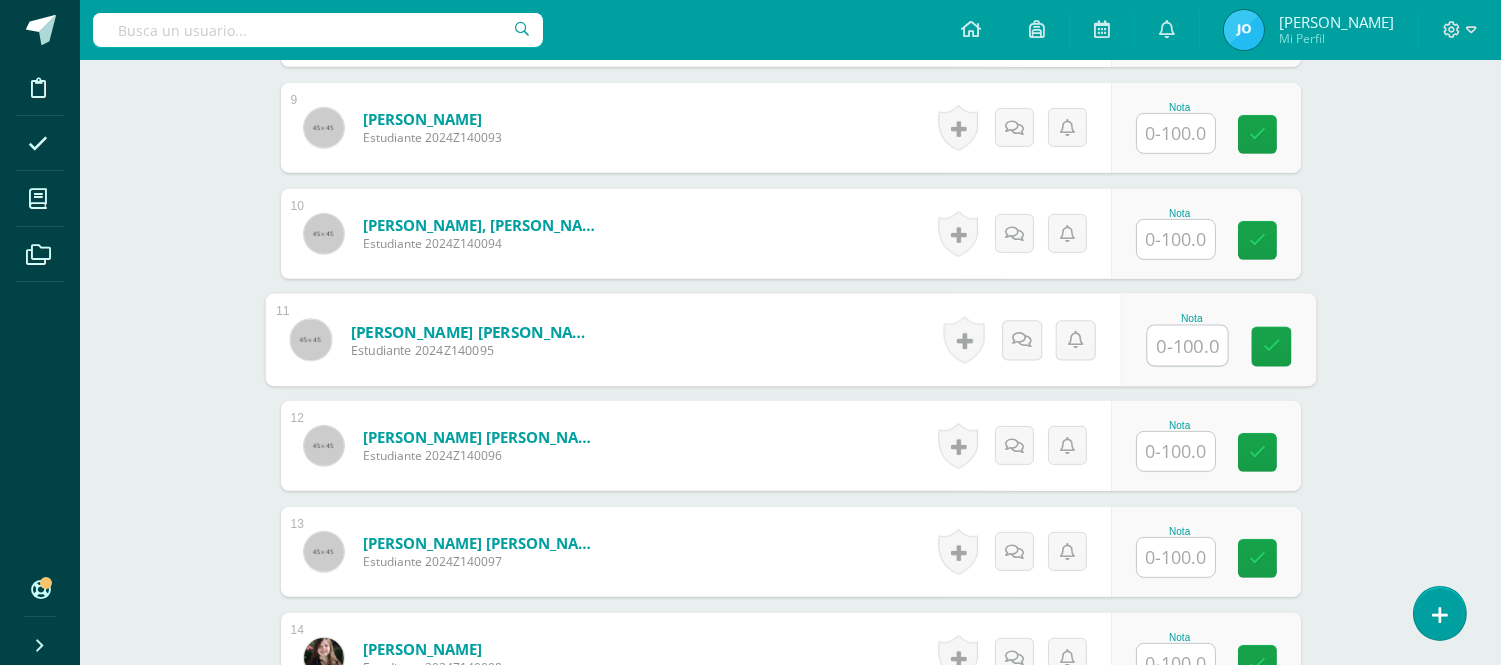 click at bounding box center [1187, 346] 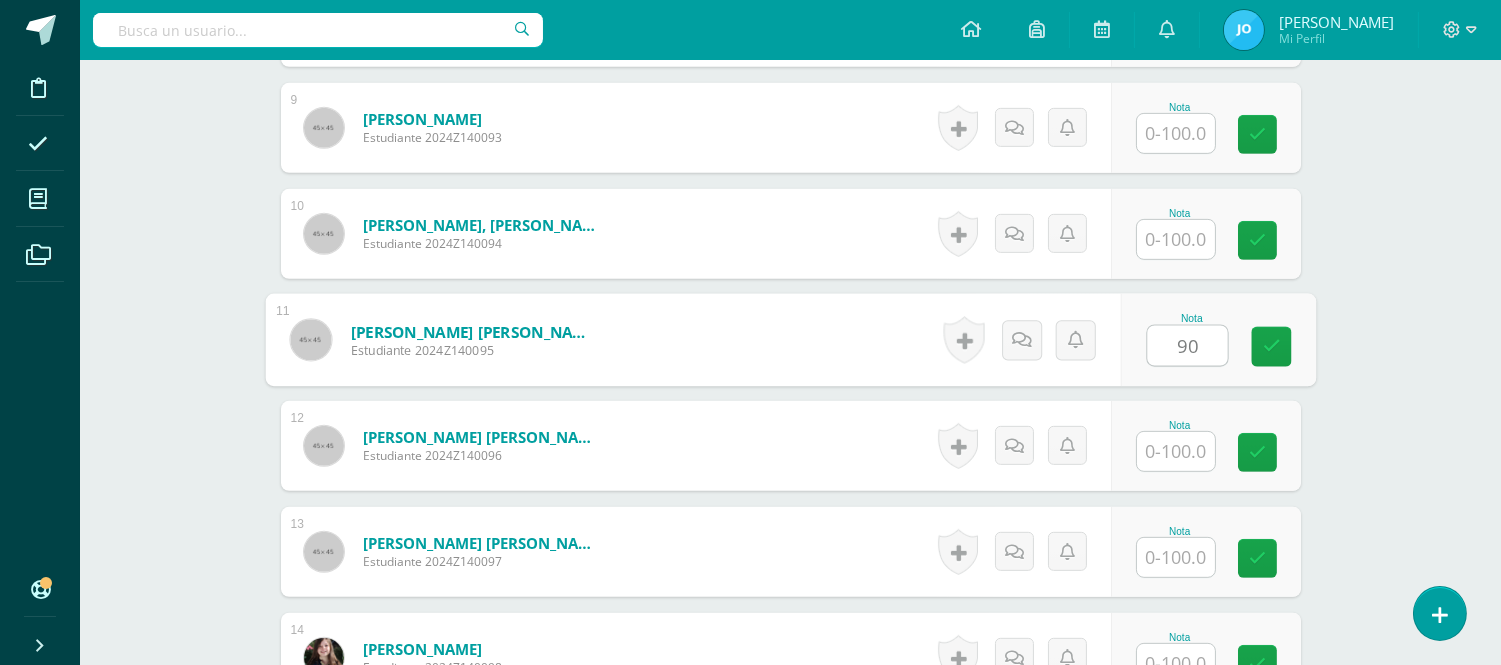 type on "90" 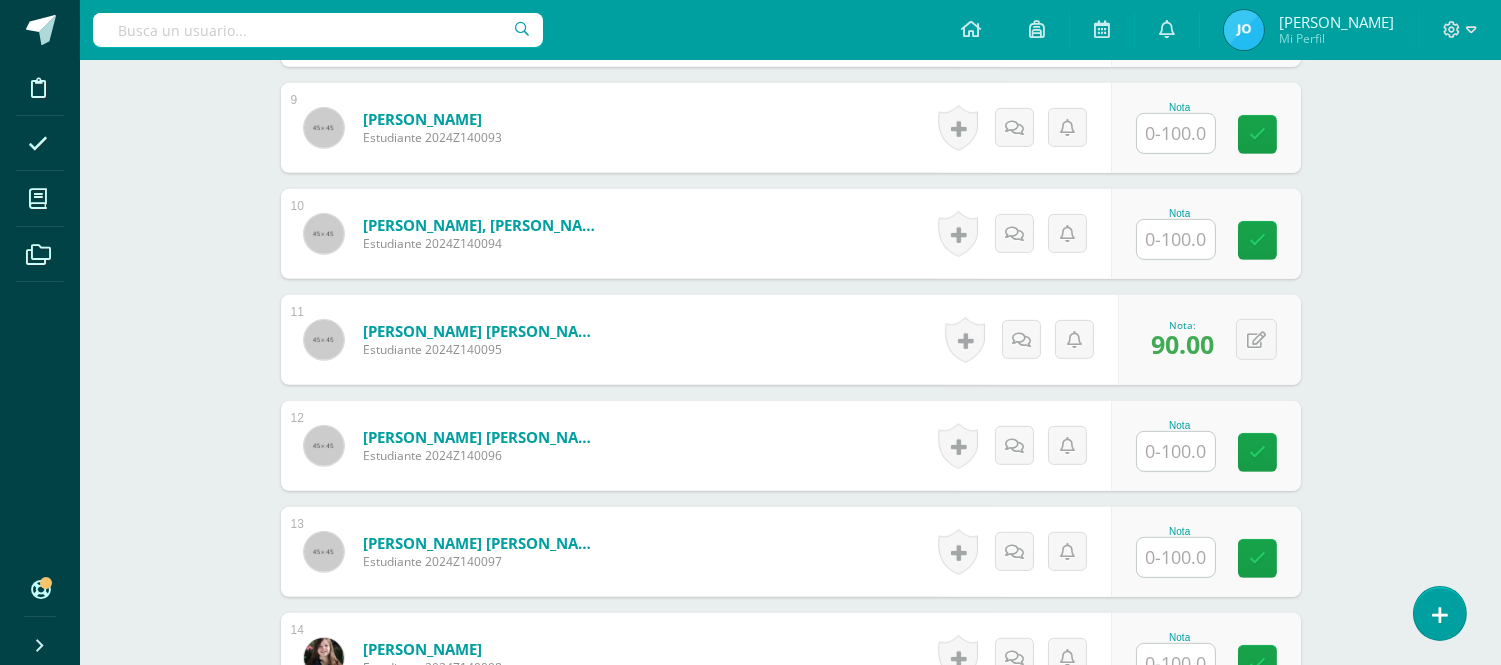 click at bounding box center (1176, 133) 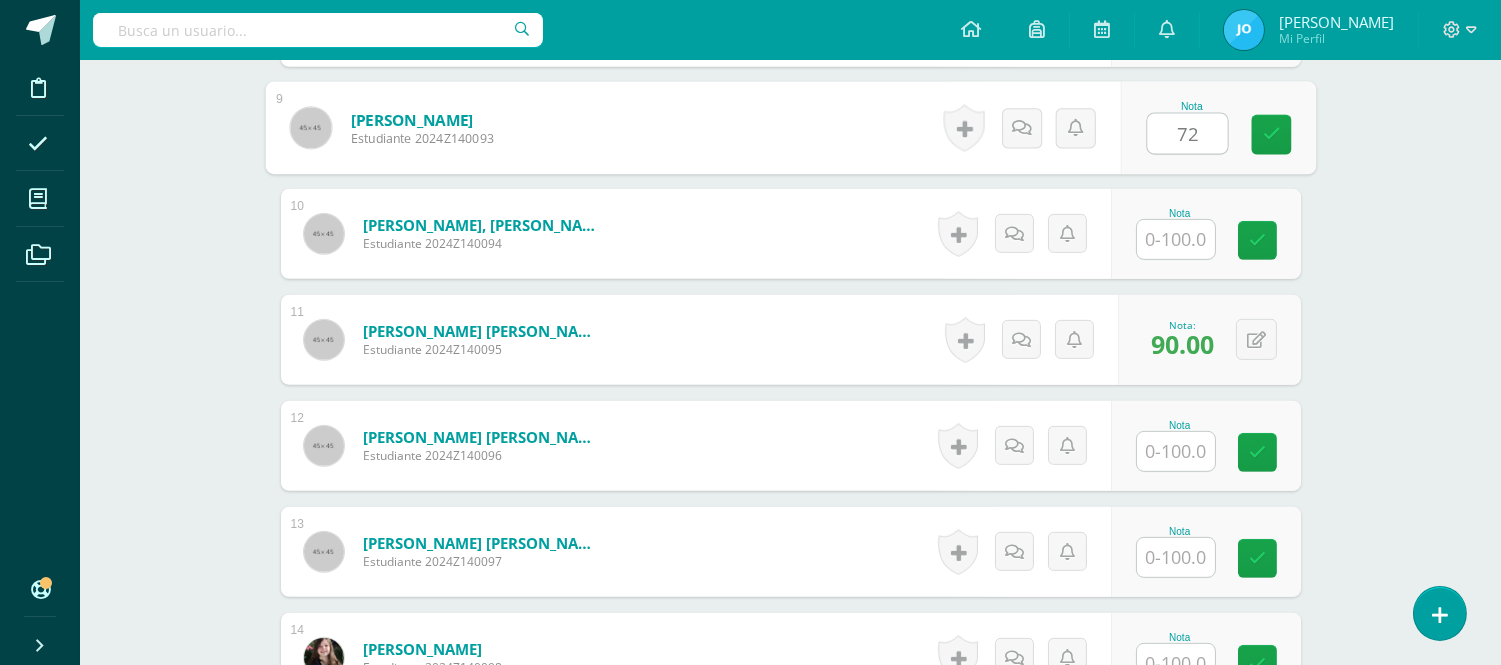 type on "72" 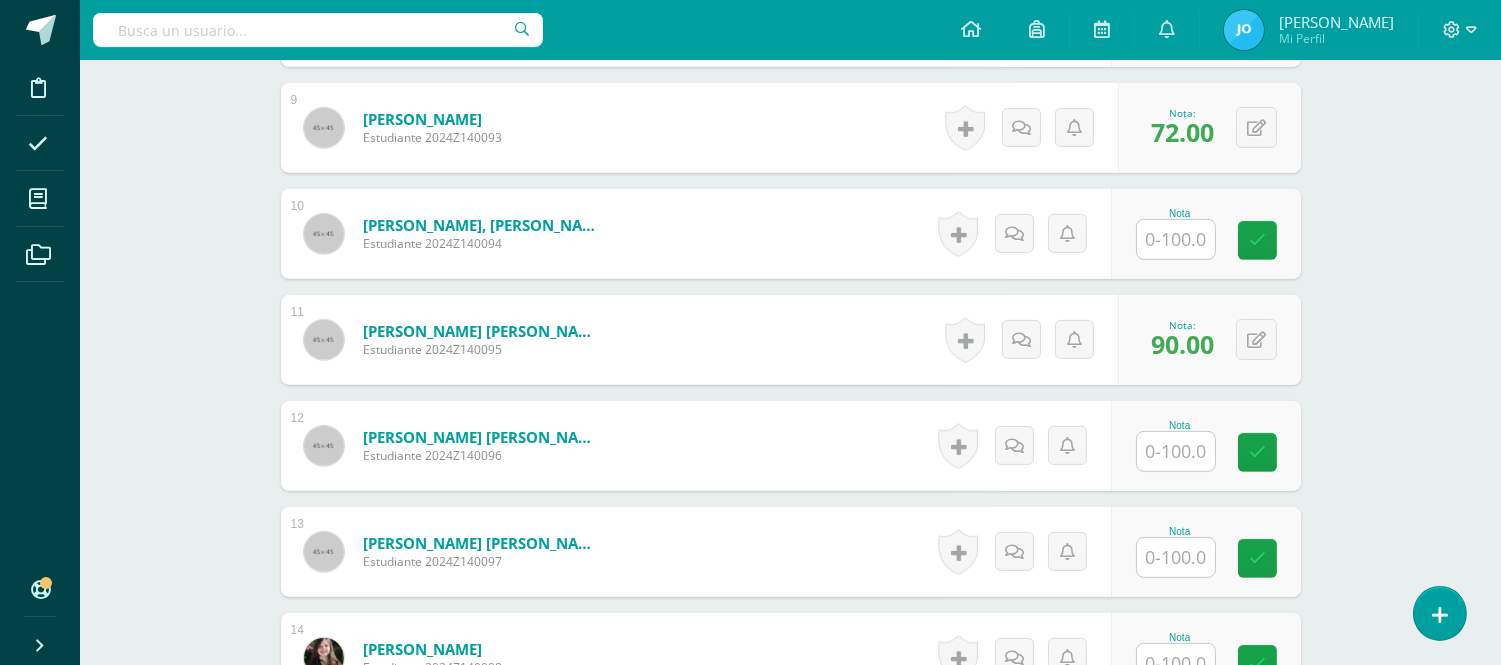scroll, scrollTop: 2197, scrollLeft: 0, axis: vertical 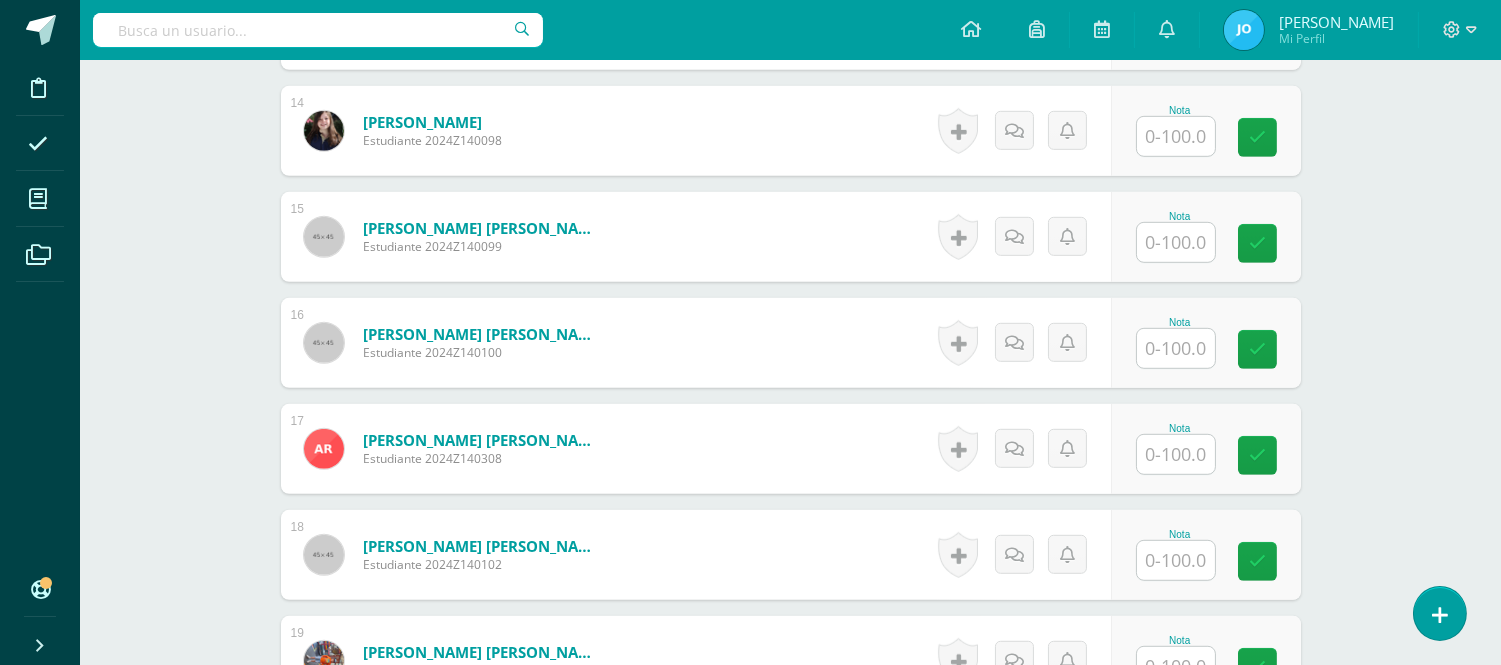 click at bounding box center [1176, 348] 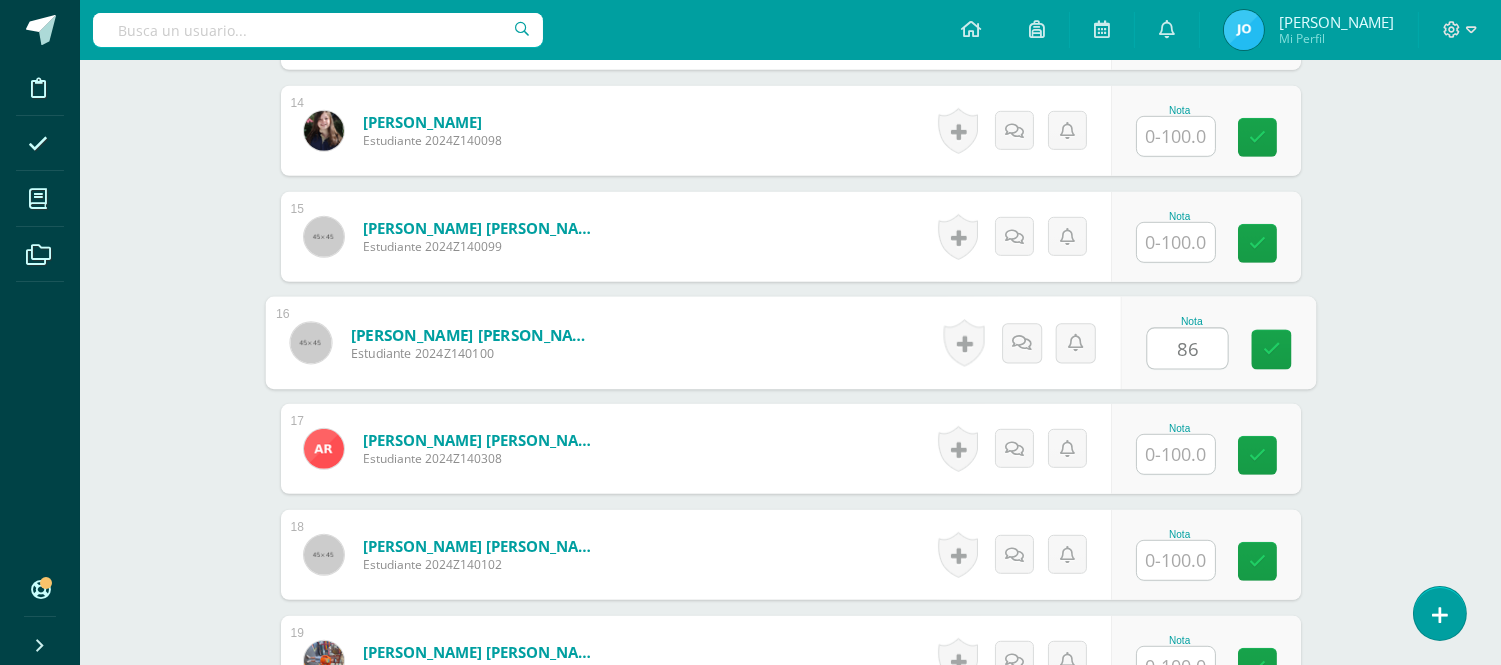 type on "86" 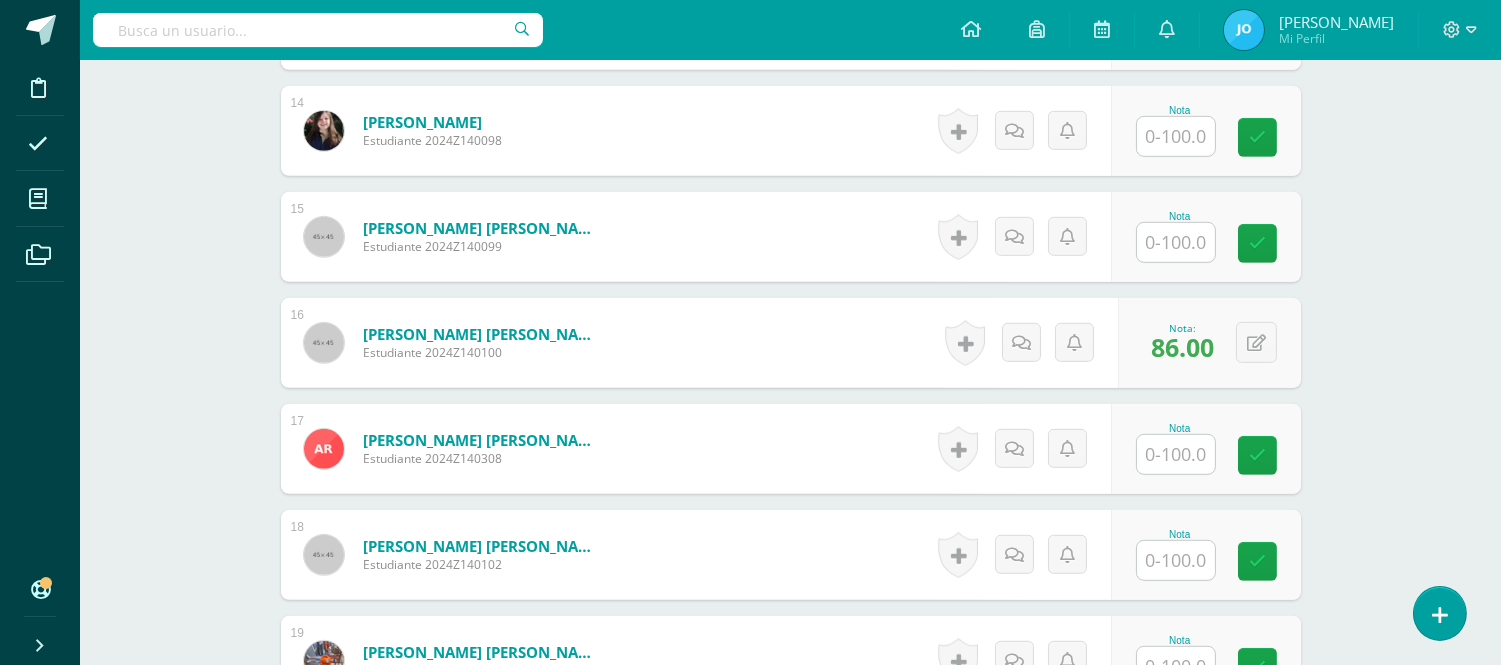 scroll, scrollTop: 1880, scrollLeft: 0, axis: vertical 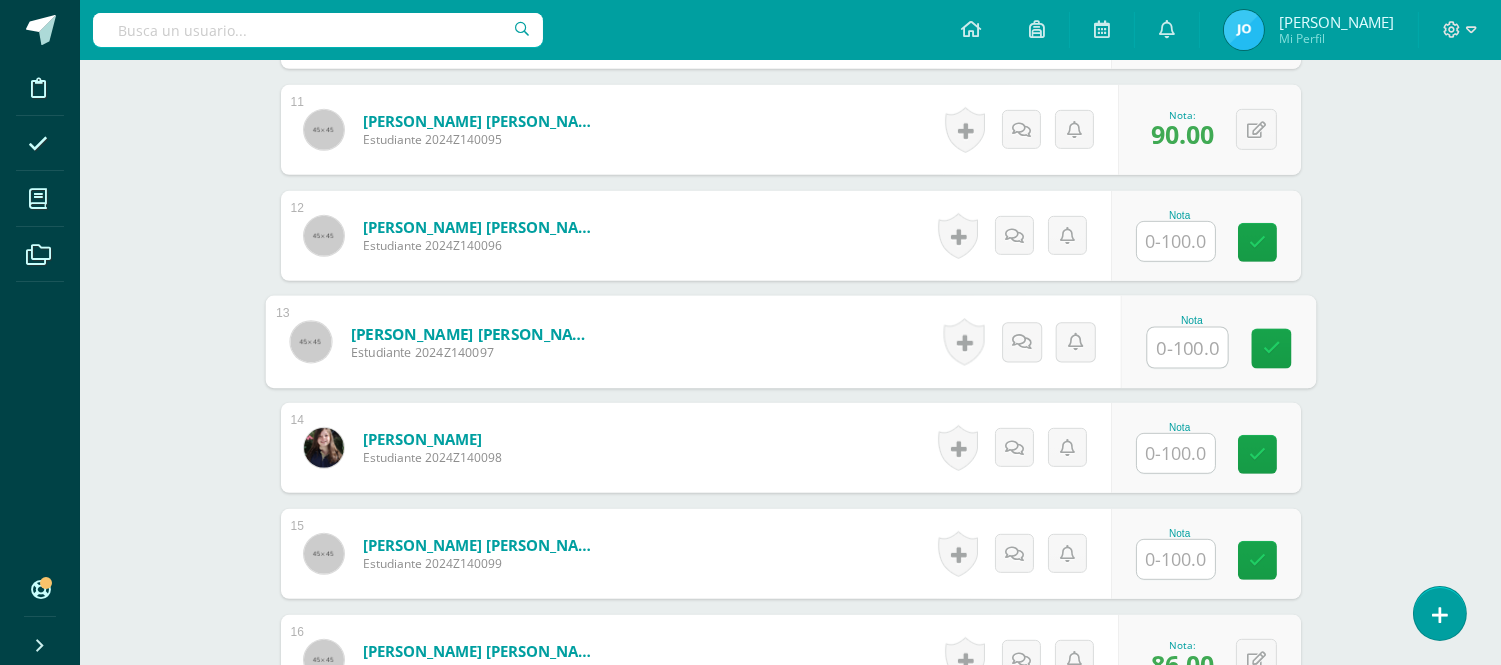 click at bounding box center [1187, 348] 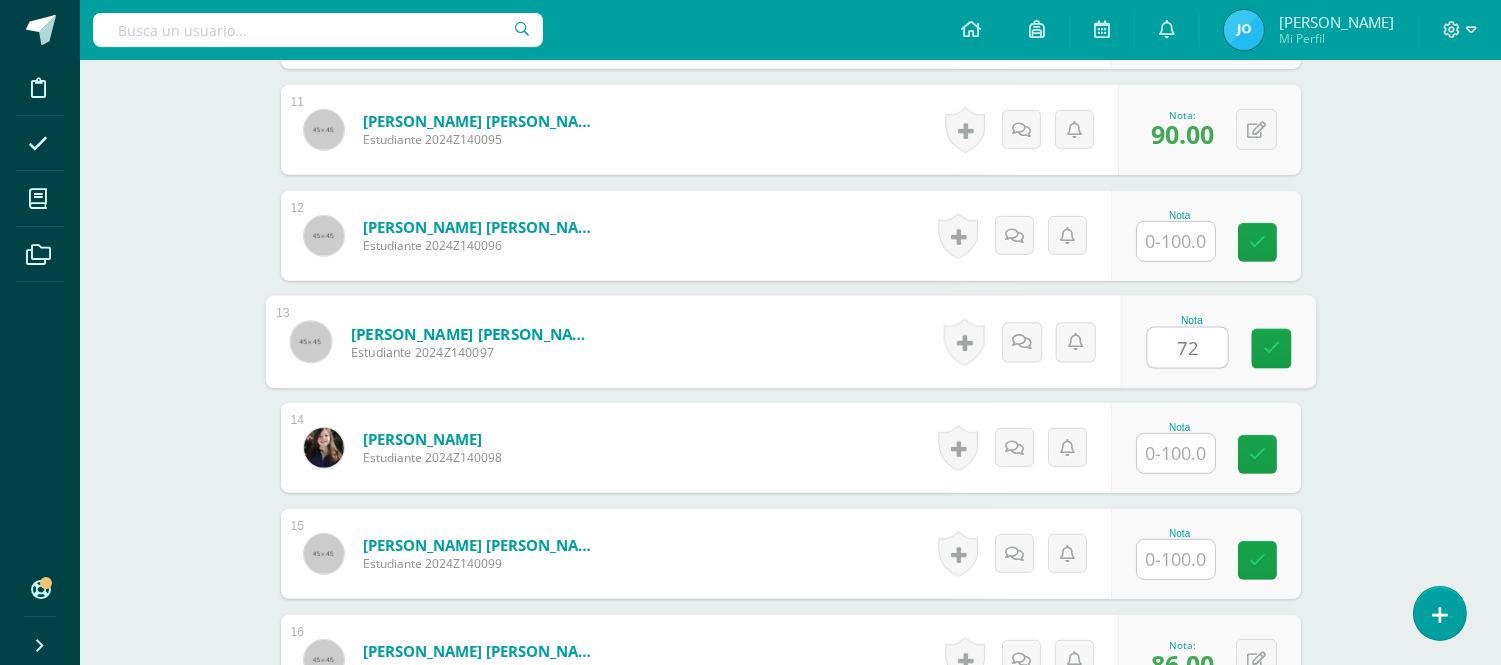 type on "72" 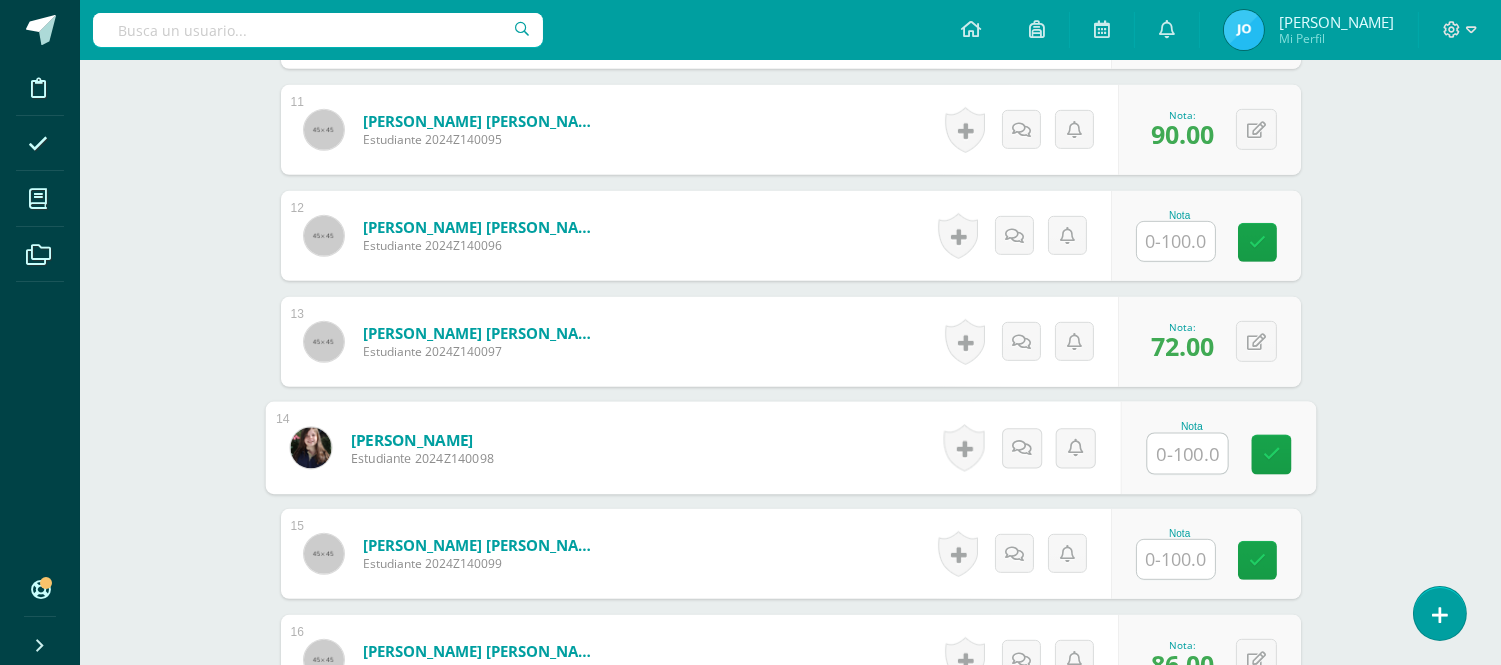 click at bounding box center [1187, 454] 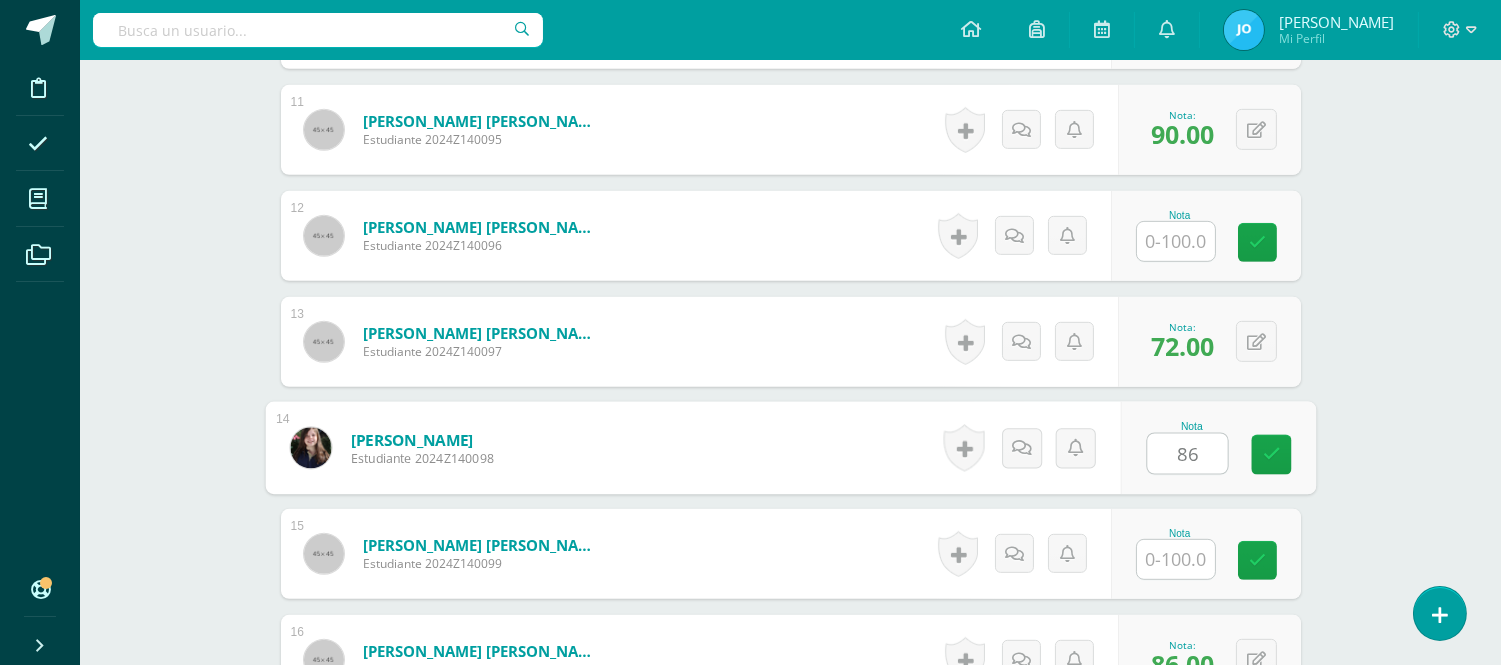 type on "86" 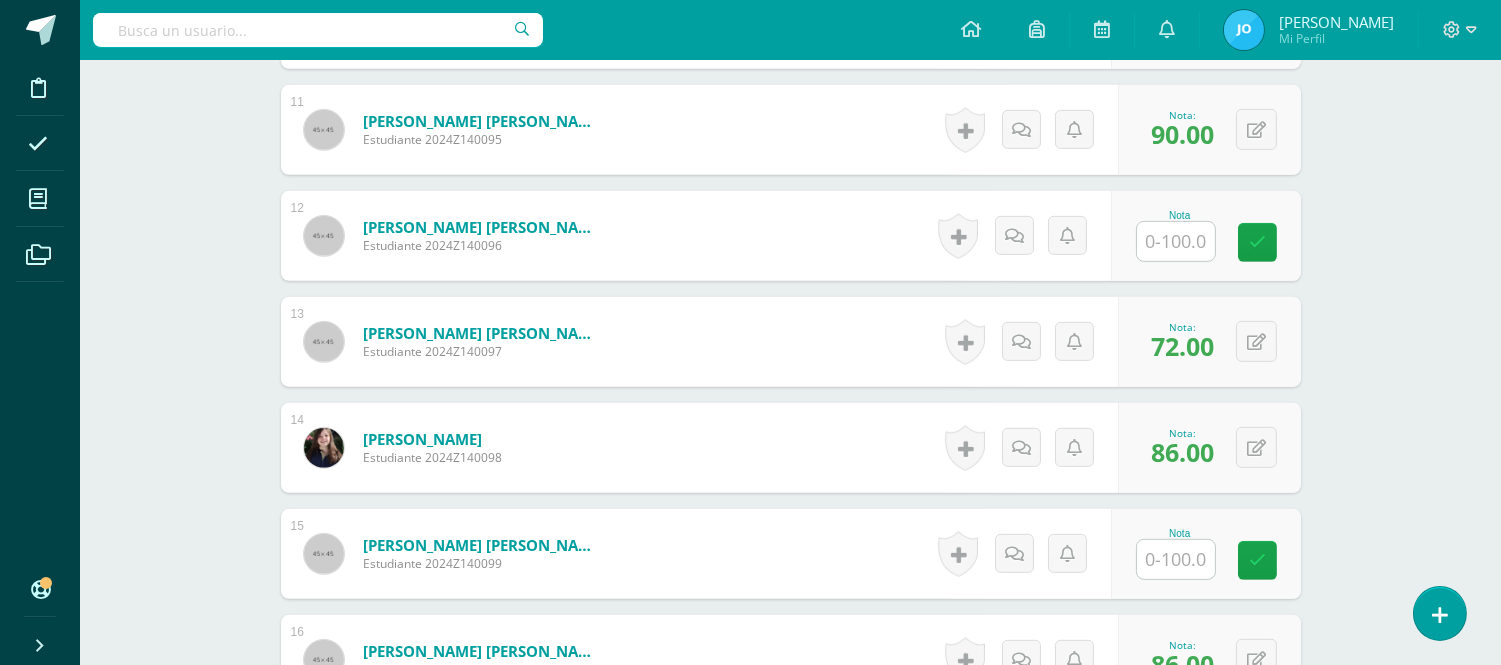 scroll, scrollTop: 1031, scrollLeft: 0, axis: vertical 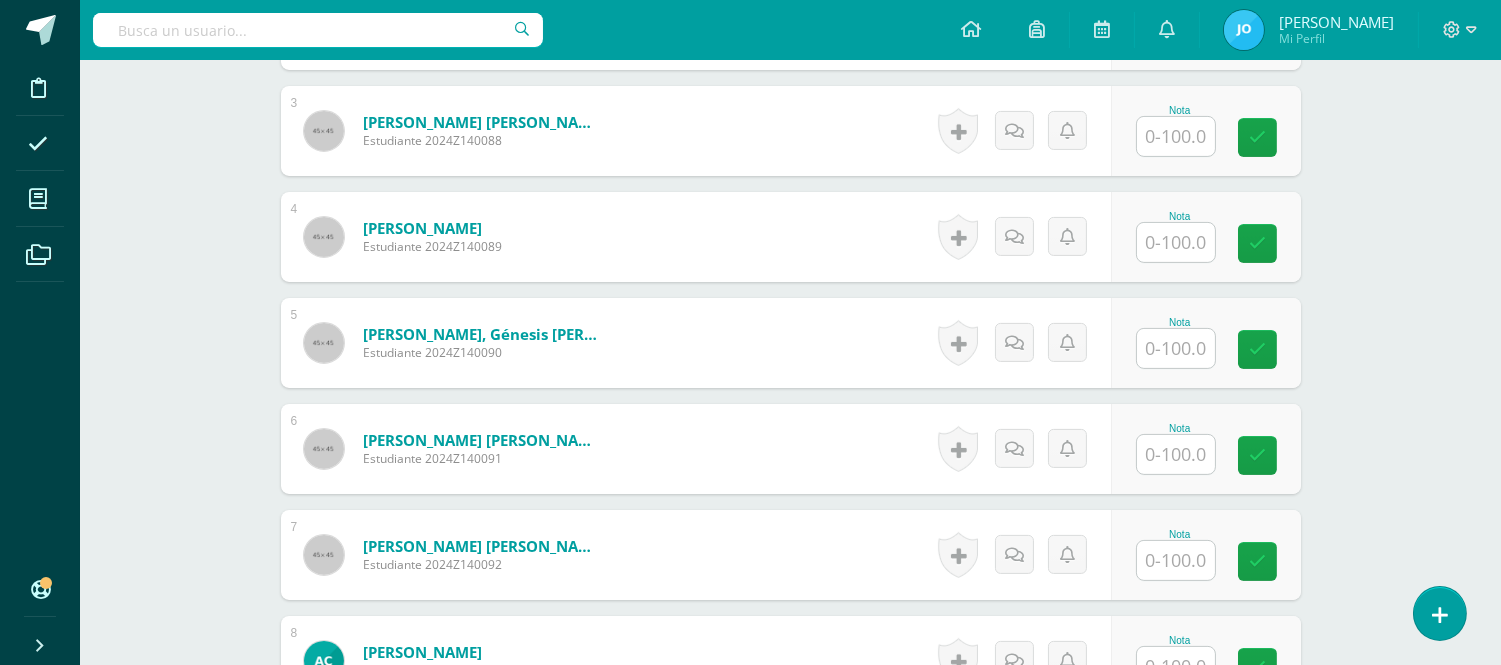 click at bounding box center (1176, 348) 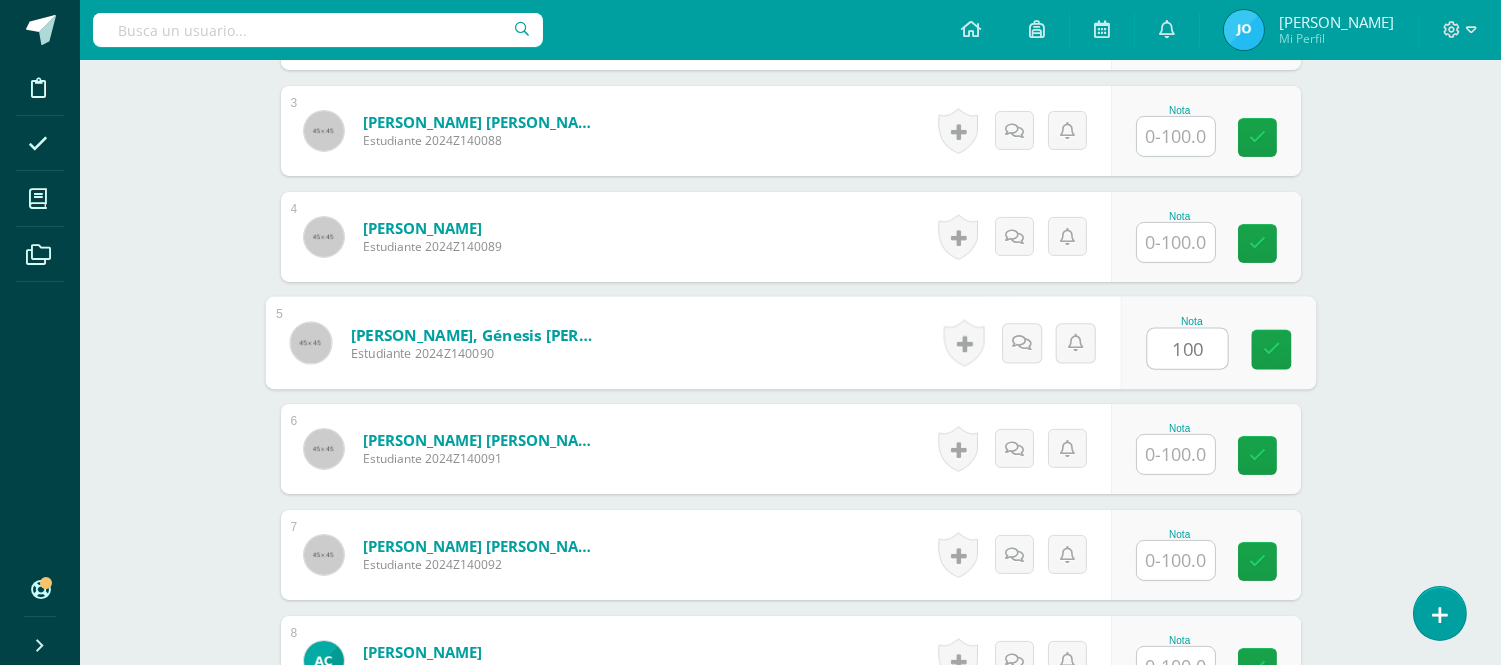 type on "100" 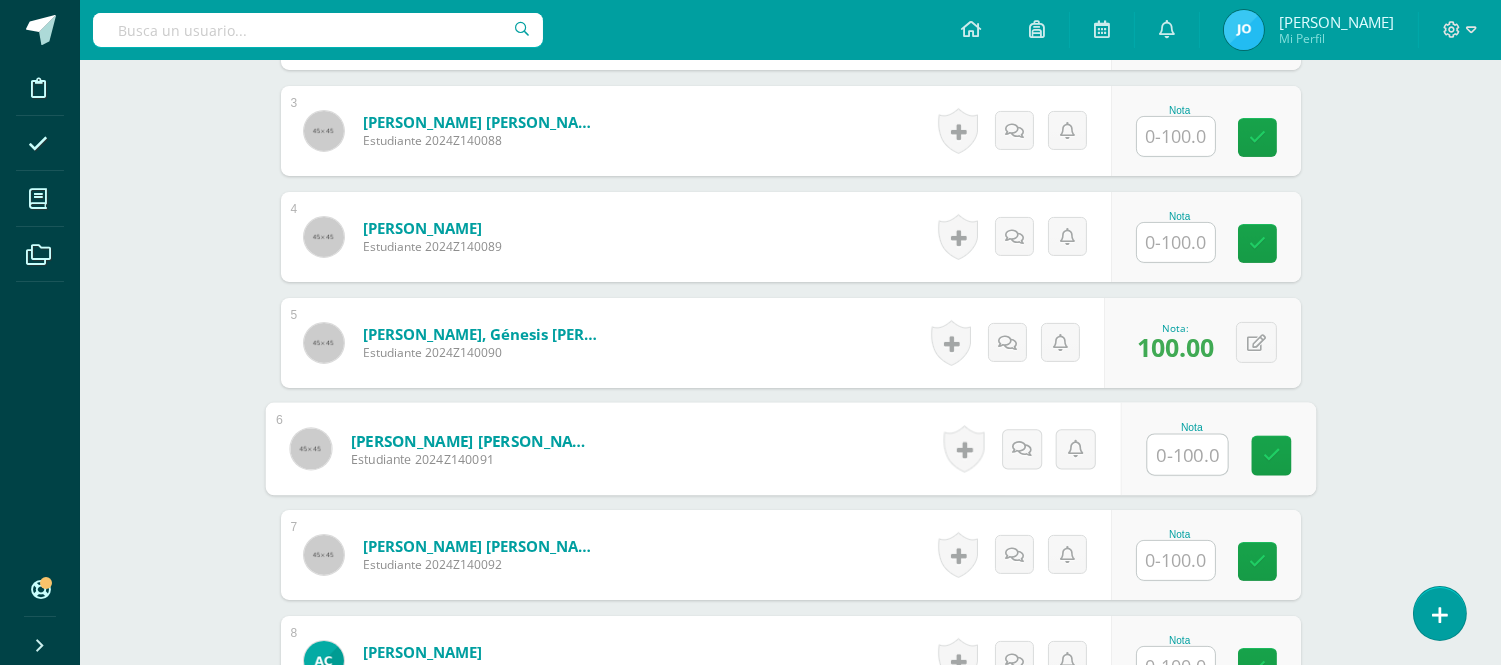 click at bounding box center (1187, 455) 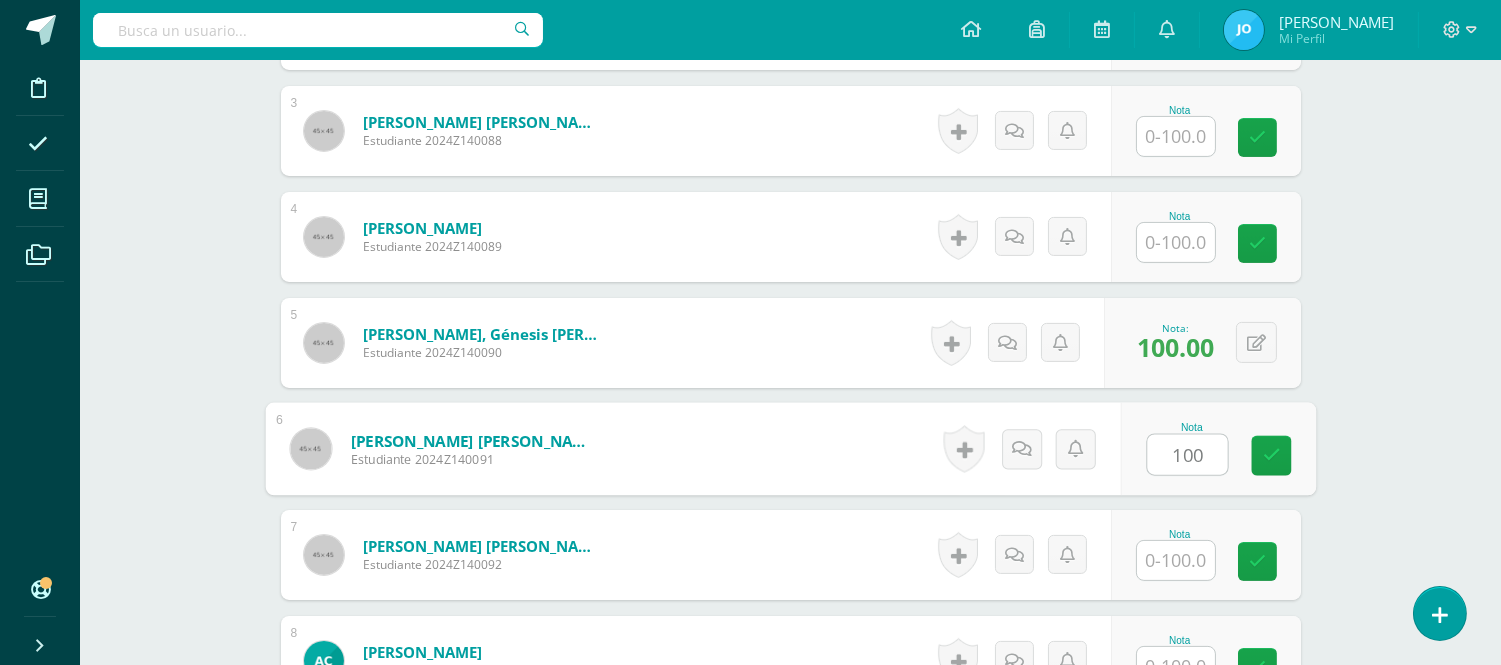 type on "100" 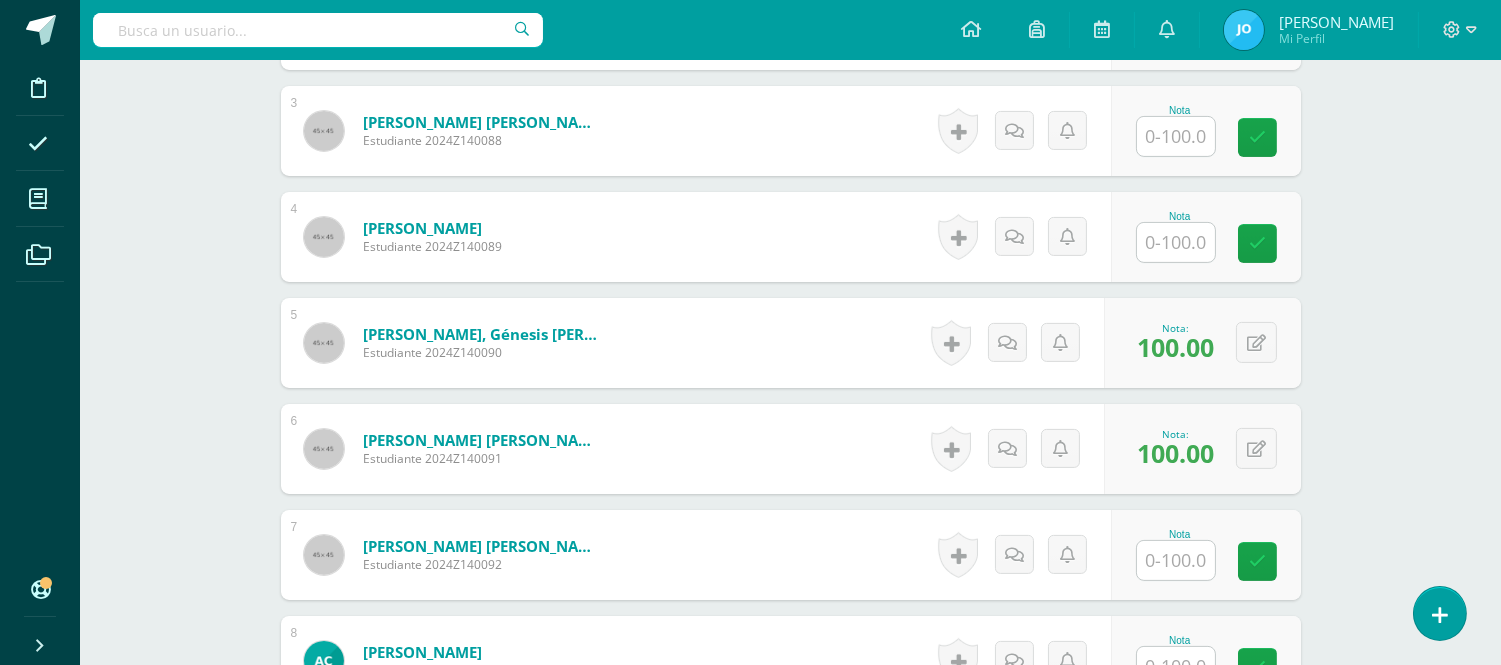 scroll, scrollTop: 2091, scrollLeft: 0, axis: vertical 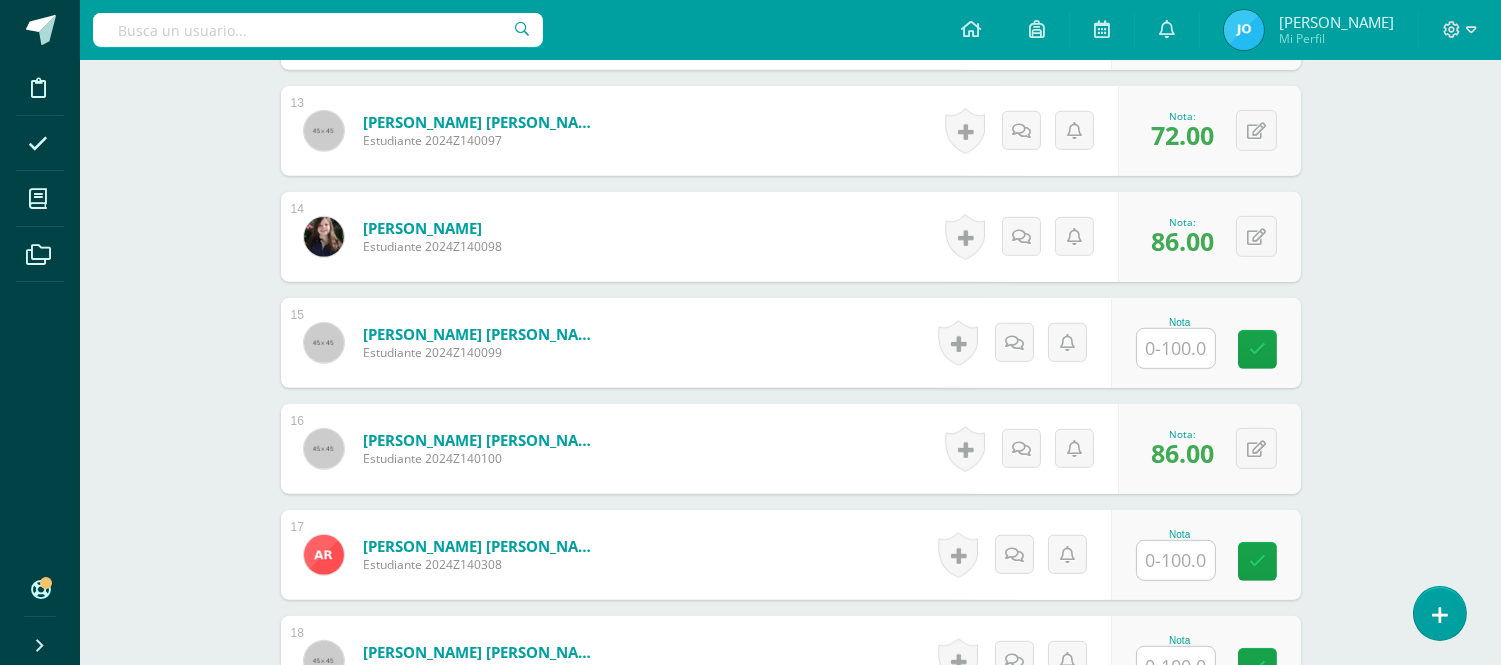 click at bounding box center [1176, 348] 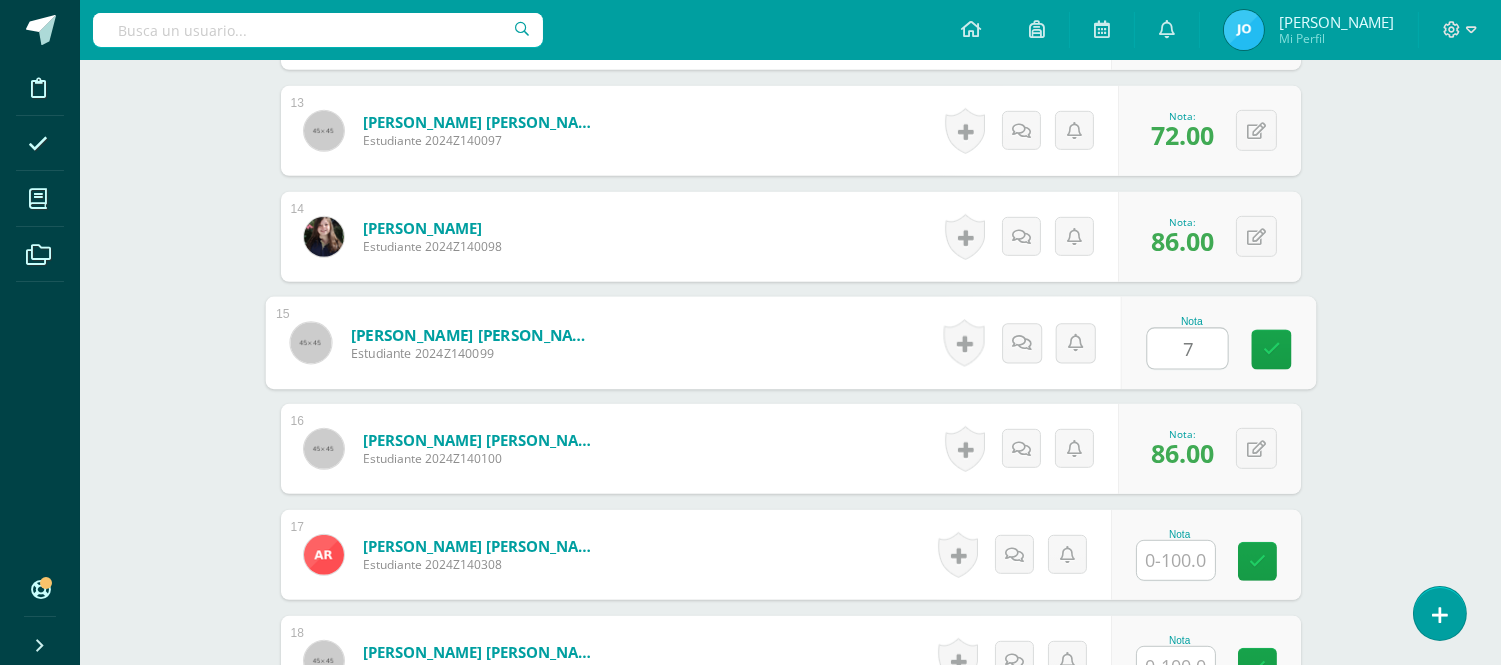 type on "72" 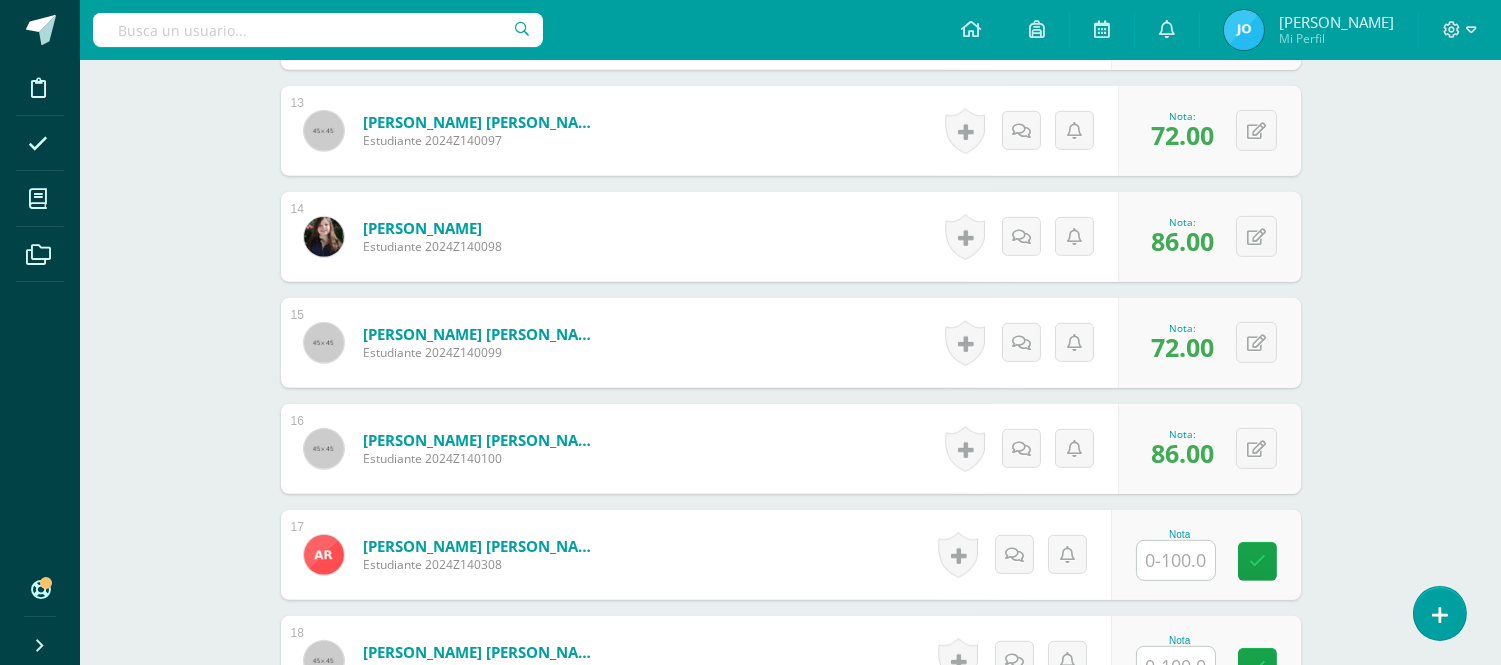 scroll, scrollTop: 1243, scrollLeft: 0, axis: vertical 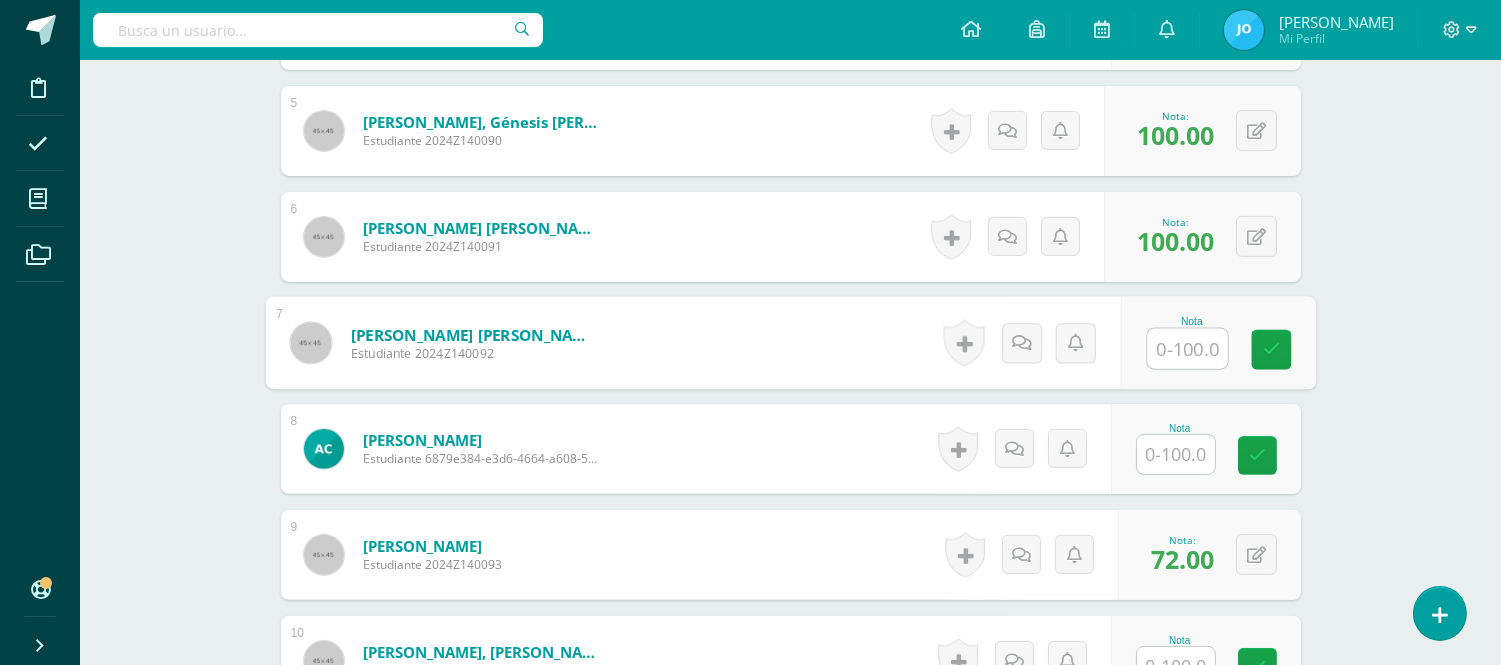 click at bounding box center [1187, 349] 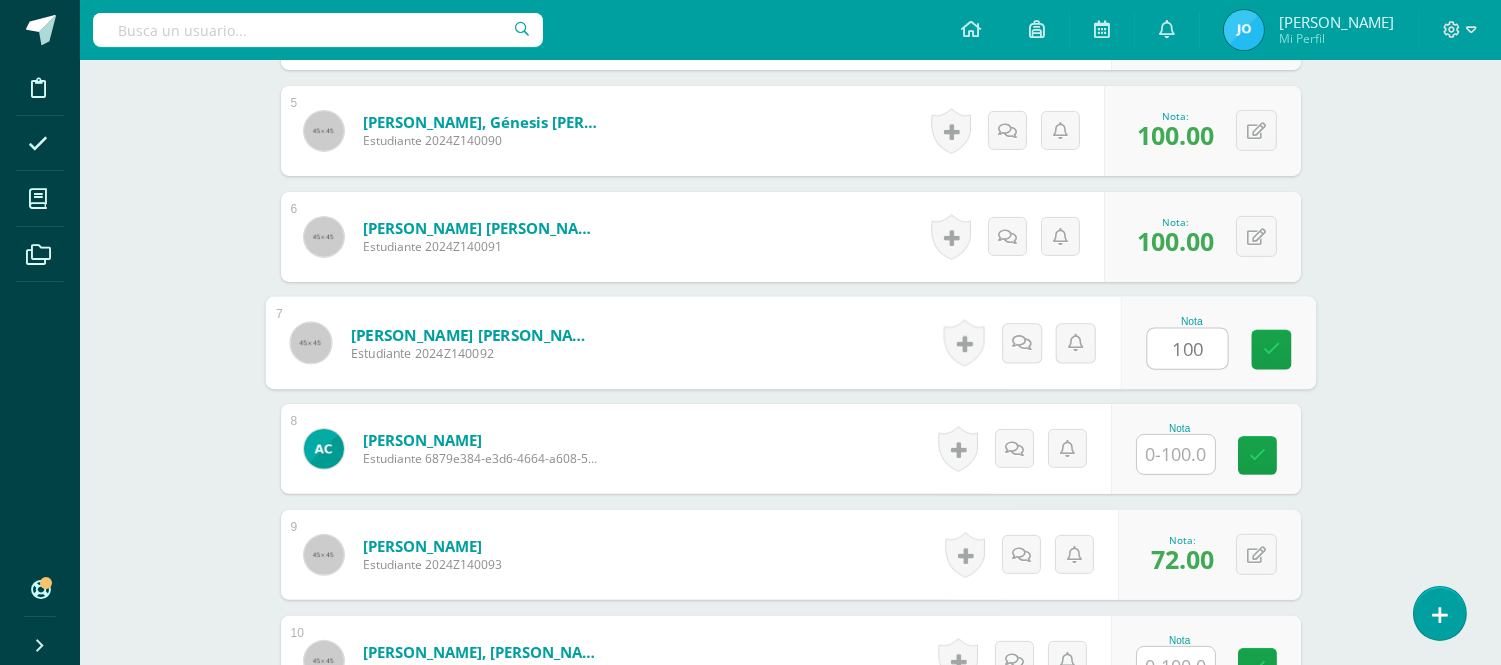 type on "100" 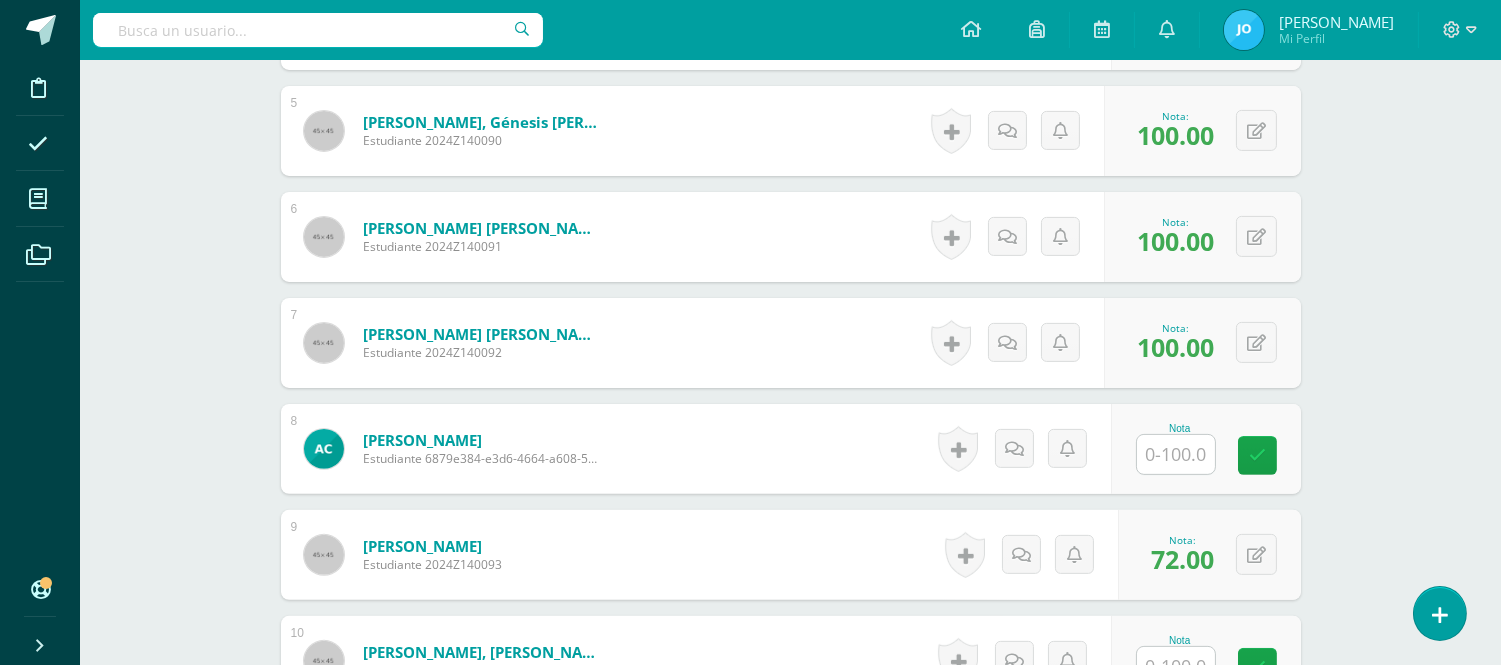 scroll, scrollTop: 2515, scrollLeft: 0, axis: vertical 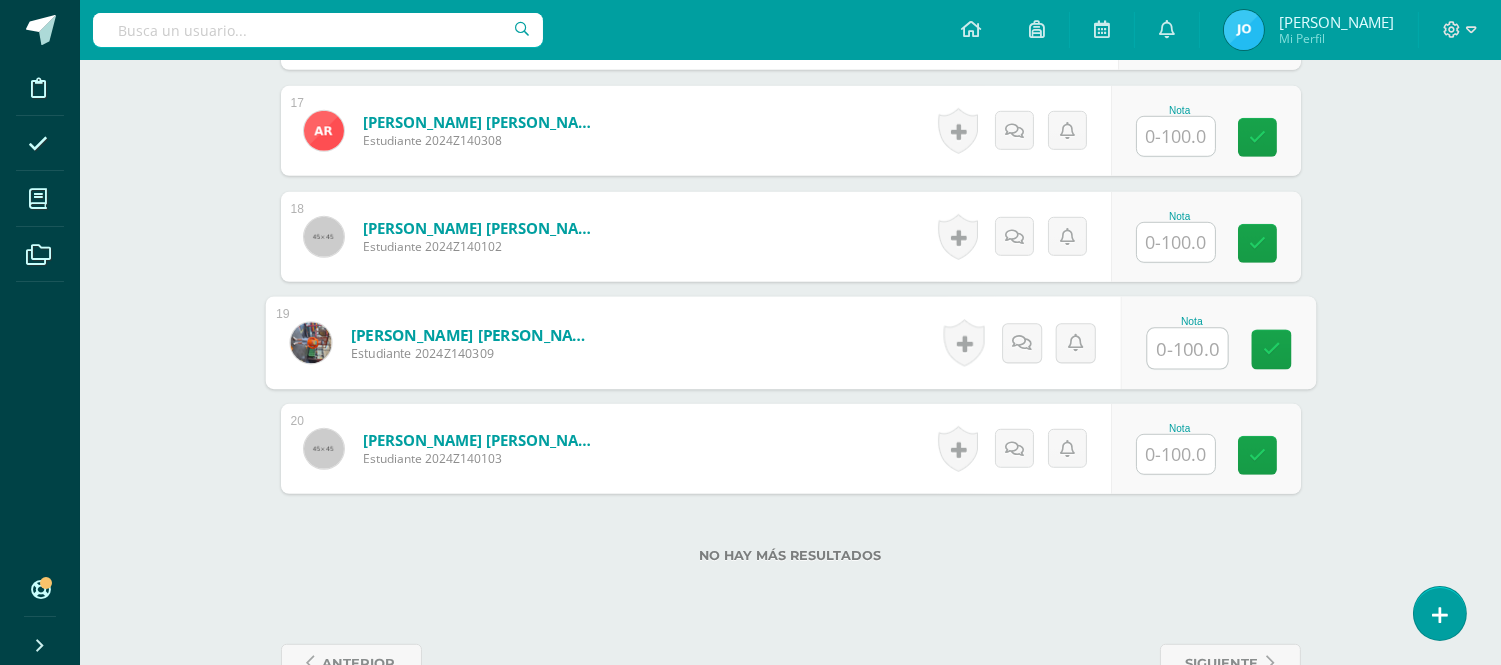 click at bounding box center (1187, 349) 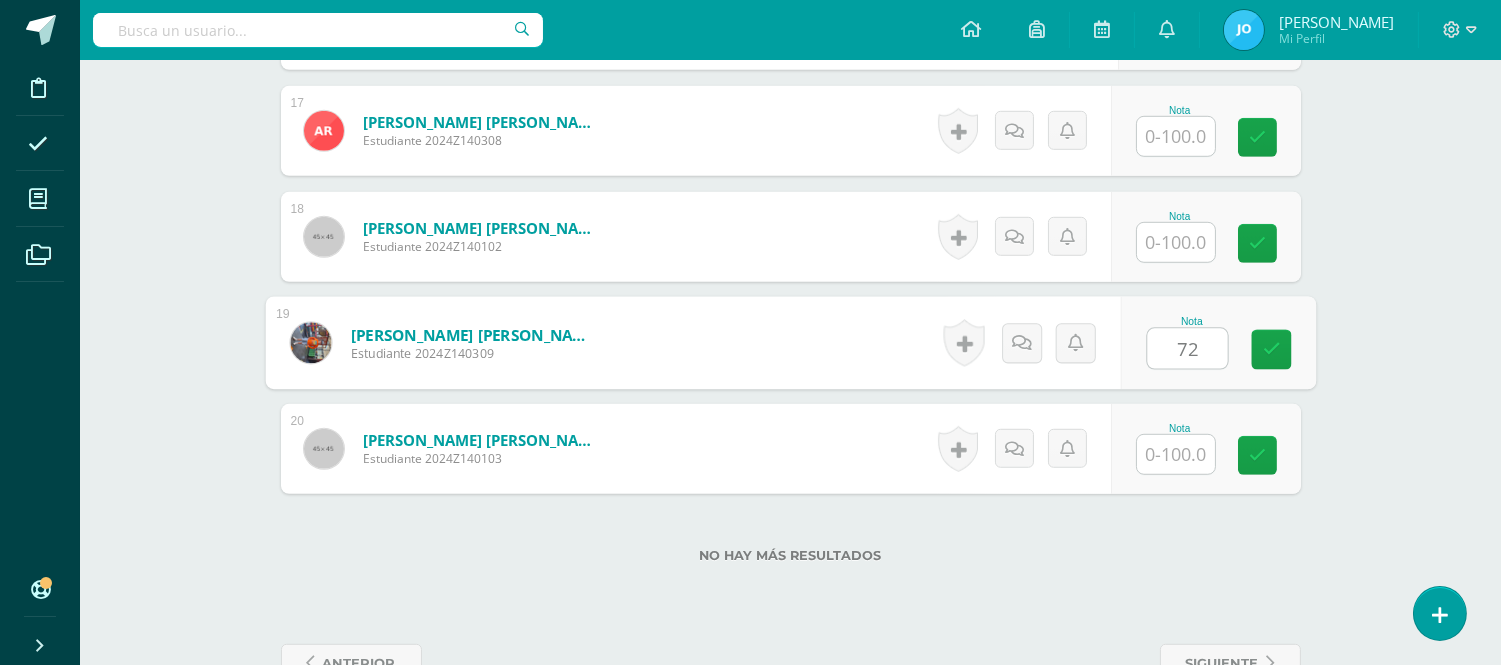 type on "72" 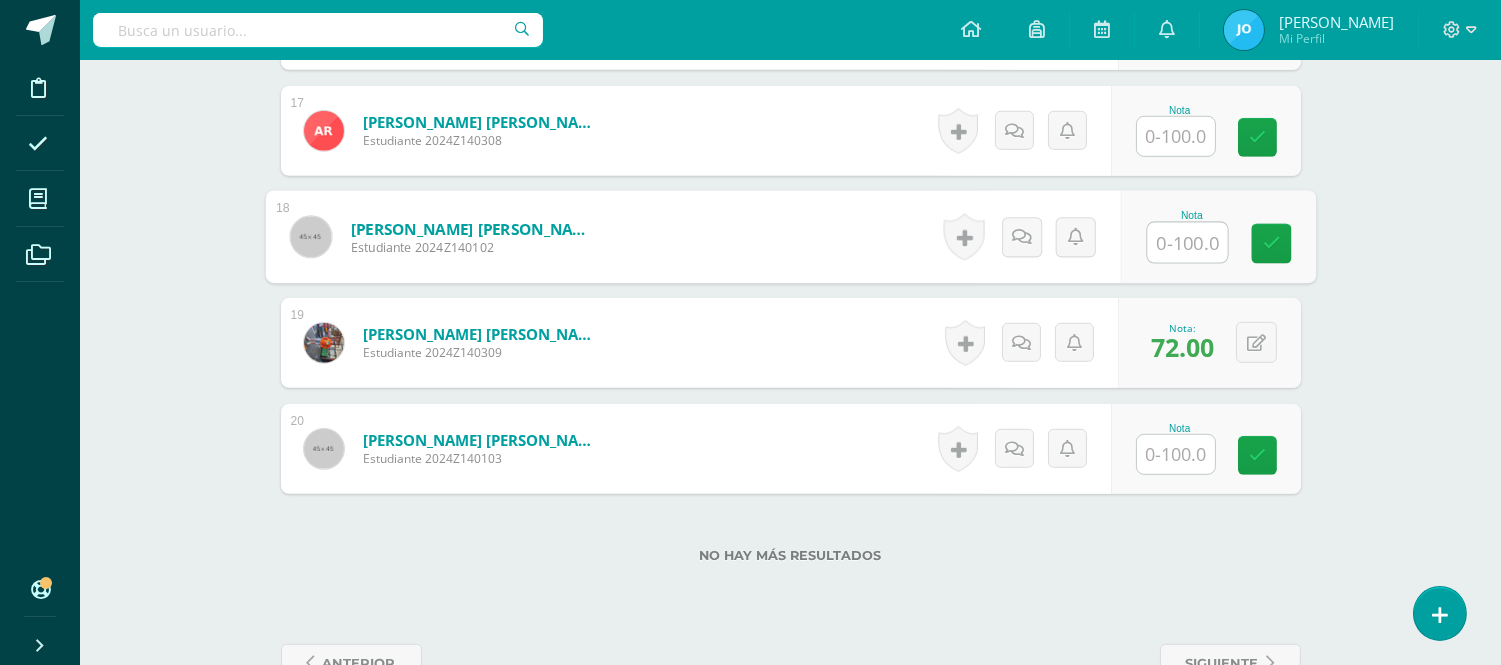 click at bounding box center (1187, 243) 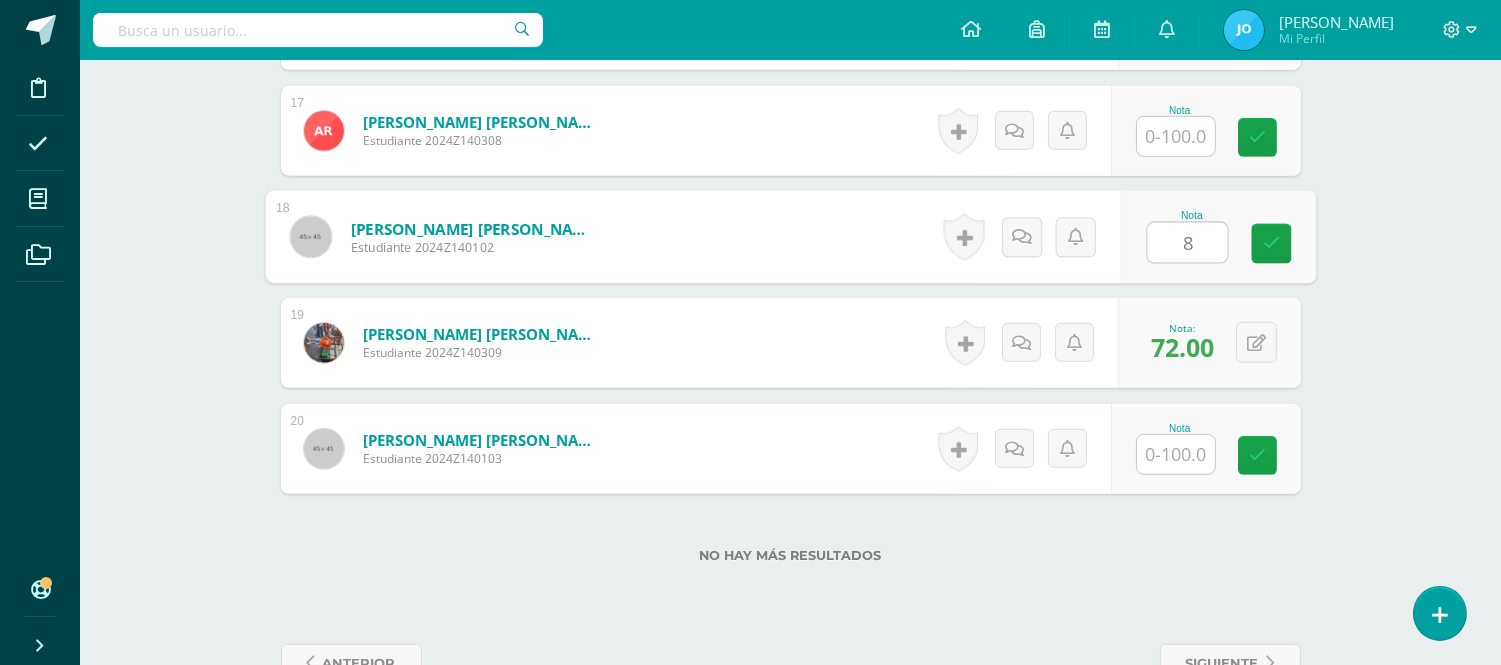 type on "86" 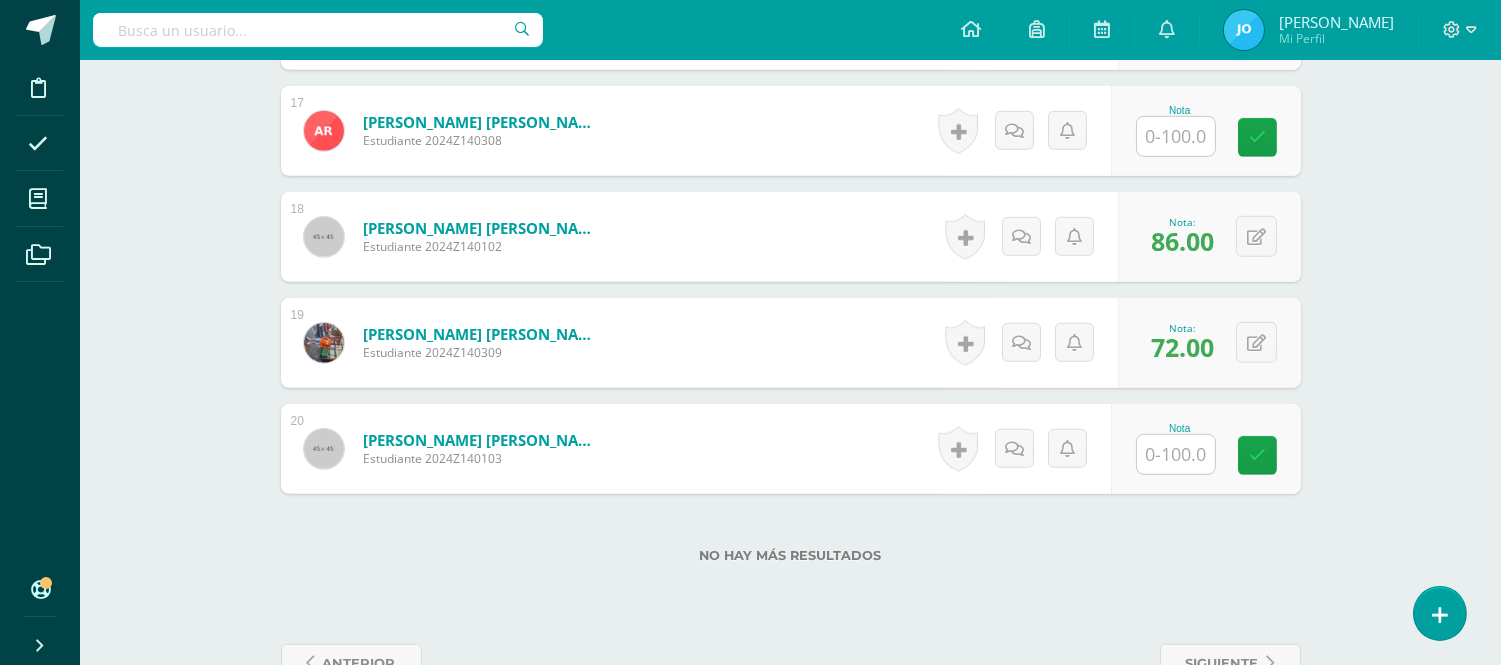 click at bounding box center [1176, 454] 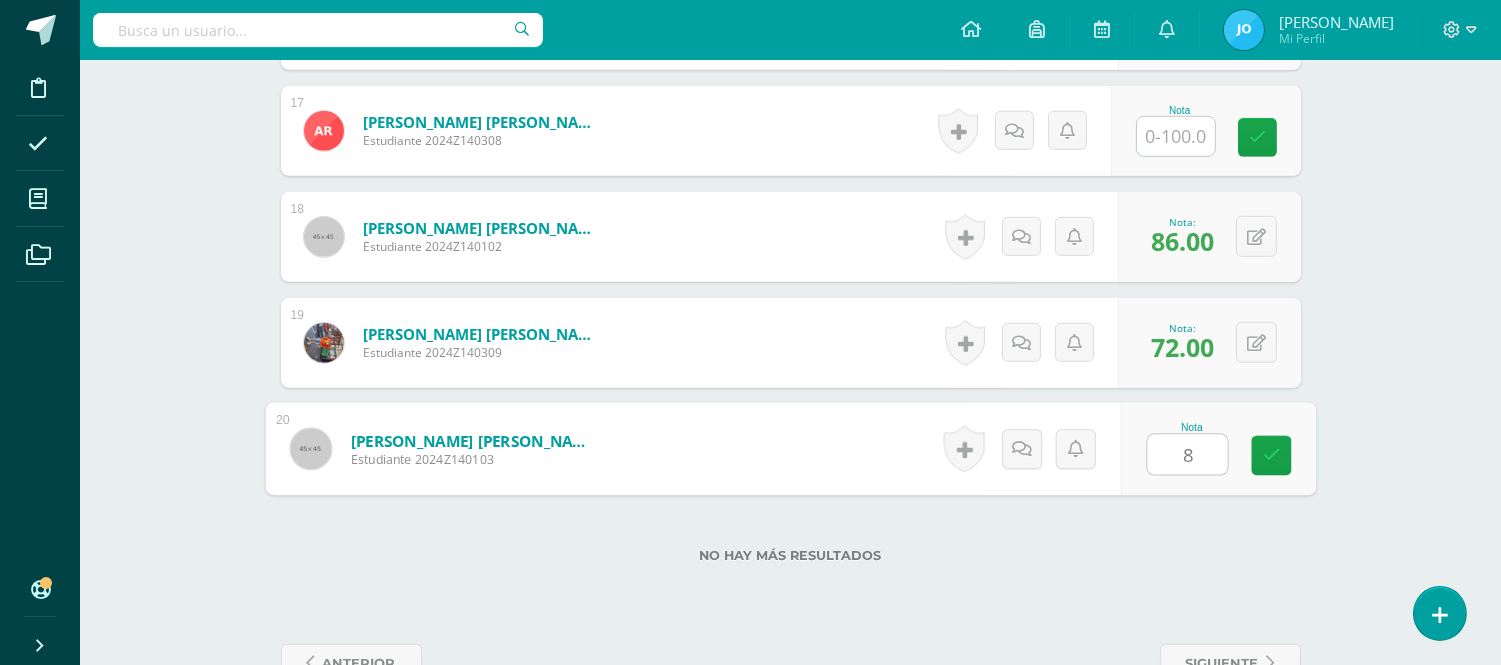 type on "86" 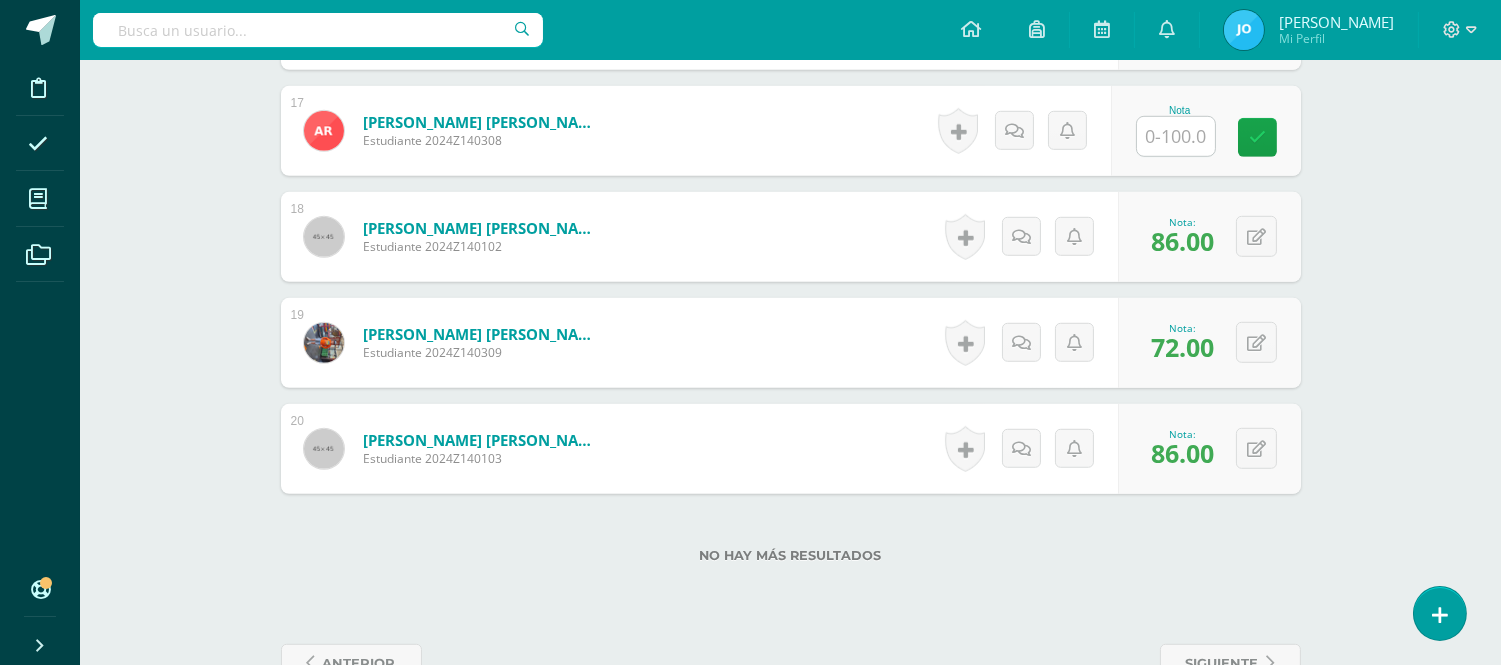 click at bounding box center [1176, 136] 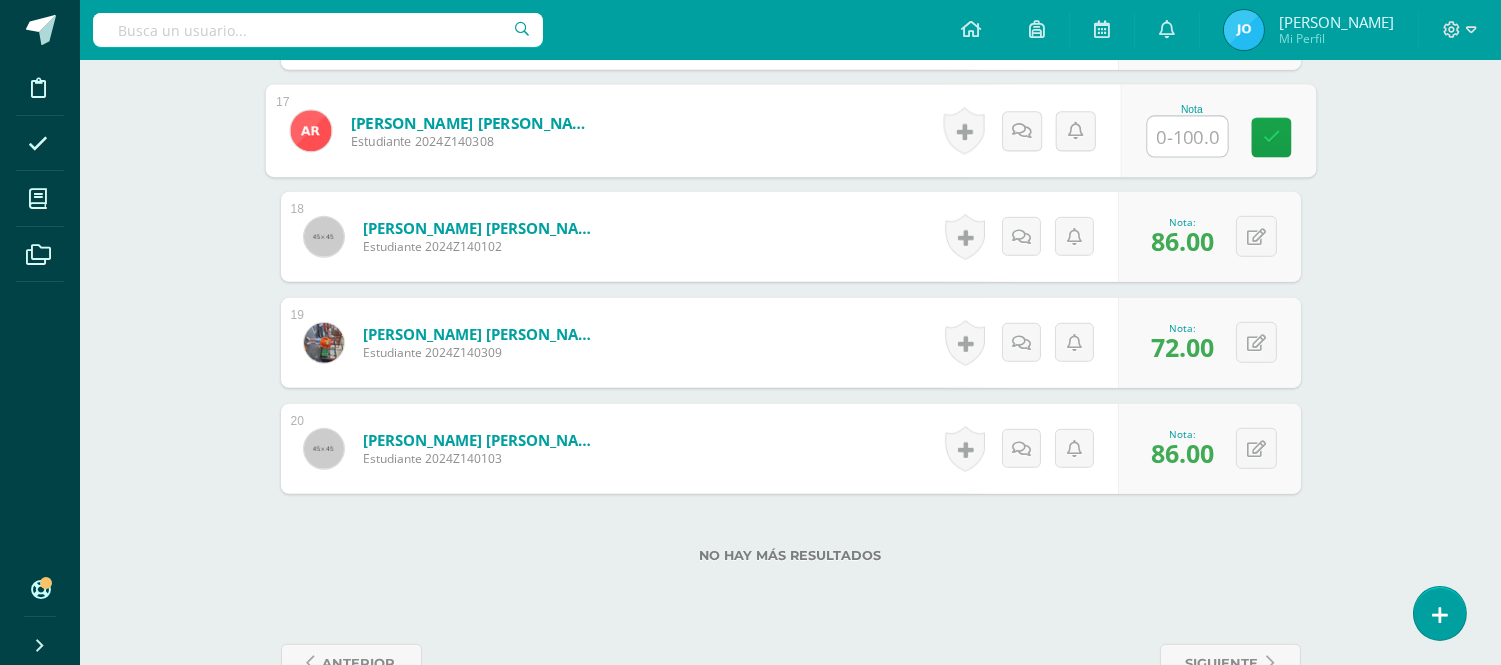 type on "1" 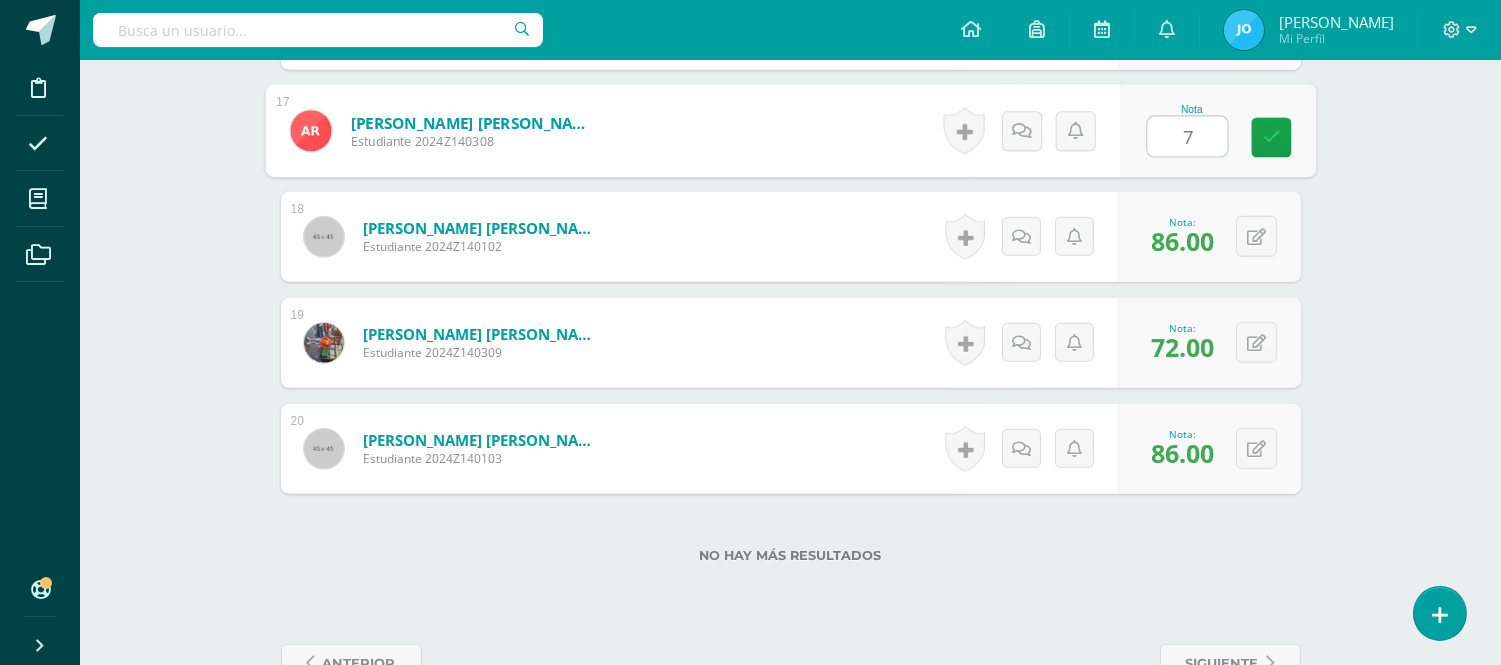 type on "72" 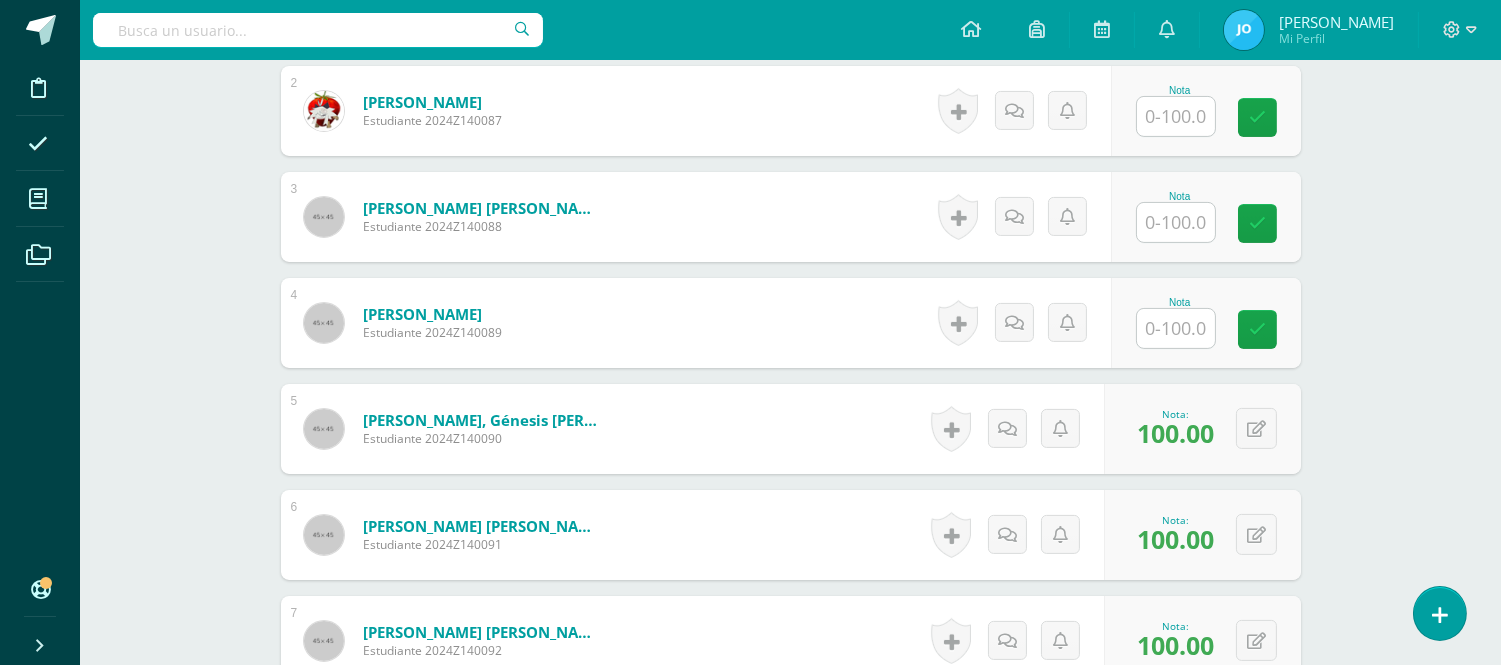 scroll, scrollTop: 956, scrollLeft: 0, axis: vertical 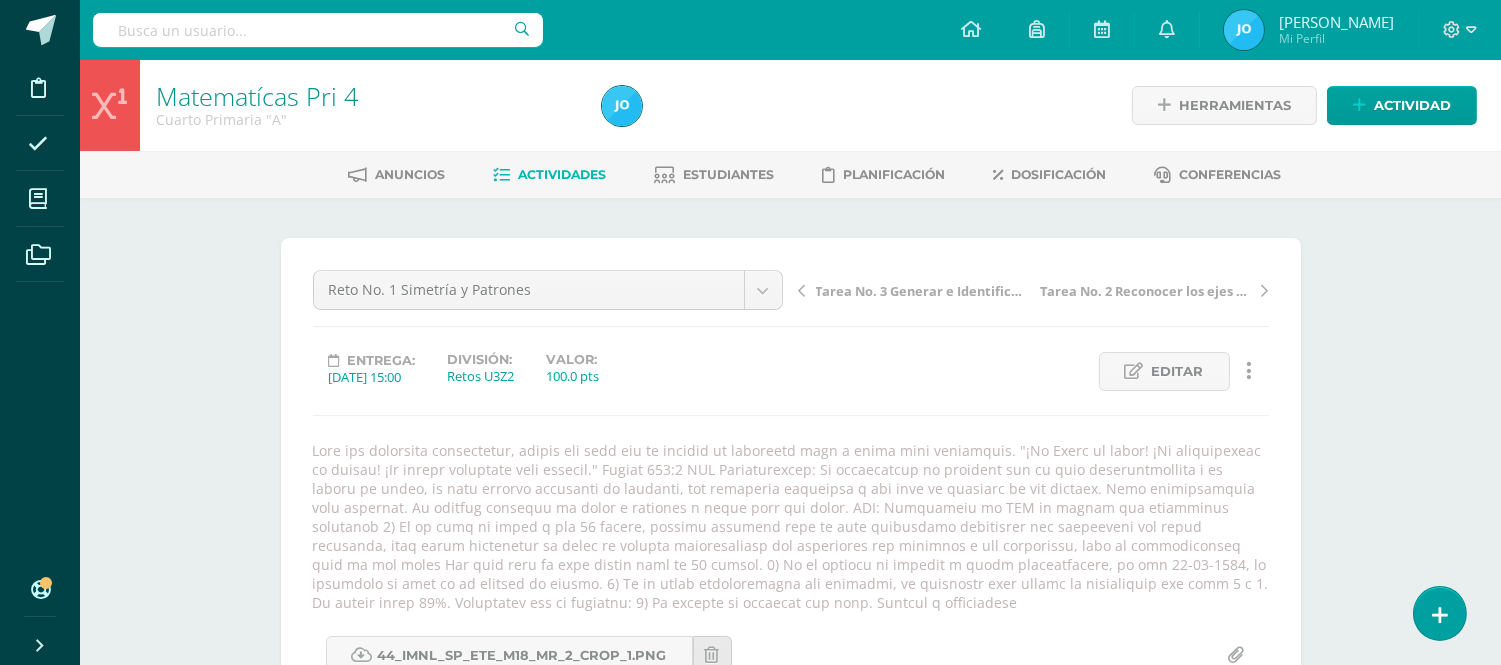 click on "Actividades" at bounding box center (549, 175) 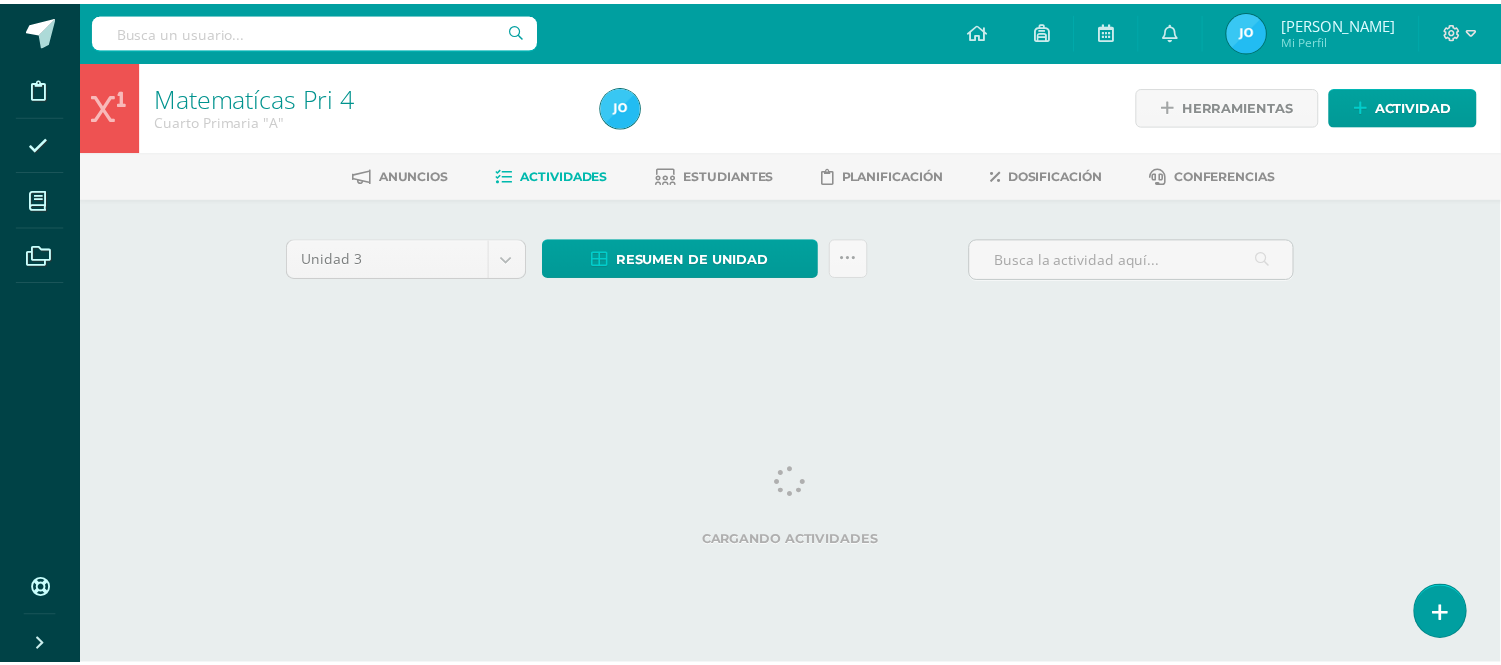scroll, scrollTop: 0, scrollLeft: 0, axis: both 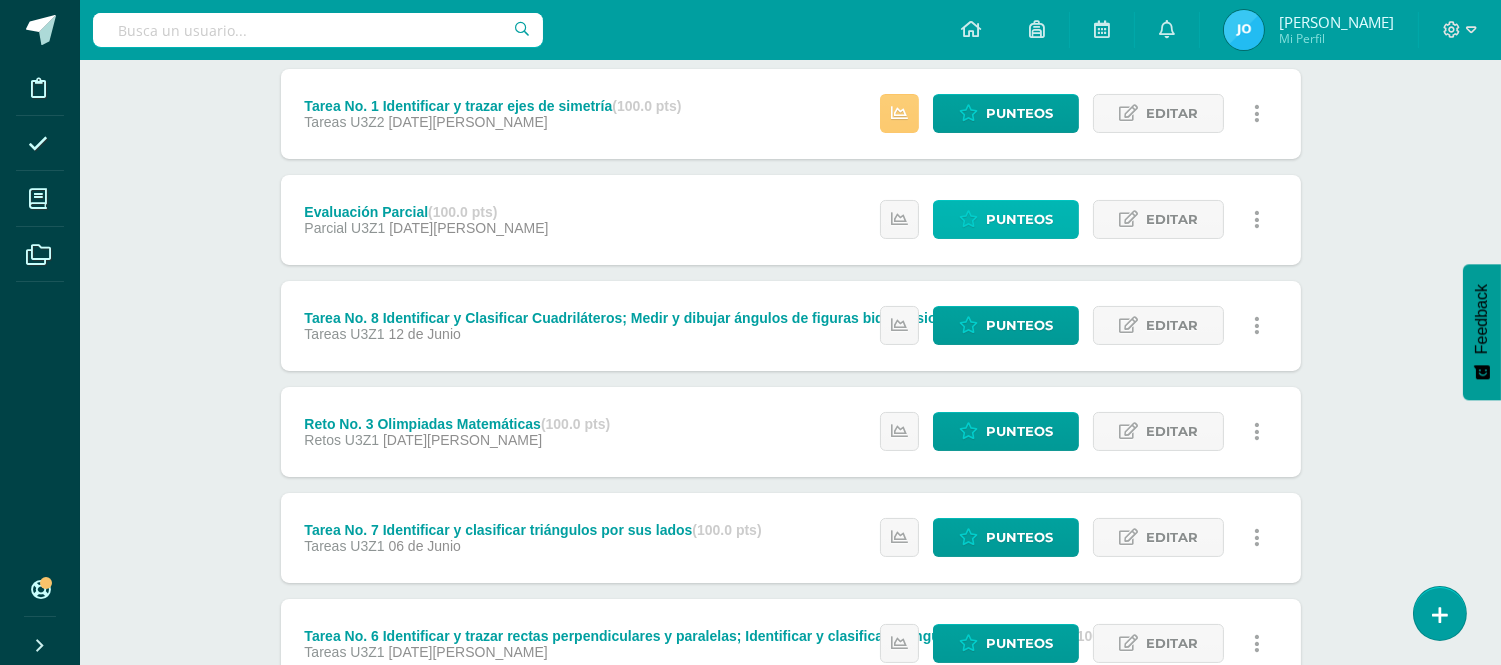click on "Punteos" at bounding box center [1019, 219] 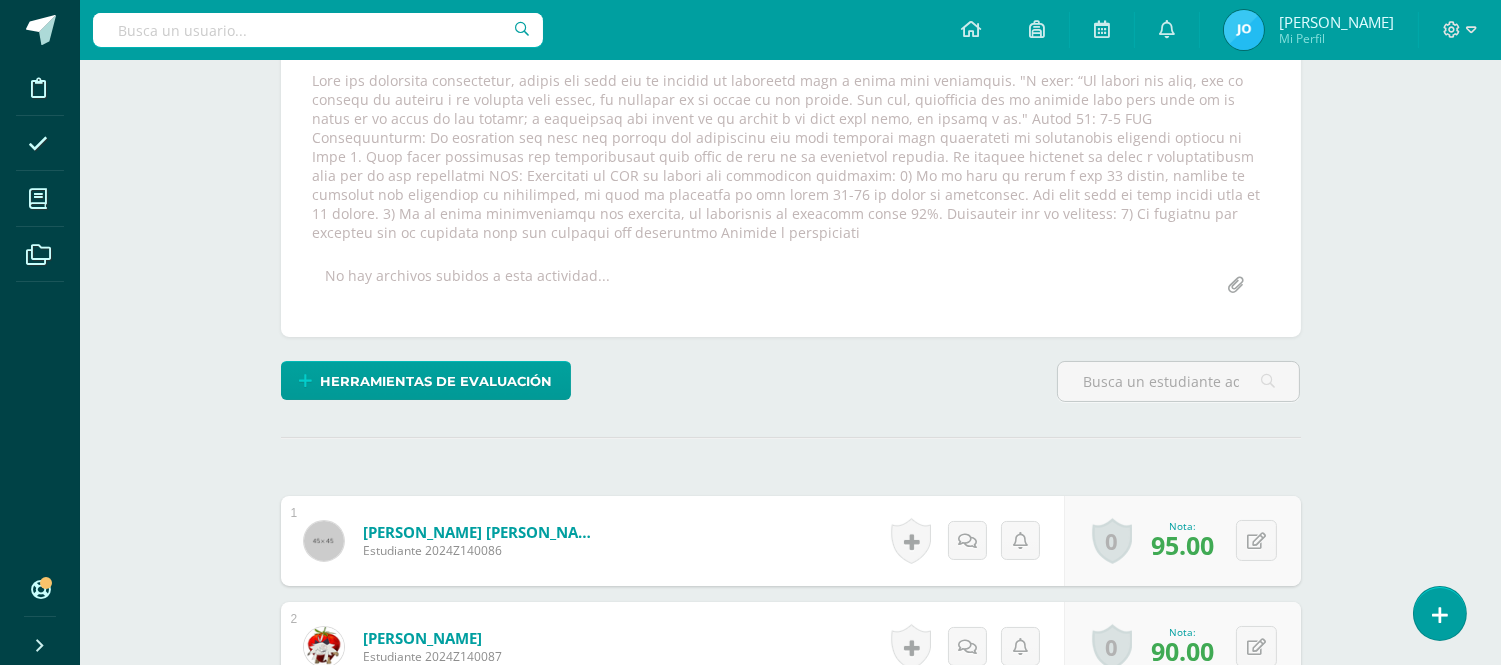scroll, scrollTop: 371, scrollLeft: 0, axis: vertical 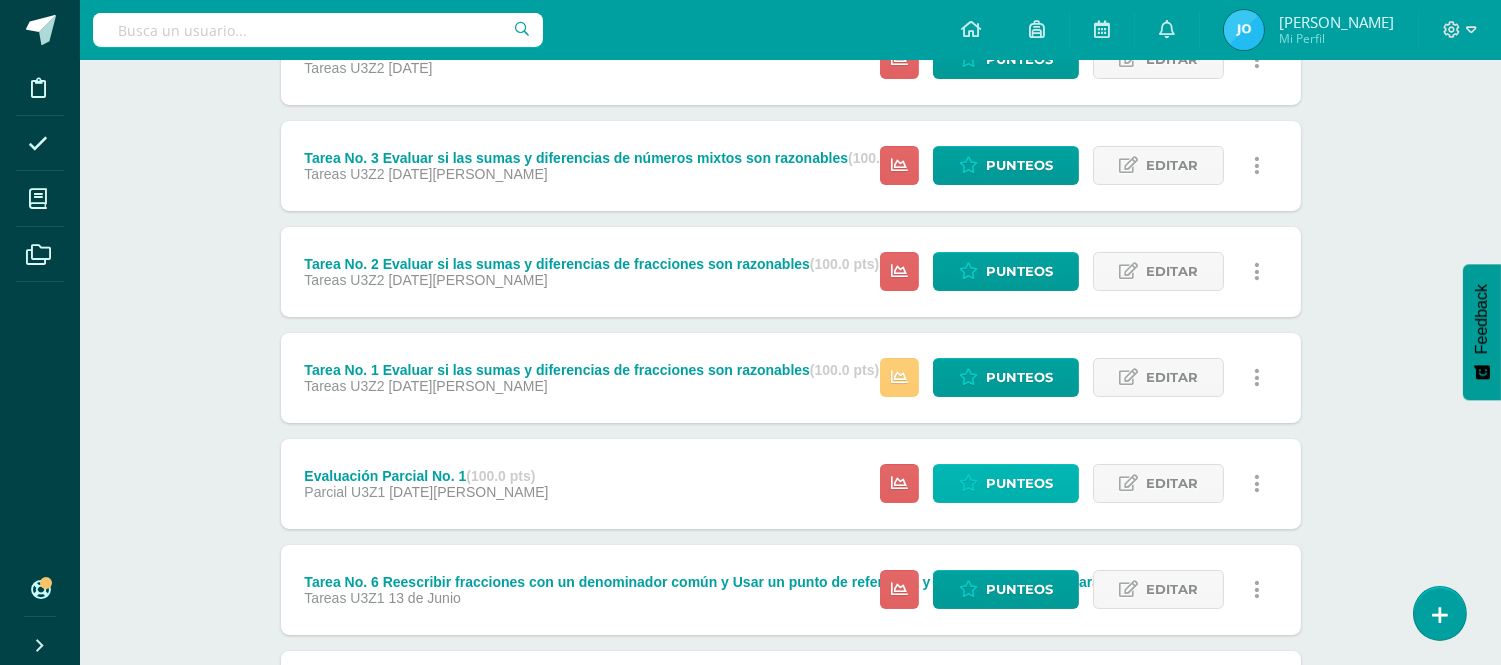 click on "Punteos" at bounding box center [1019, 483] 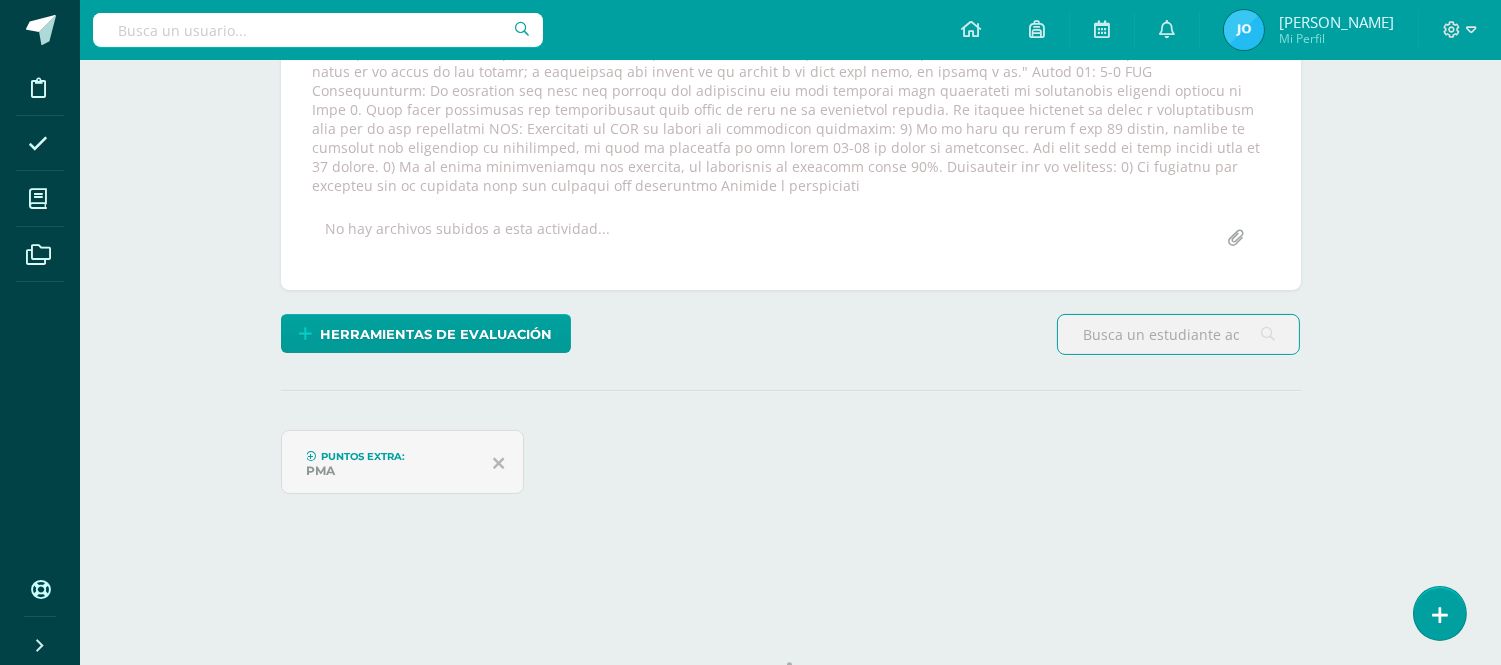 scroll, scrollTop: 0, scrollLeft: 0, axis: both 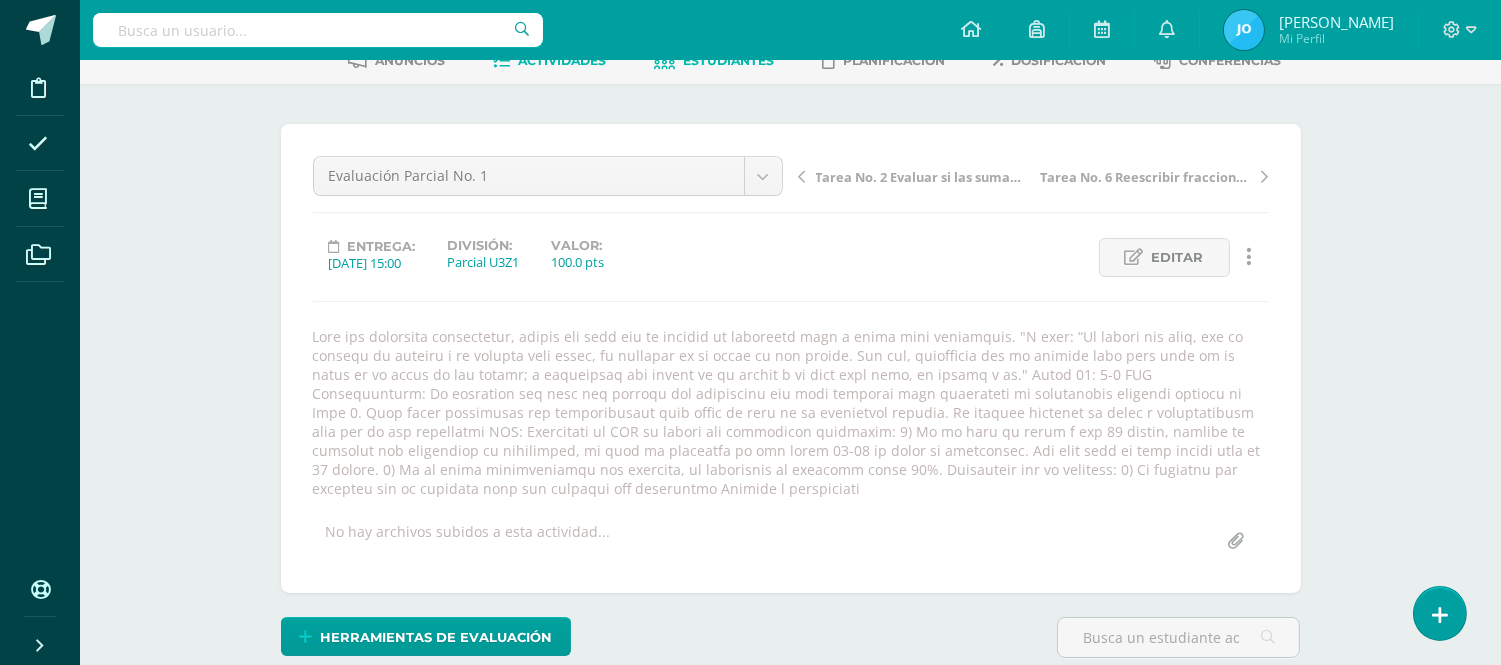 click on "Estudiantes" at bounding box center [728, 60] 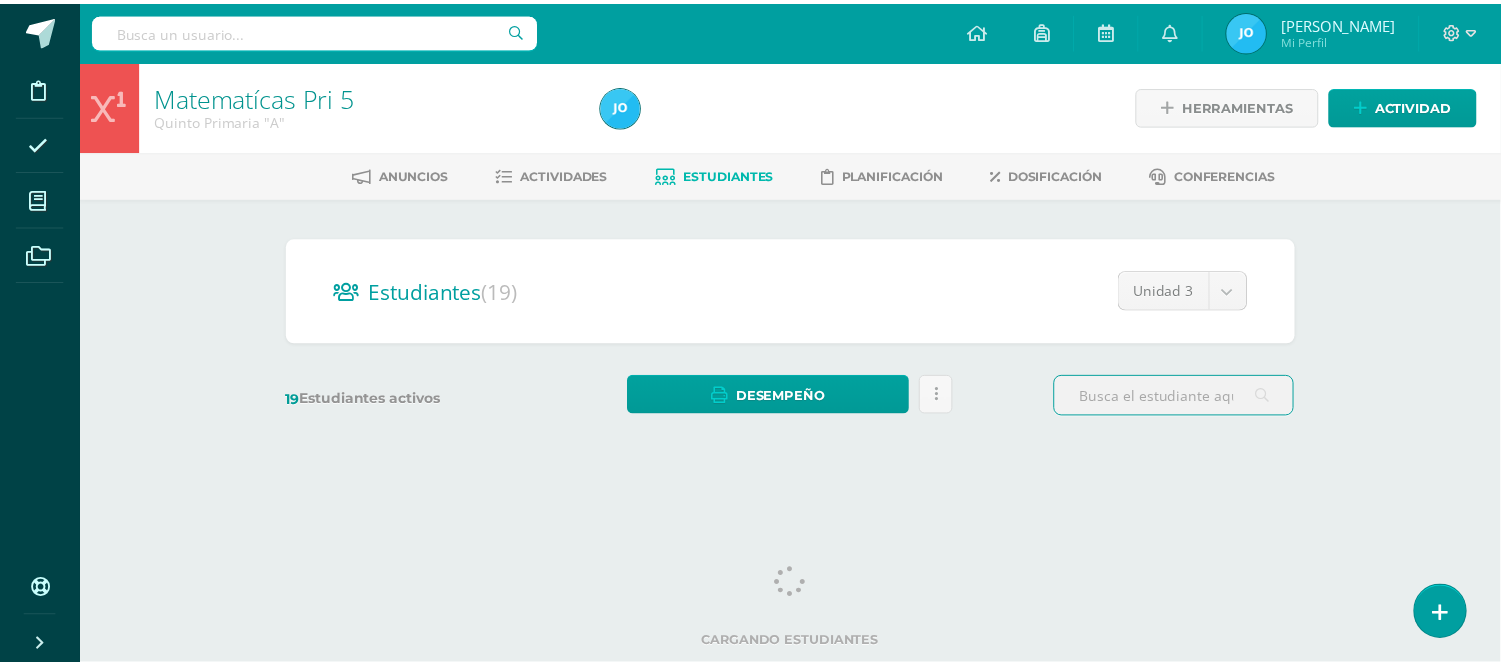 scroll, scrollTop: 0, scrollLeft: 0, axis: both 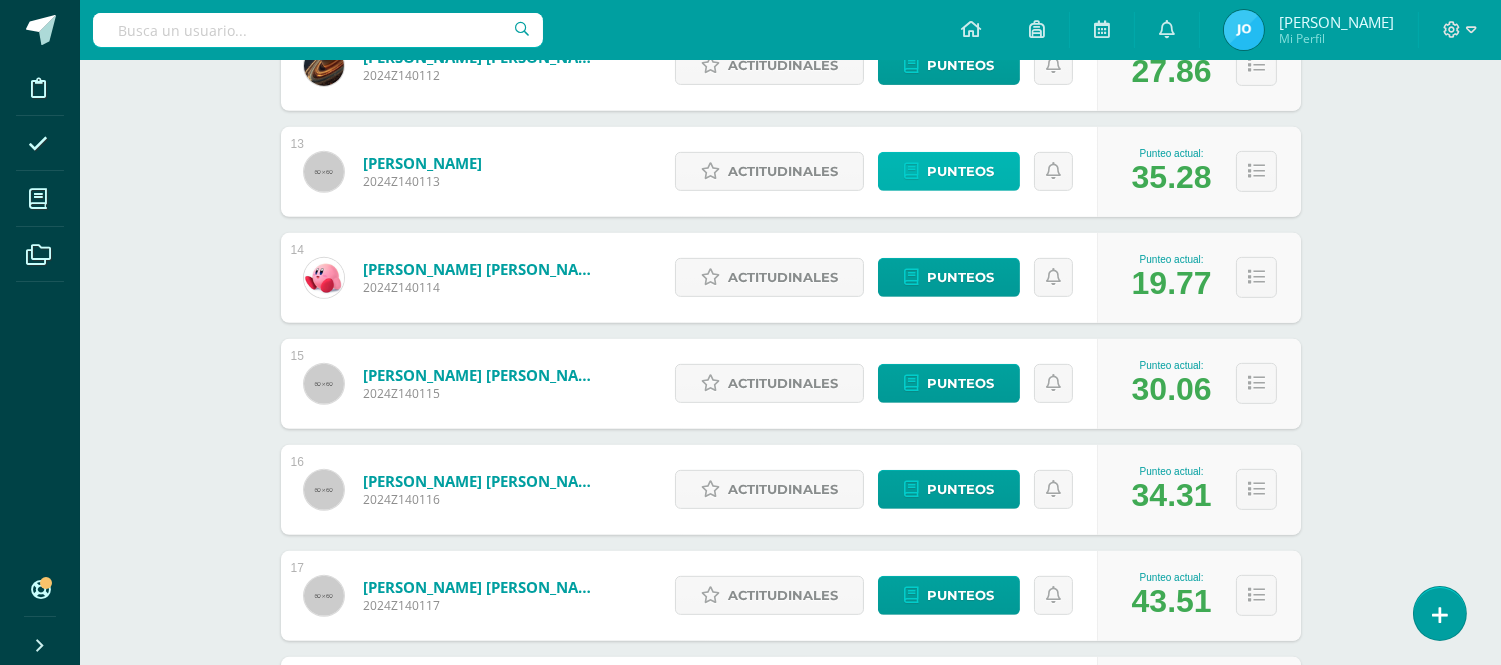 click on "Punteos" at bounding box center [949, 171] 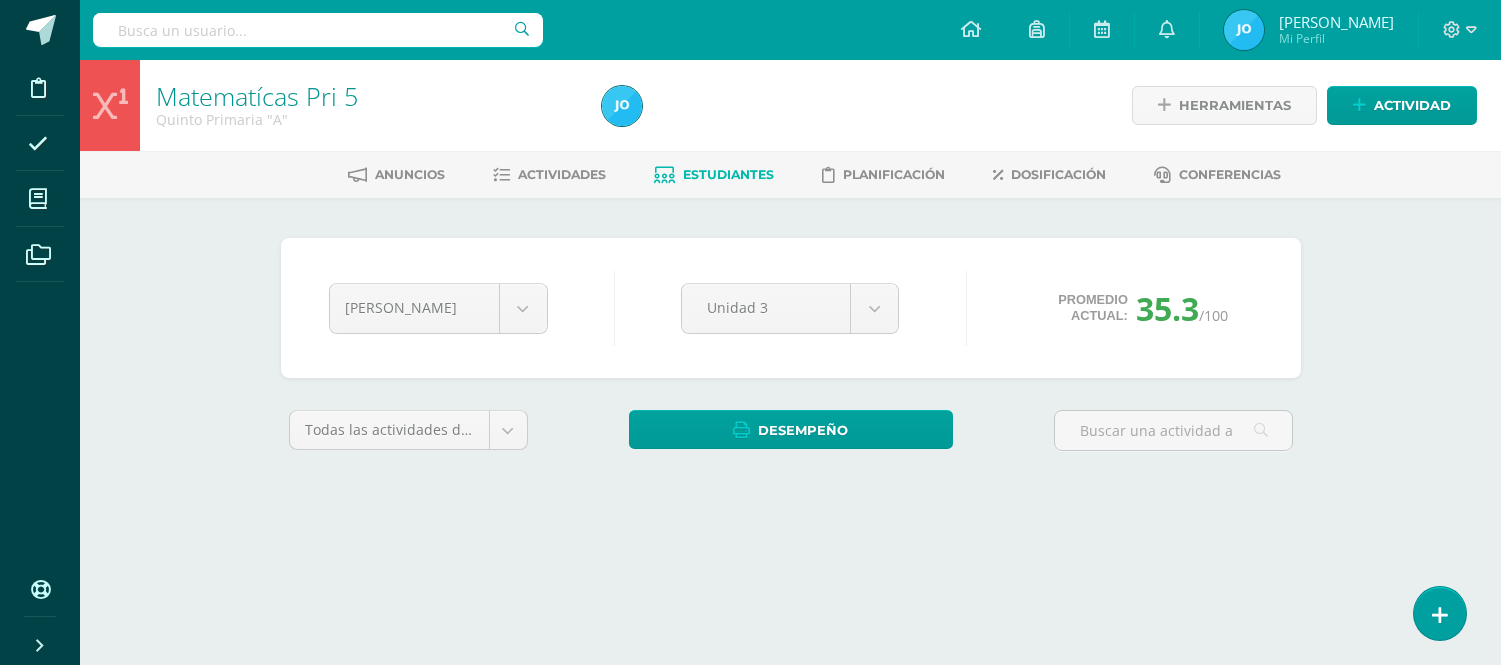 scroll, scrollTop: 0, scrollLeft: 0, axis: both 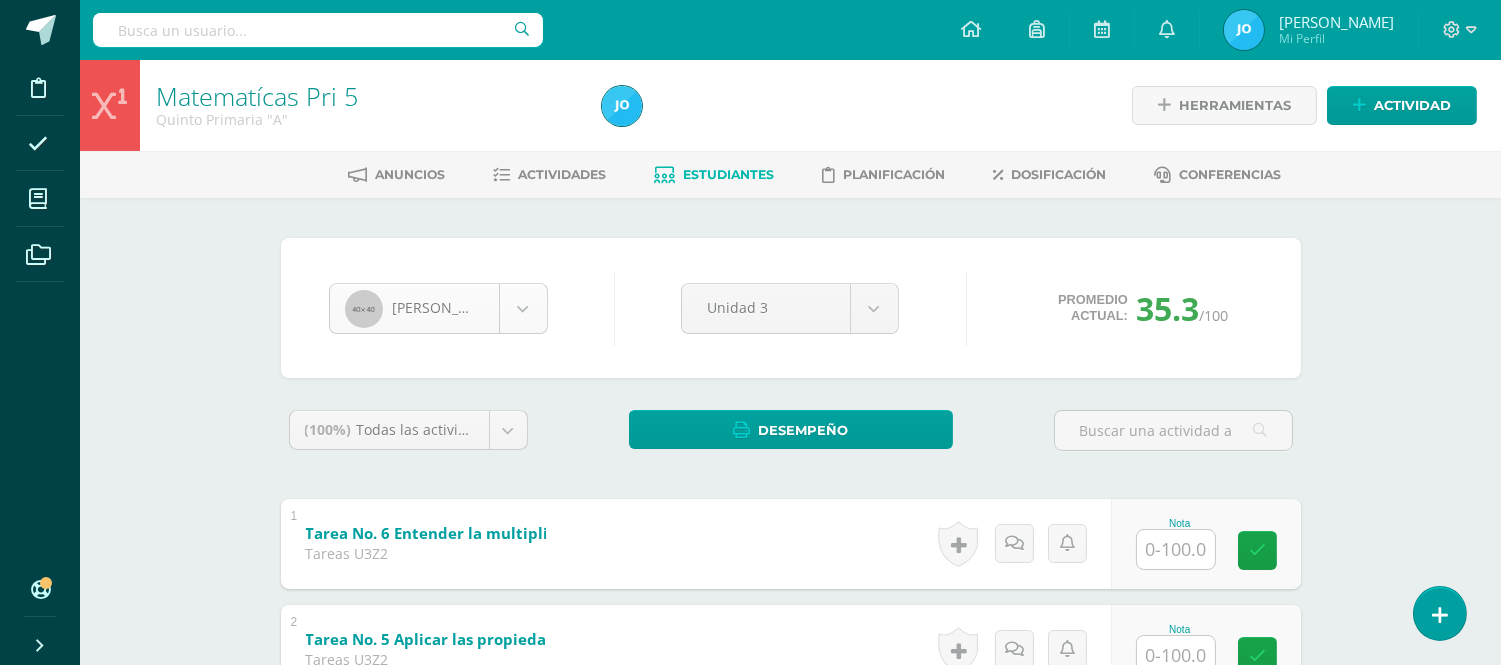 click on "Disciplina Asistencia Mis cursos Archivos Soporte
Centro de ayuda
Últimas actualizaciones
10+ Cerrar panel
Matematícas  Pri 3
Tercero
Primaria
"A"
Actividades Estudiantes Planificación Dosificación
Matematícas  Pri 4
Cuarto
Primaria
"A"
Actividades Estudiantes Planificación Dosificación
Matematícas  Pri 5
Quinto
Primaria
"A"
Actividades Estudiantes Planificación Dosificación
Física Fundamental  Bas III
Actividades Estudiantes Planificación Mi Perfil" at bounding box center (750, 1315) 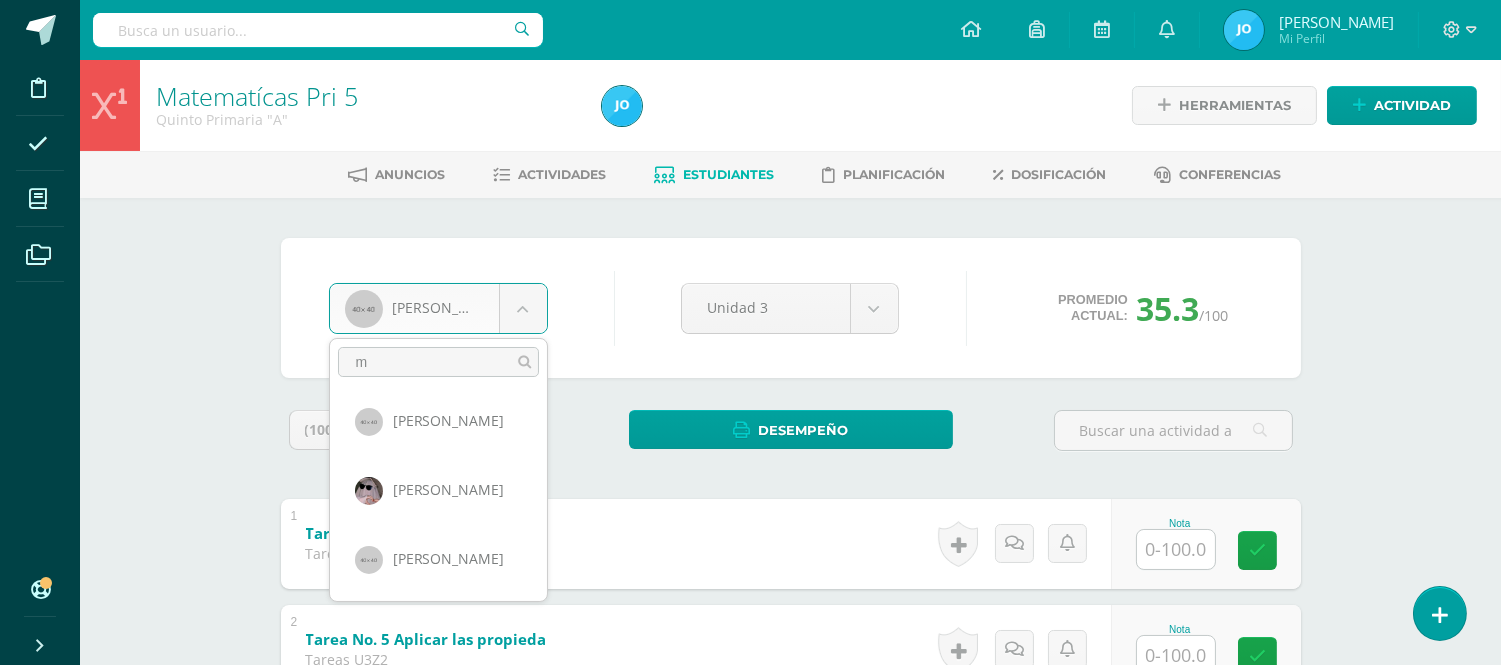 scroll, scrollTop: 0, scrollLeft: 0, axis: both 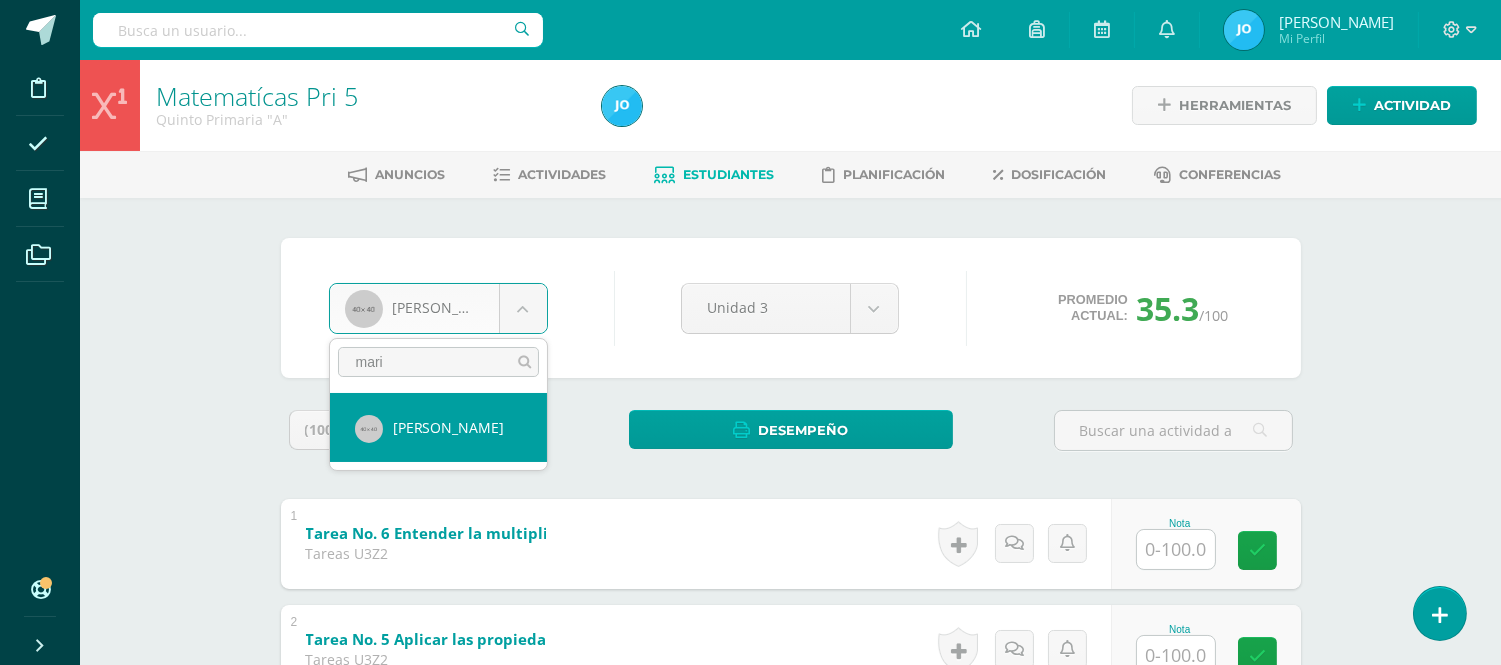 type on "mari" 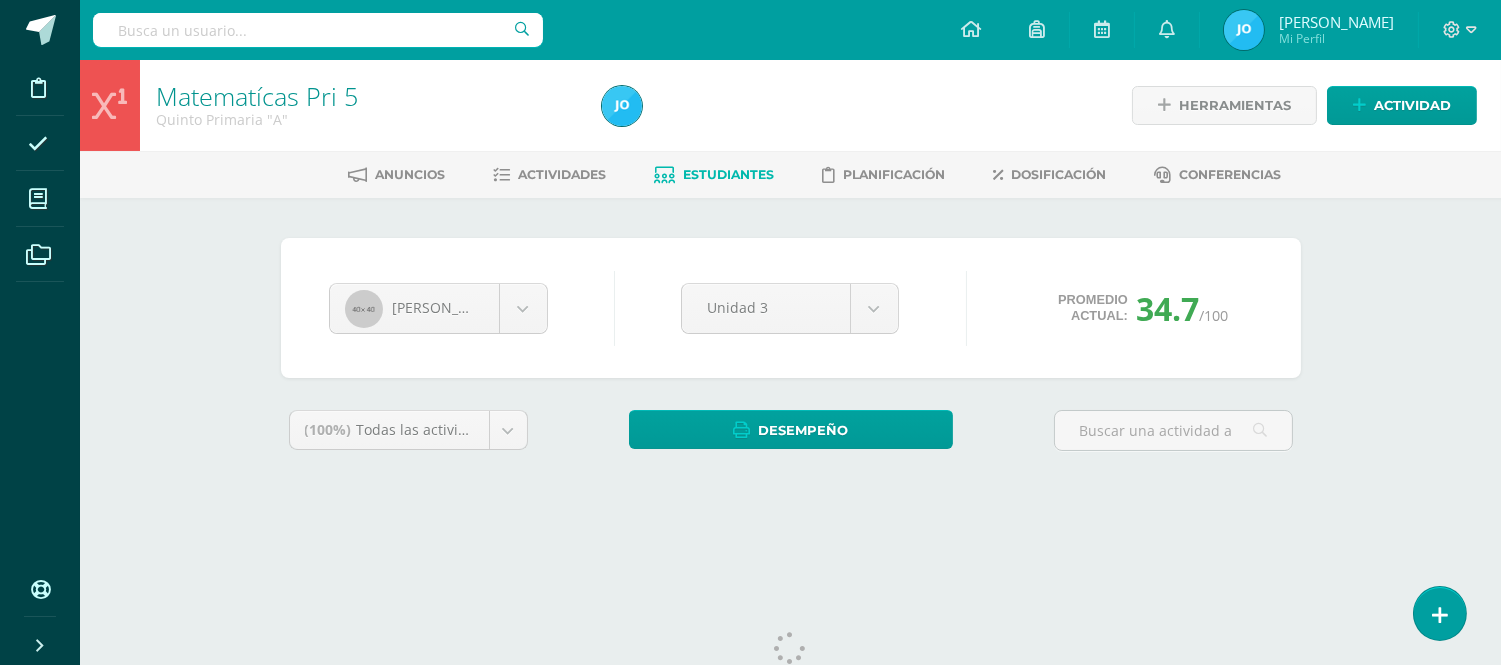 scroll, scrollTop: 0, scrollLeft: 0, axis: both 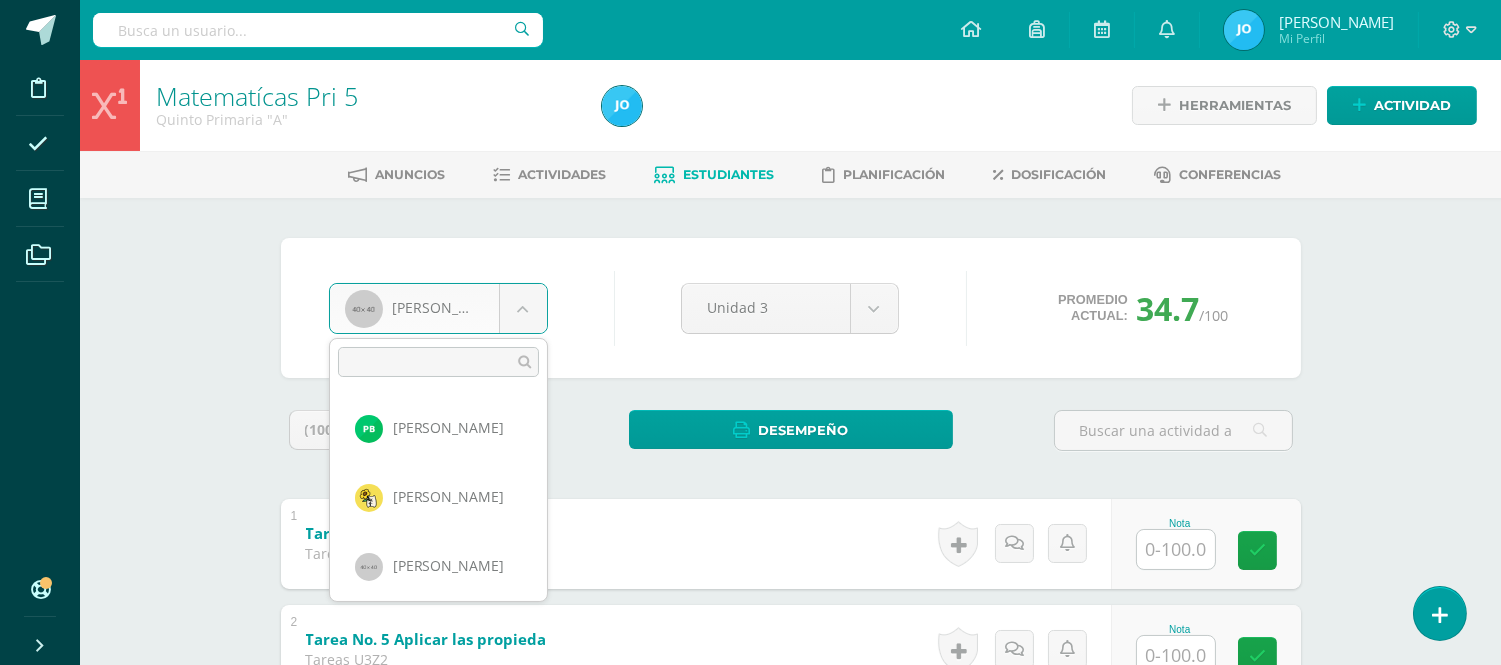click on "Disciplina Asistencia Mis cursos Archivos Soporte
Centro de ayuda
Últimas actualizaciones
10+ Cerrar panel
Matematícas  Pri 3
Tercero
Primaria
"A"
Actividades Estudiantes Planificación Dosificación
Matematícas  Pri 4
Cuarto
Primaria
"A"
Actividades Estudiantes Planificación Dosificación
Matematícas  Pri 5
Quinto
Primaria
"A"
Actividades Estudiantes Planificación Dosificación
Física Fundamental  Bas III
Actividades Estudiantes Planificación Mi Perfil" at bounding box center [750, 1315] 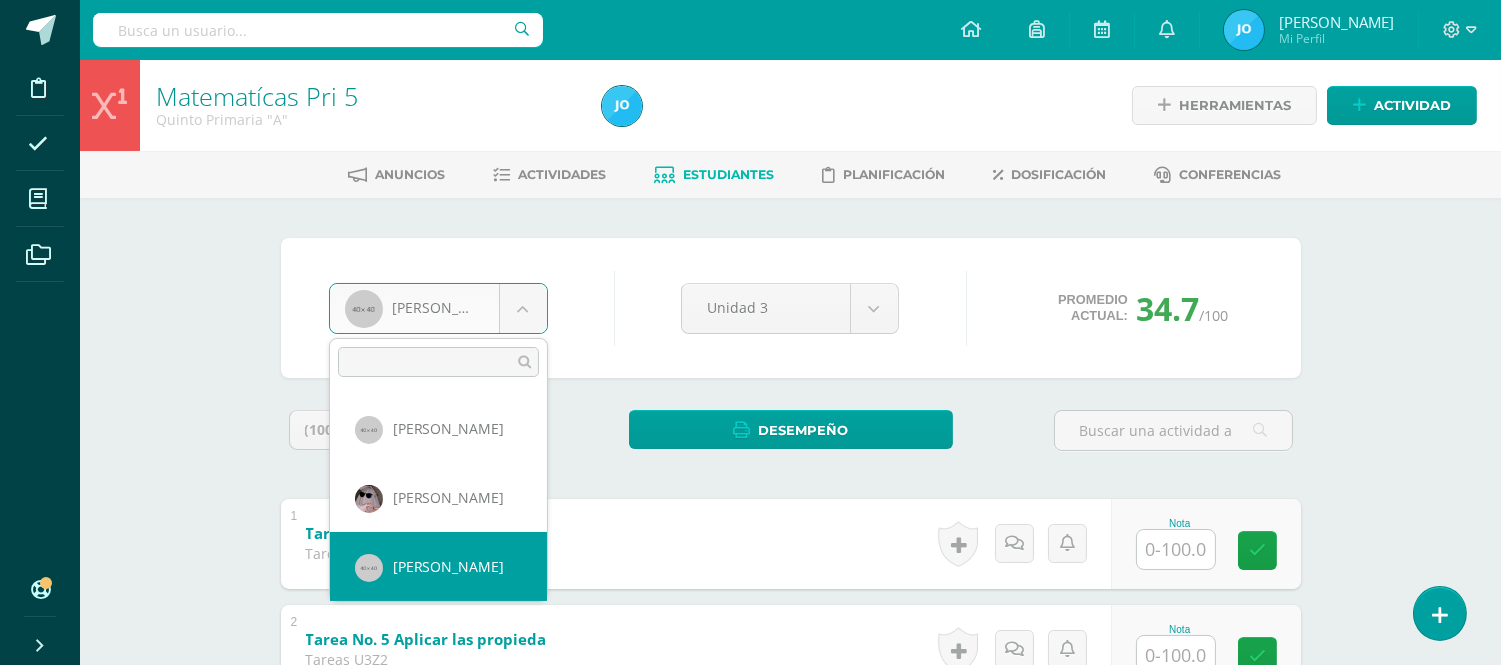 type on "w" 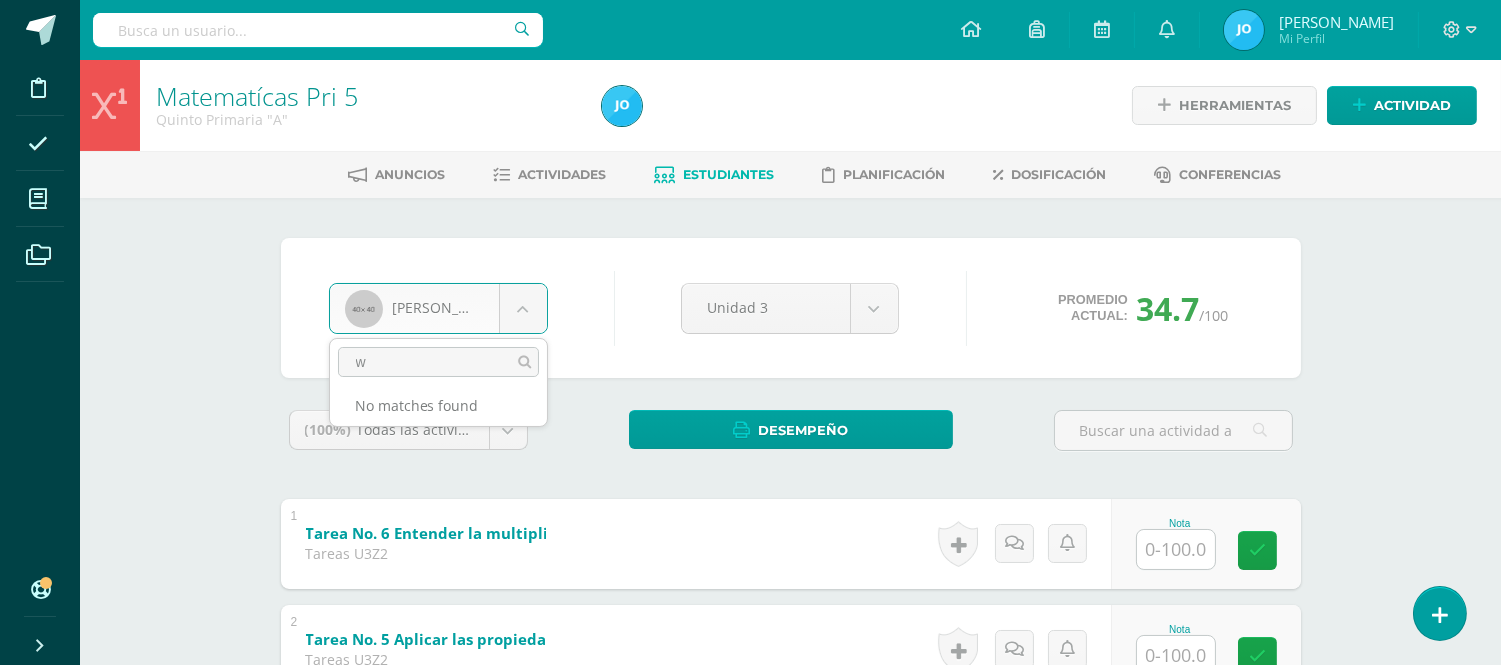 scroll, scrollTop: 0, scrollLeft: 0, axis: both 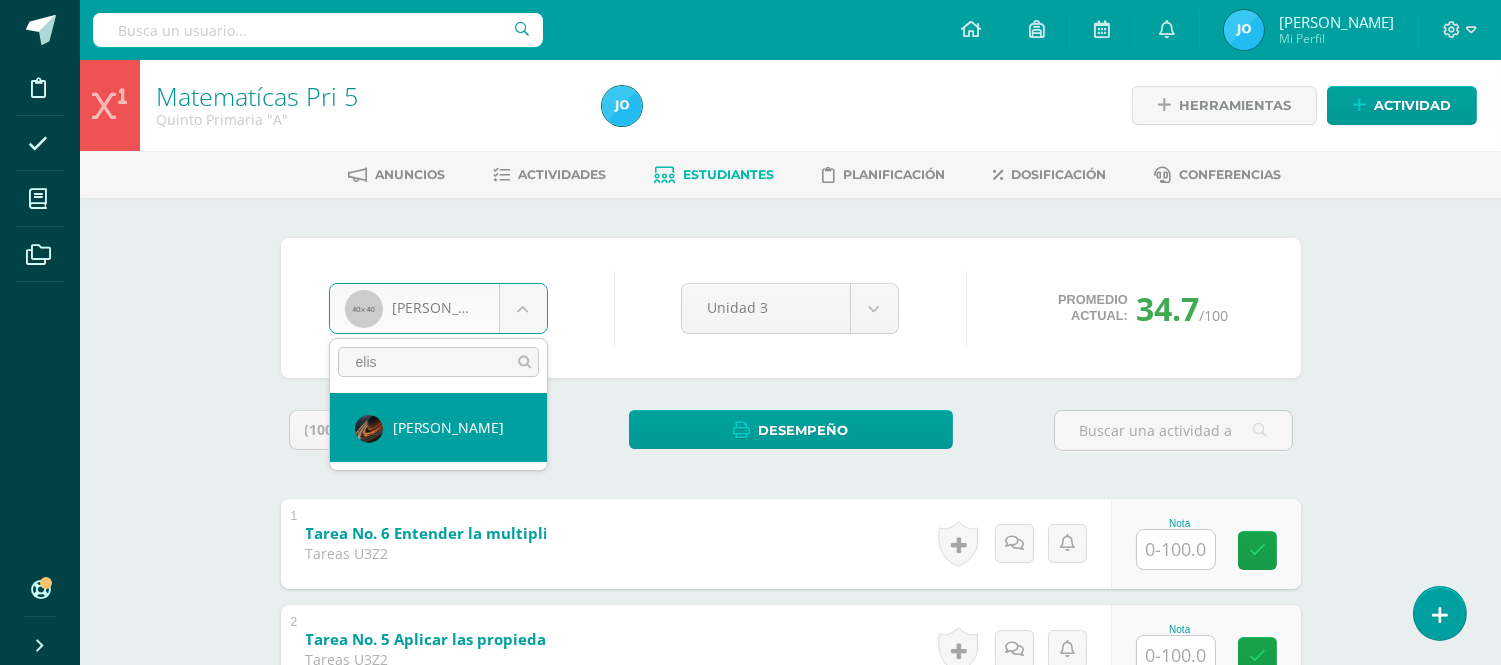 type on "elis" 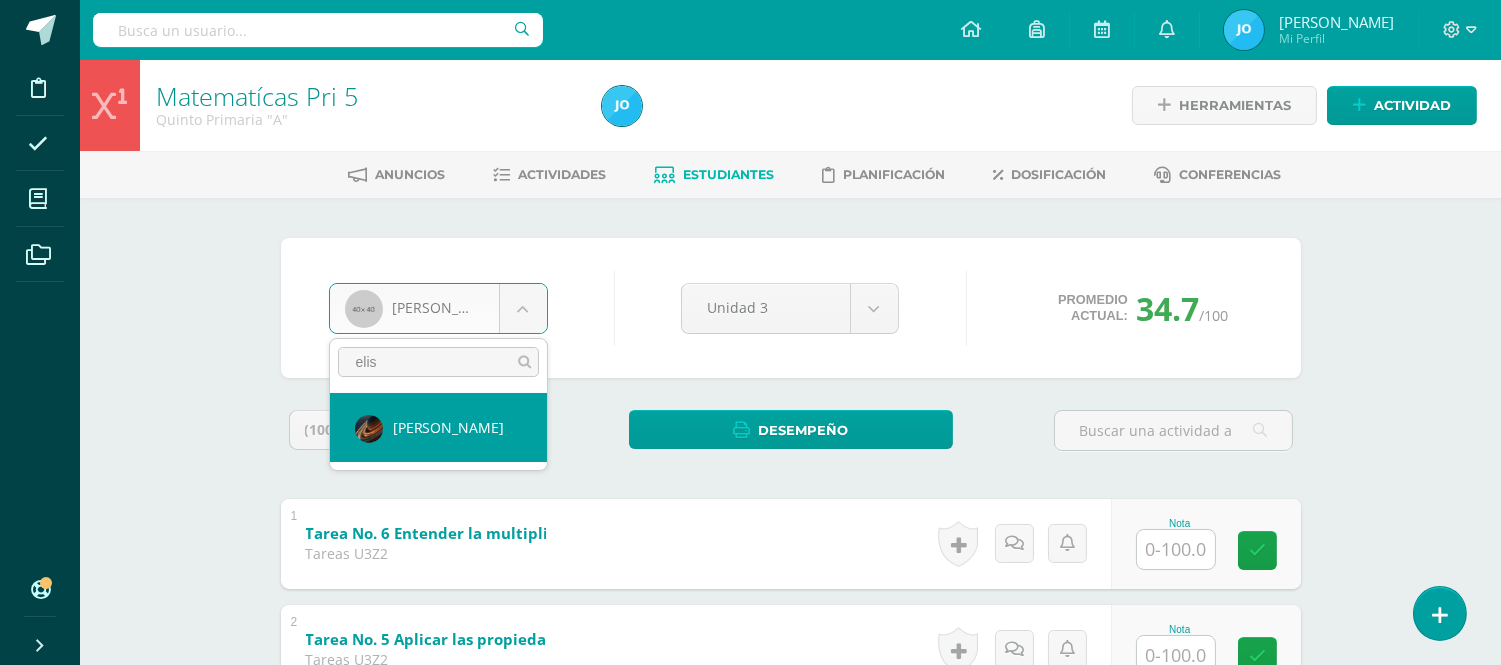select on "131" 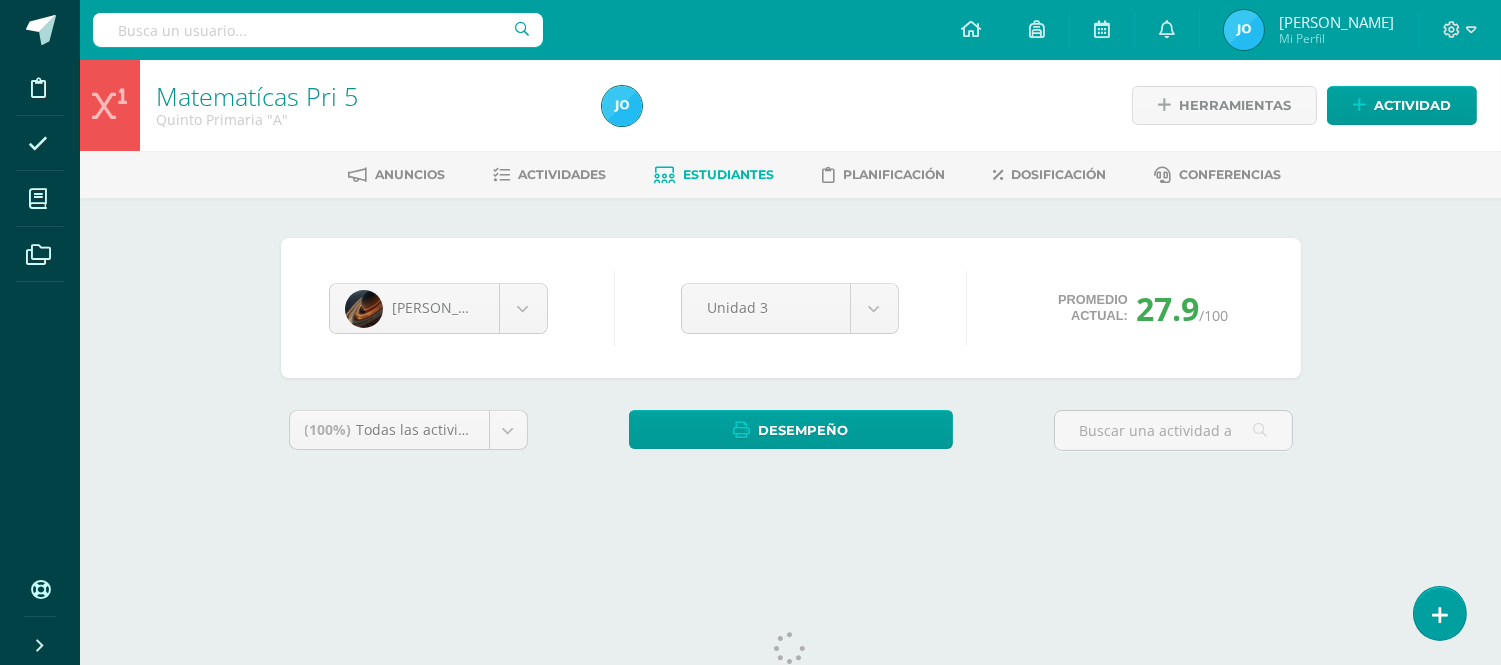 scroll, scrollTop: 0, scrollLeft: 0, axis: both 